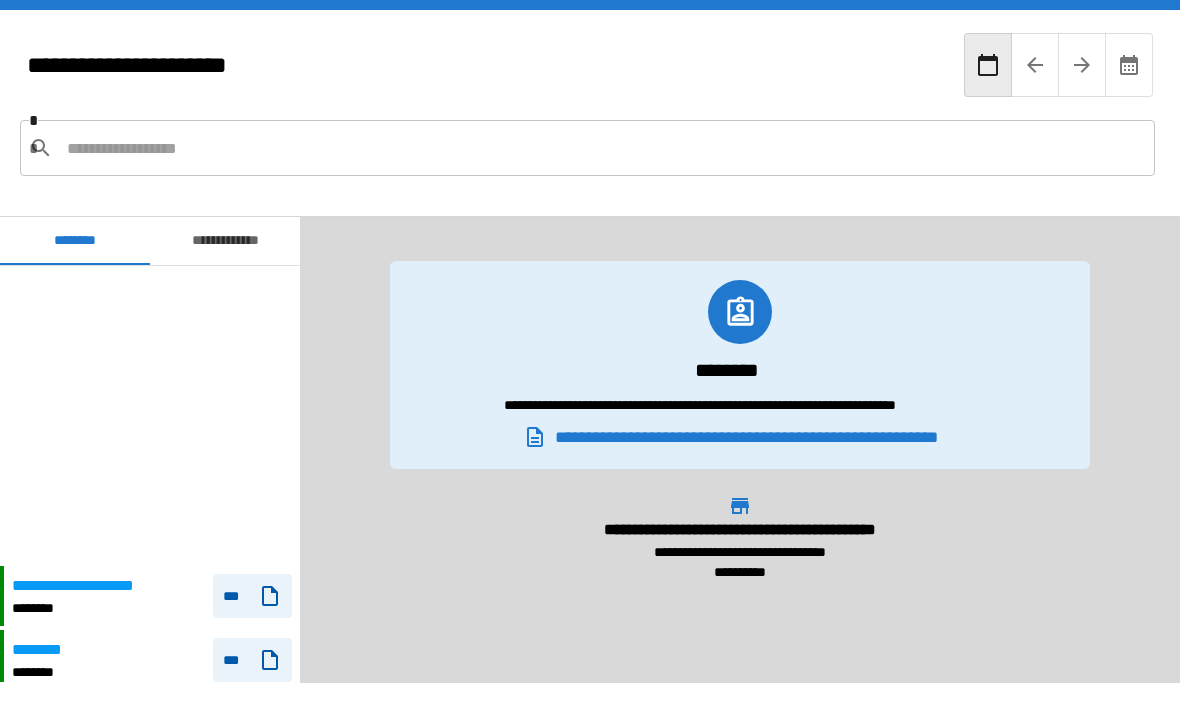 scroll, scrollTop: 67, scrollLeft: 0, axis: vertical 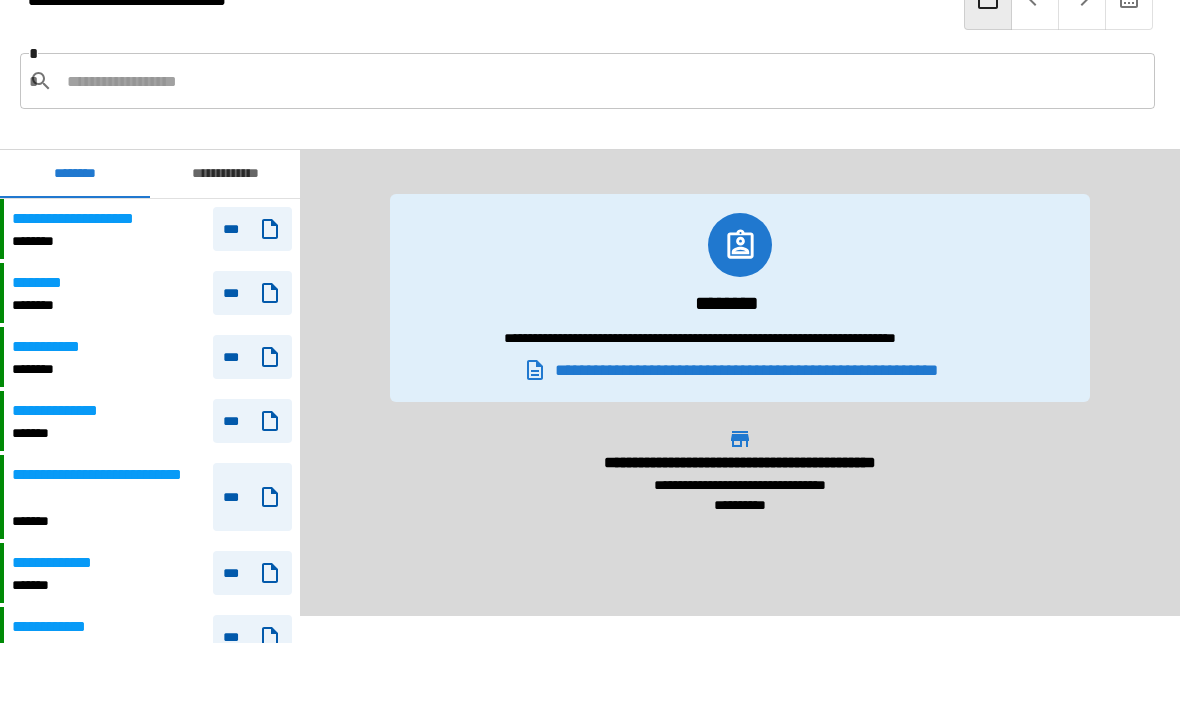 click on "********" at bounding box center [90, 242] 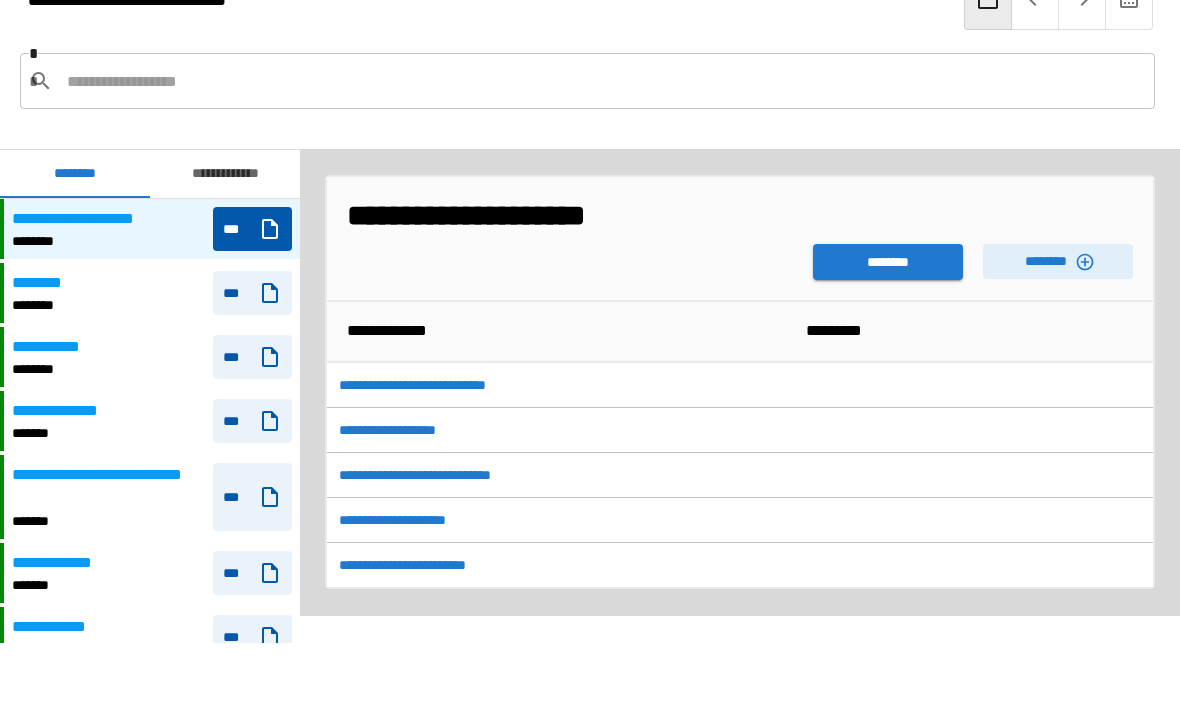 click on "********" at bounding box center [888, 263] 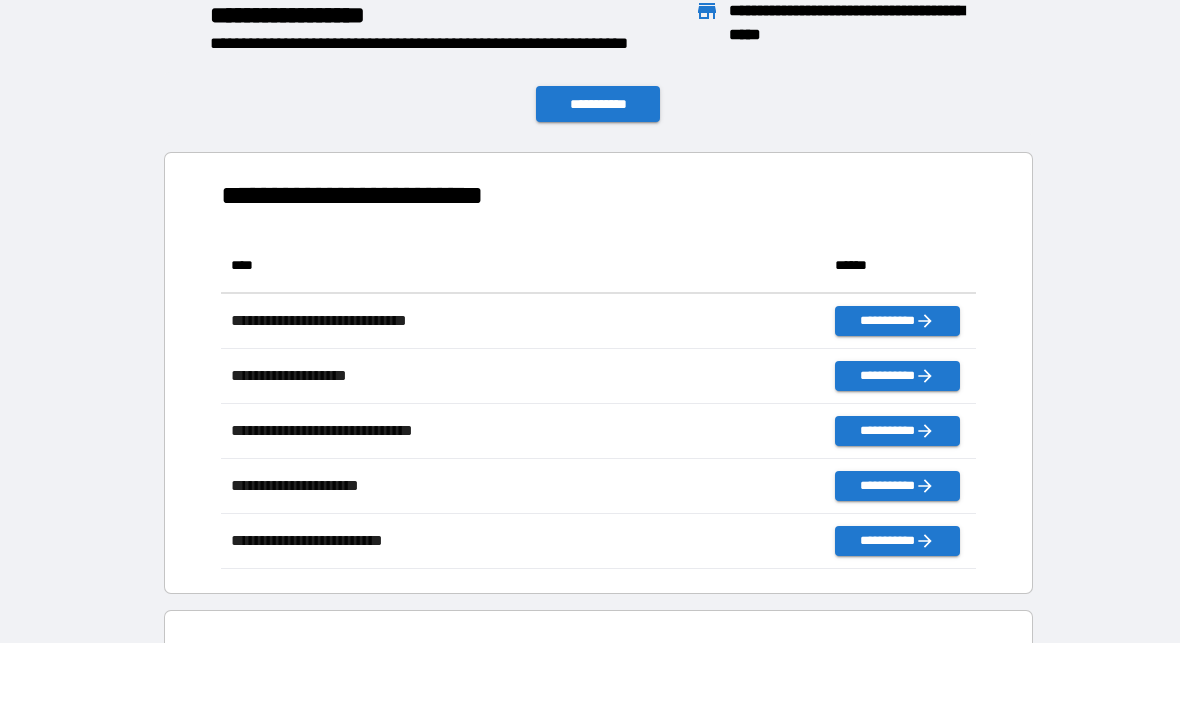 scroll, scrollTop: 331, scrollLeft: 755, axis: both 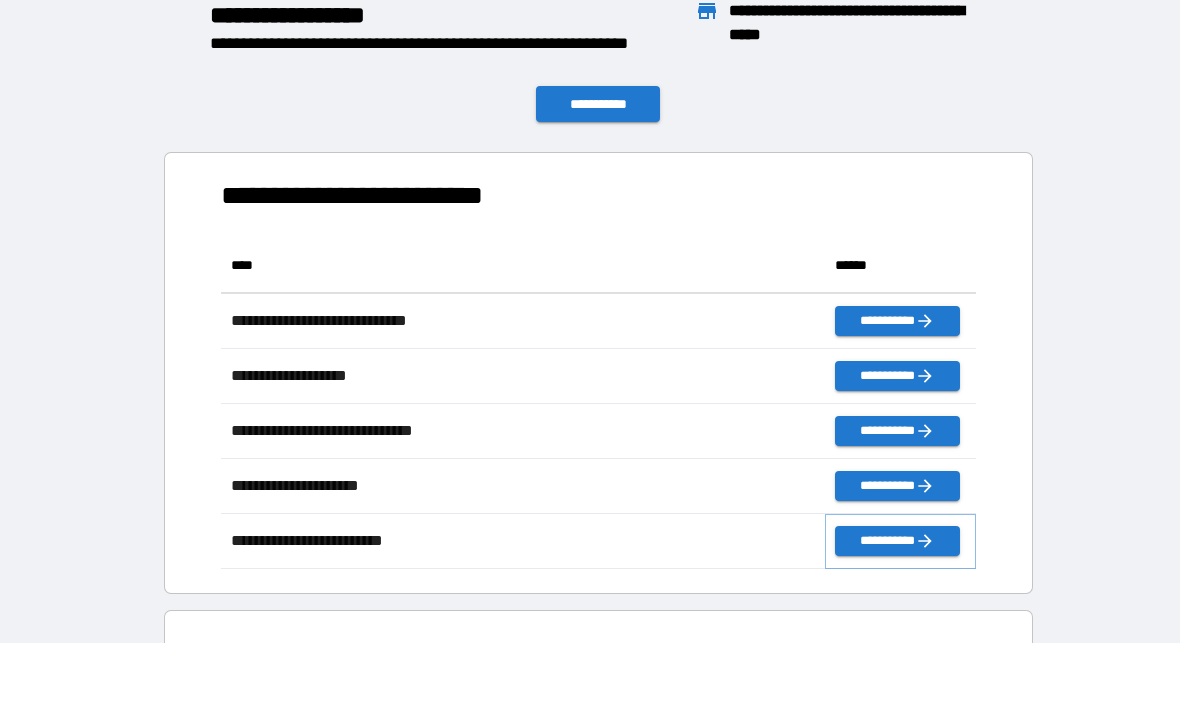 click on "**********" at bounding box center [897, 542] 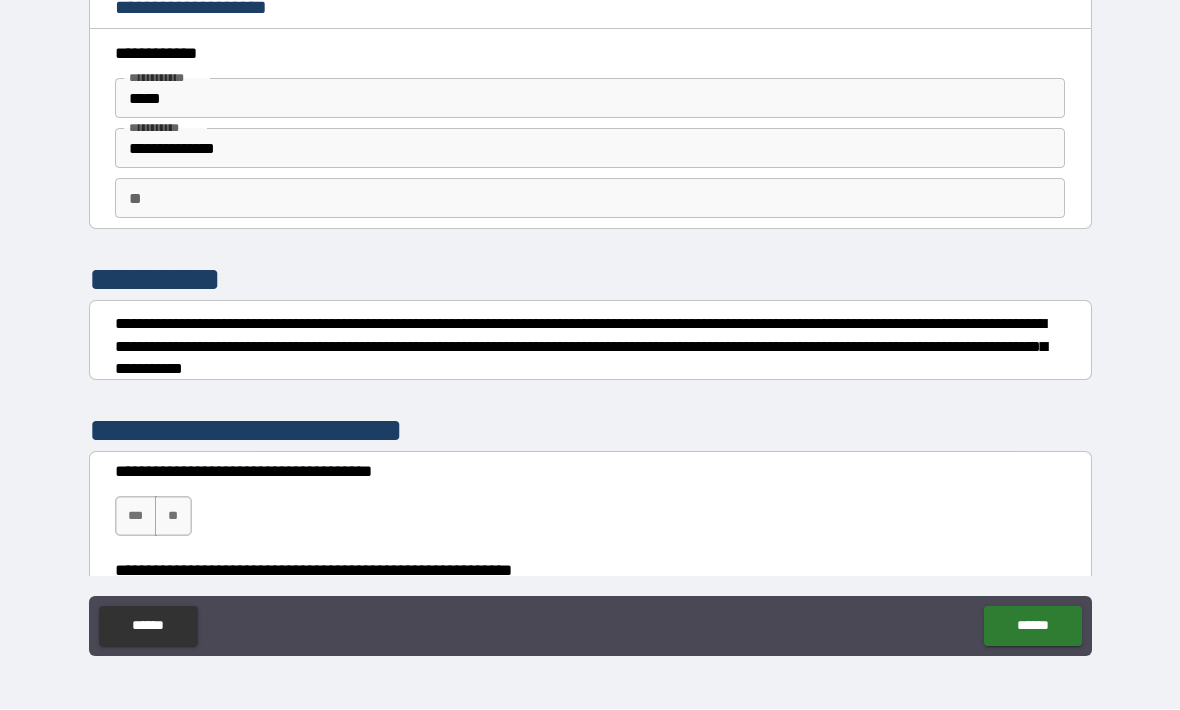click on "**" at bounding box center (173, 517) 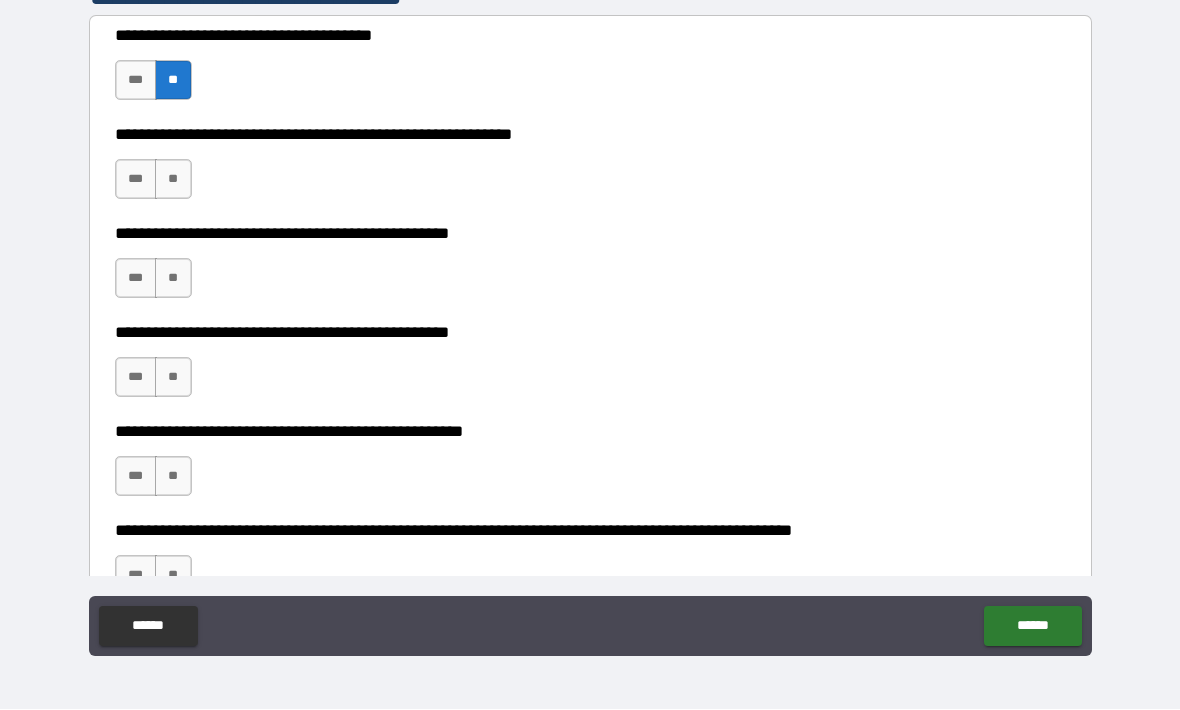 scroll, scrollTop: 491, scrollLeft: 0, axis: vertical 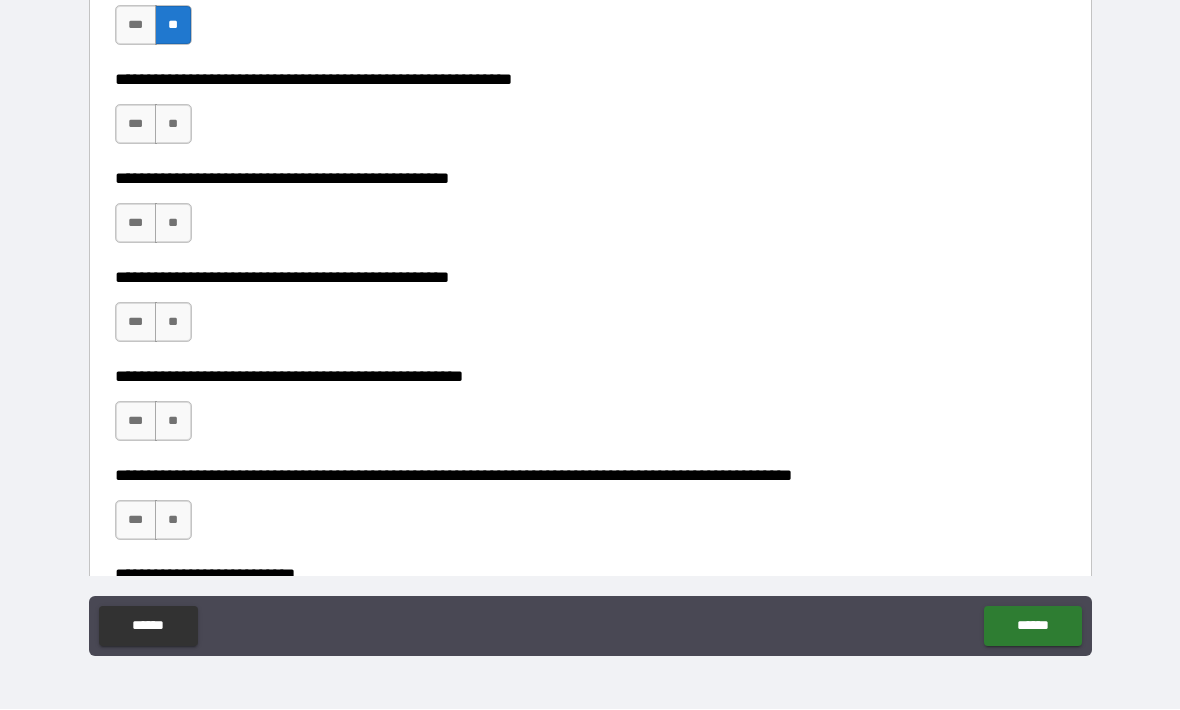 click on "**" at bounding box center (173, 125) 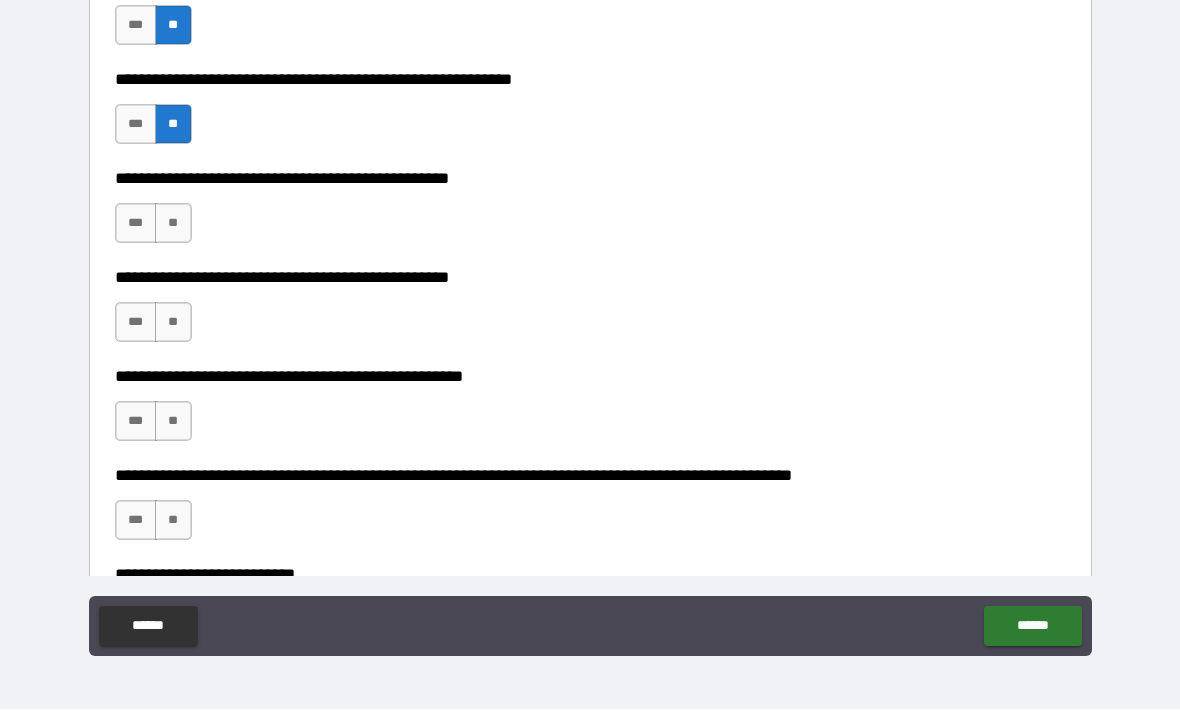 click on "**" at bounding box center [173, 224] 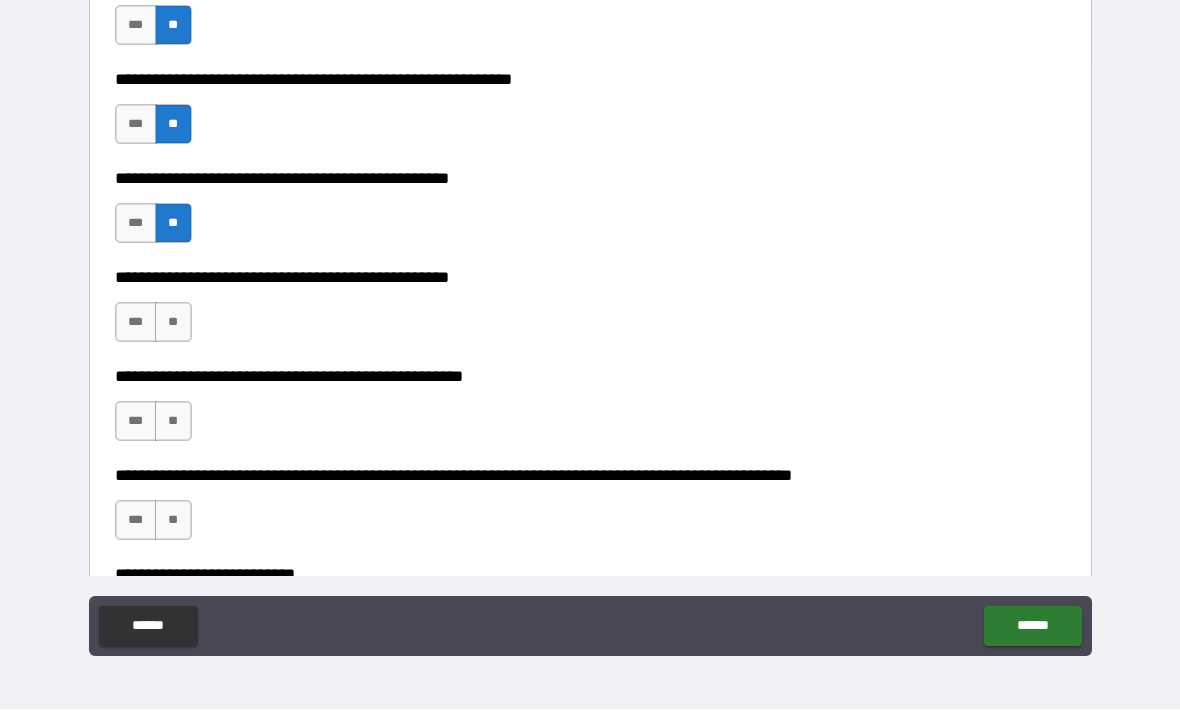 click on "**" at bounding box center (173, 323) 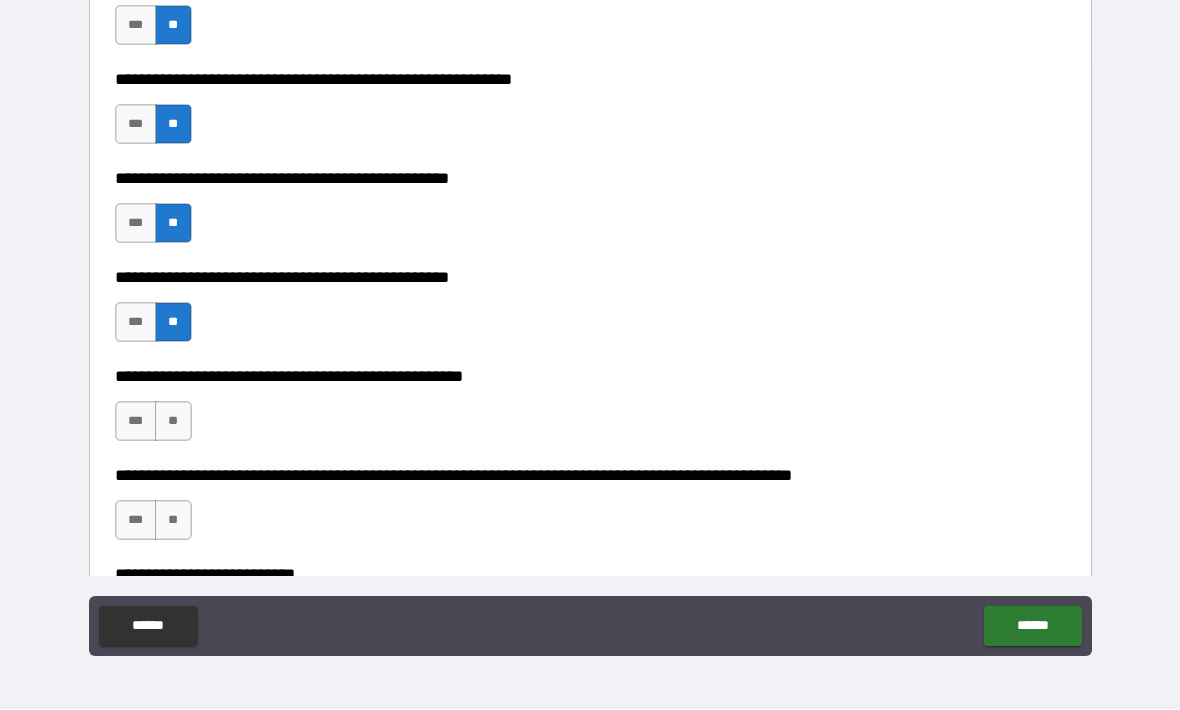 click on "**" at bounding box center (173, 422) 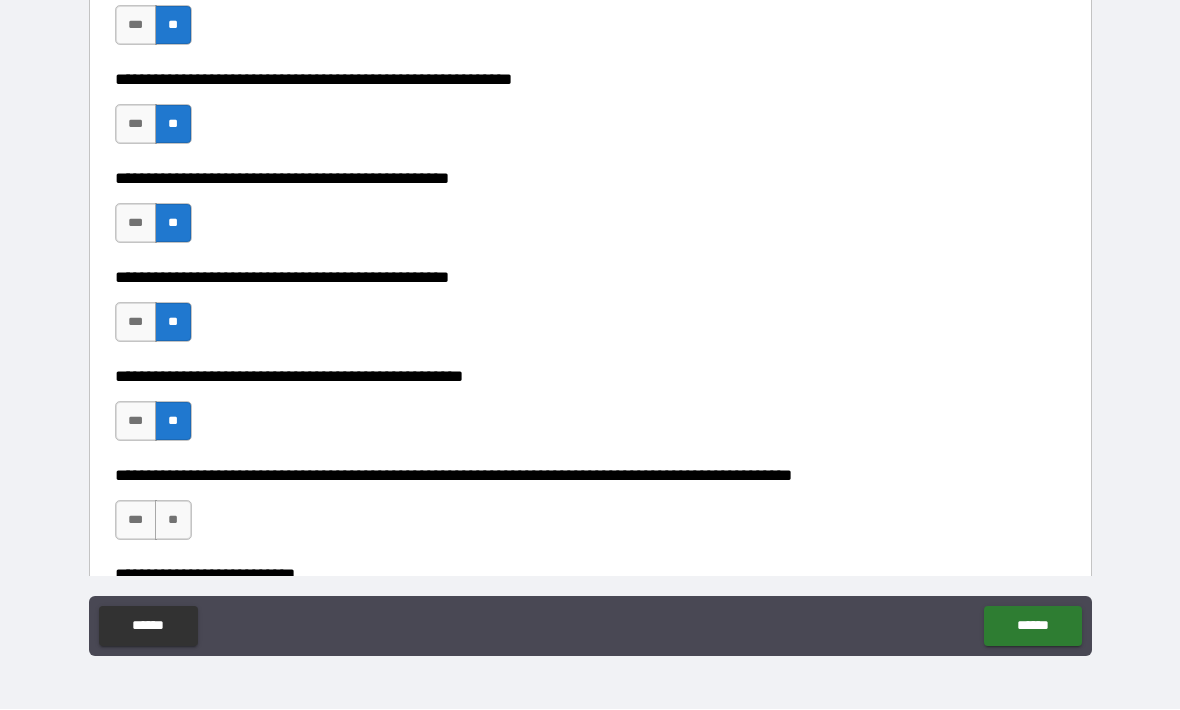 click on "**" at bounding box center (173, 521) 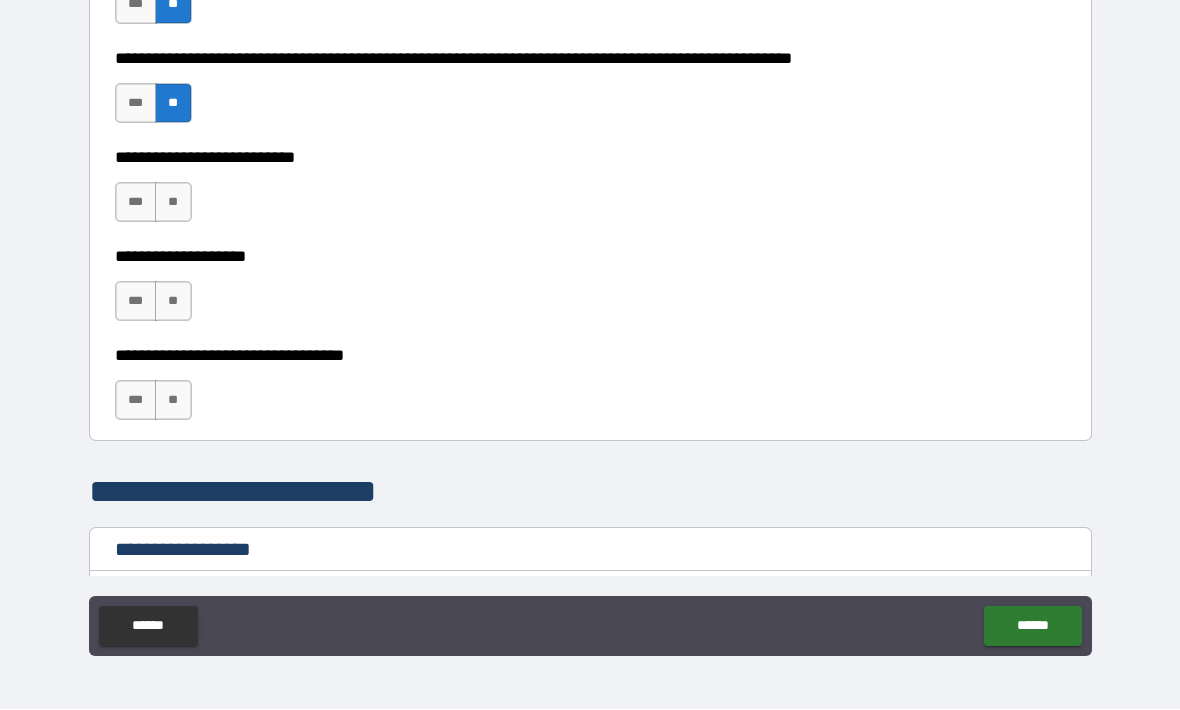 scroll, scrollTop: 910, scrollLeft: 0, axis: vertical 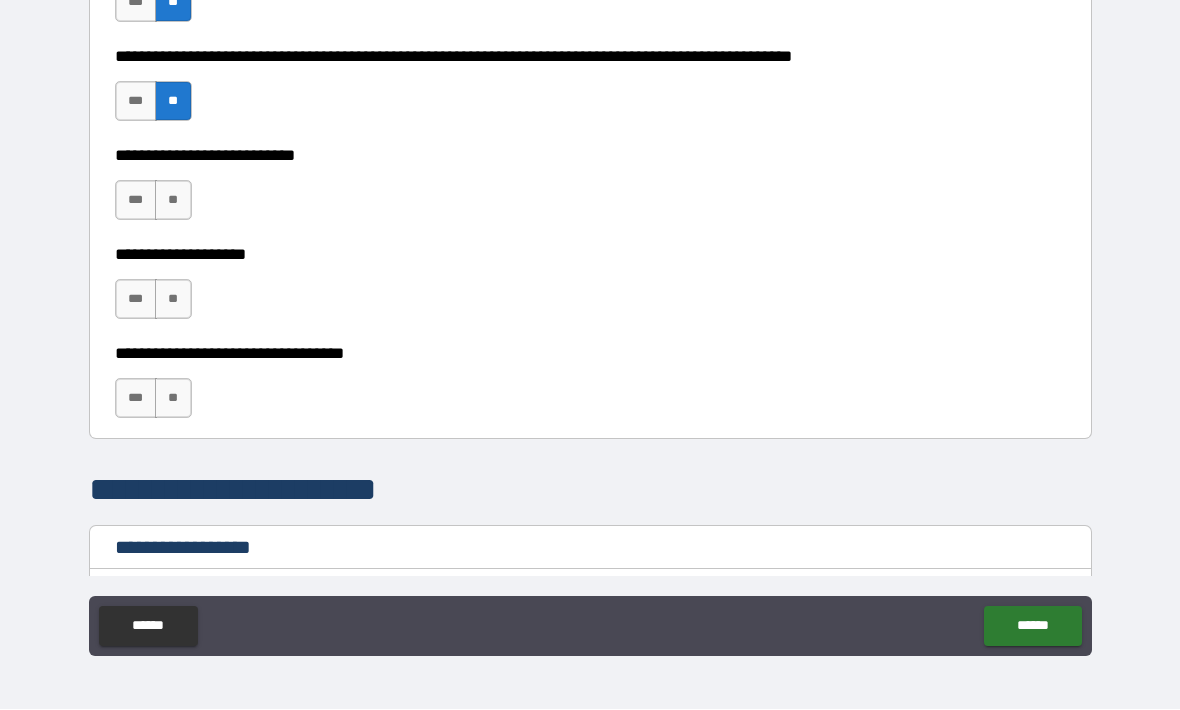 click on "**" at bounding box center [173, 201] 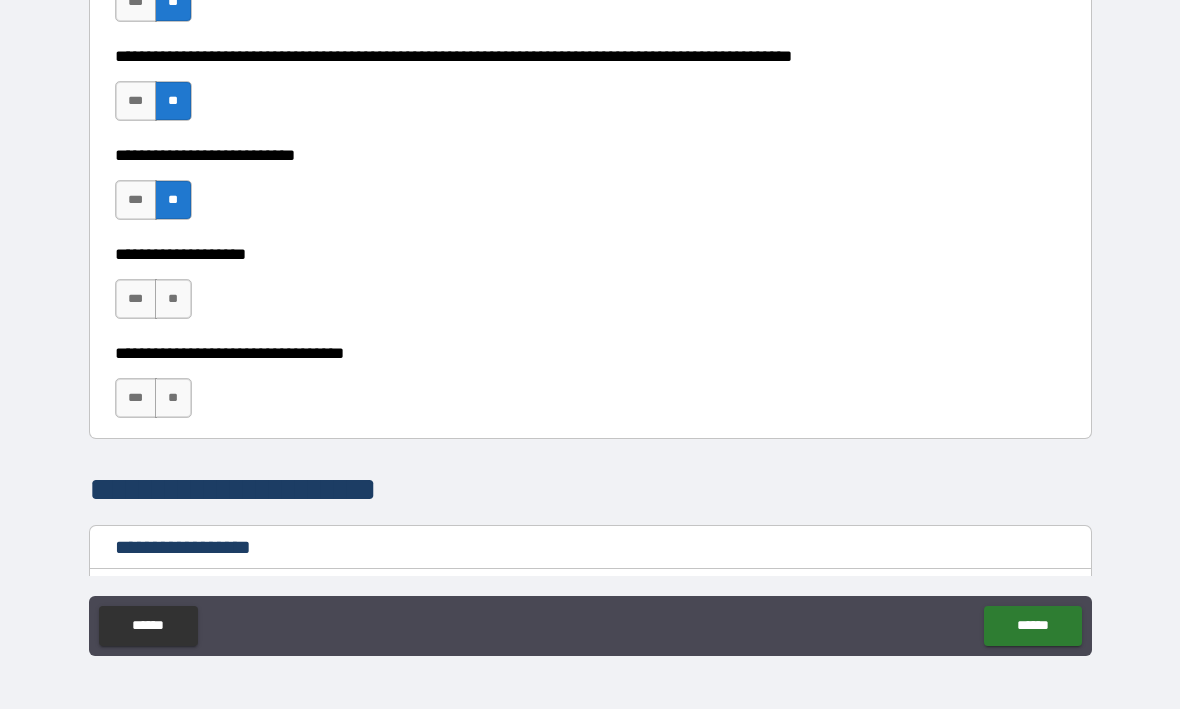 click on "**" at bounding box center (173, 300) 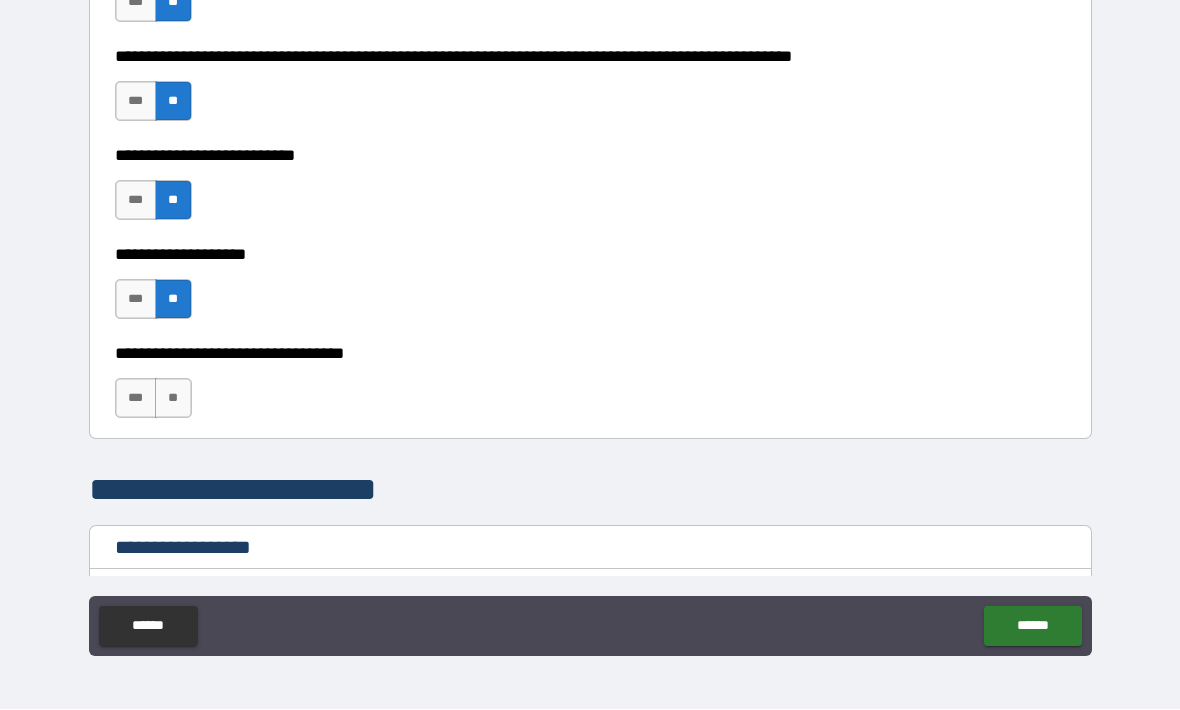 click on "**" at bounding box center (173, 399) 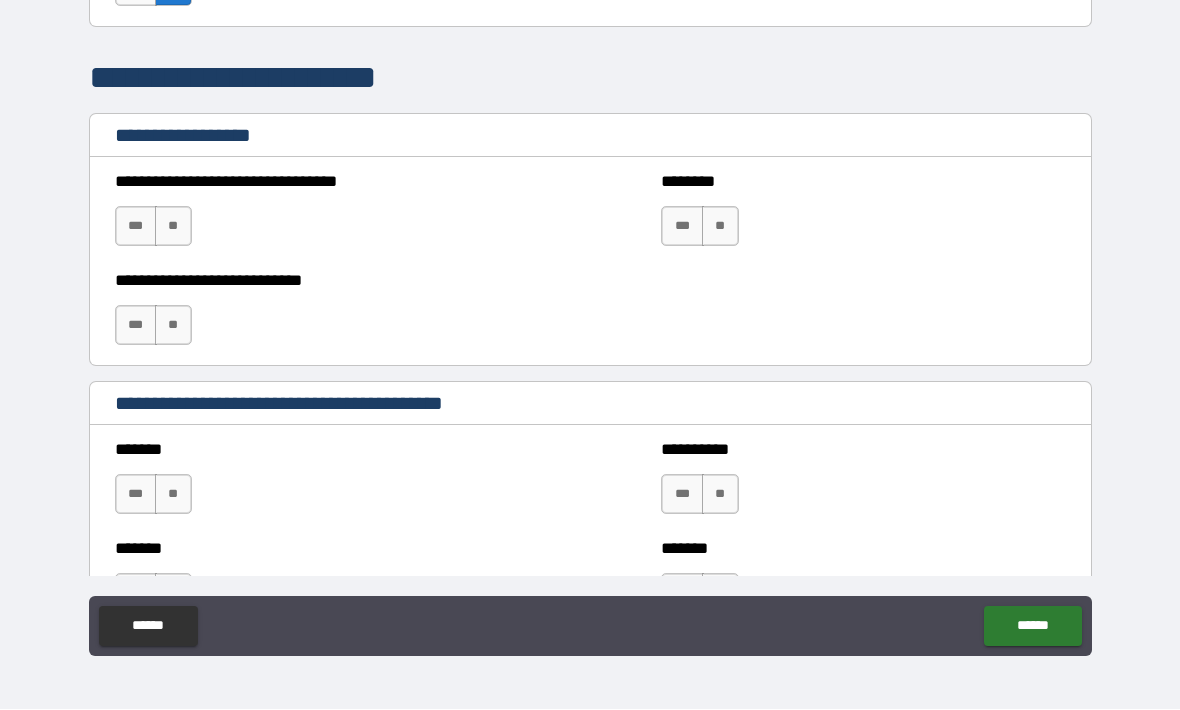 scroll, scrollTop: 1323, scrollLeft: 0, axis: vertical 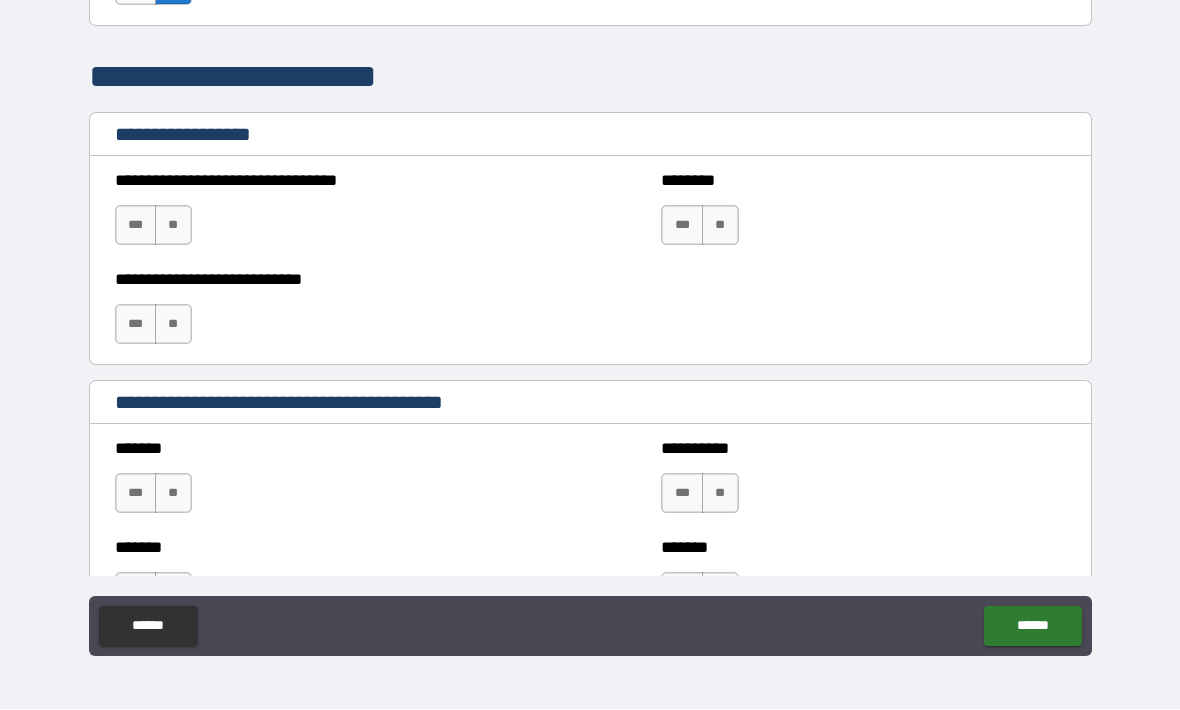 click on "**" at bounding box center (173, 226) 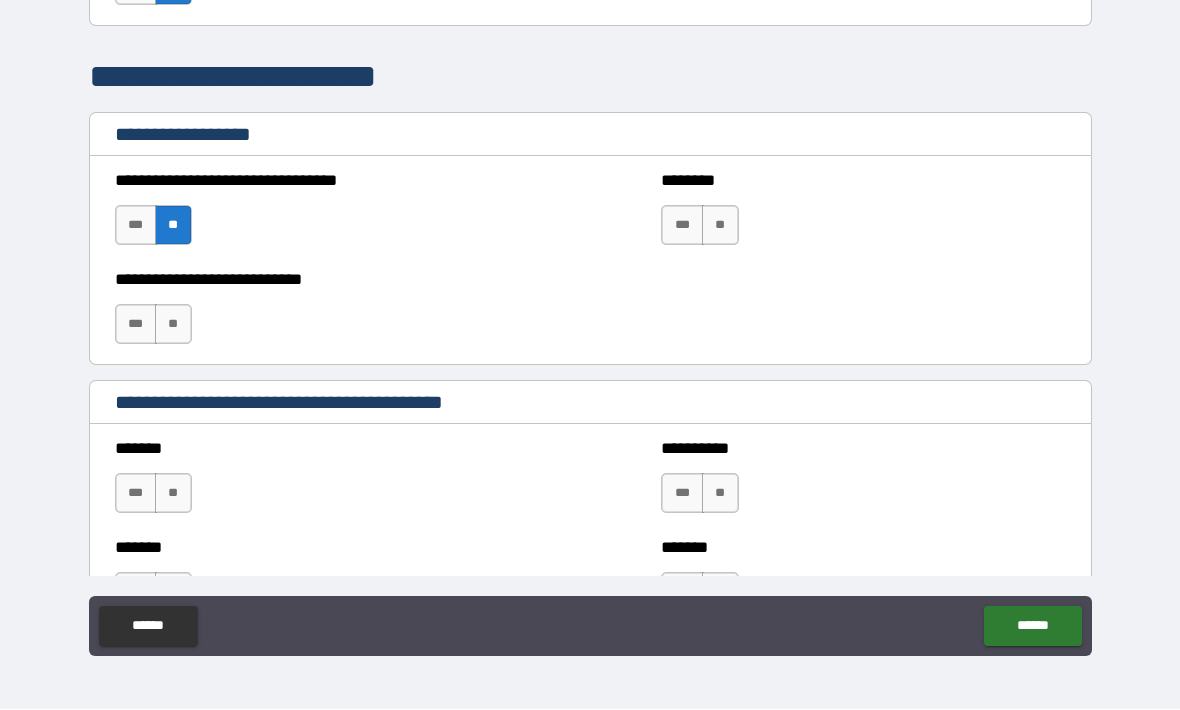 click on "**" at bounding box center (173, 325) 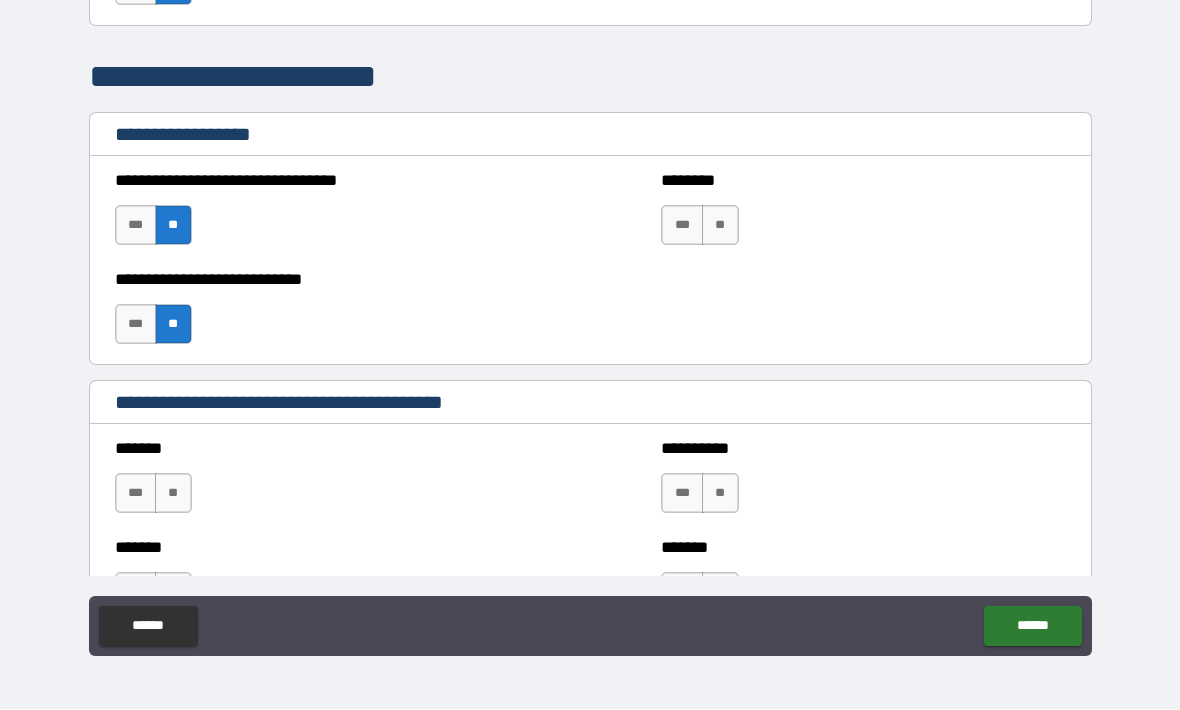 click on "**" at bounding box center [720, 226] 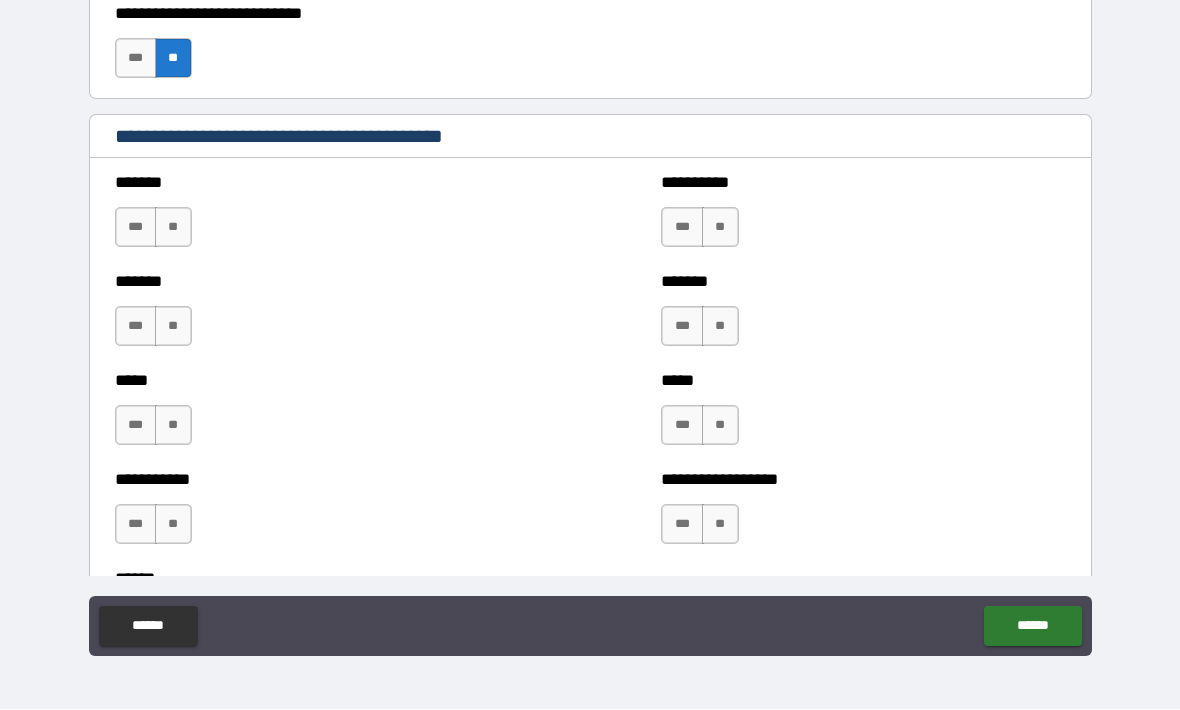 scroll, scrollTop: 1592, scrollLeft: 0, axis: vertical 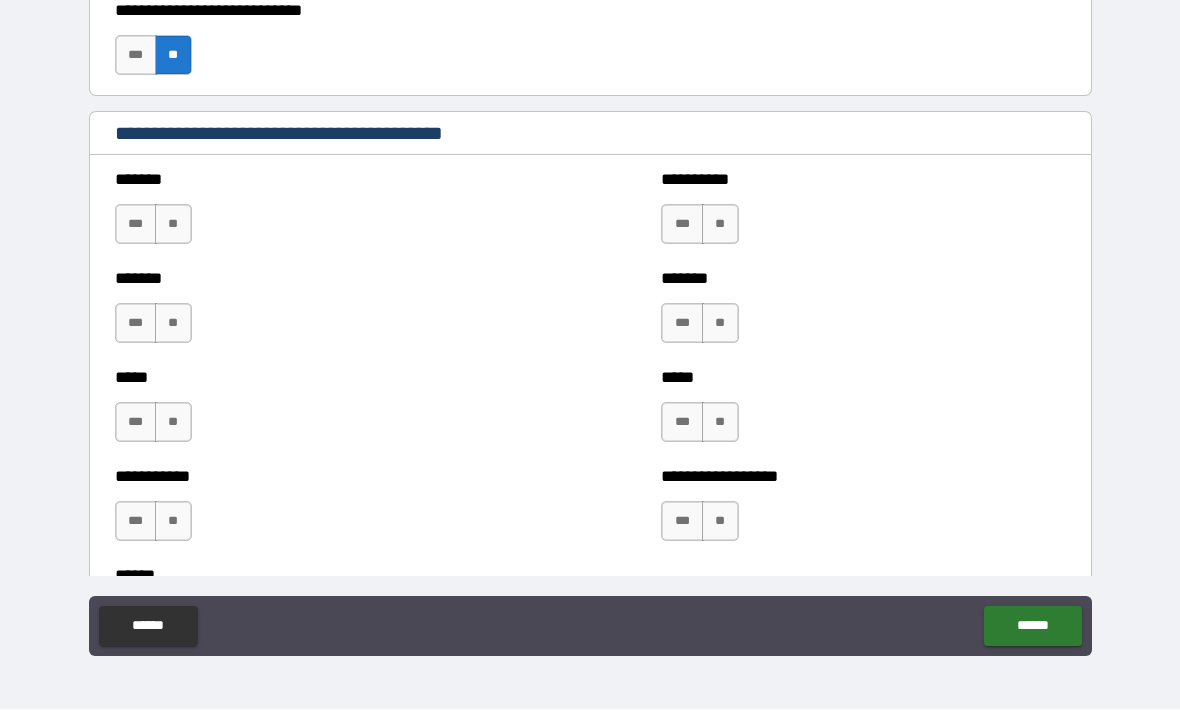 click on "**" at bounding box center [173, 225] 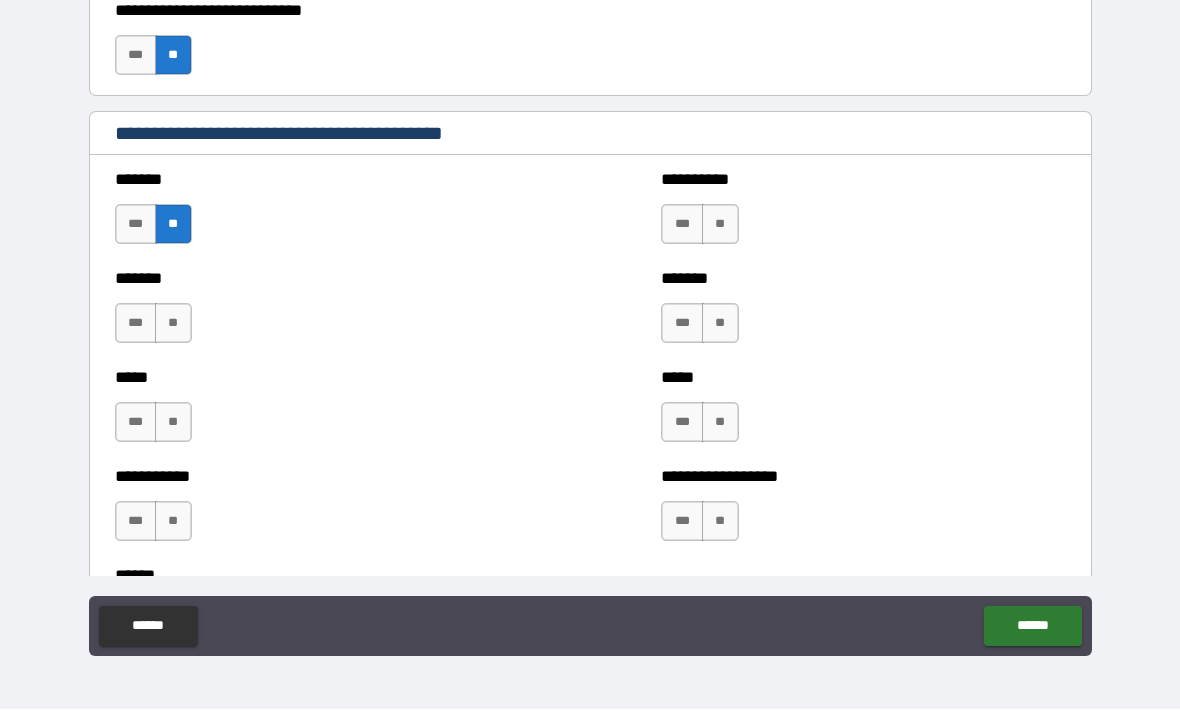 click on "**" at bounding box center (173, 324) 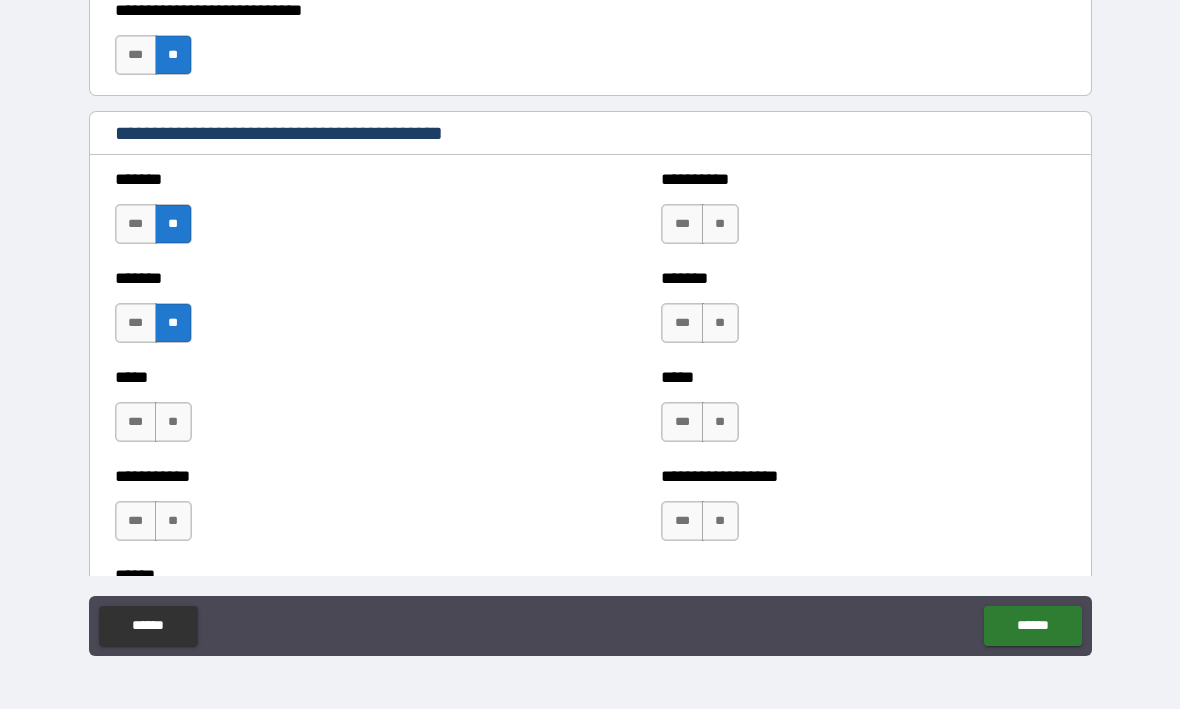 click on "**" at bounding box center (173, 423) 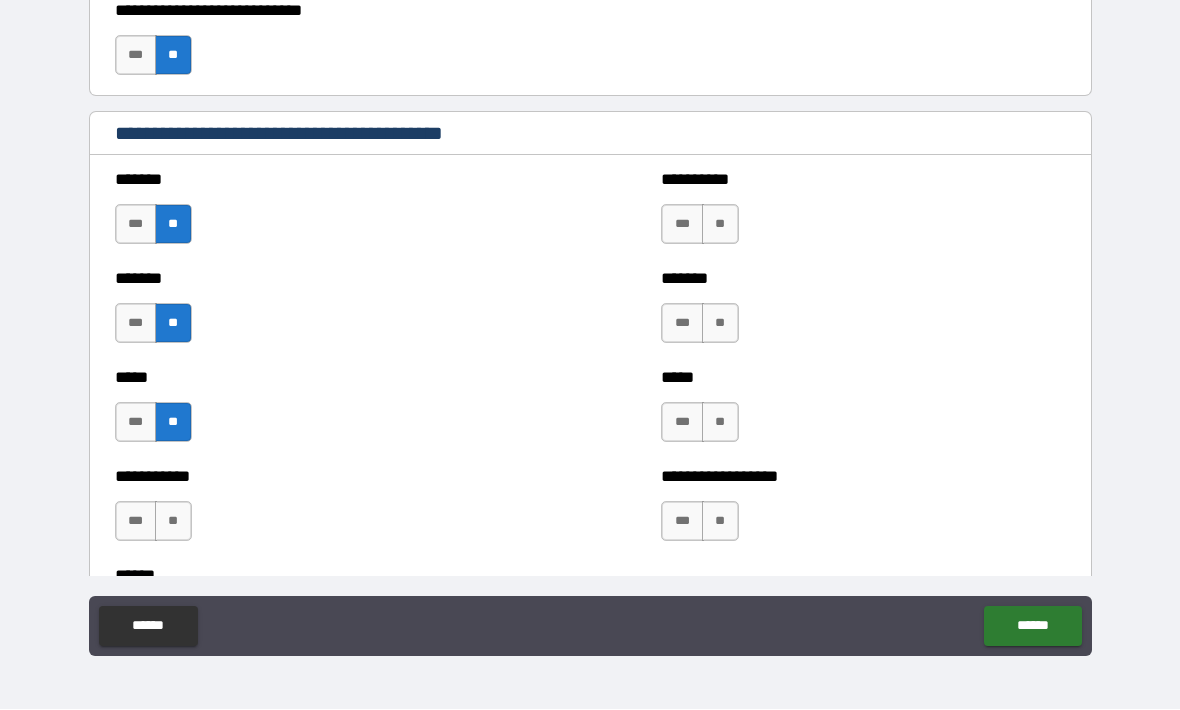 click on "**" at bounding box center (173, 522) 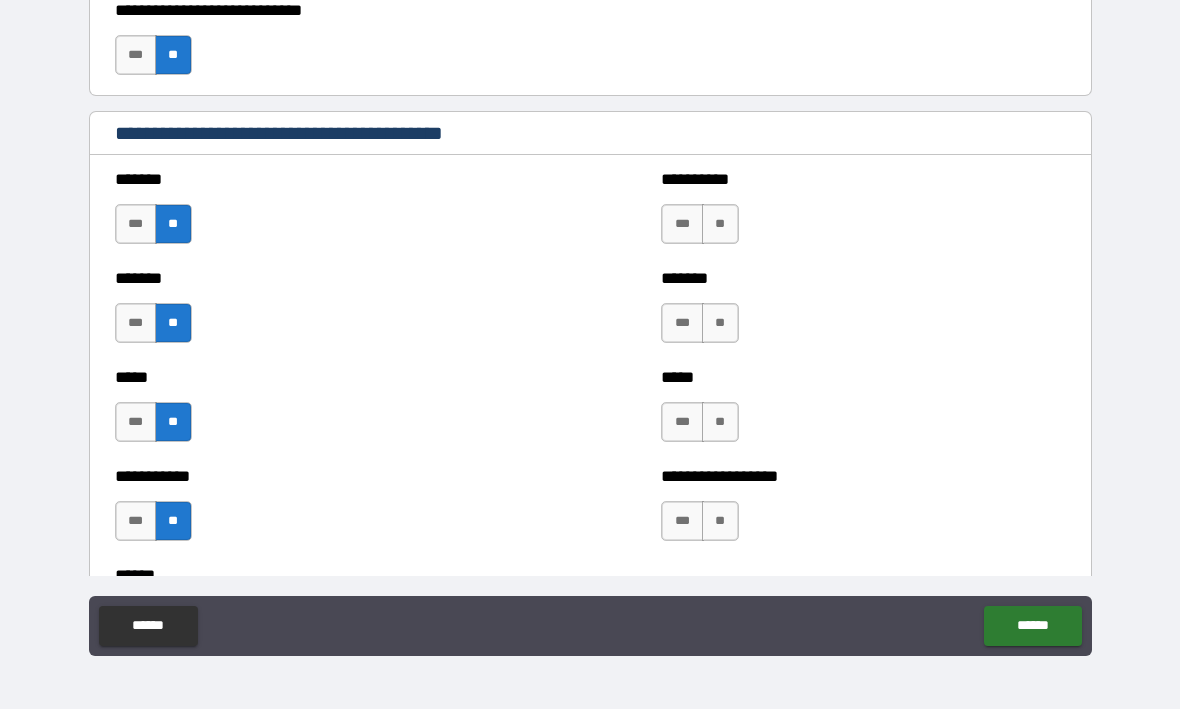 click on "**" at bounding box center [720, 225] 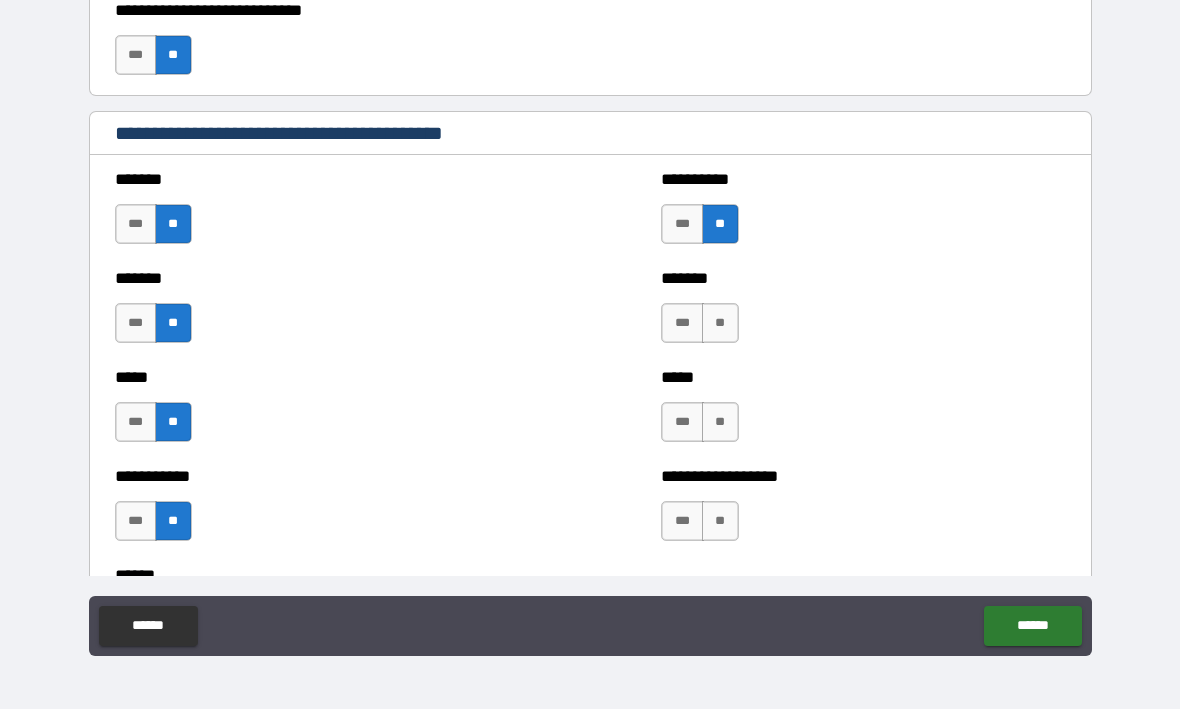 click on "**" at bounding box center (720, 324) 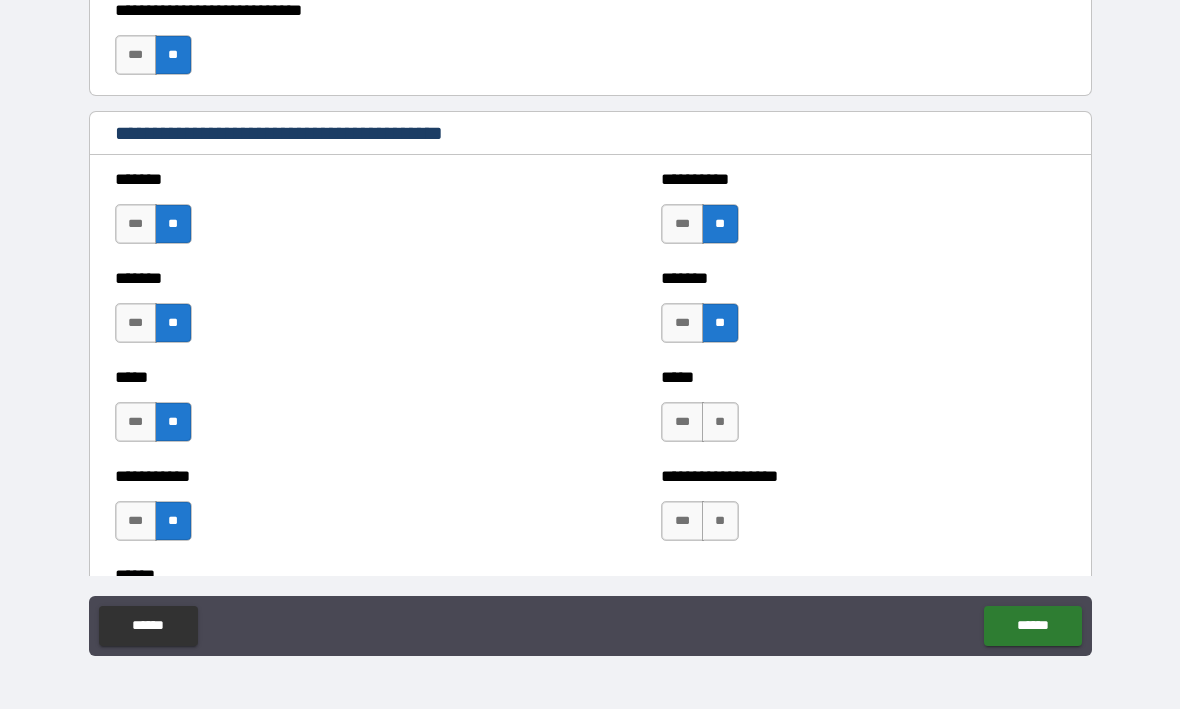 click on "**" at bounding box center [720, 423] 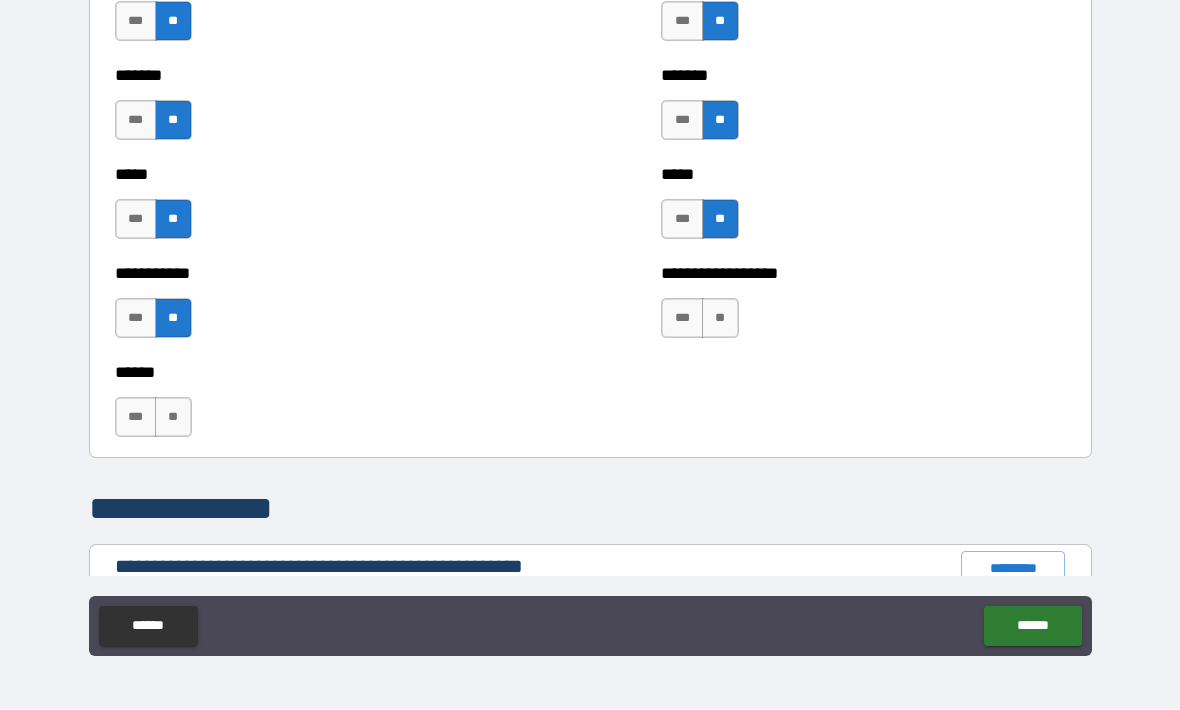 scroll, scrollTop: 1816, scrollLeft: 0, axis: vertical 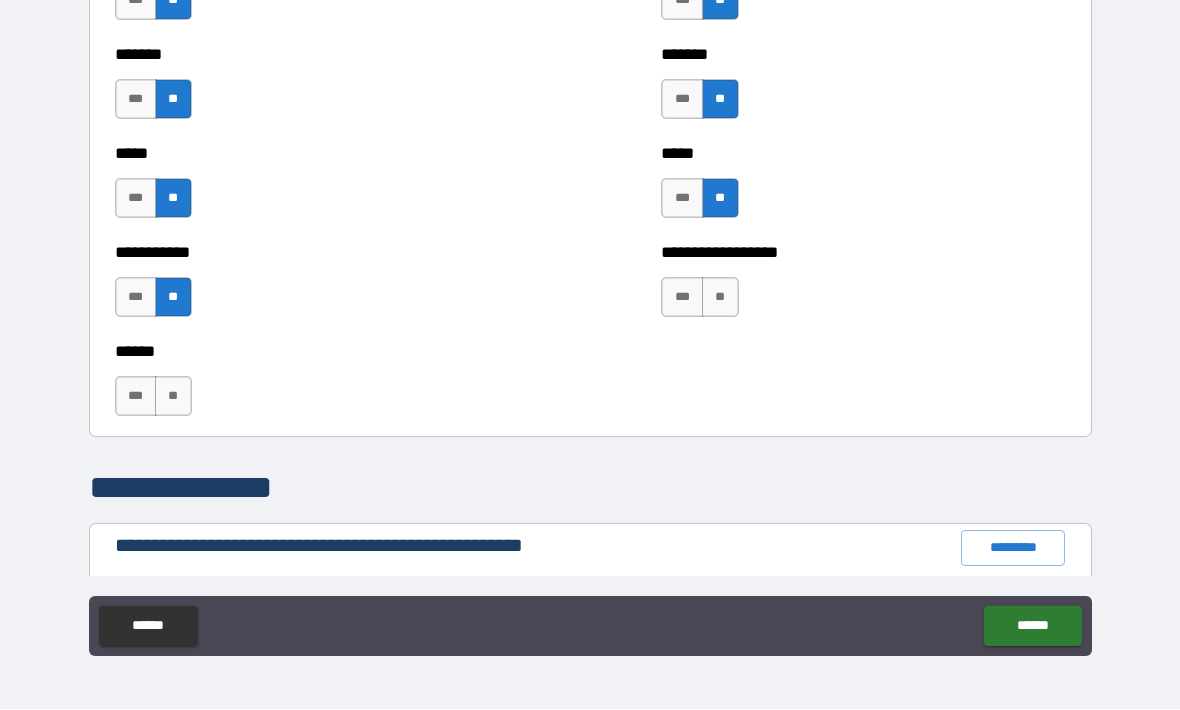 click on "**" at bounding box center [720, 298] 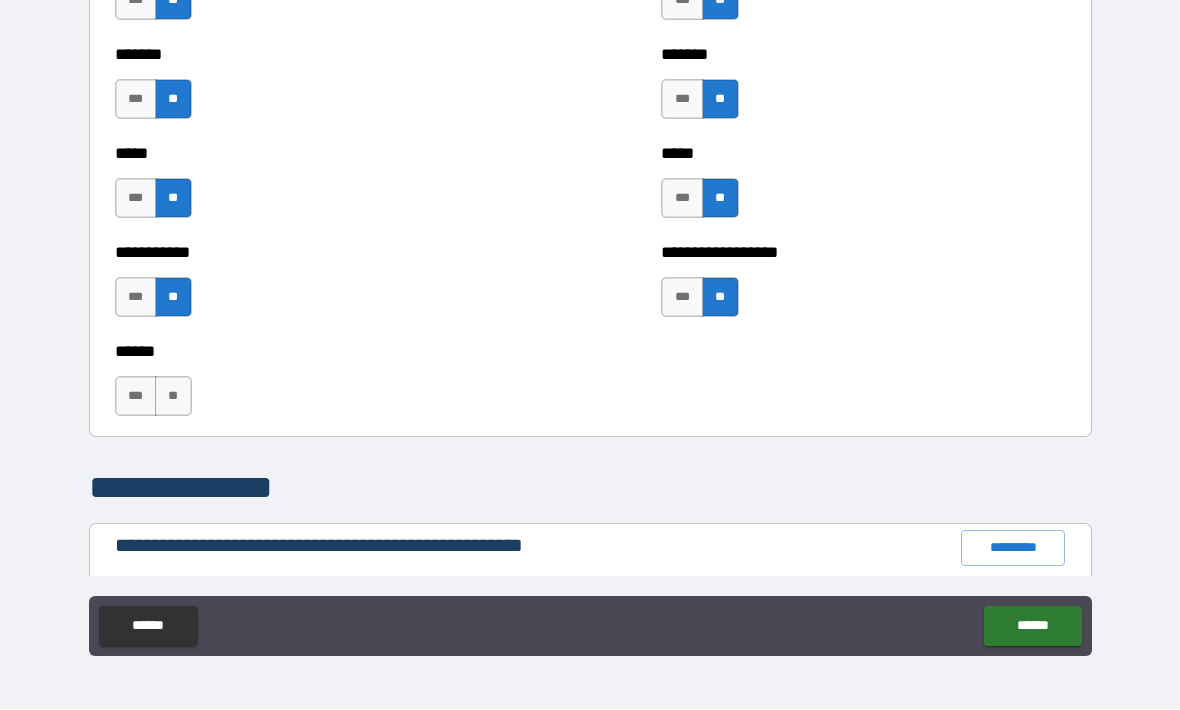 click on "**" at bounding box center (173, 397) 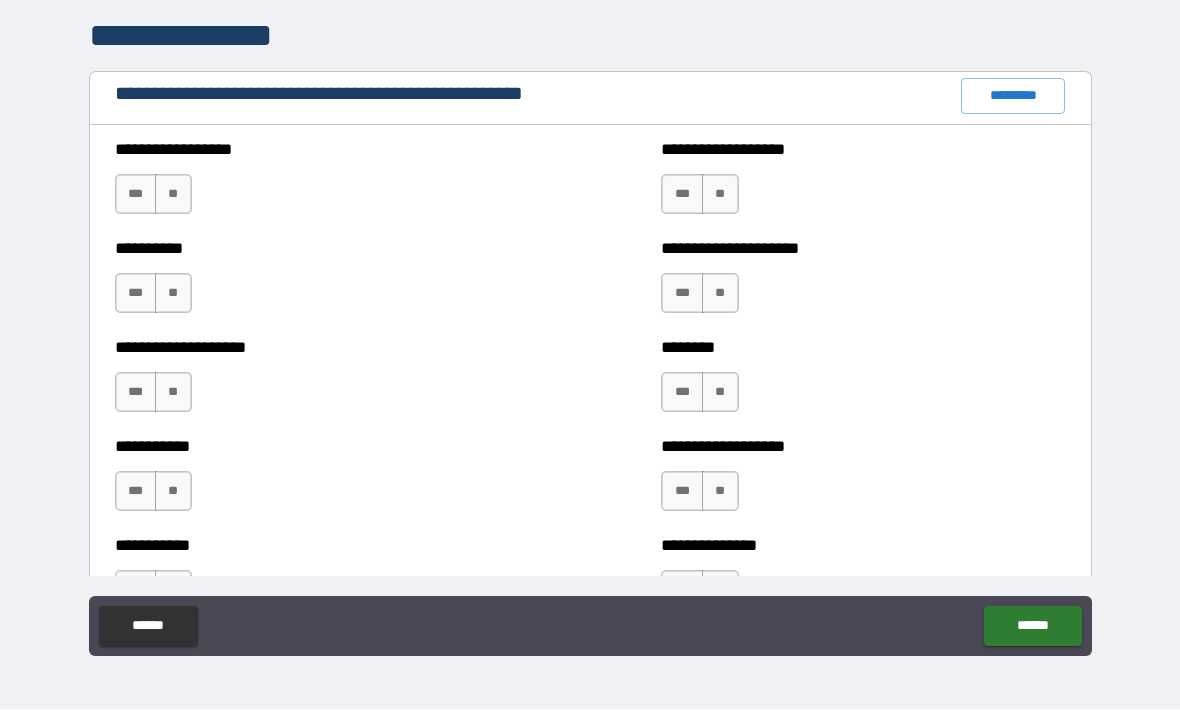 scroll, scrollTop: 2272, scrollLeft: 0, axis: vertical 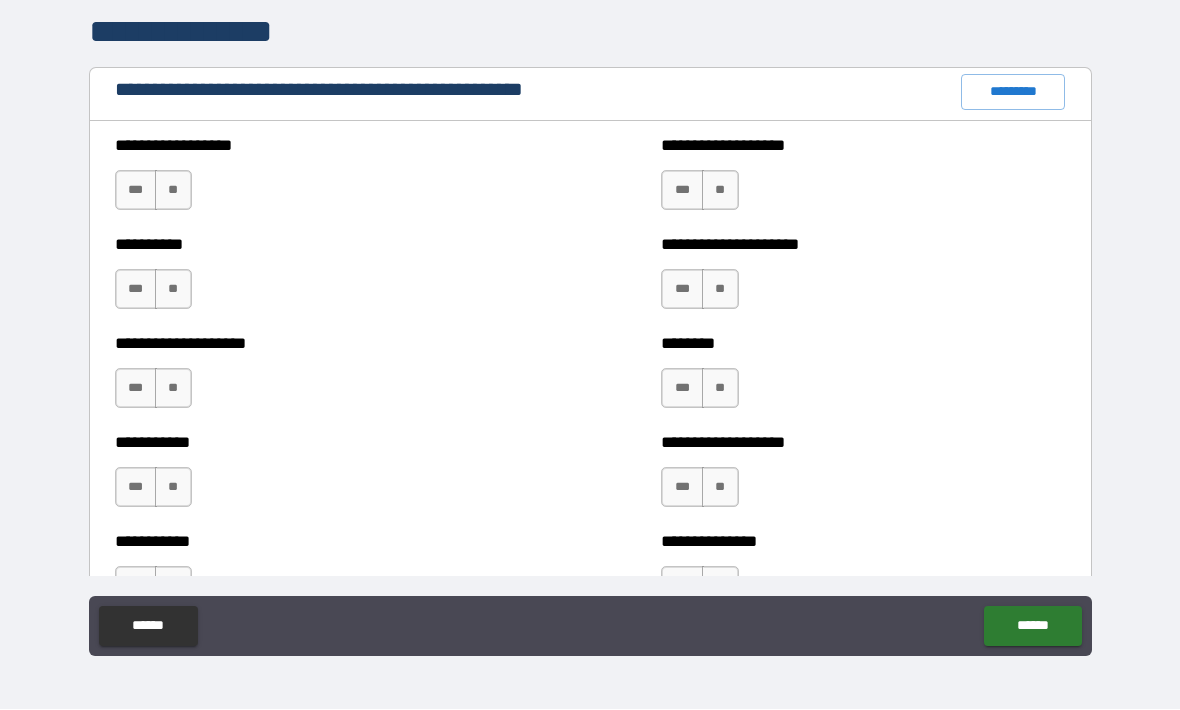 click on "**" at bounding box center [173, 191] 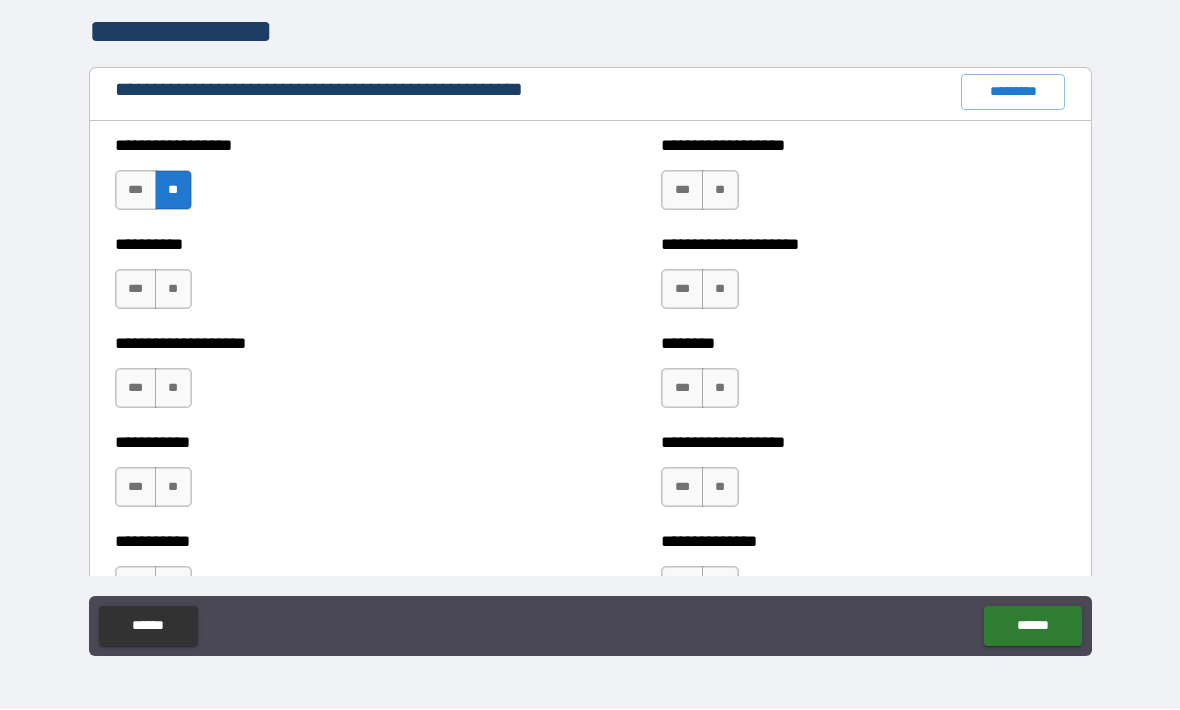 click on "**" at bounding box center (173, 290) 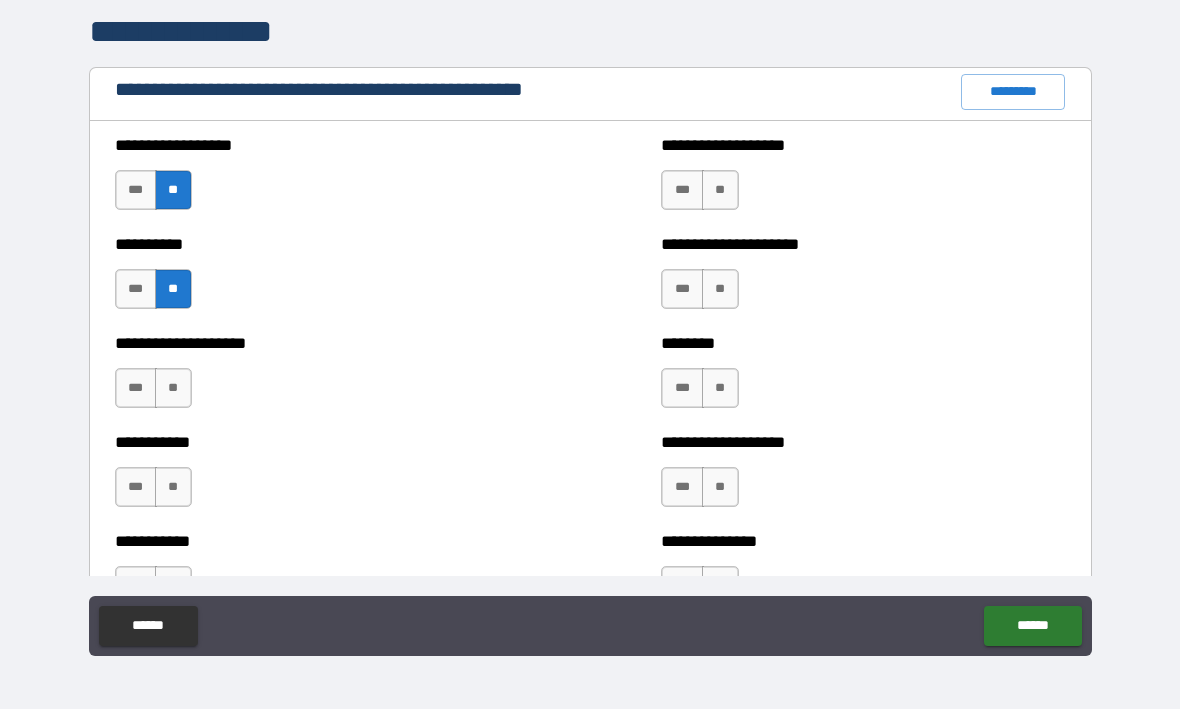 click on "**" at bounding box center [173, 389] 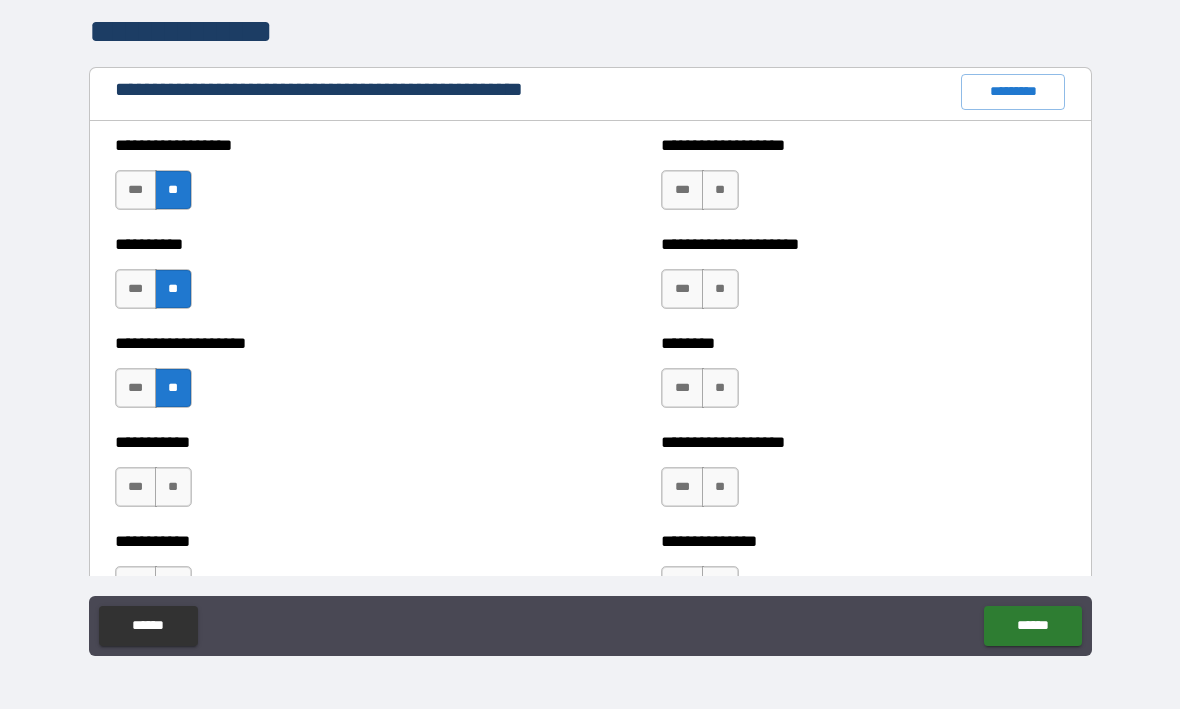 click on "**" at bounding box center [173, 488] 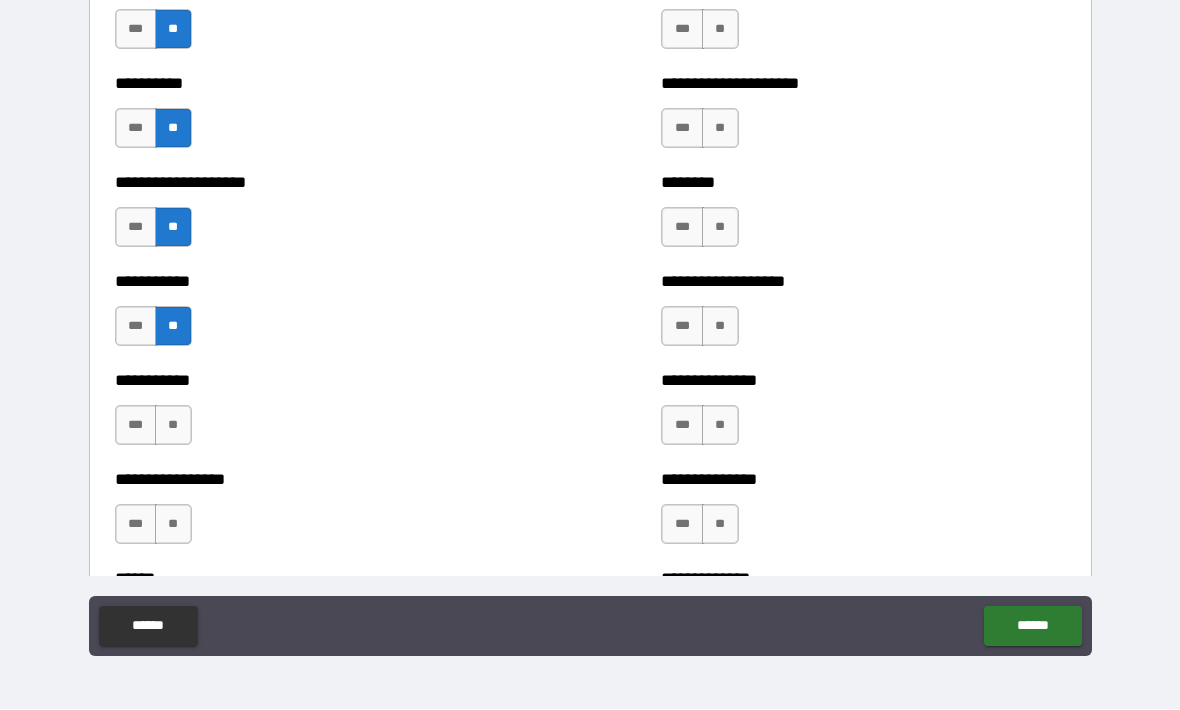 scroll, scrollTop: 2445, scrollLeft: 0, axis: vertical 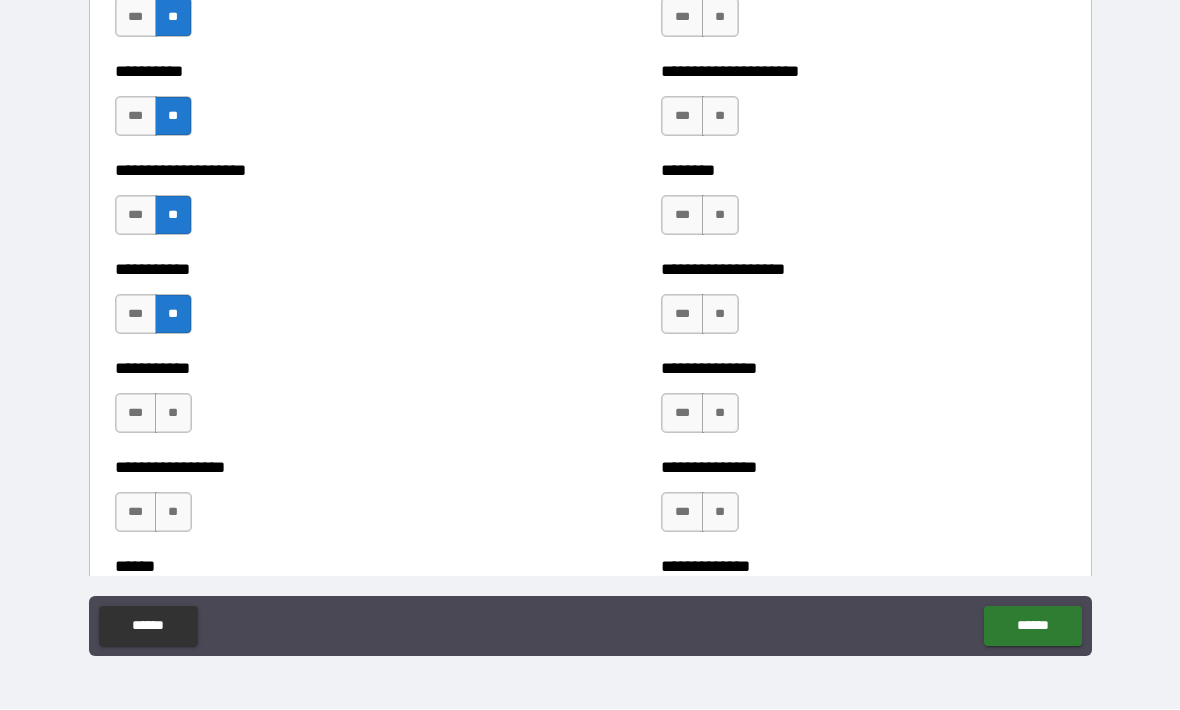 click on "**" at bounding box center (173, 414) 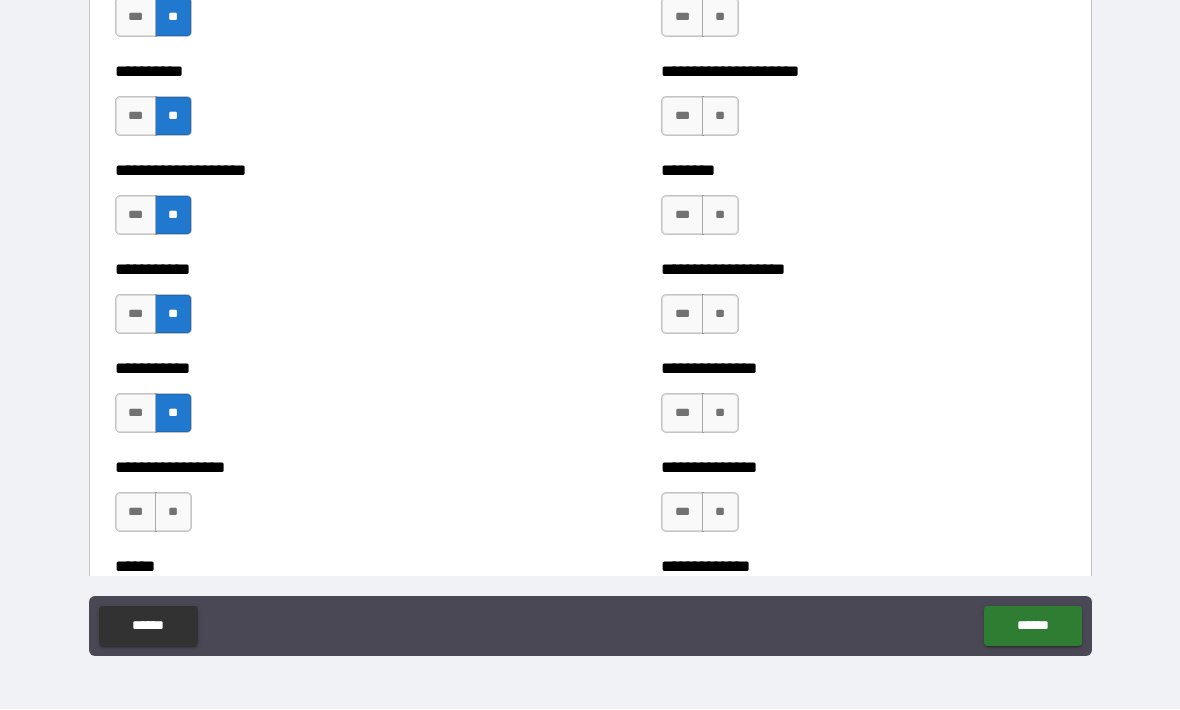 click on "**" at bounding box center [173, 513] 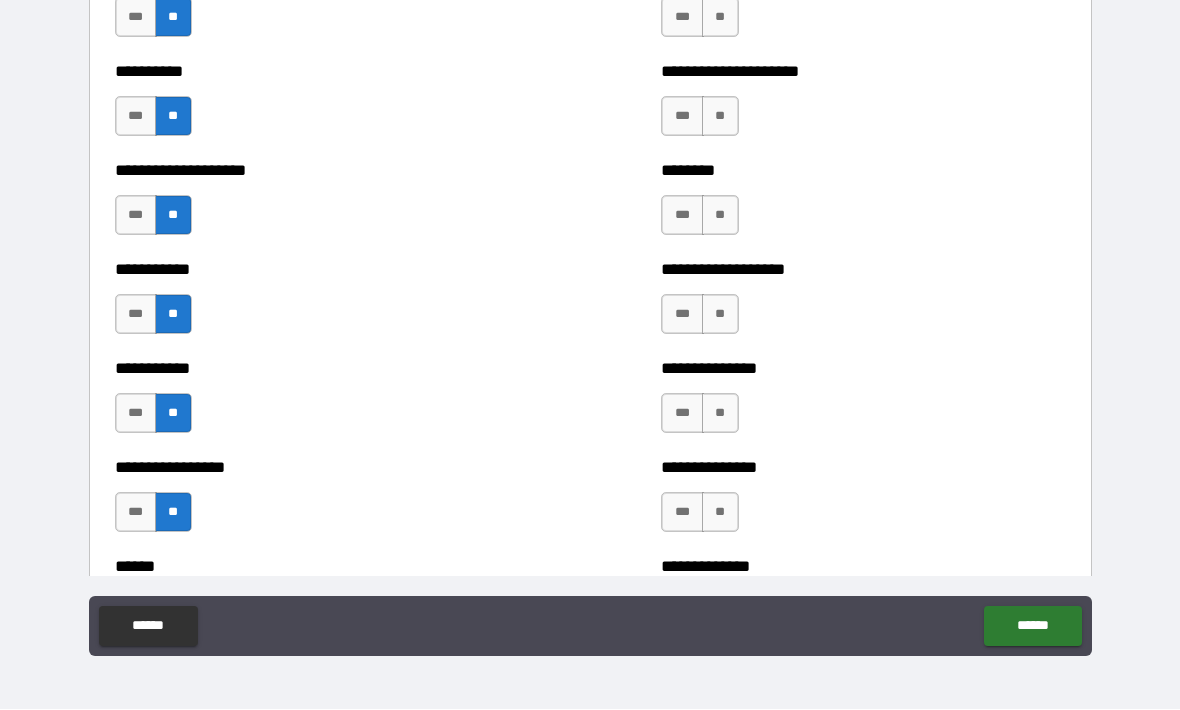 click on "**" at bounding box center (720, 513) 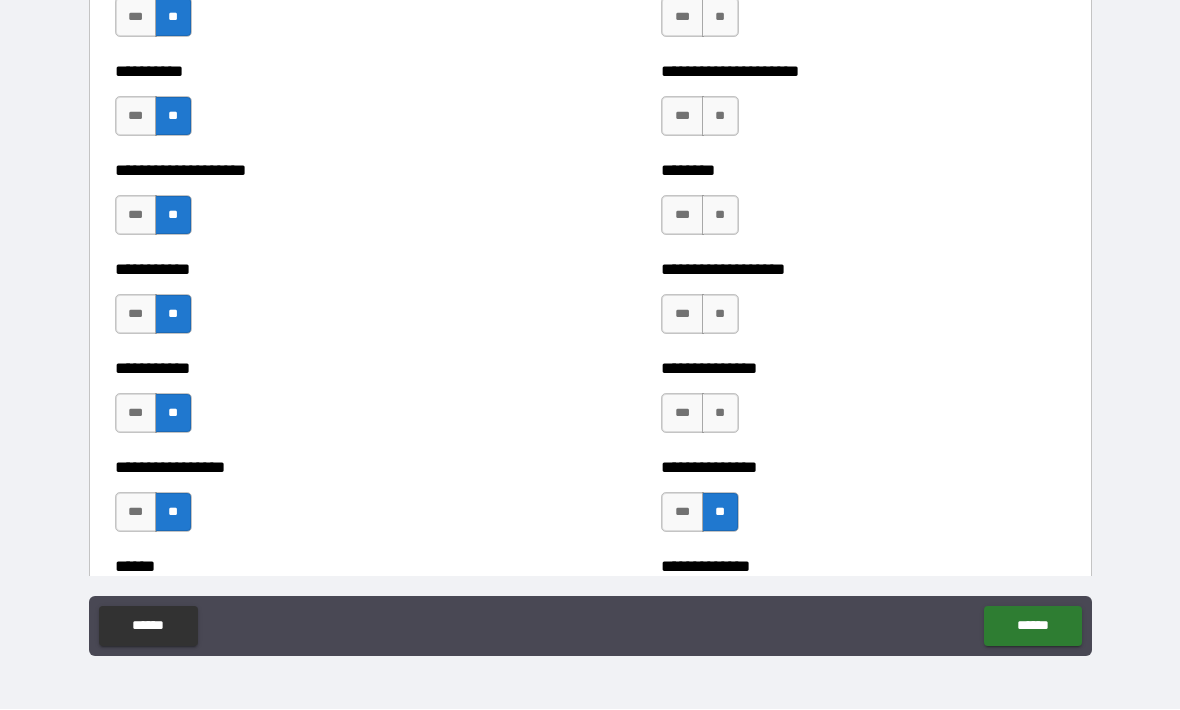 click on "**" at bounding box center [720, 414] 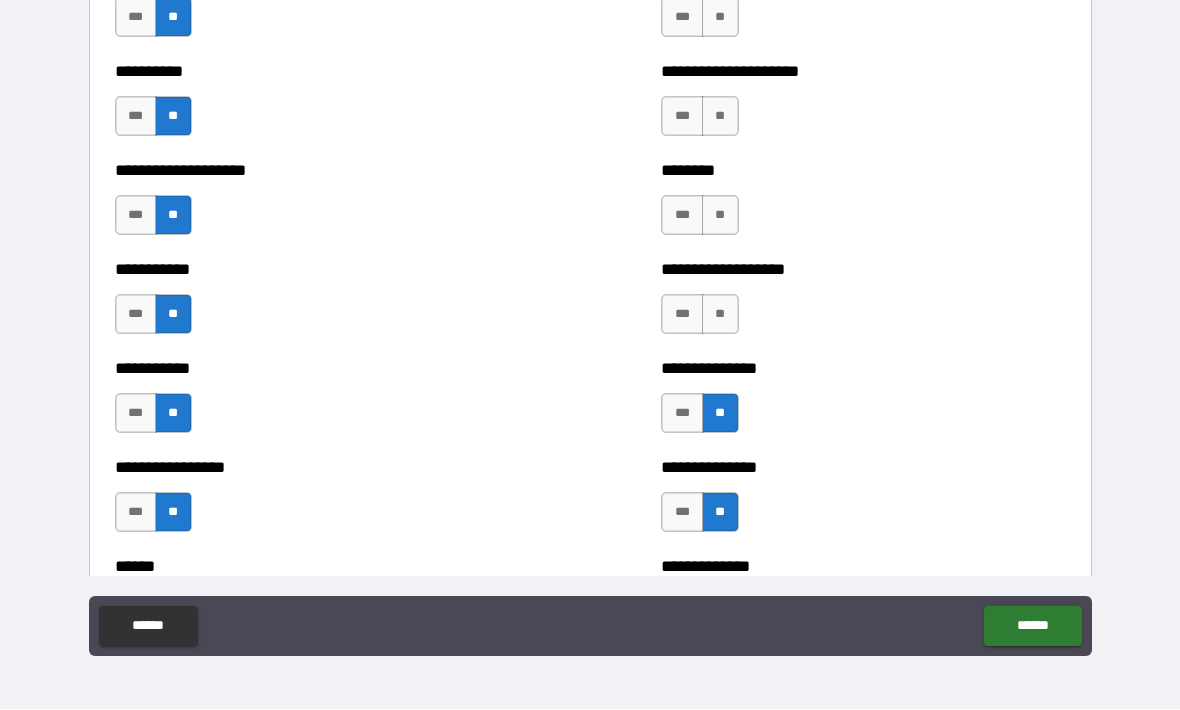 click on "**" at bounding box center [720, 315] 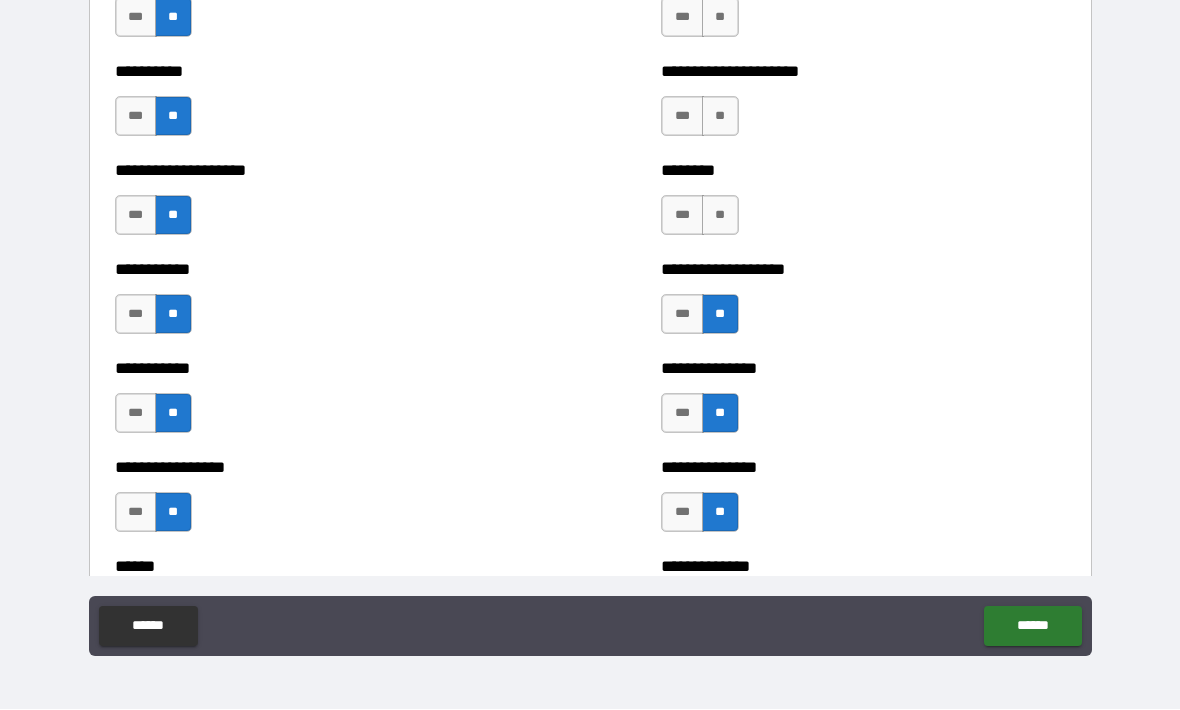 click on "**" at bounding box center (720, 216) 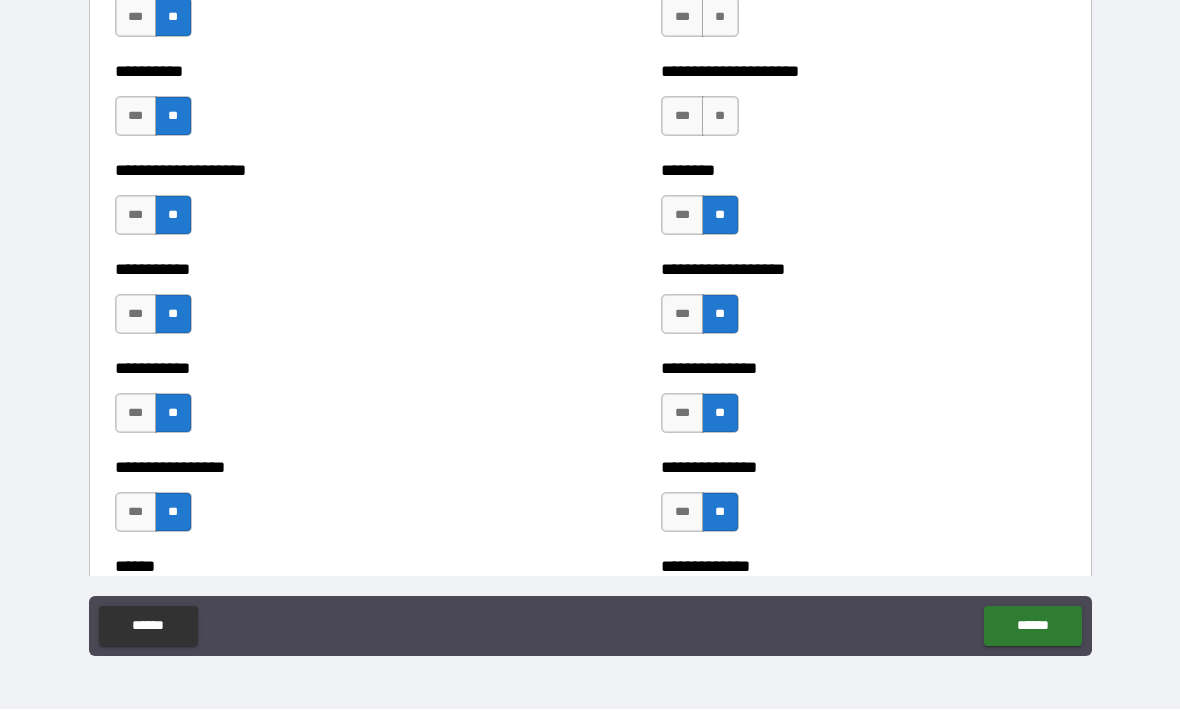 click on "**" at bounding box center (720, 117) 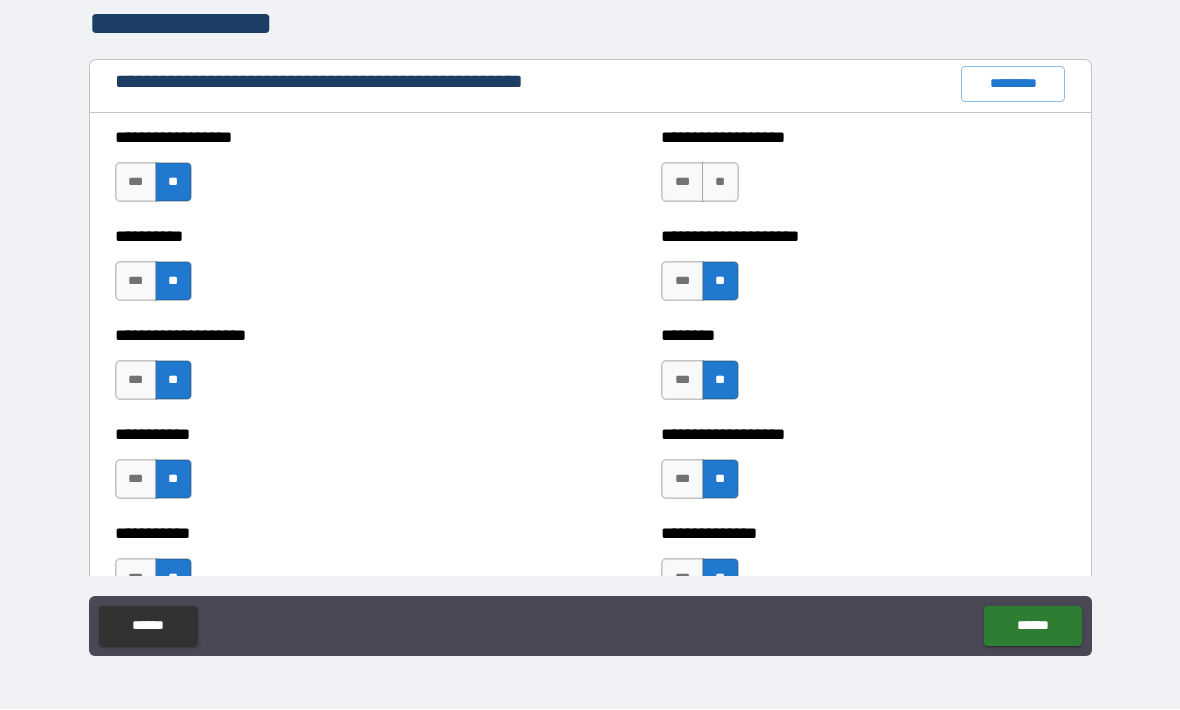 scroll, scrollTop: 2278, scrollLeft: 0, axis: vertical 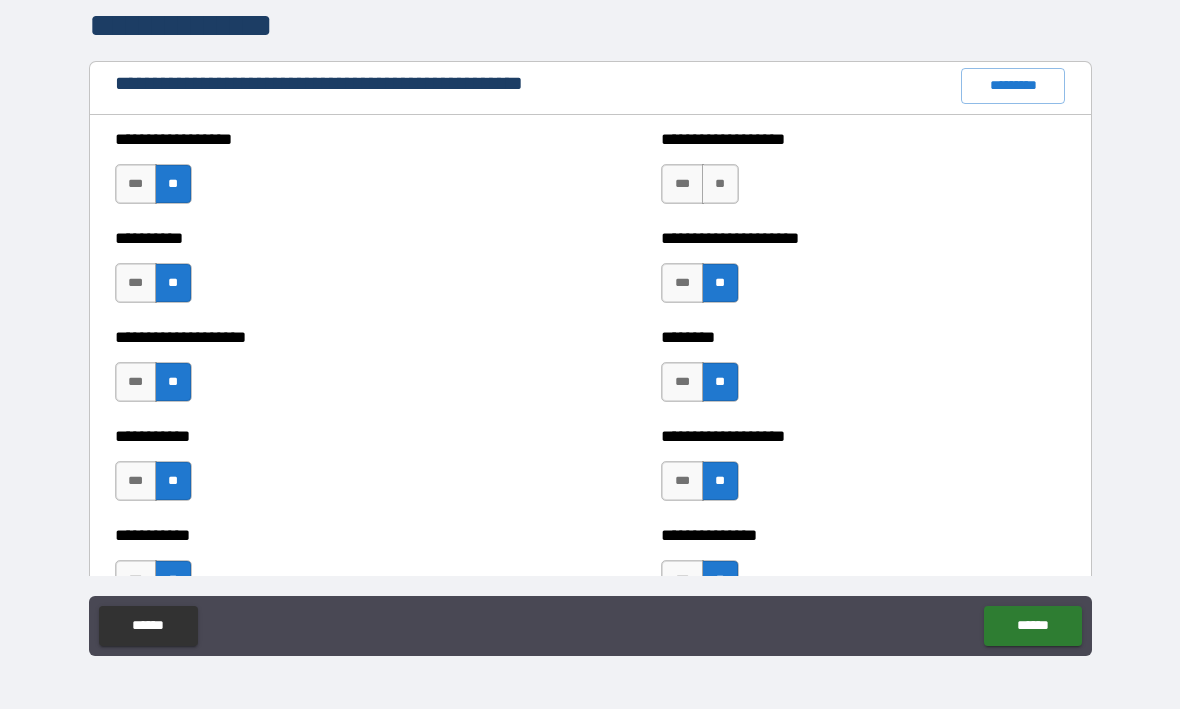 click on "**" at bounding box center [720, 185] 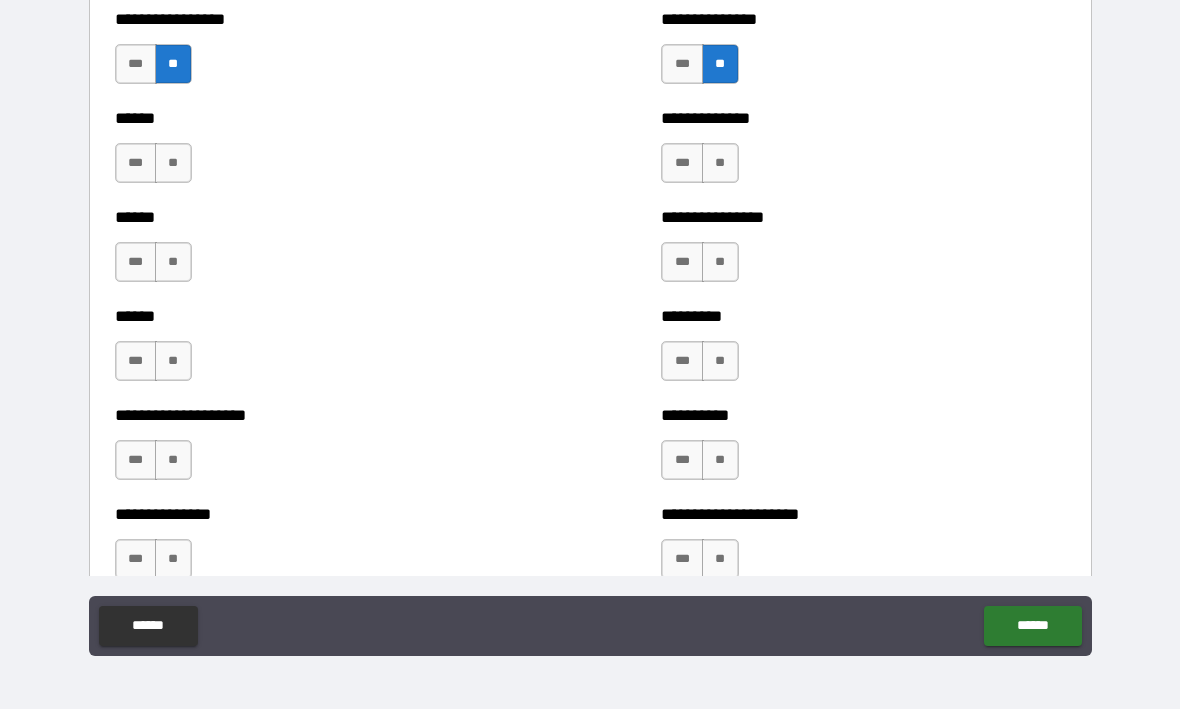 scroll, scrollTop: 2910, scrollLeft: 0, axis: vertical 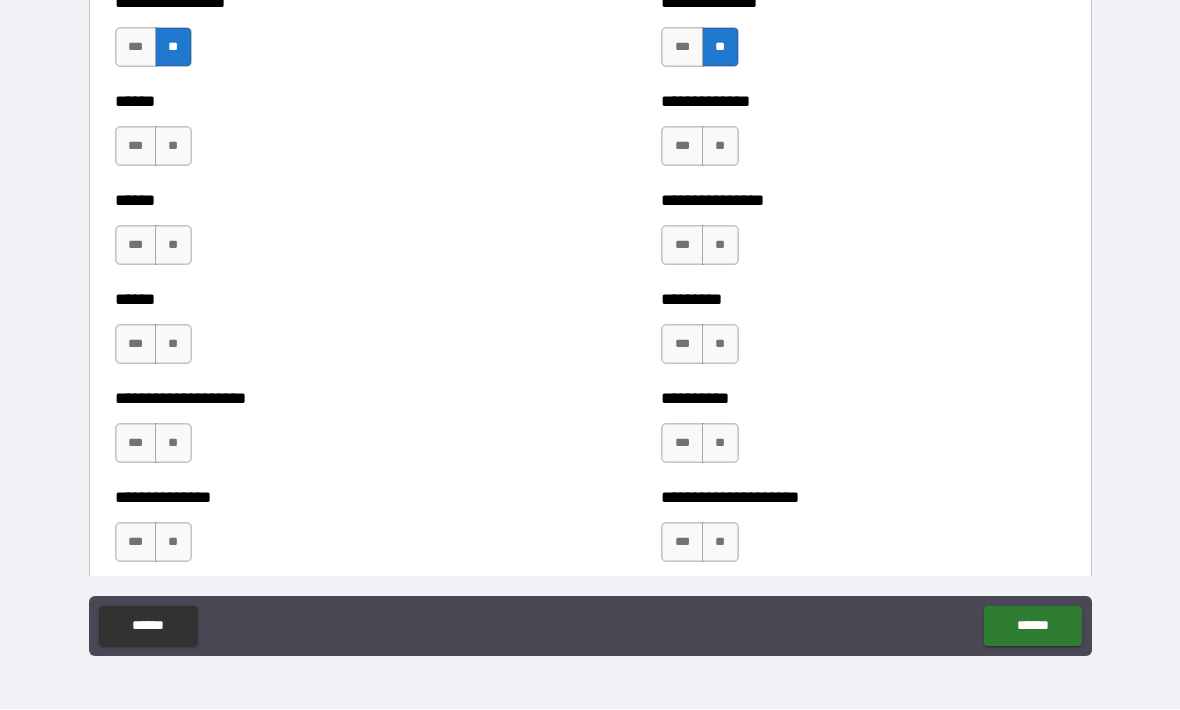 click on "**" at bounding box center [173, 147] 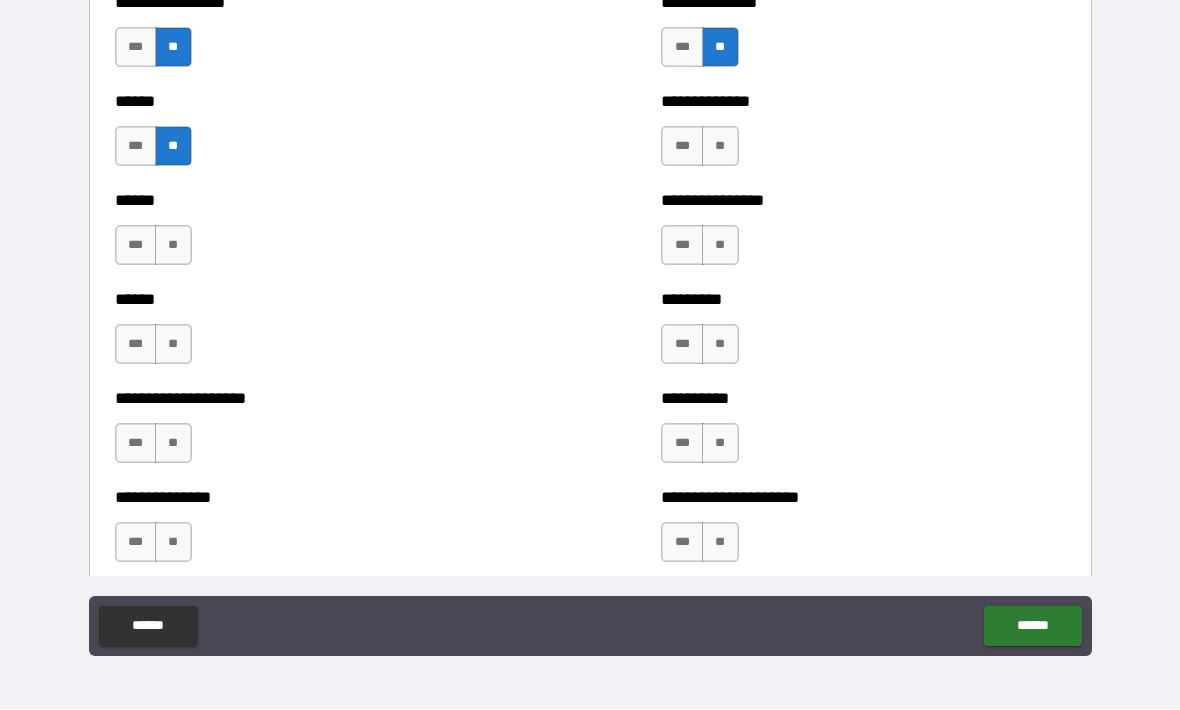click on "**" at bounding box center [173, 246] 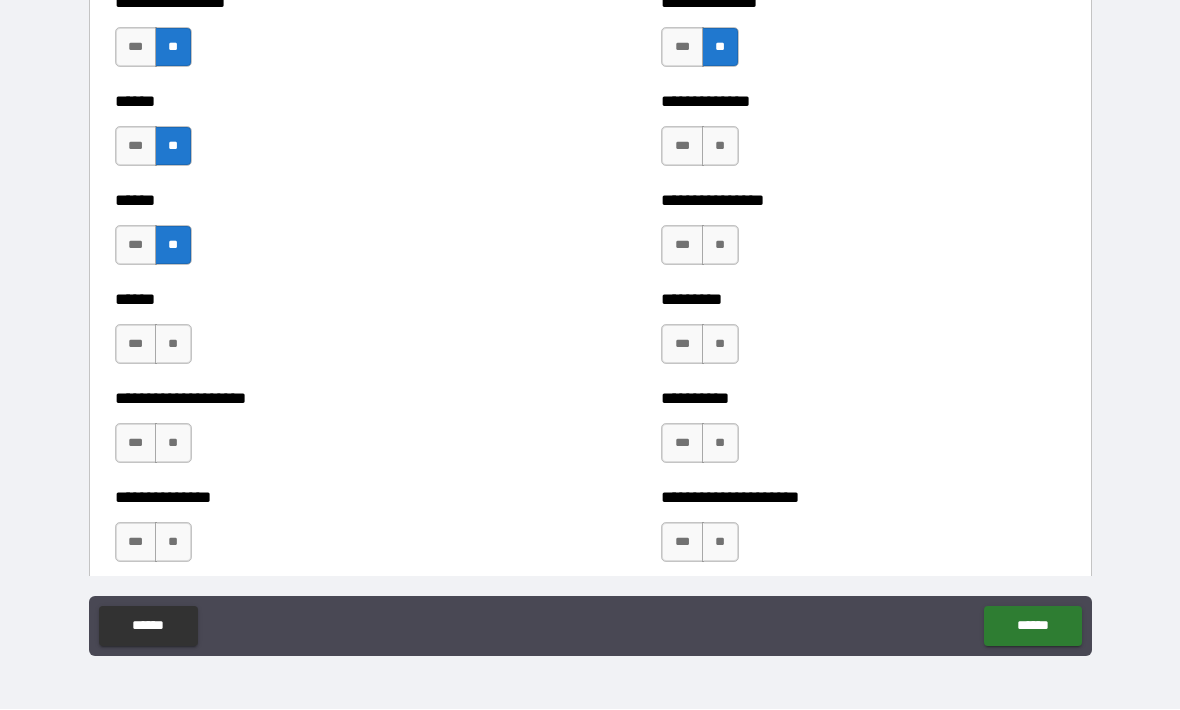 click on "**" at bounding box center [720, 147] 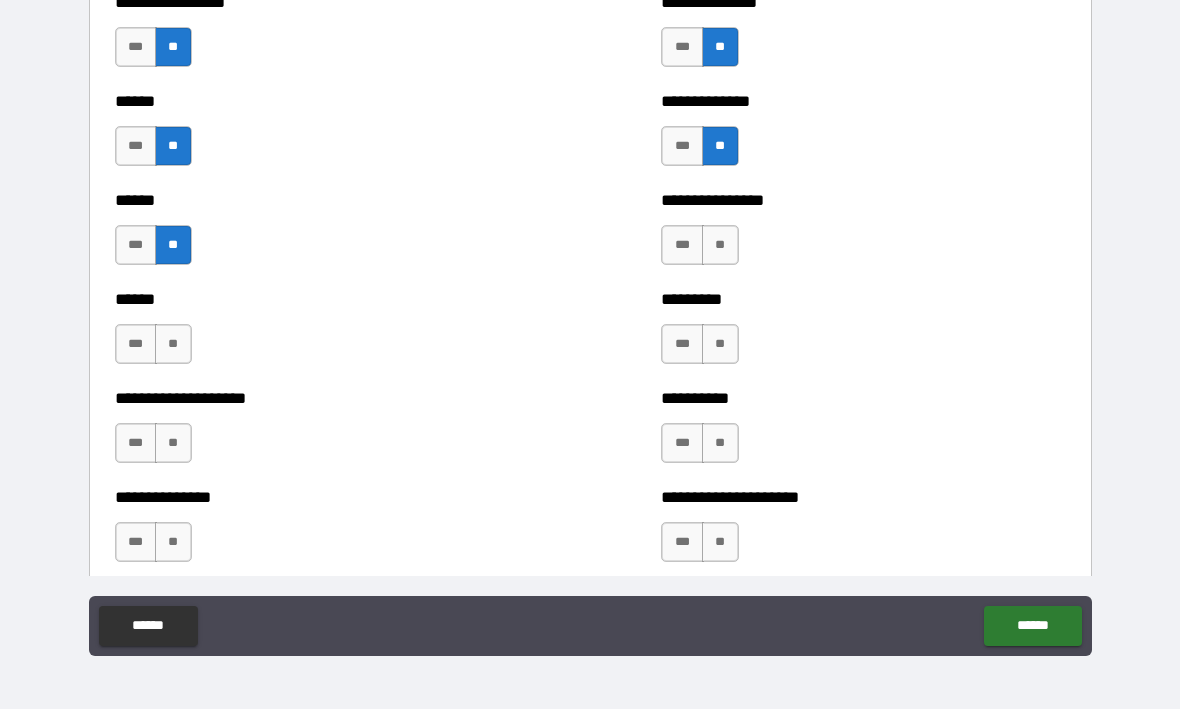 click on "**" at bounding box center [720, 246] 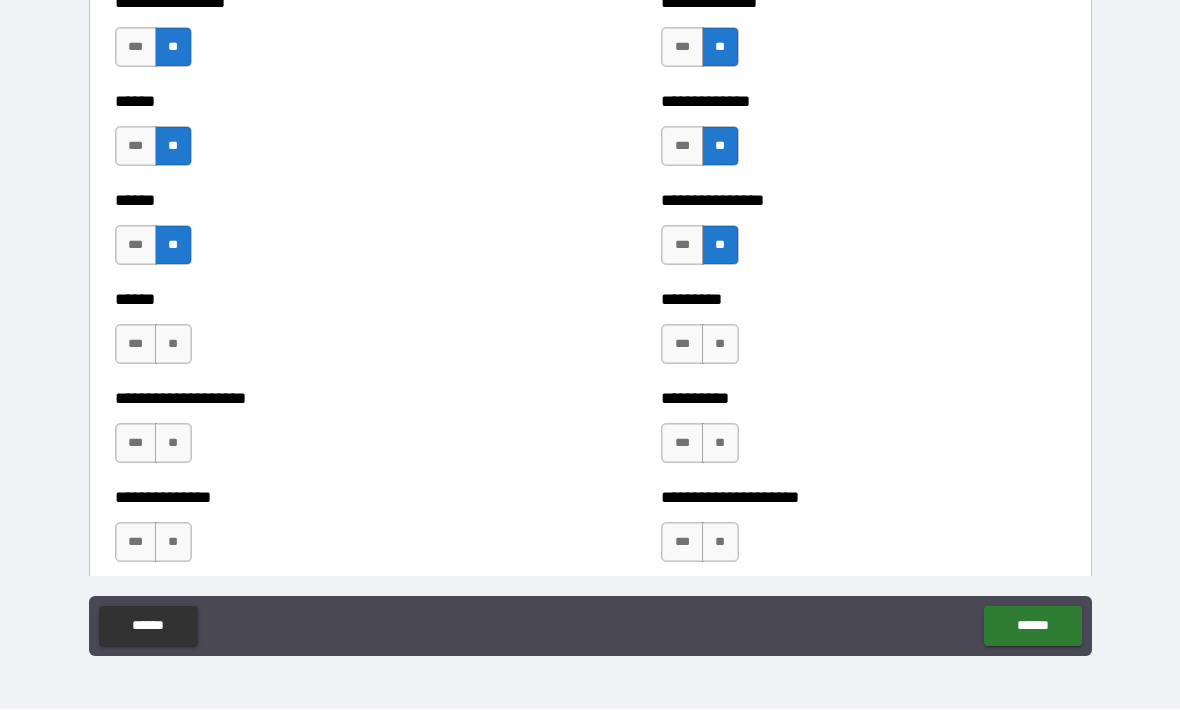 click on "**" at bounding box center (720, 345) 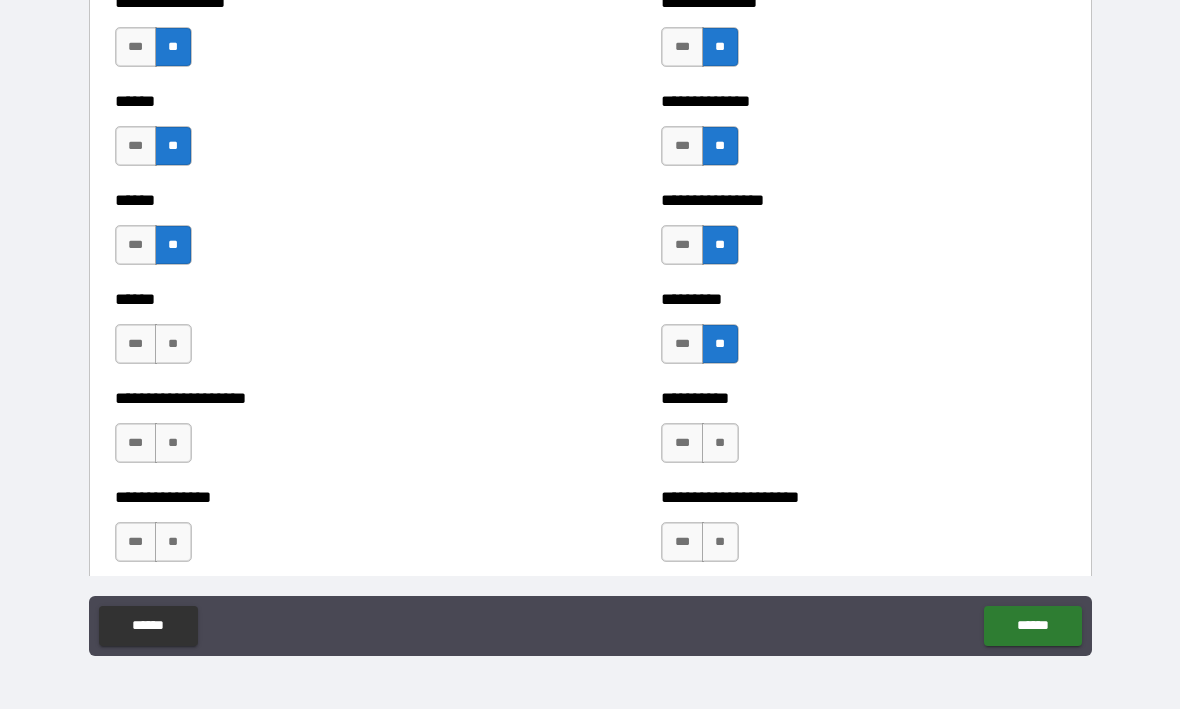 click on "**" at bounding box center (720, 444) 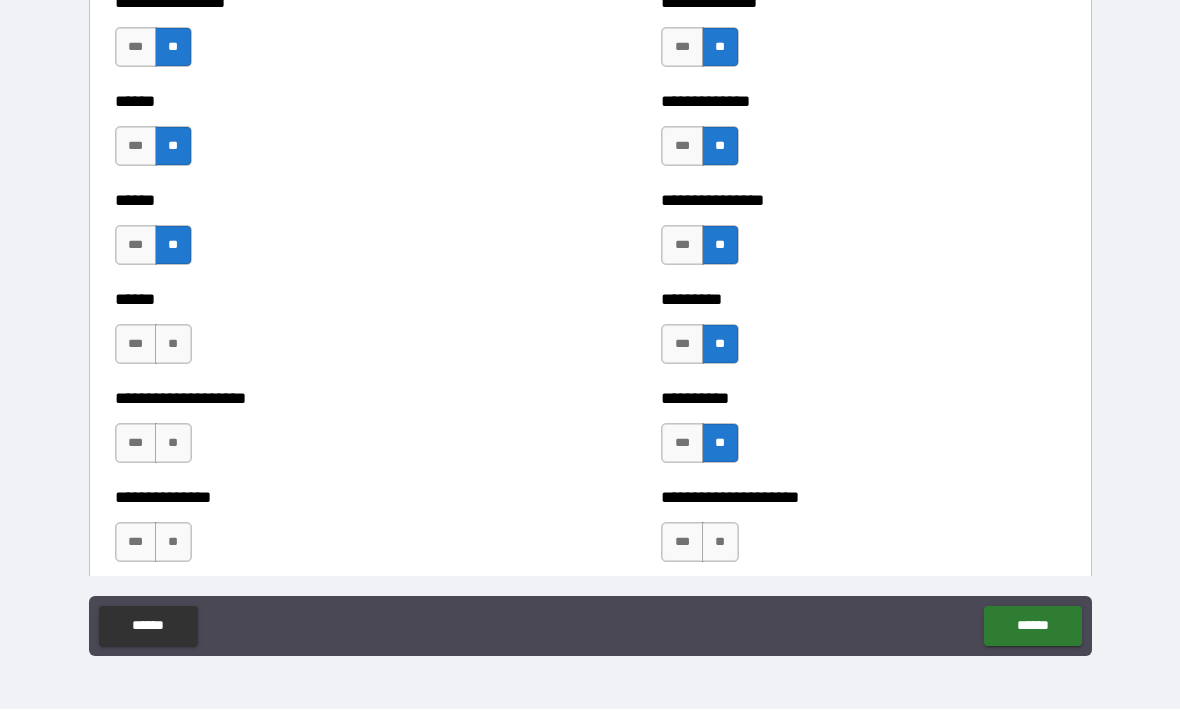 click on "**" at bounding box center [720, 543] 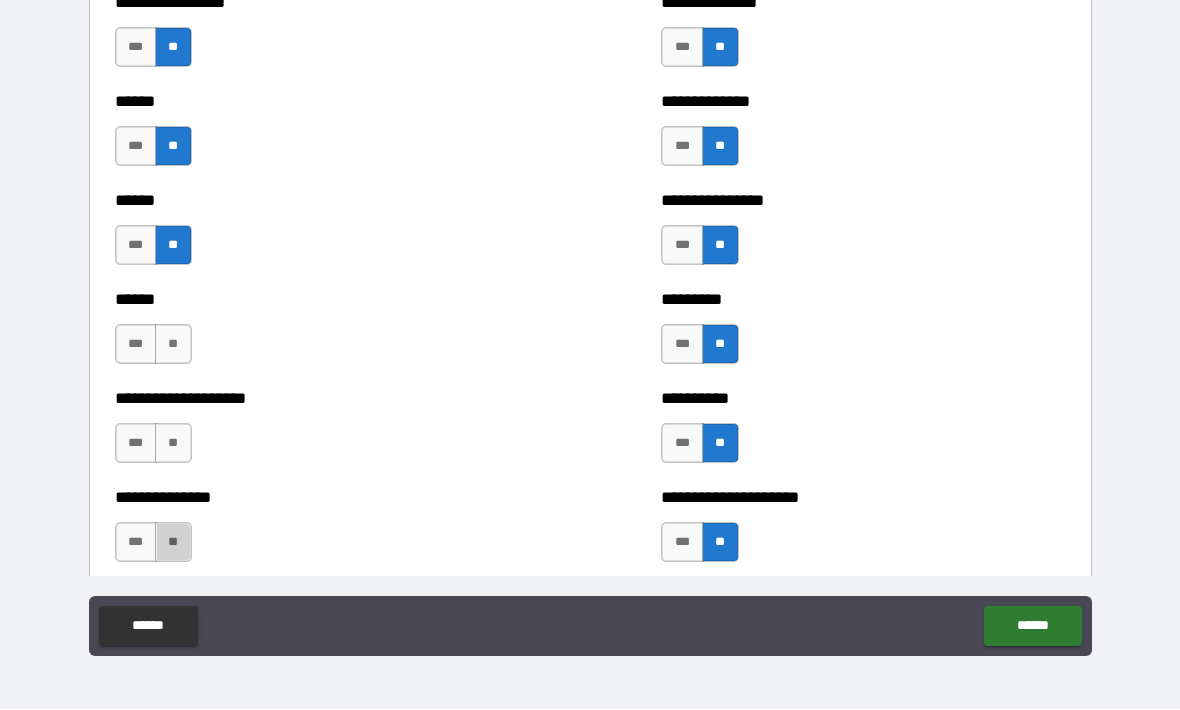 click on "**" at bounding box center [173, 543] 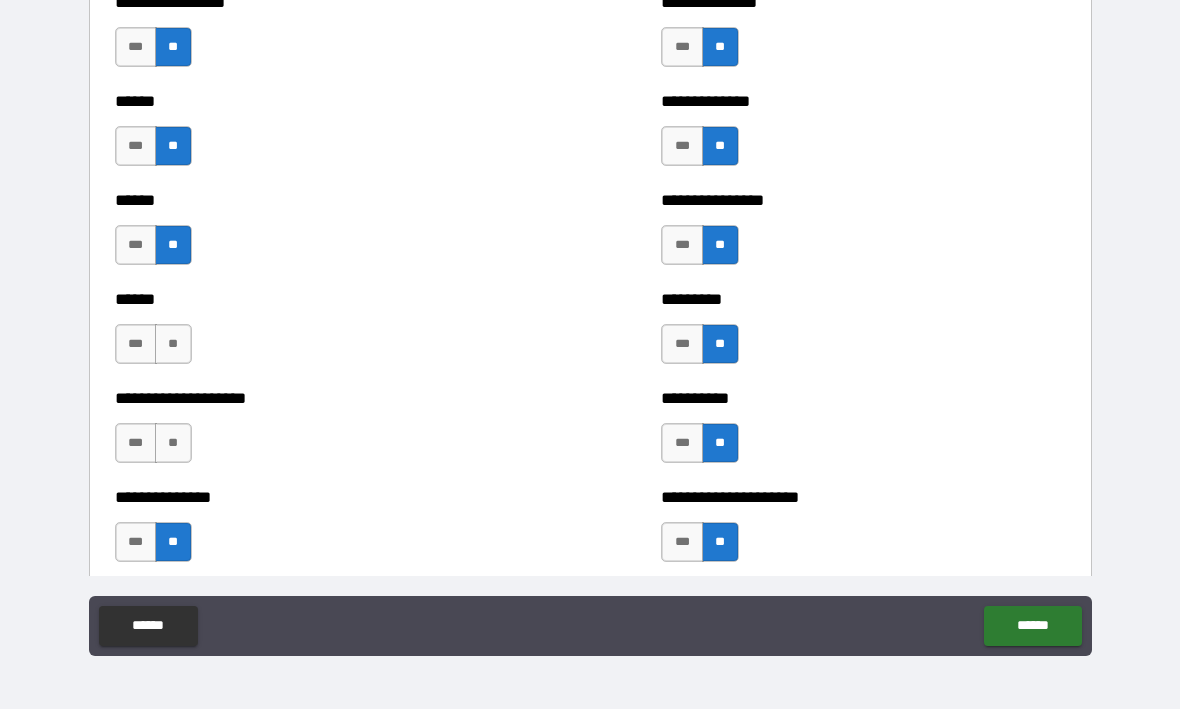 click on "**" at bounding box center [173, 444] 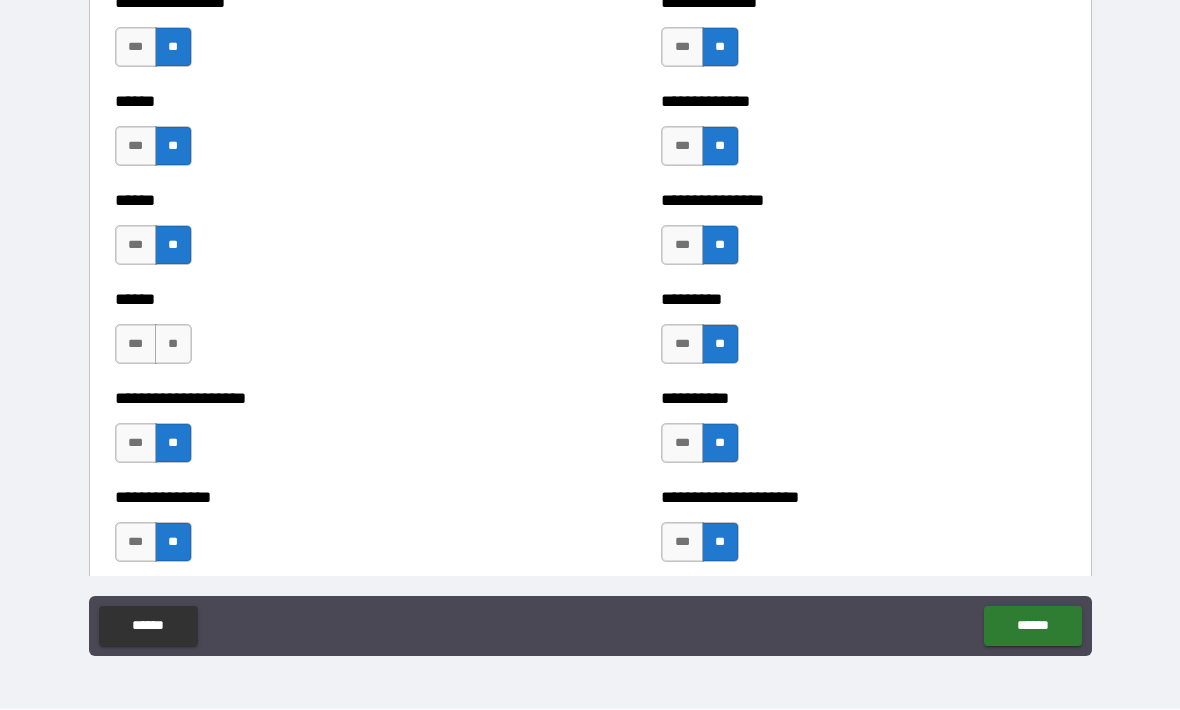 click on "**" at bounding box center (173, 345) 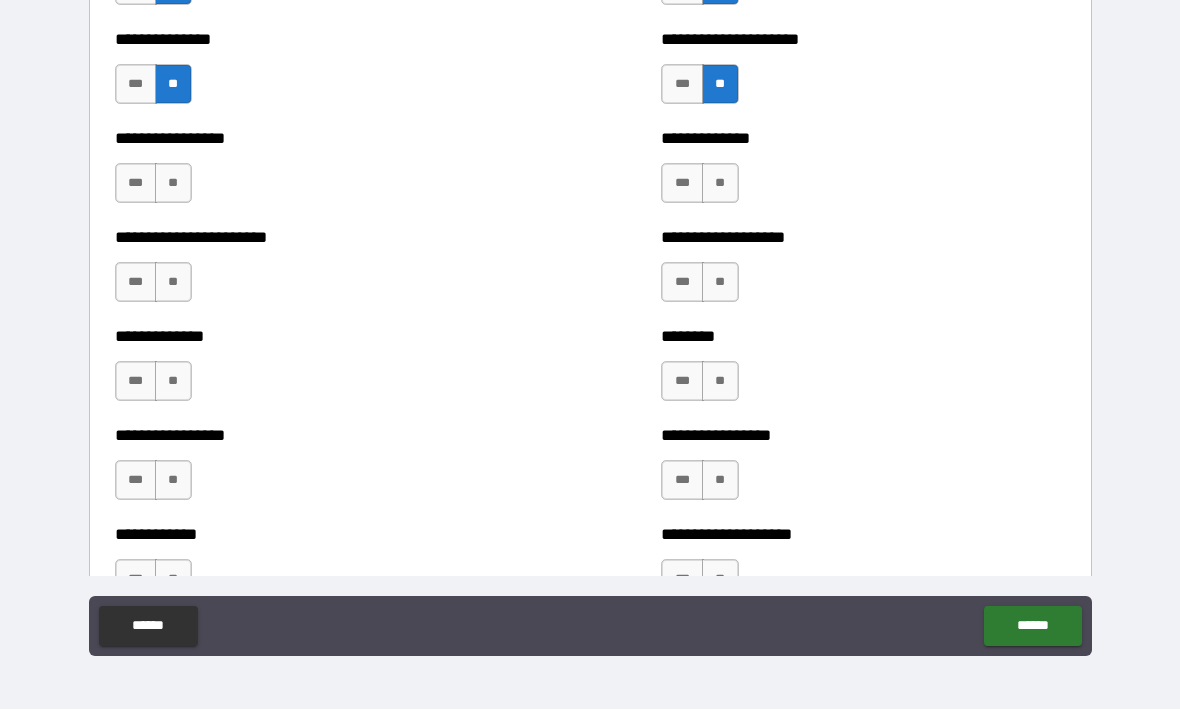 scroll, scrollTop: 3371, scrollLeft: 0, axis: vertical 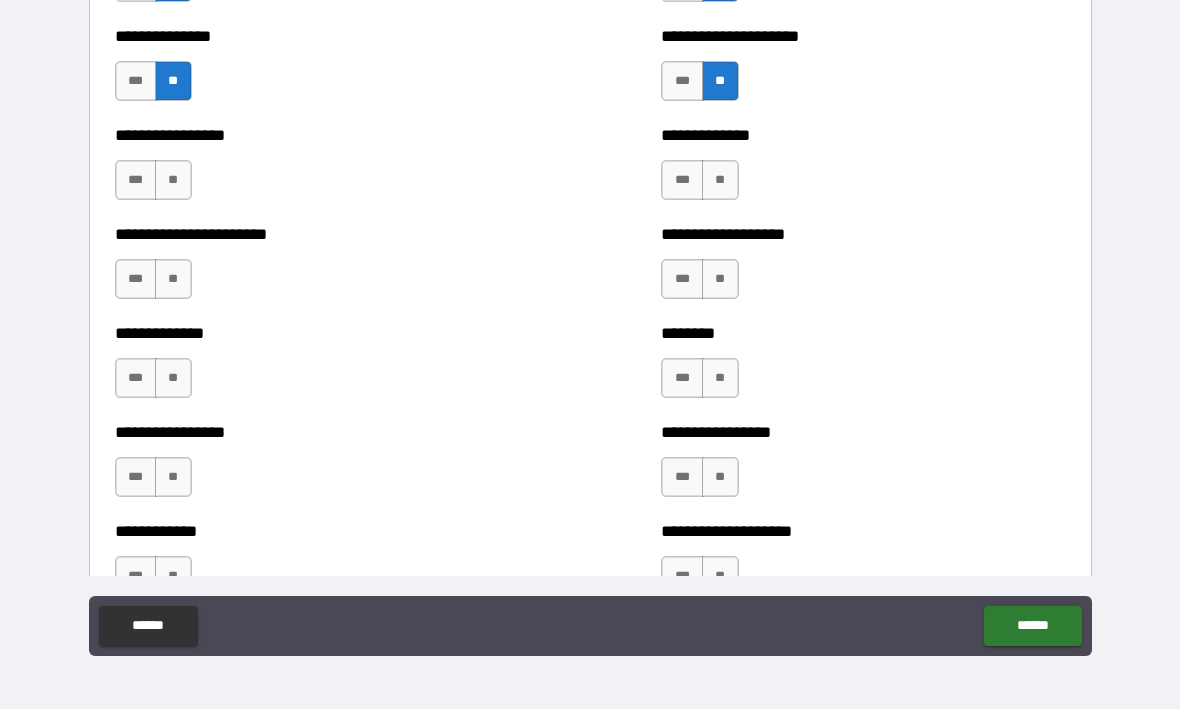 click on "**" at bounding box center [173, 181] 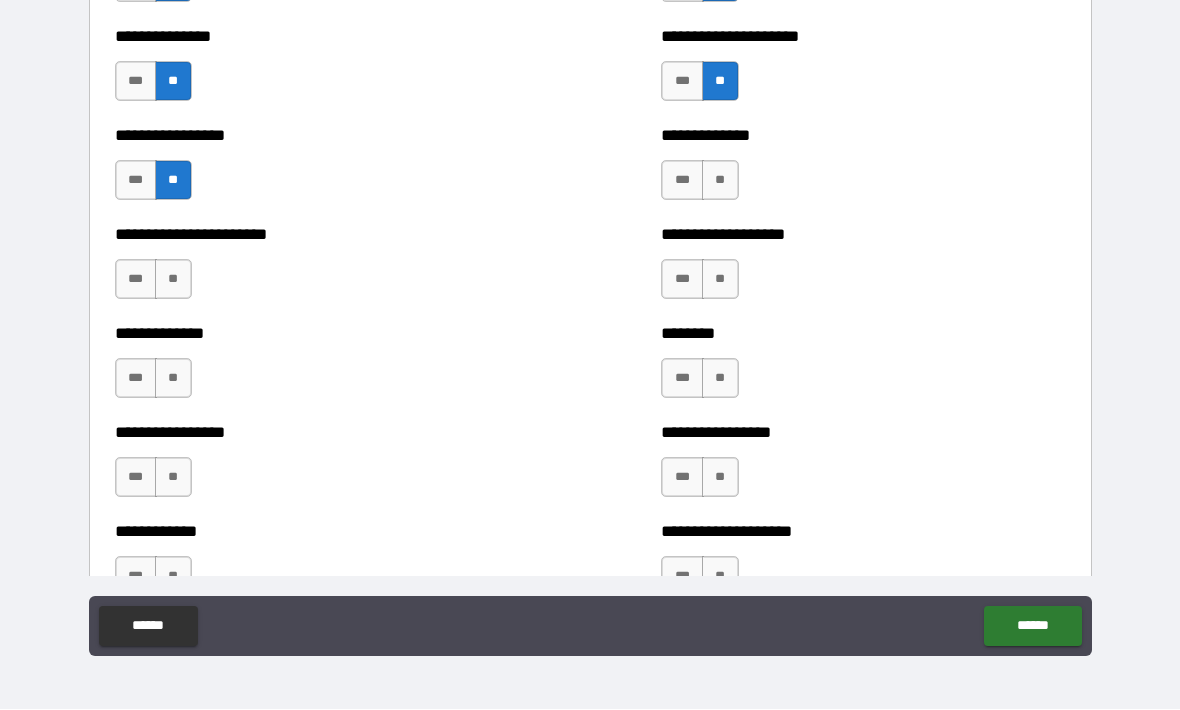 click on "**" at bounding box center (173, 280) 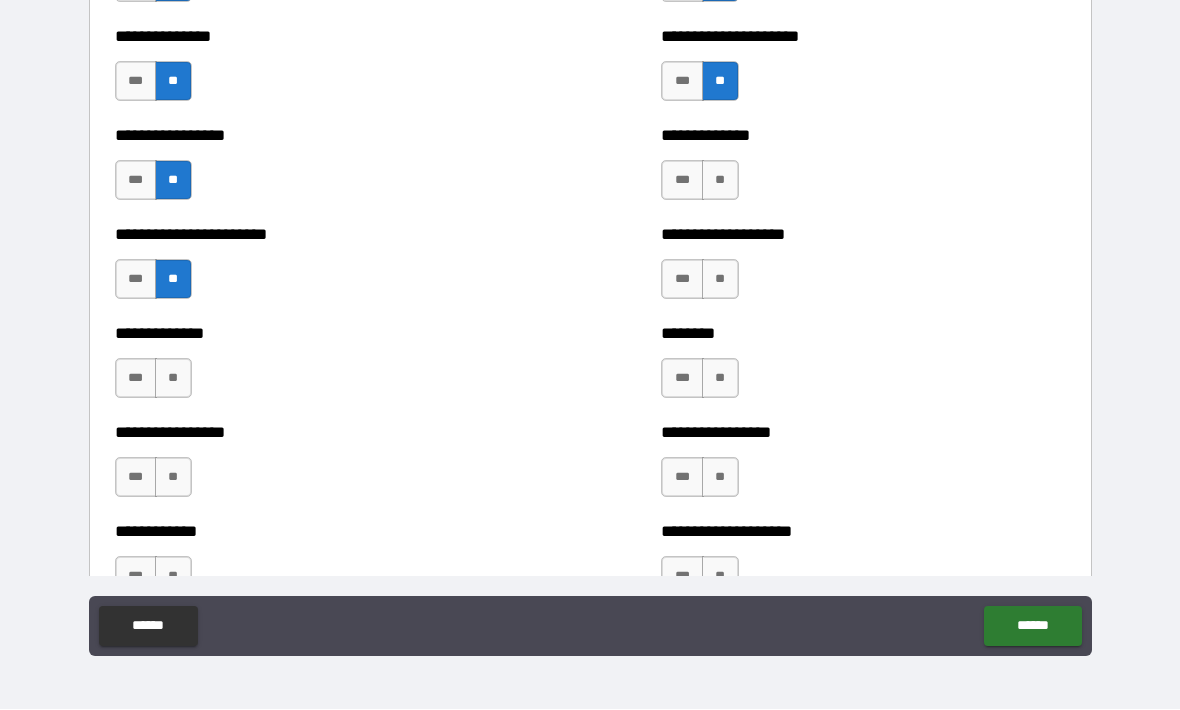 click on "**" at bounding box center (173, 379) 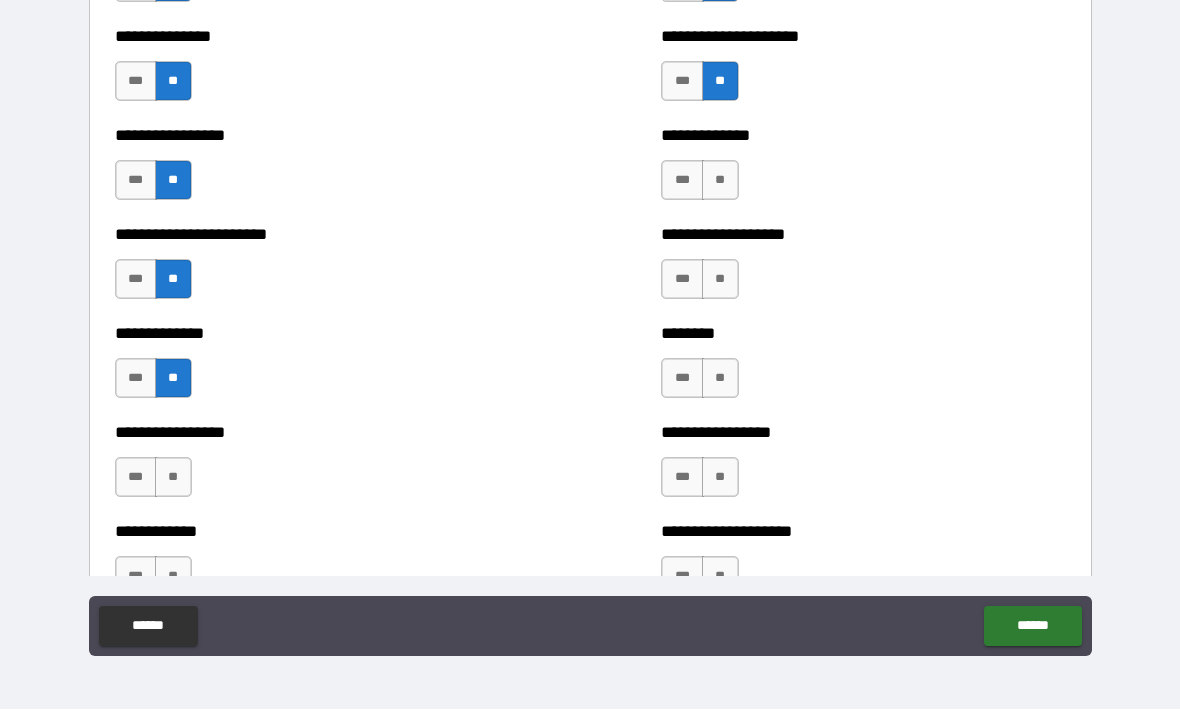 click on "**" at bounding box center (173, 478) 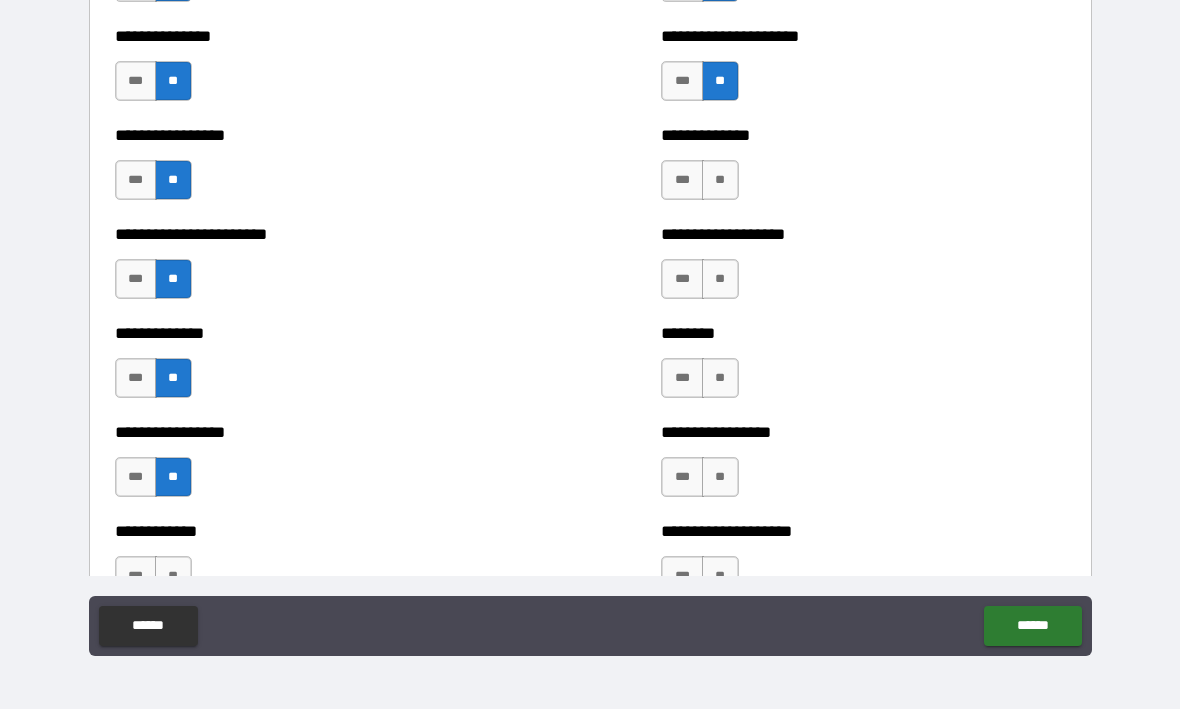 click on "**" at bounding box center [173, 577] 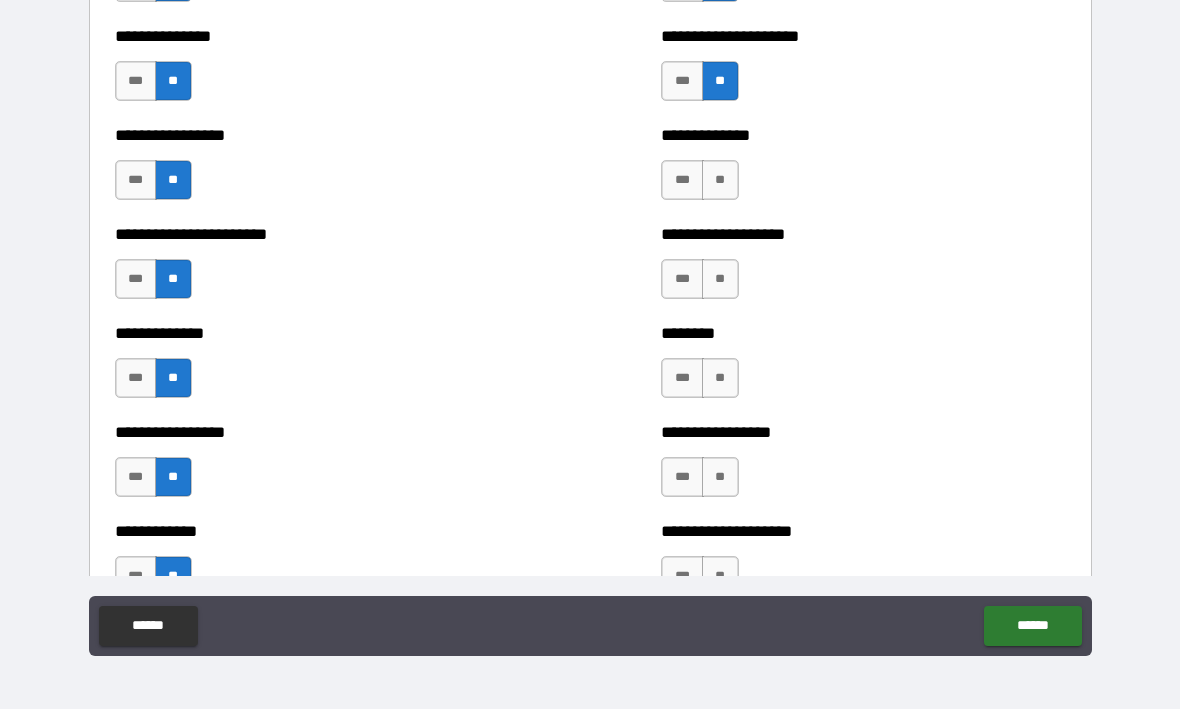 click on "**" at bounding box center [720, 478] 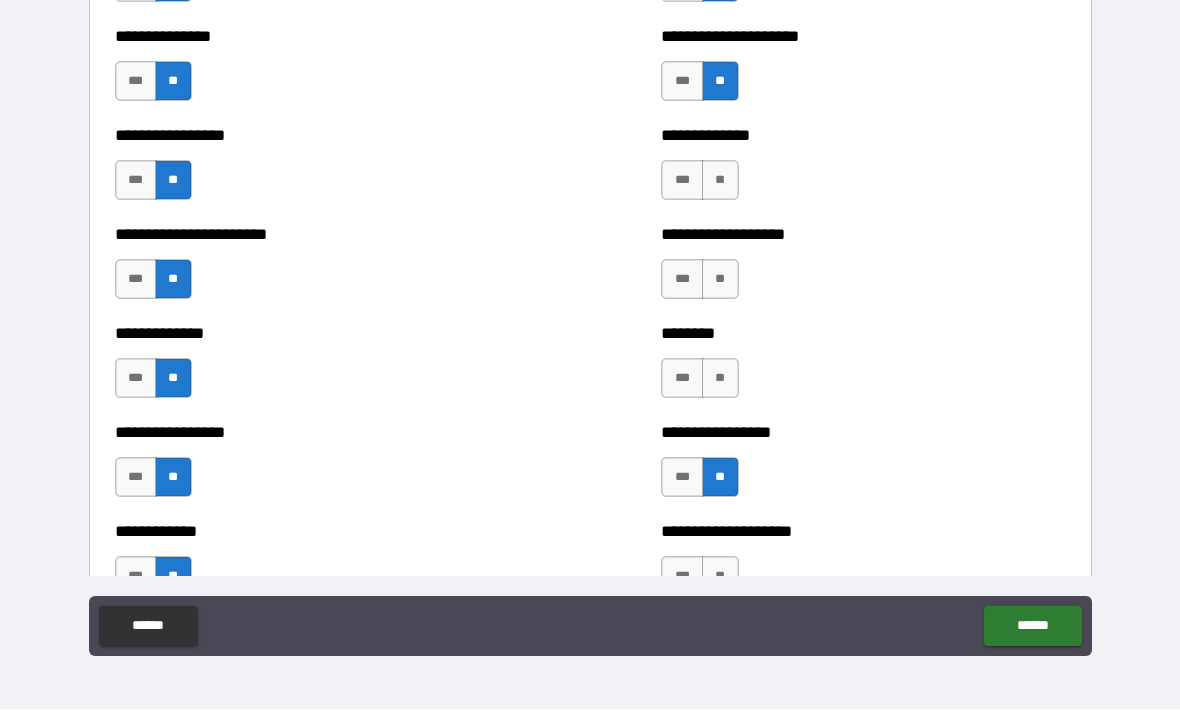 click on "**" at bounding box center (720, 379) 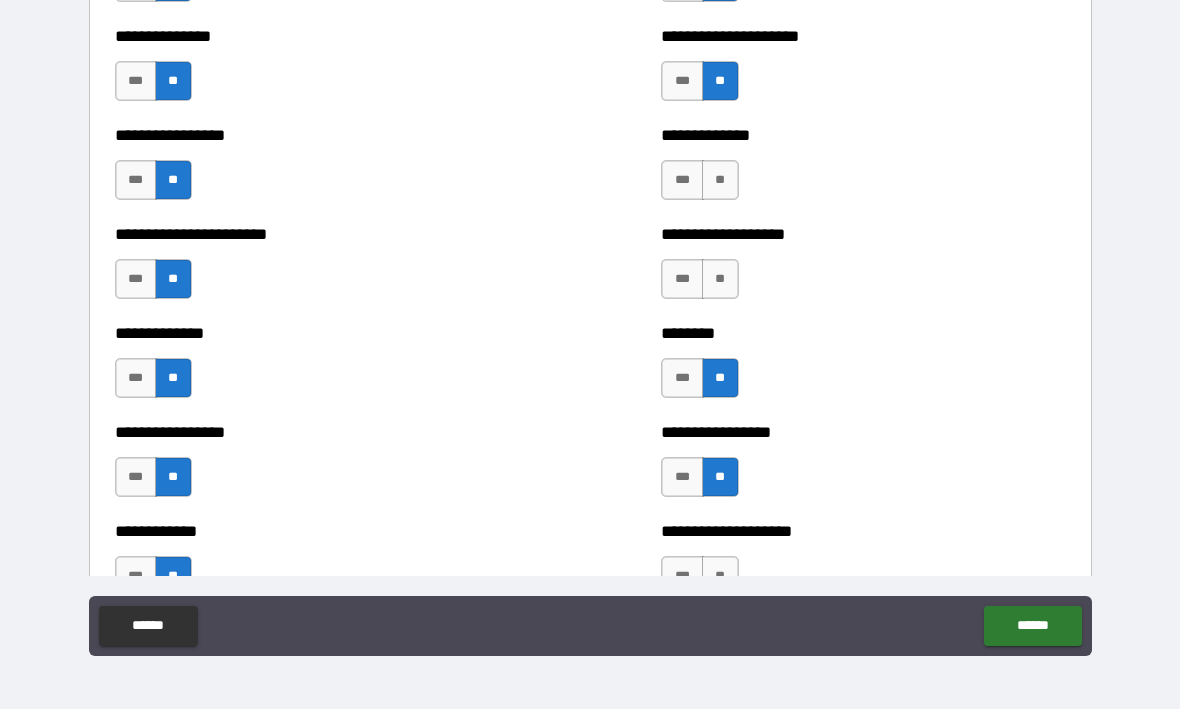 click on "**" at bounding box center (720, 280) 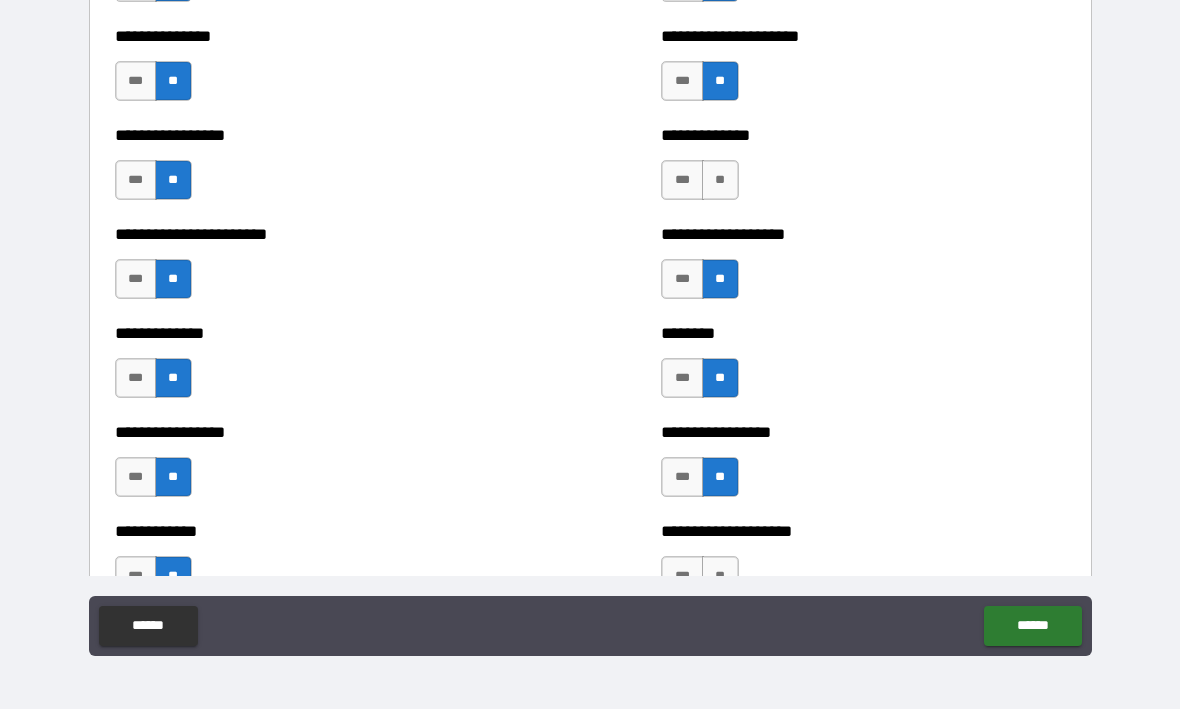 click on "**" at bounding box center (720, 181) 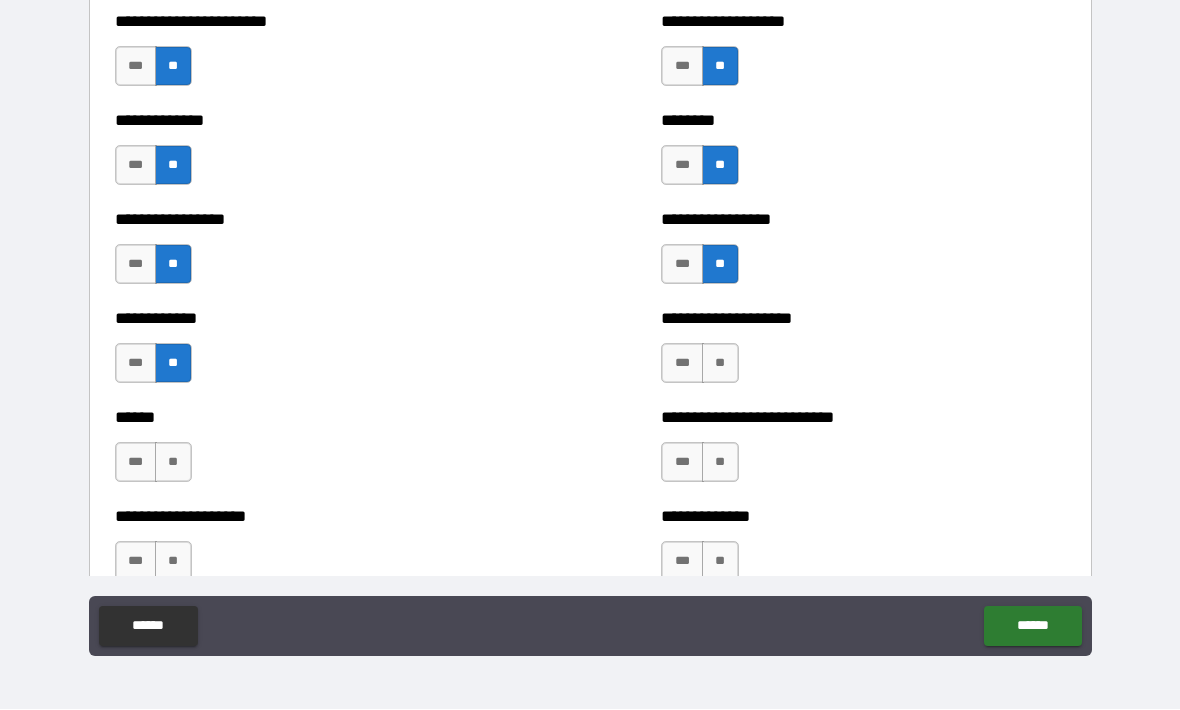 scroll, scrollTop: 3665, scrollLeft: 0, axis: vertical 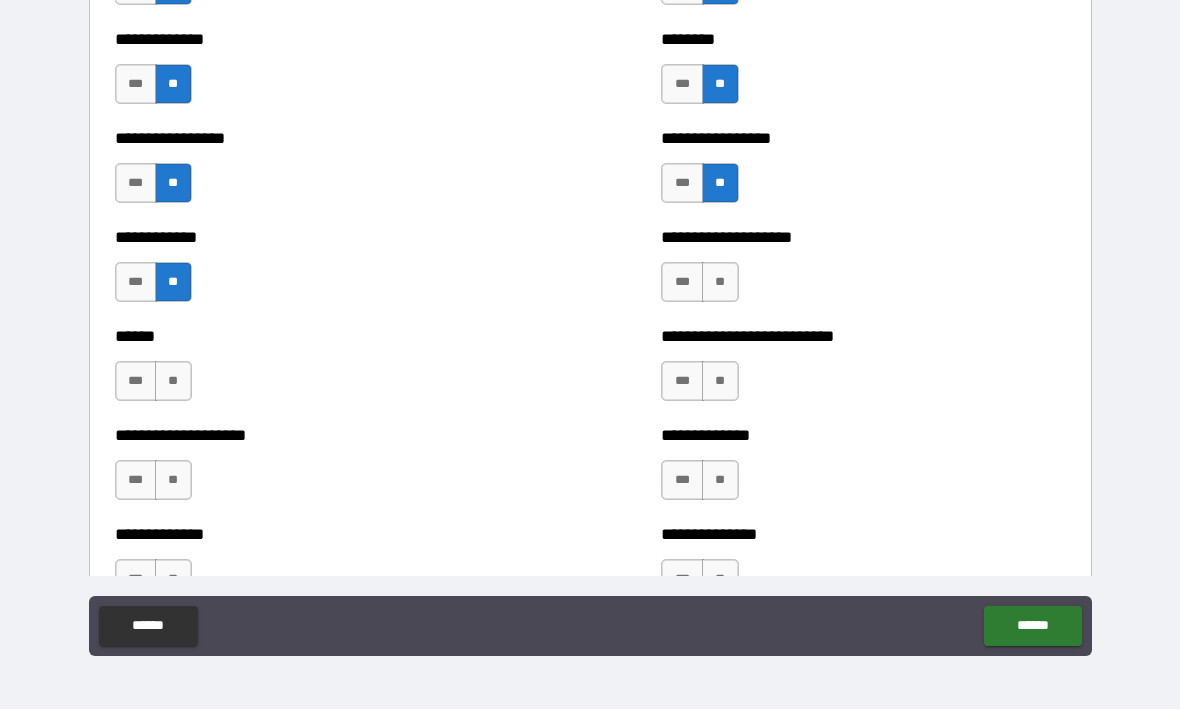 click on "**" at bounding box center [720, 283] 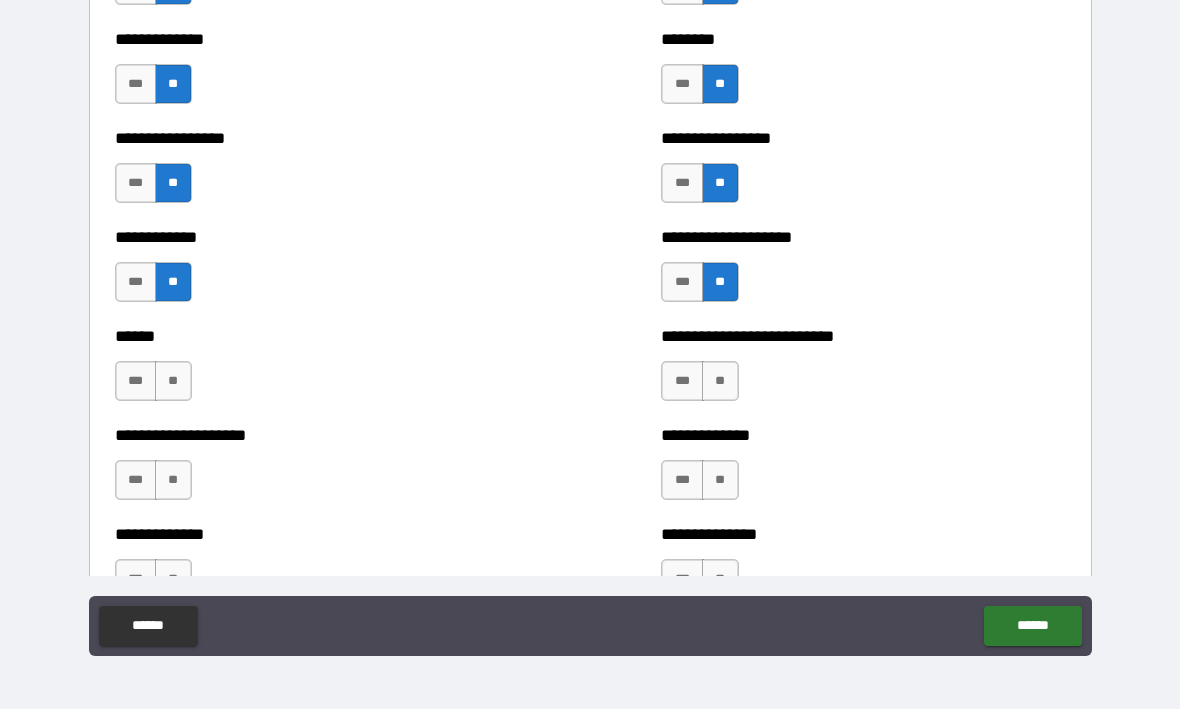 click on "**" at bounding box center (720, 382) 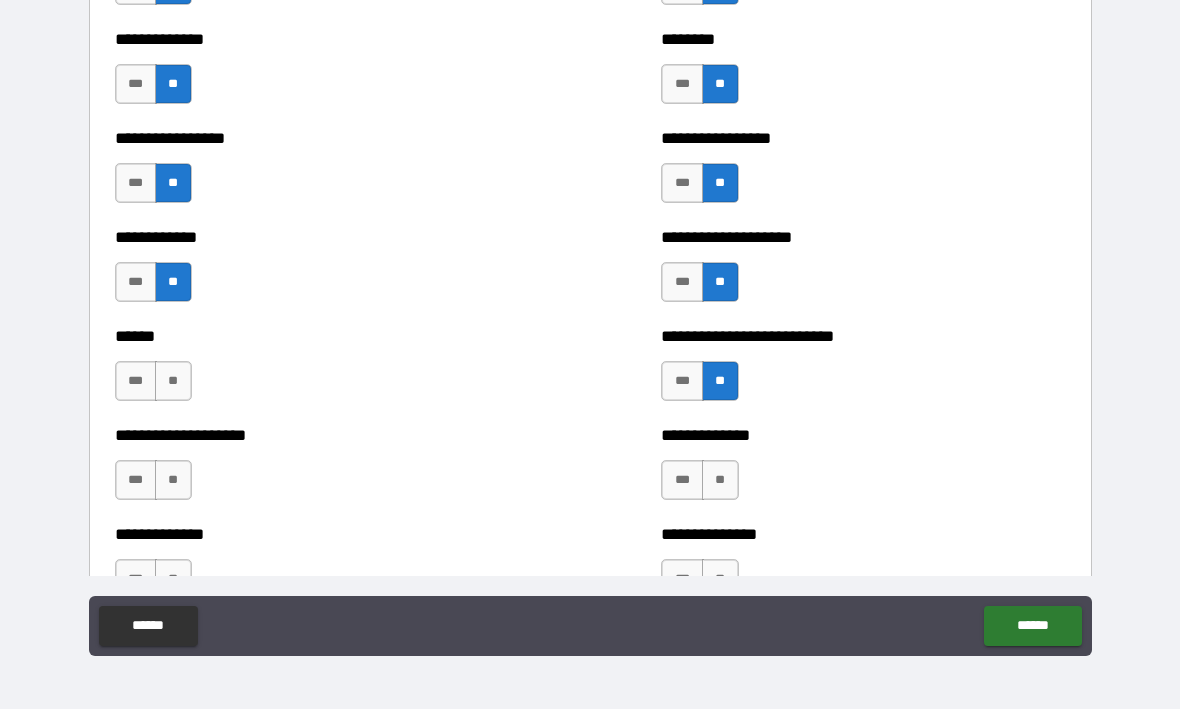 click on "**" at bounding box center (720, 481) 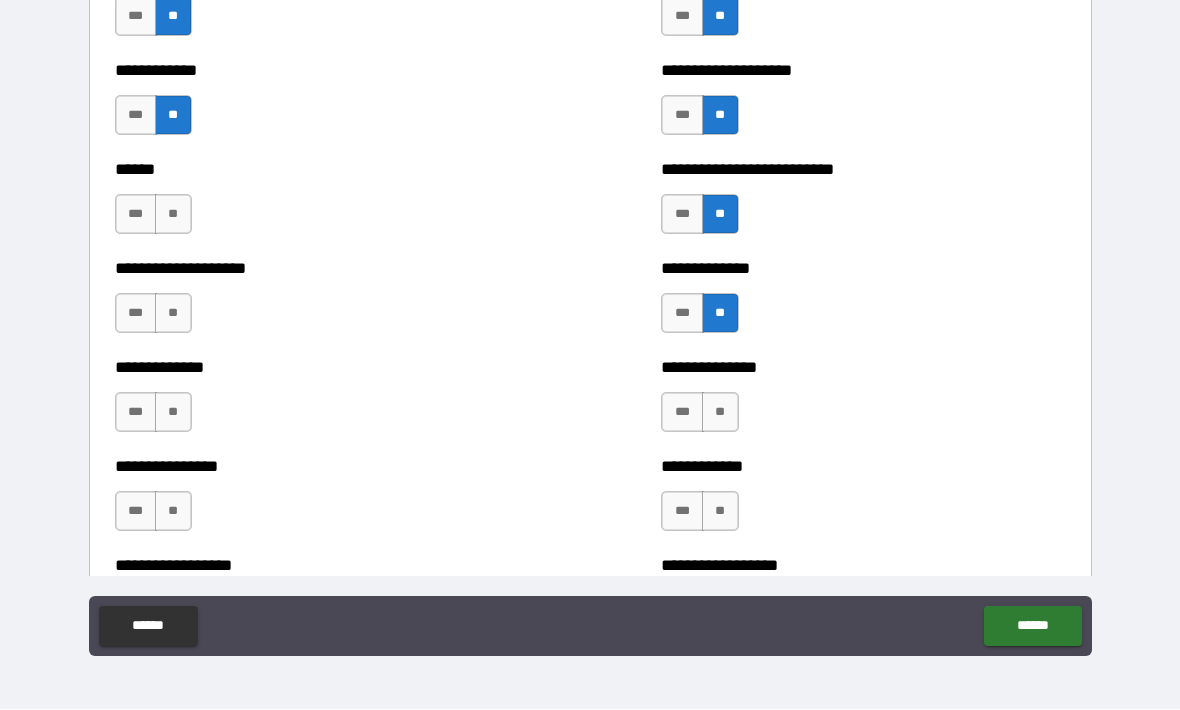 scroll, scrollTop: 3885, scrollLeft: 0, axis: vertical 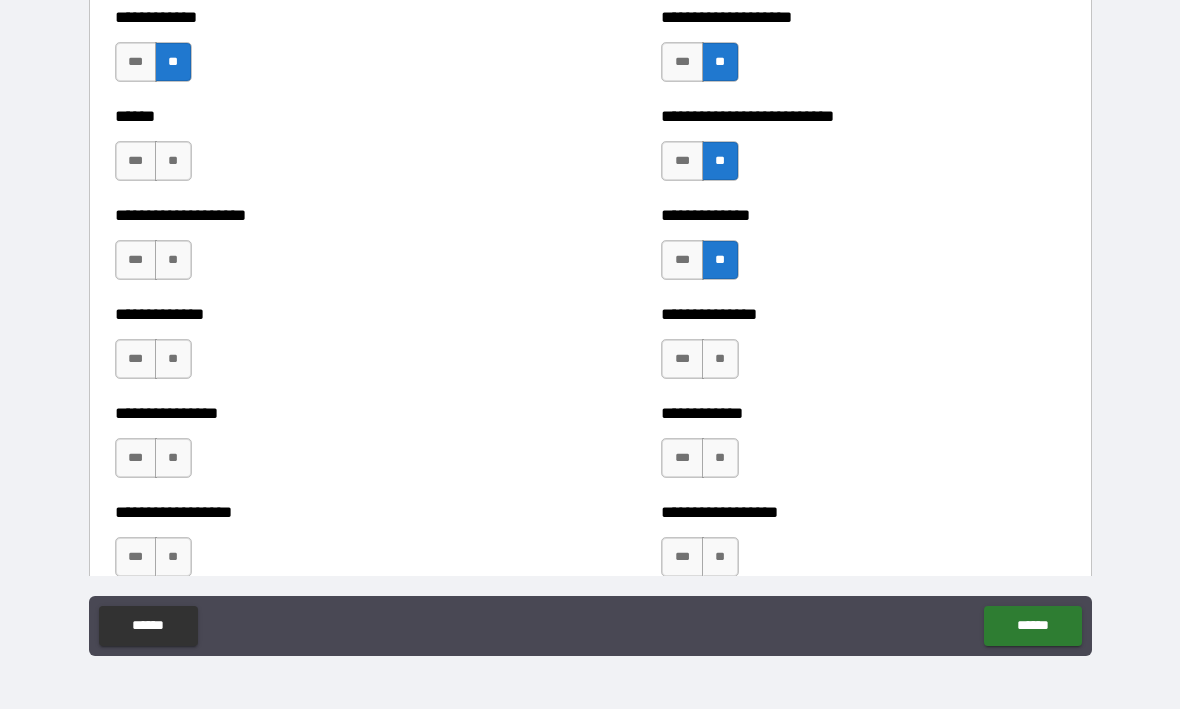 click on "**" at bounding box center [720, 360] 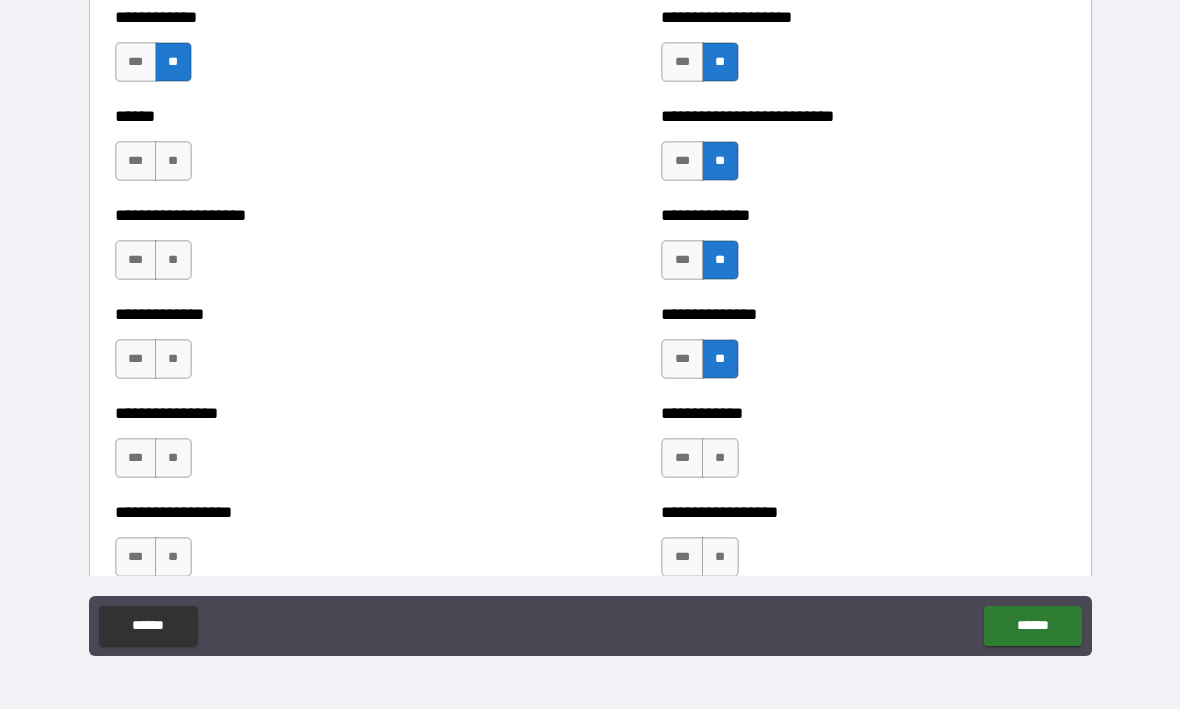 click on "**" at bounding box center (720, 459) 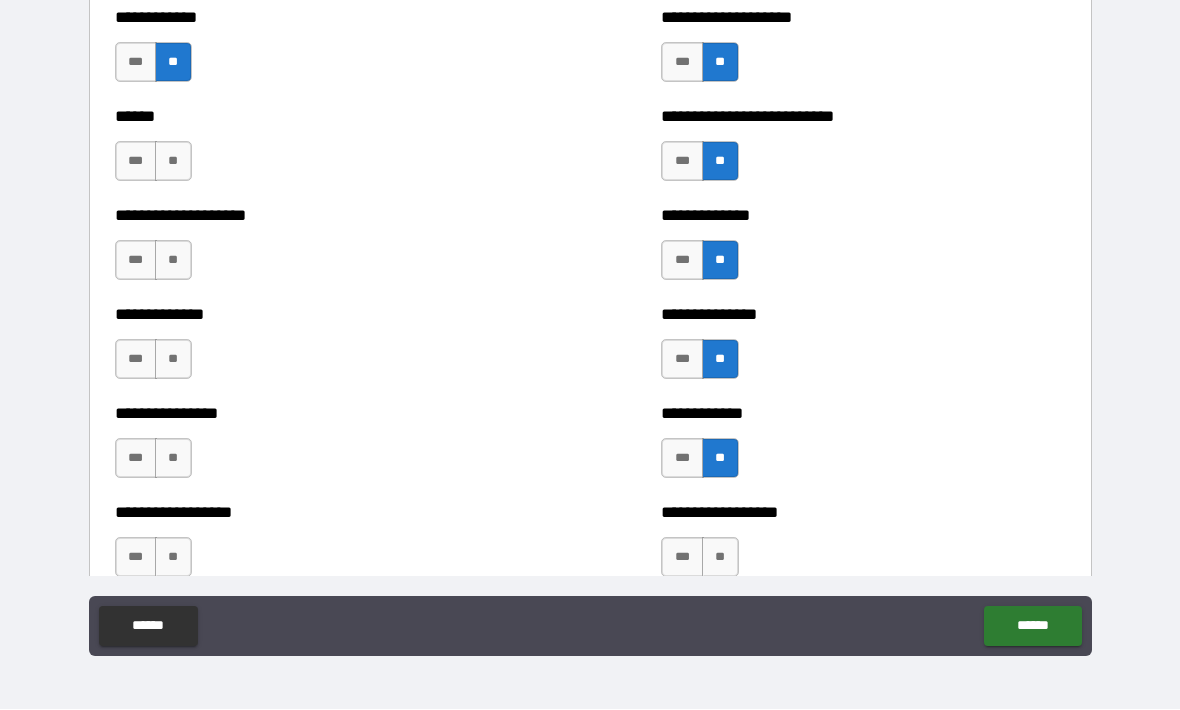click on "**" at bounding box center (720, 558) 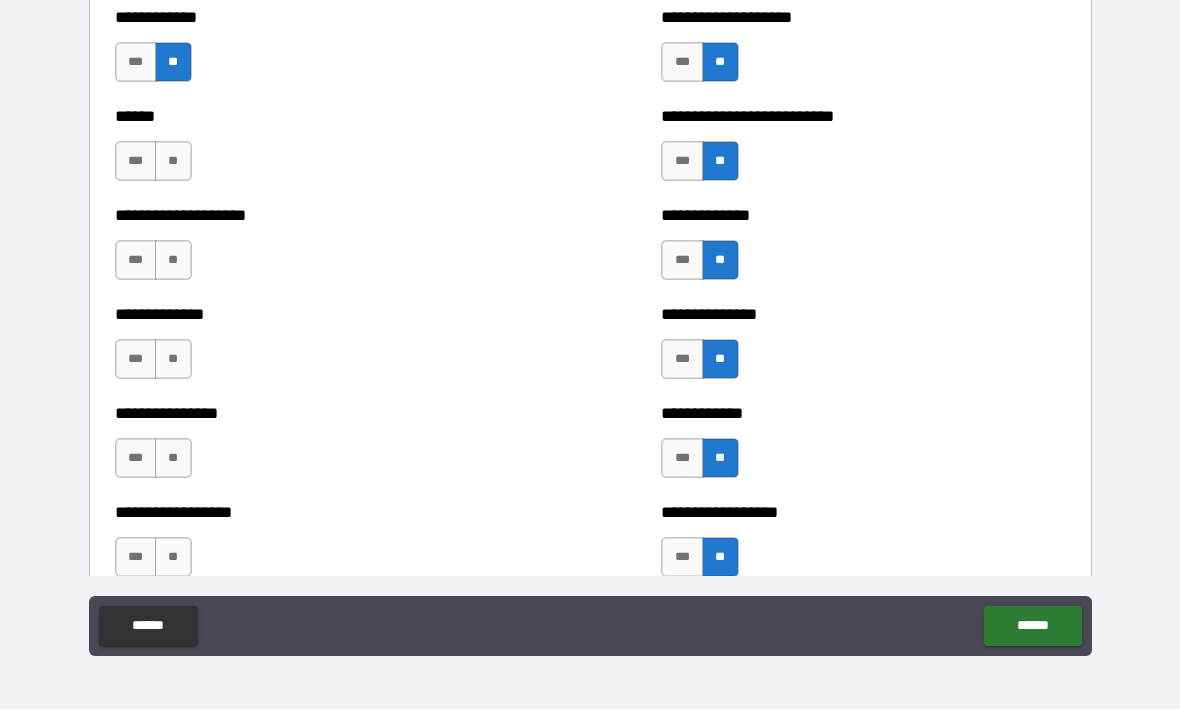 click on "**" at bounding box center (173, 558) 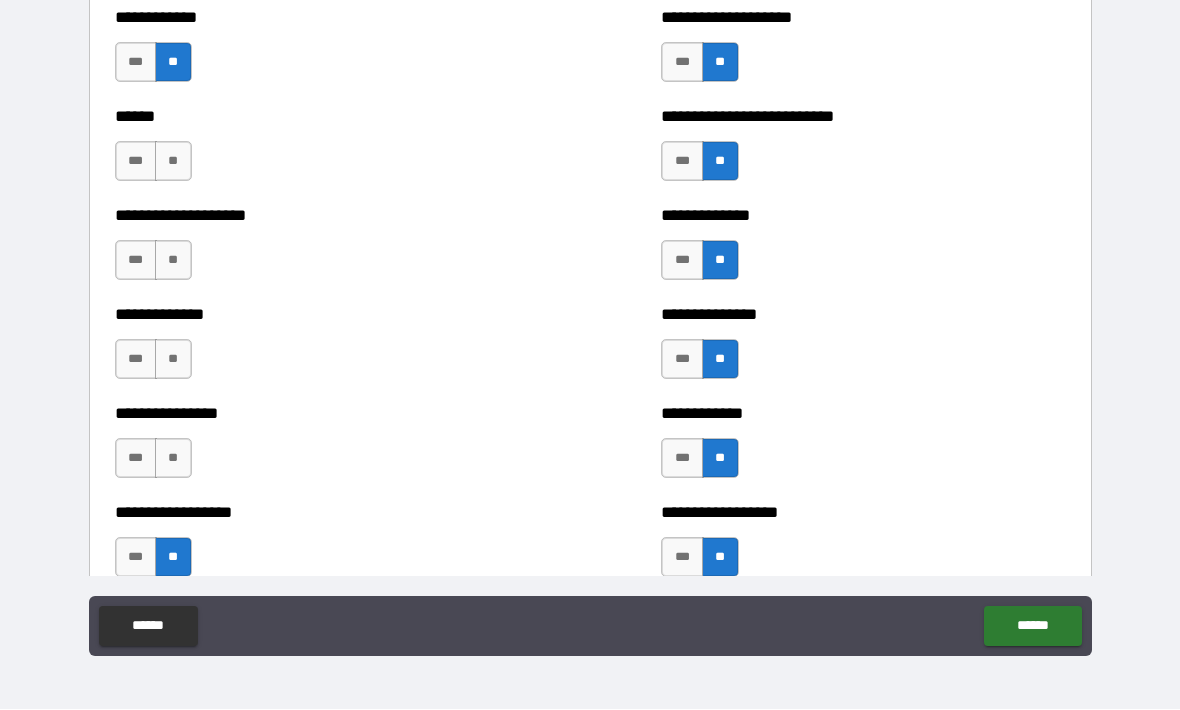 click on "**" at bounding box center (173, 459) 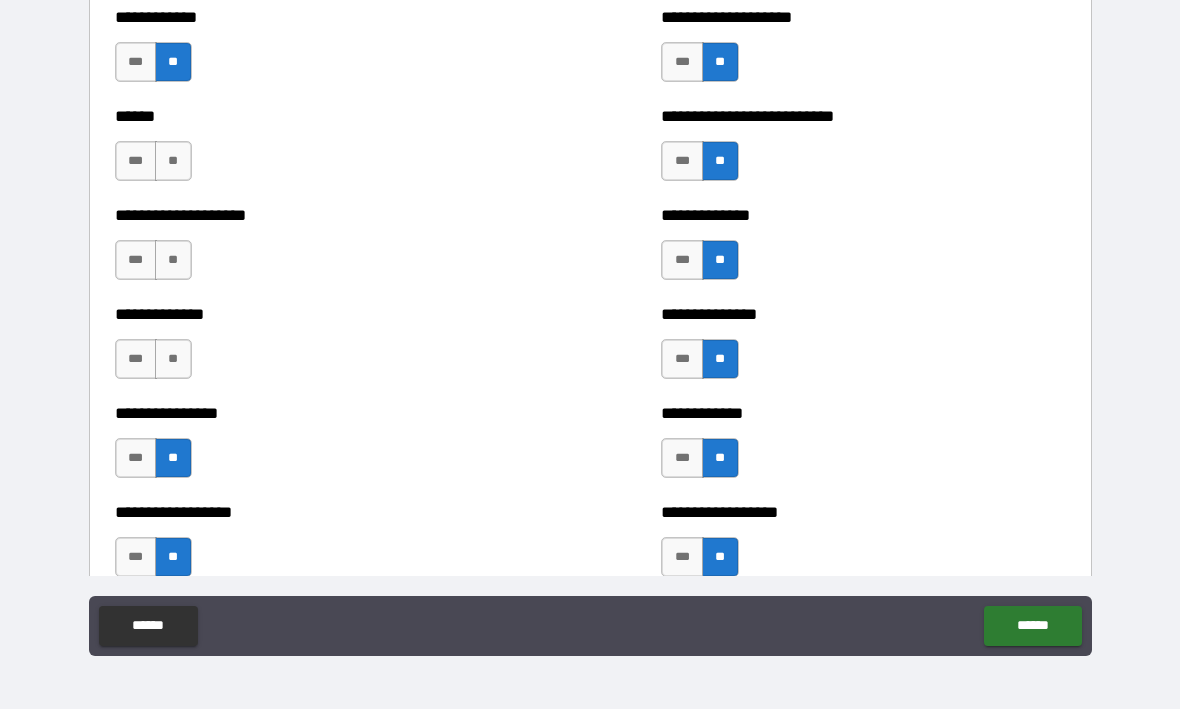 click on "**********" at bounding box center [317, 350] 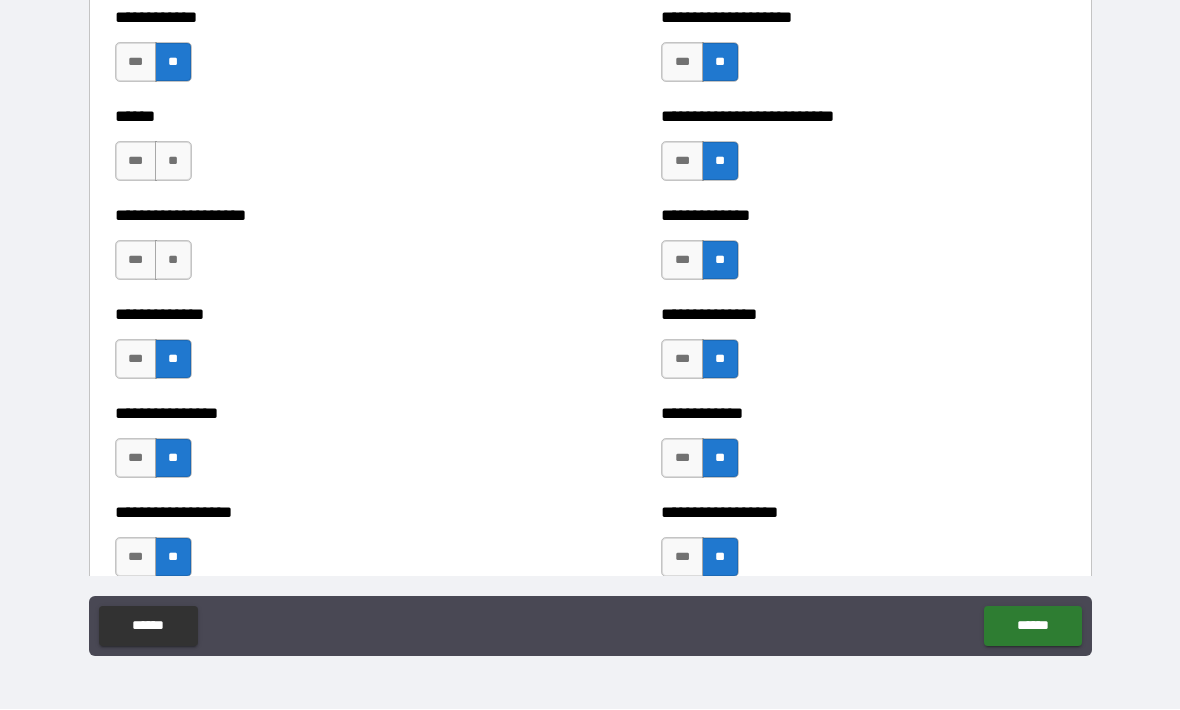 click on "**" at bounding box center [173, 261] 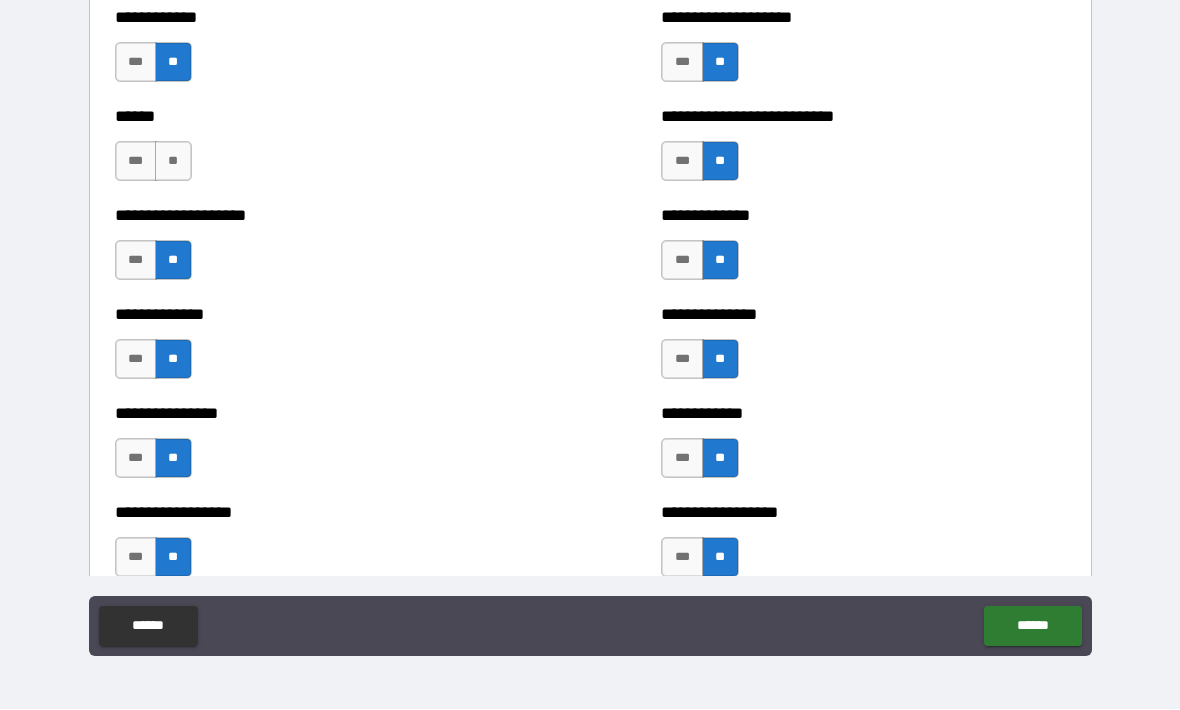 click on "**" at bounding box center [173, 162] 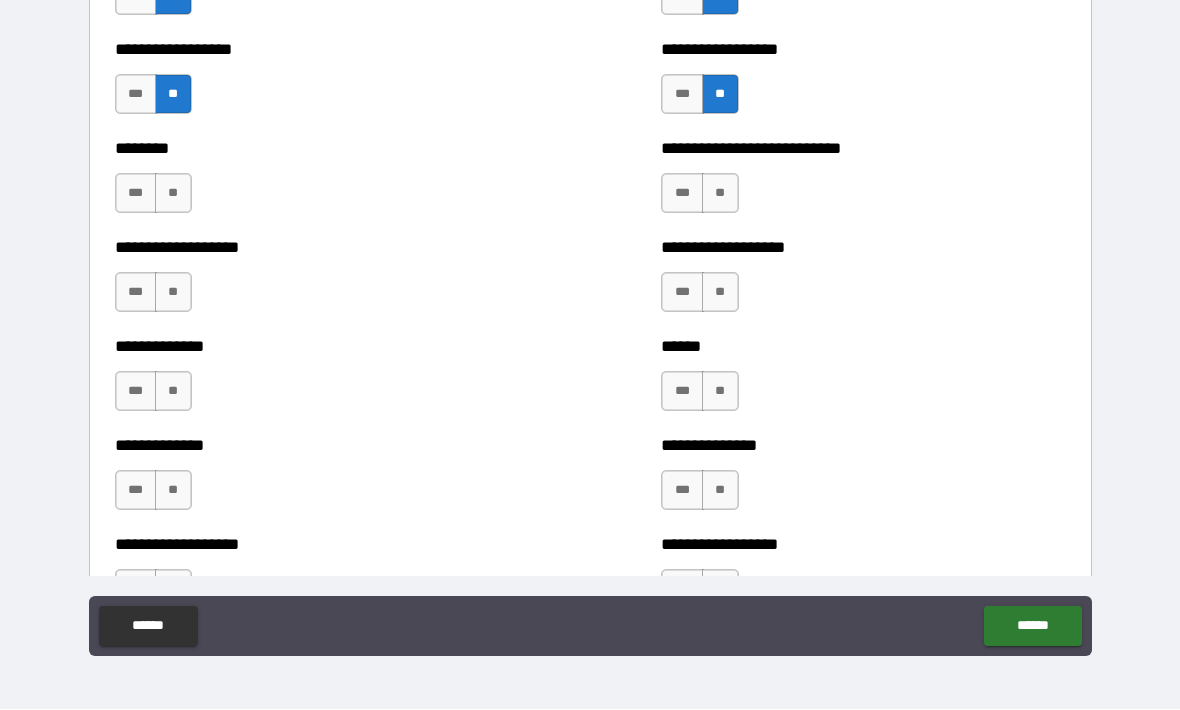 scroll, scrollTop: 4404, scrollLeft: 0, axis: vertical 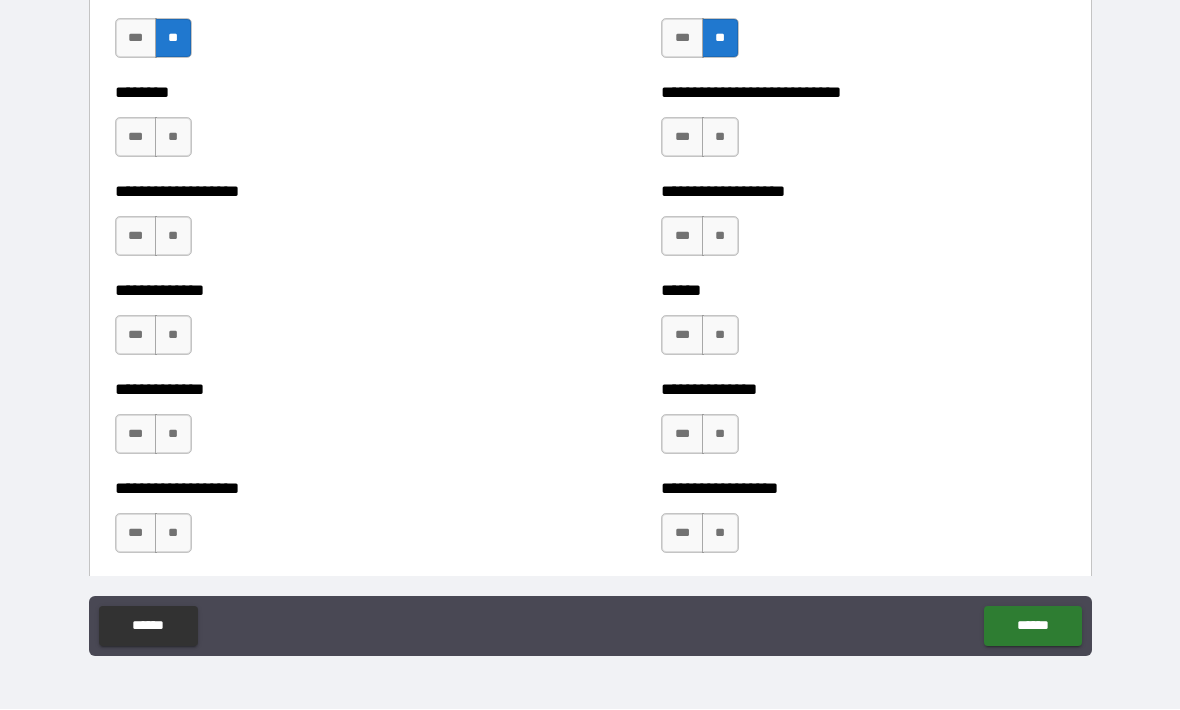 click on "**" at bounding box center [173, 138] 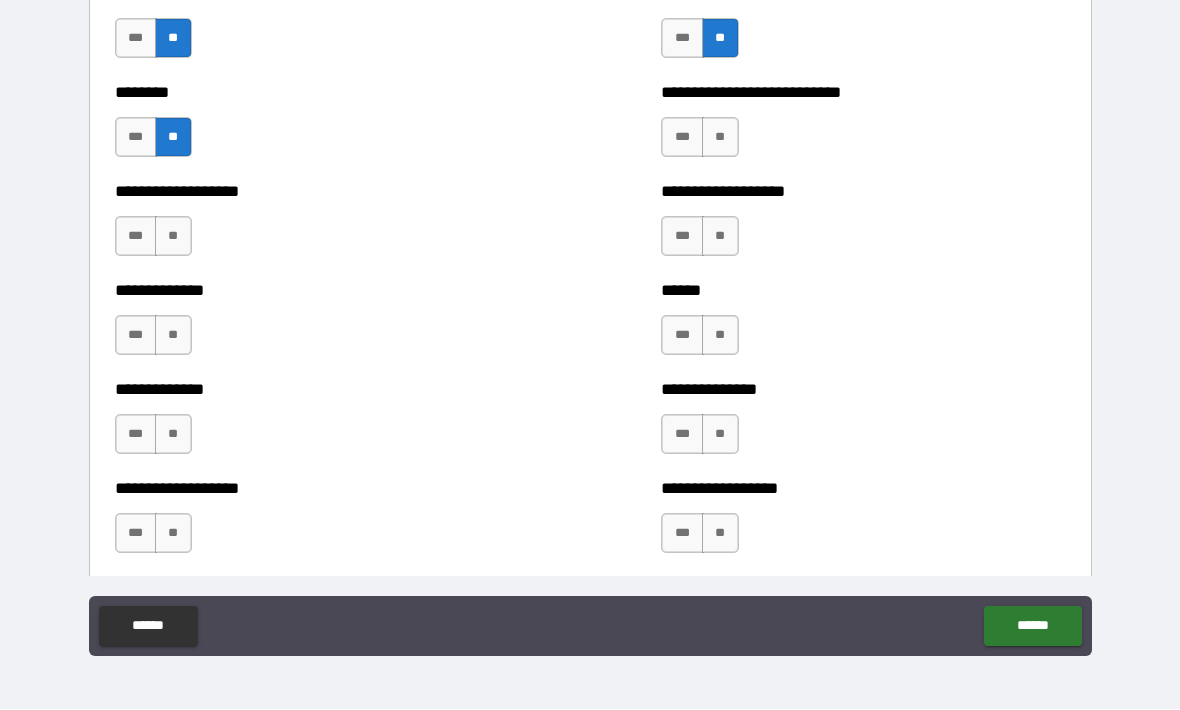click on "*** **" at bounding box center (156, 242) 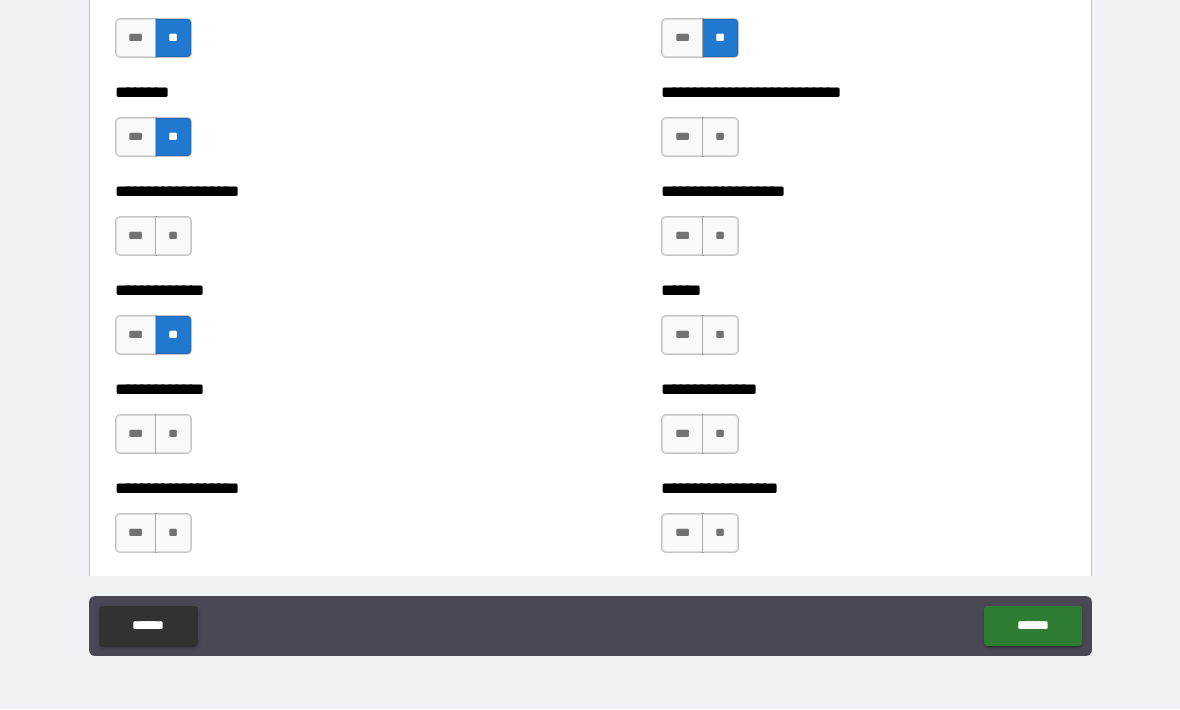 click on "**" at bounding box center [173, 534] 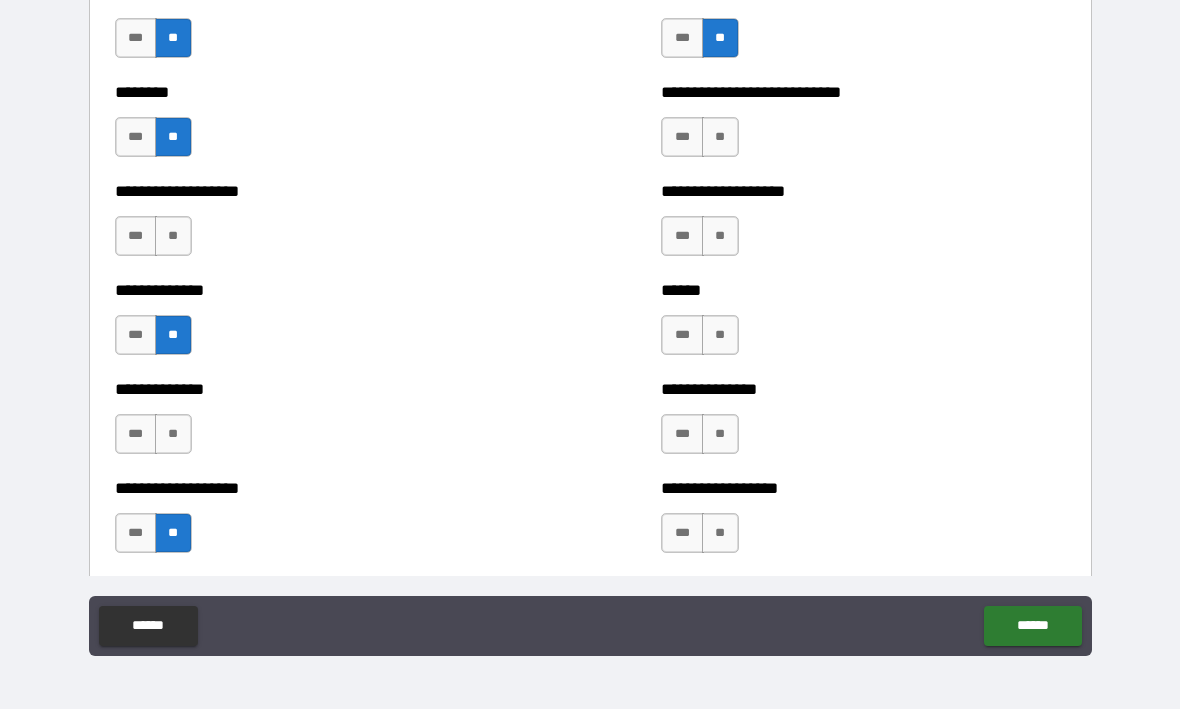 click on "**" at bounding box center [173, 435] 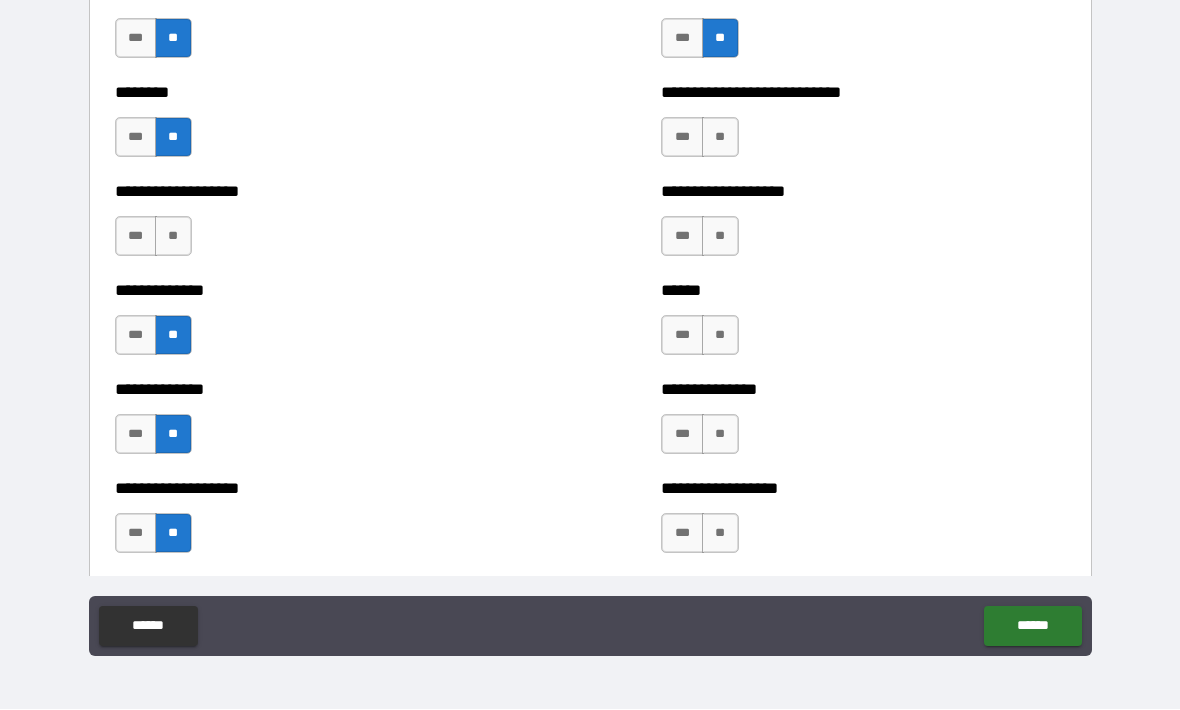 click on "**" at bounding box center (720, 534) 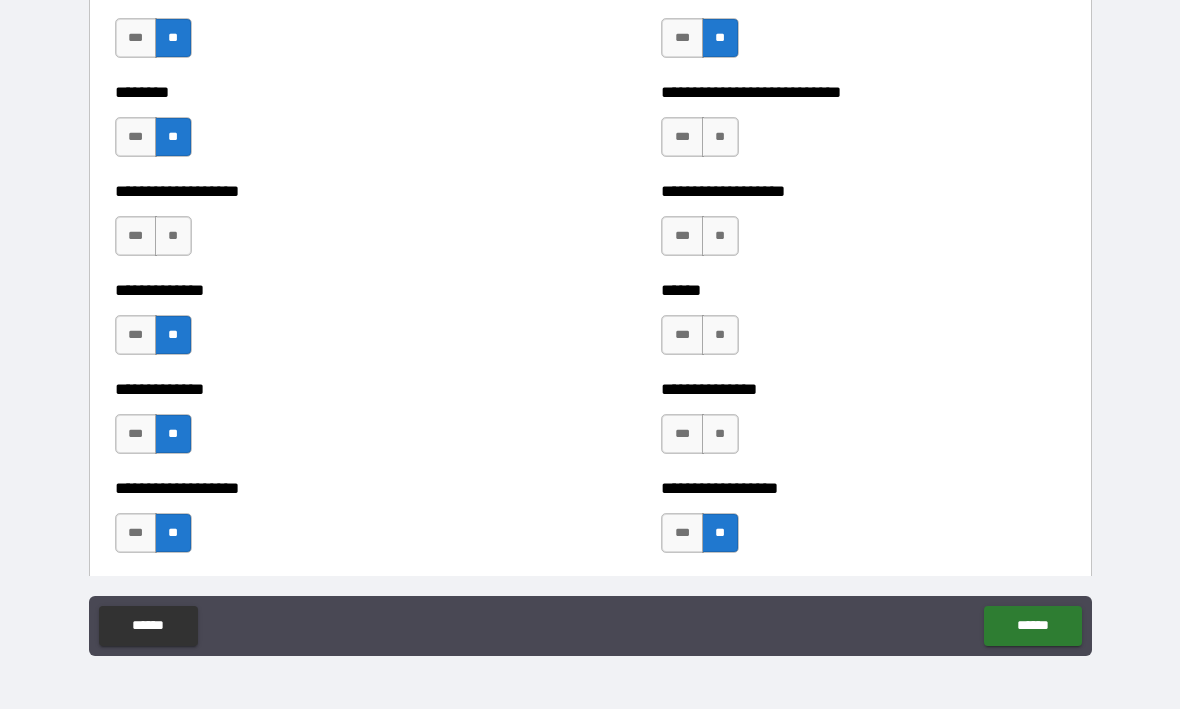 click on "**" at bounding box center (720, 435) 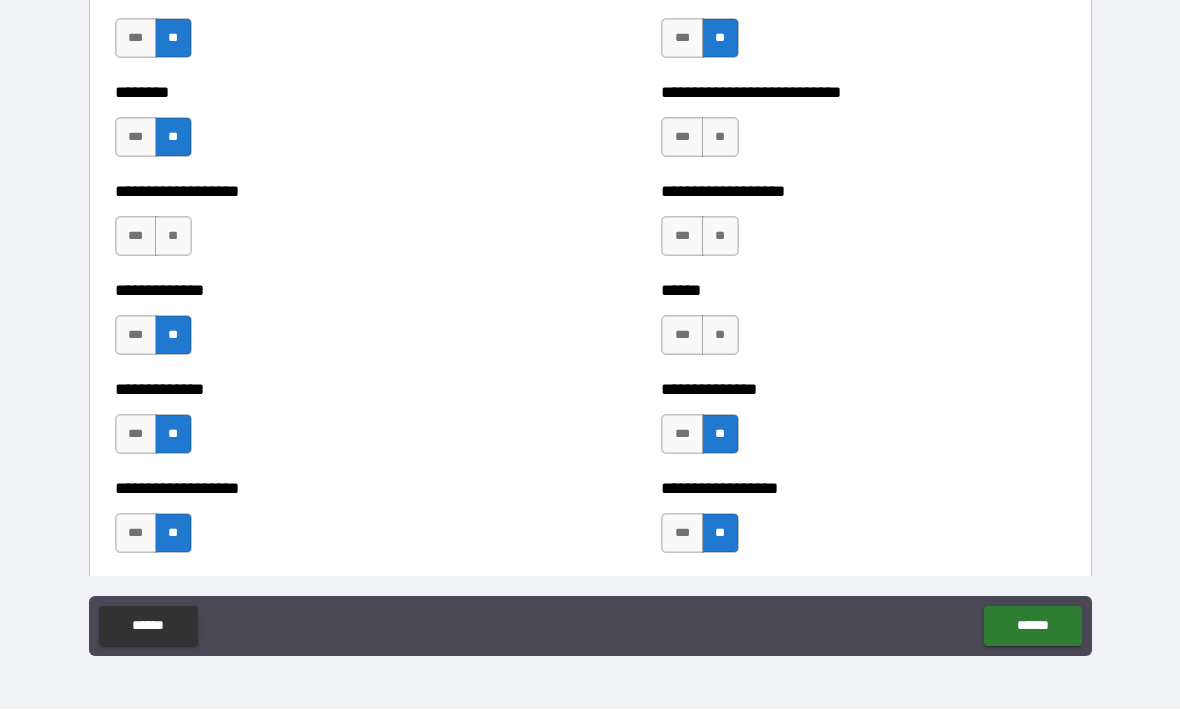 click on "**" at bounding box center (720, 336) 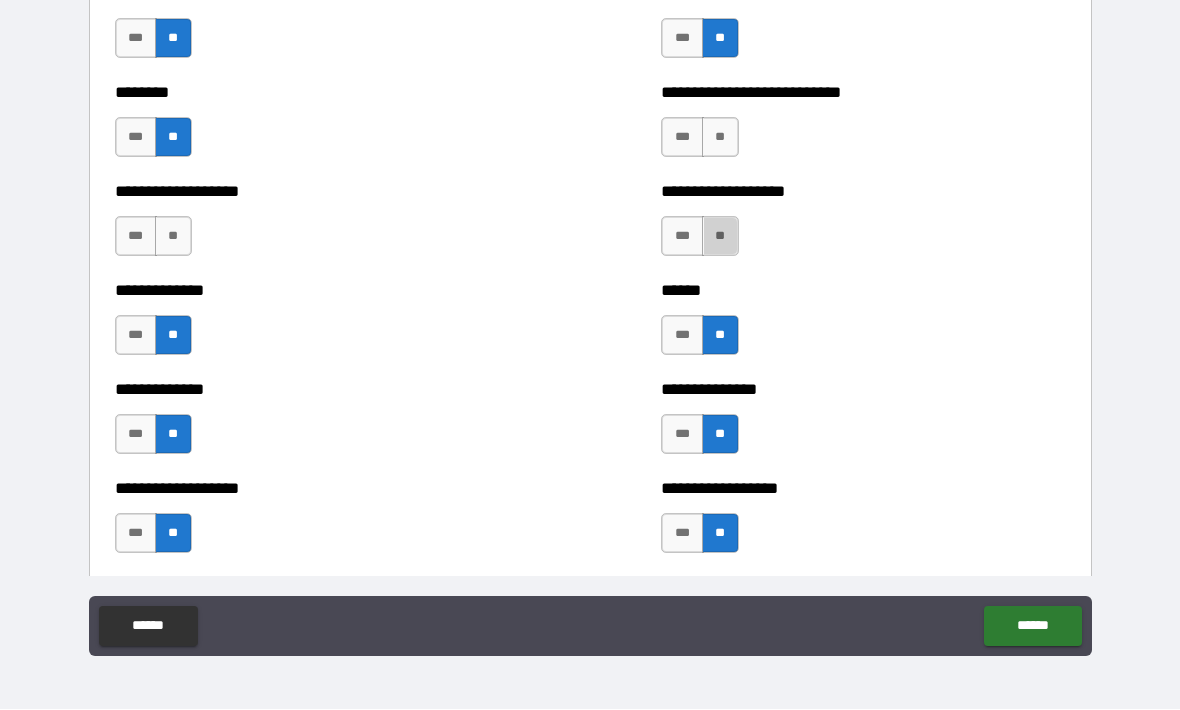 click on "**" at bounding box center (720, 237) 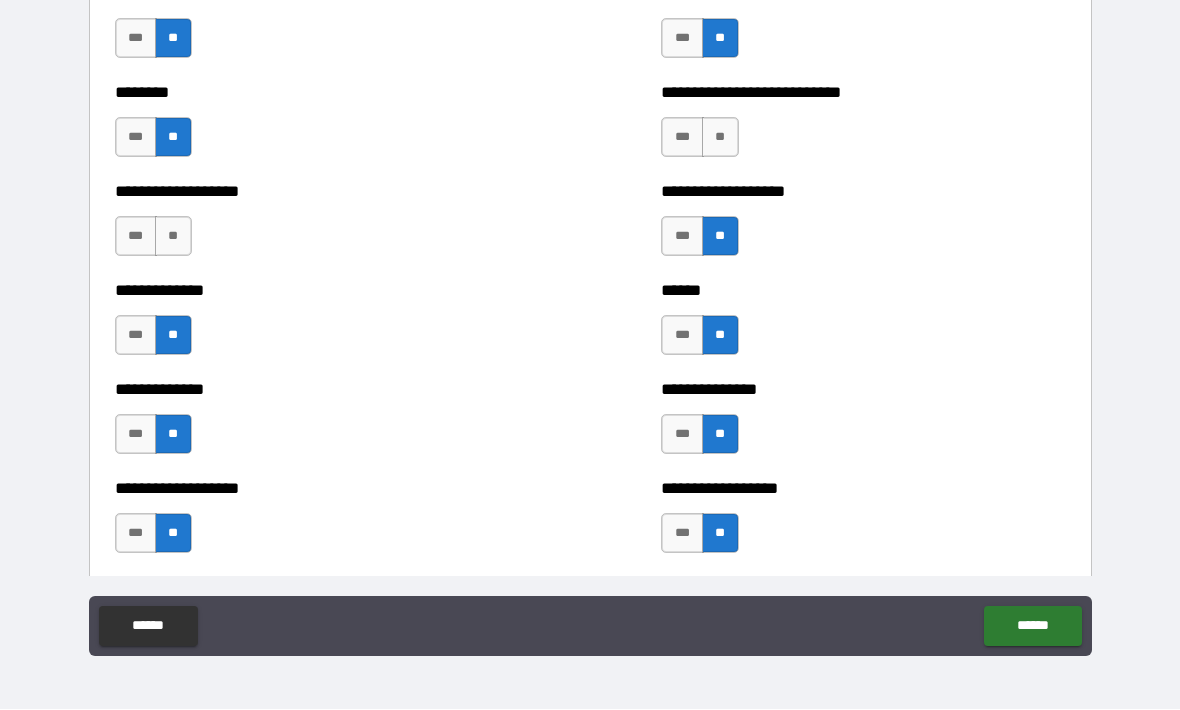 click on "**" at bounding box center [720, 138] 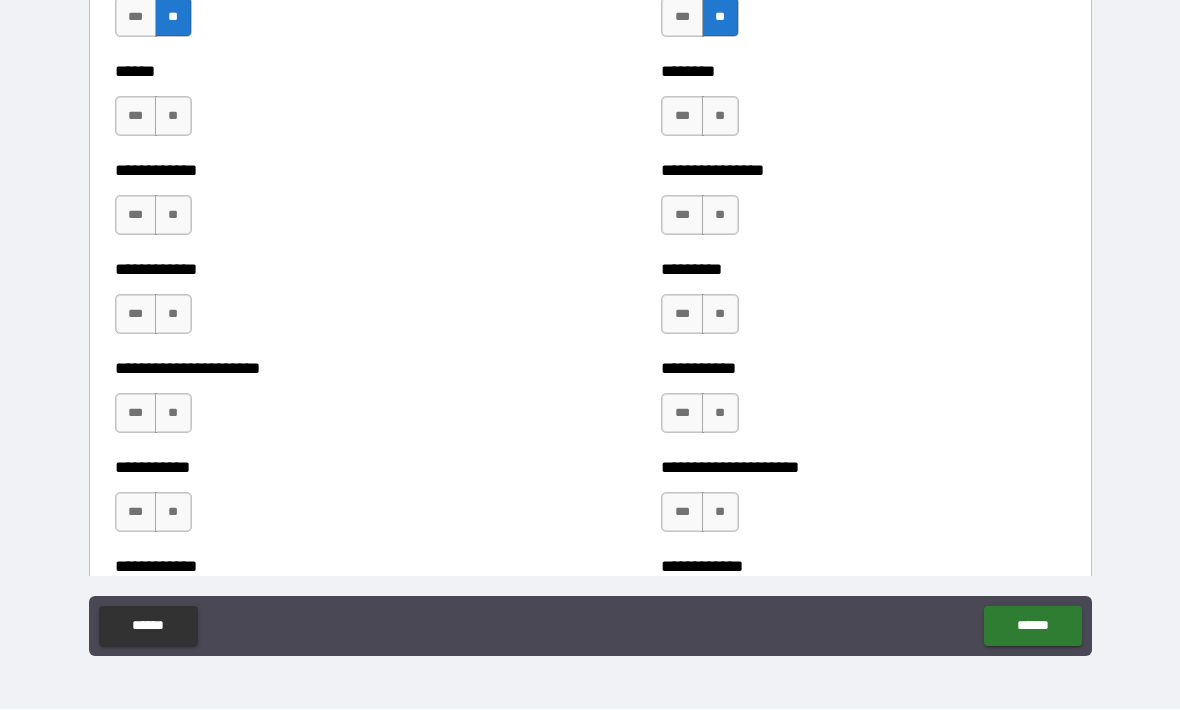 scroll, scrollTop: 4949, scrollLeft: 0, axis: vertical 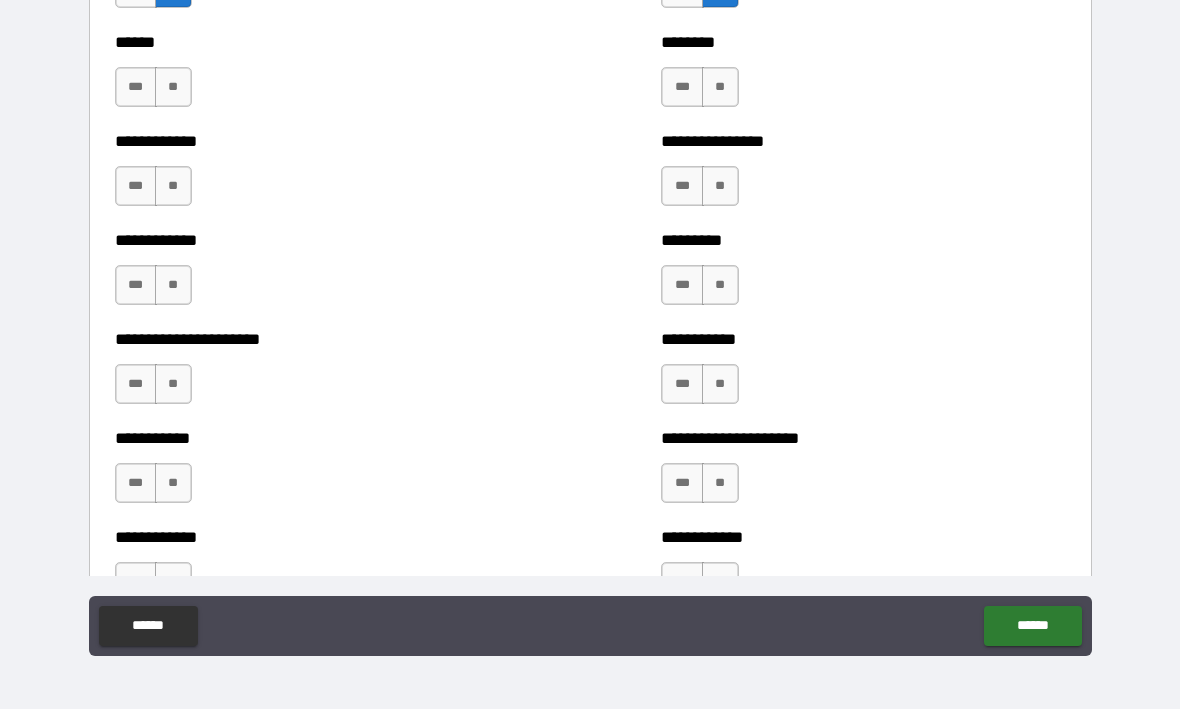 click on "**" at bounding box center (173, 88) 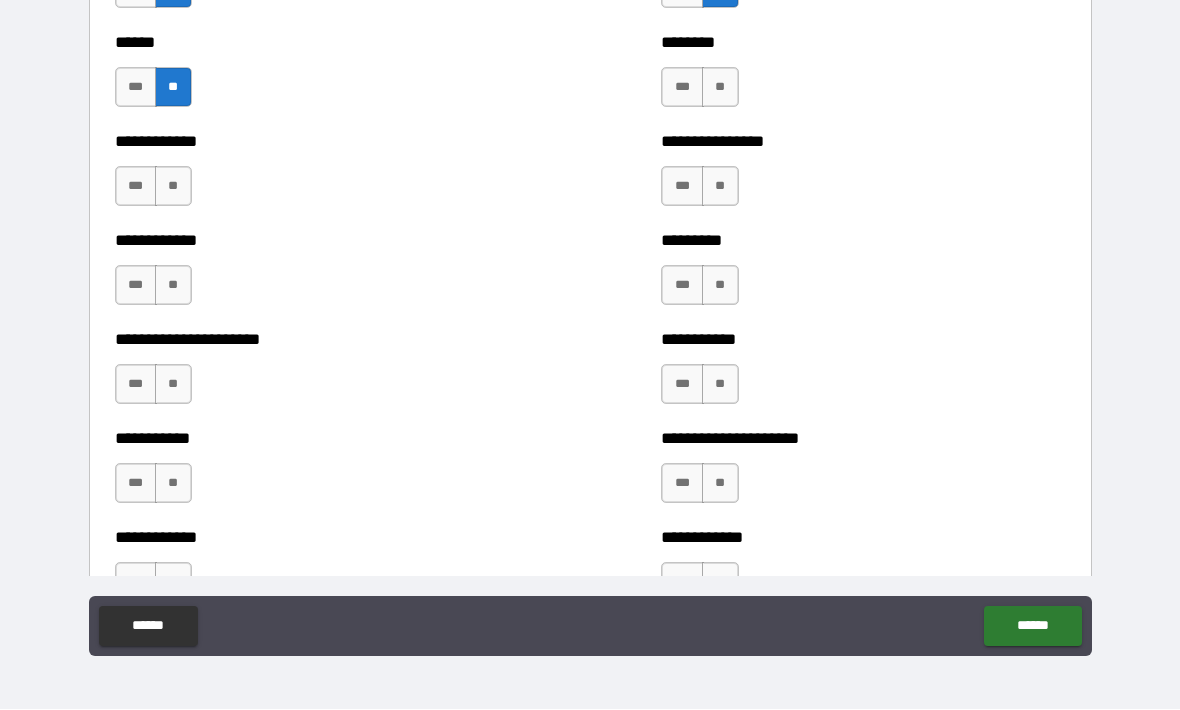 click on "**" at bounding box center [173, 187] 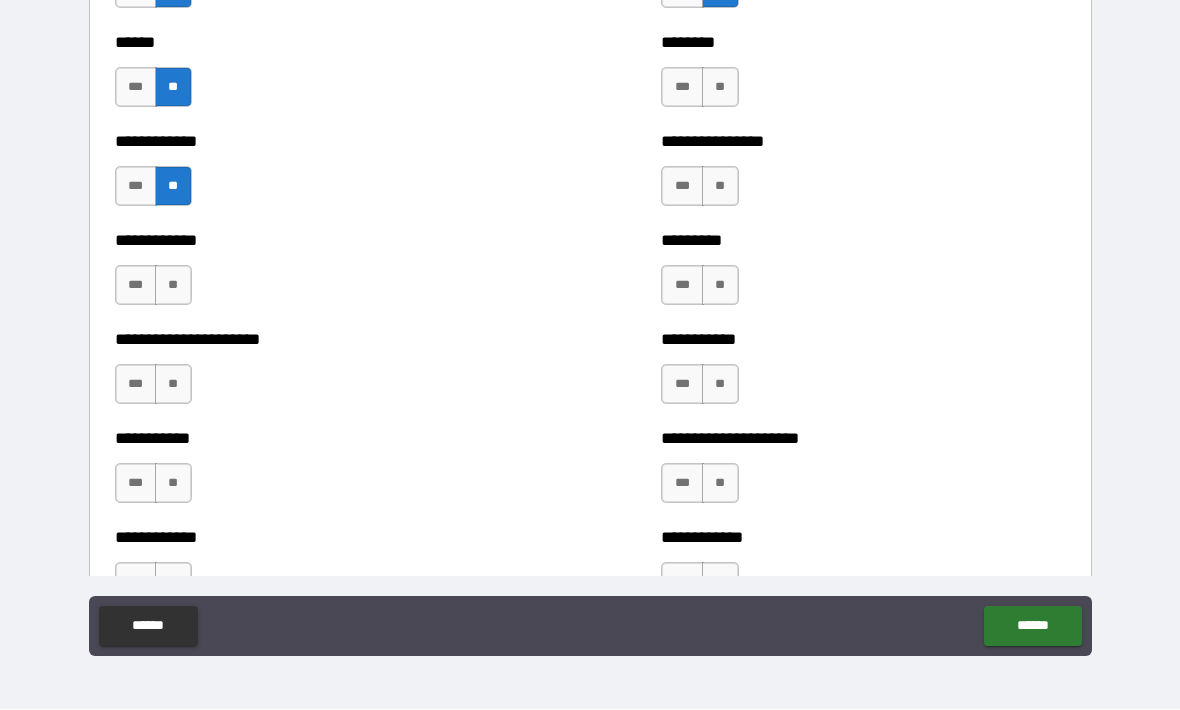 click on "**" at bounding box center [173, 286] 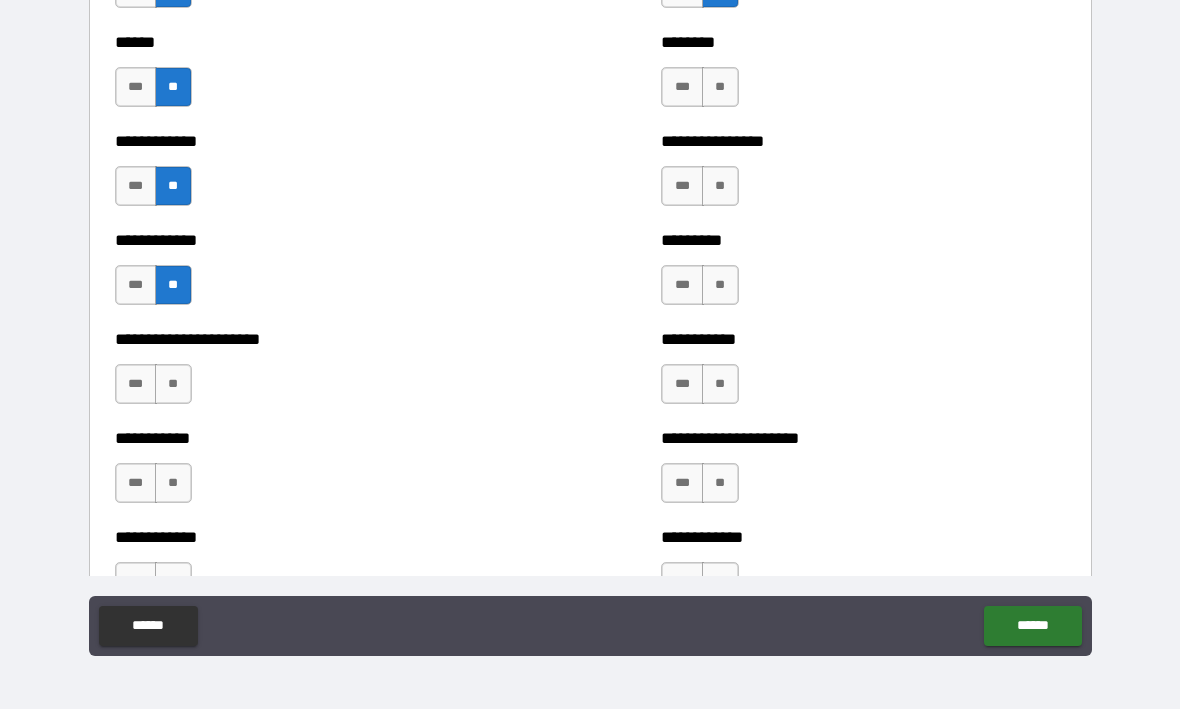 click on "**" at bounding box center (173, 385) 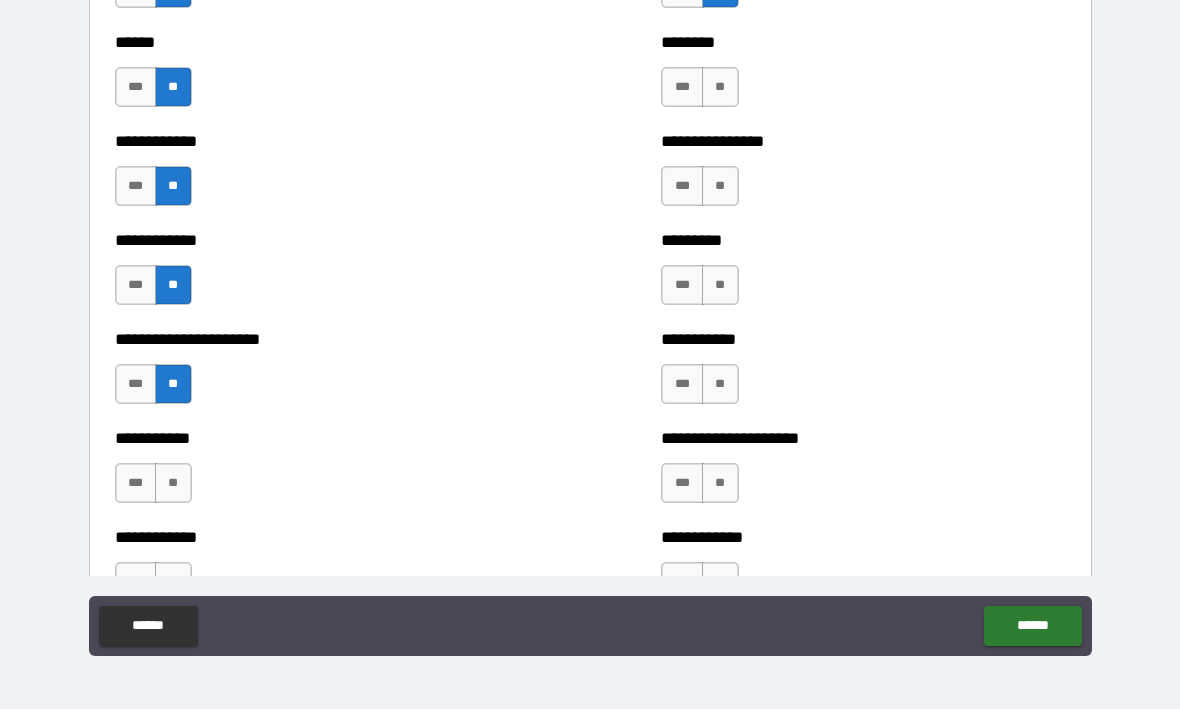 click on "**" at bounding box center [173, 484] 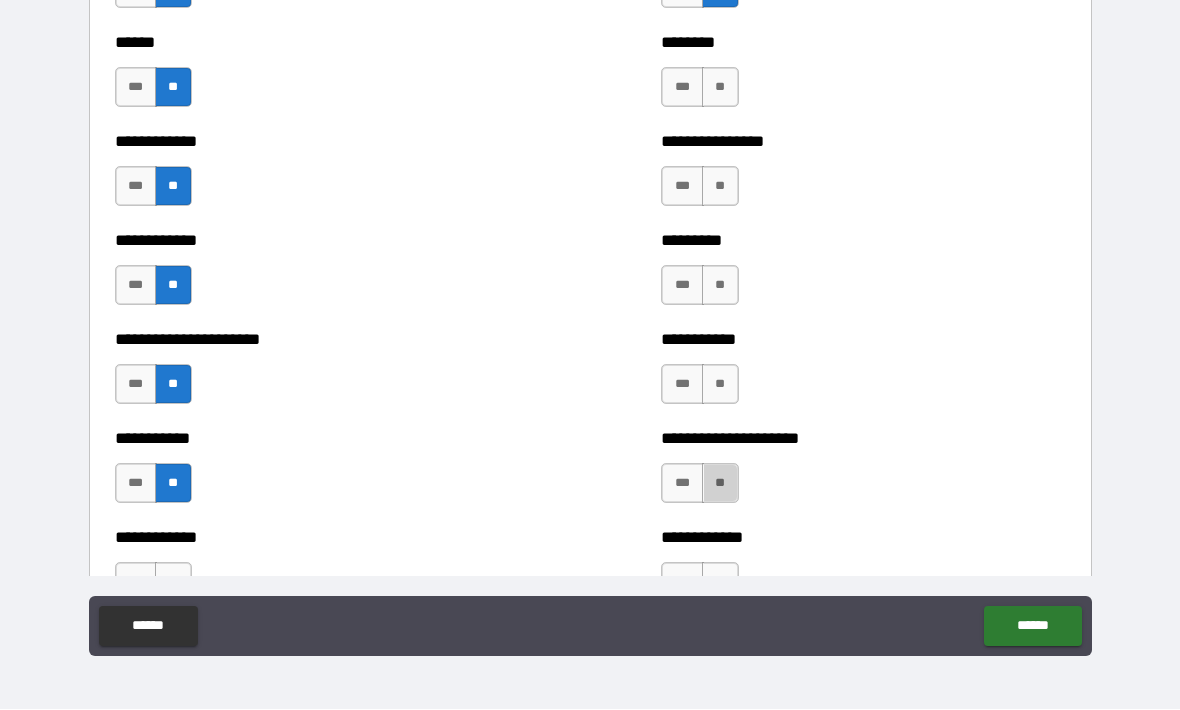 click on "**" at bounding box center [720, 484] 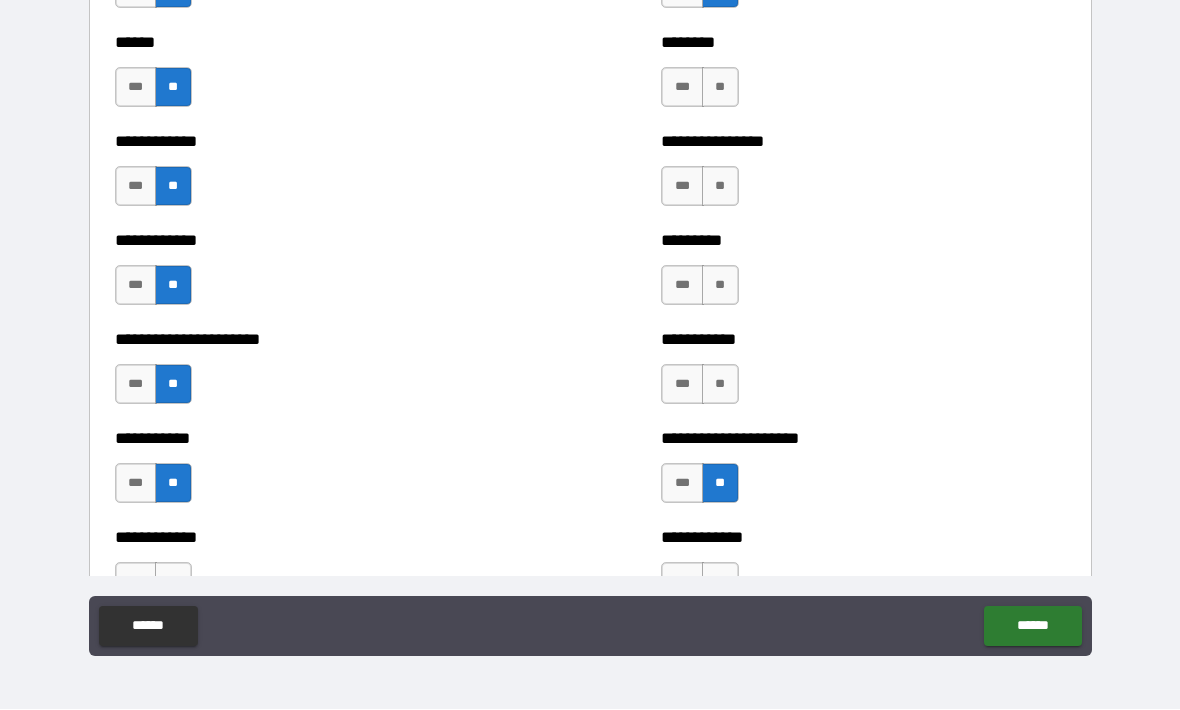 click on "**" at bounding box center (720, 385) 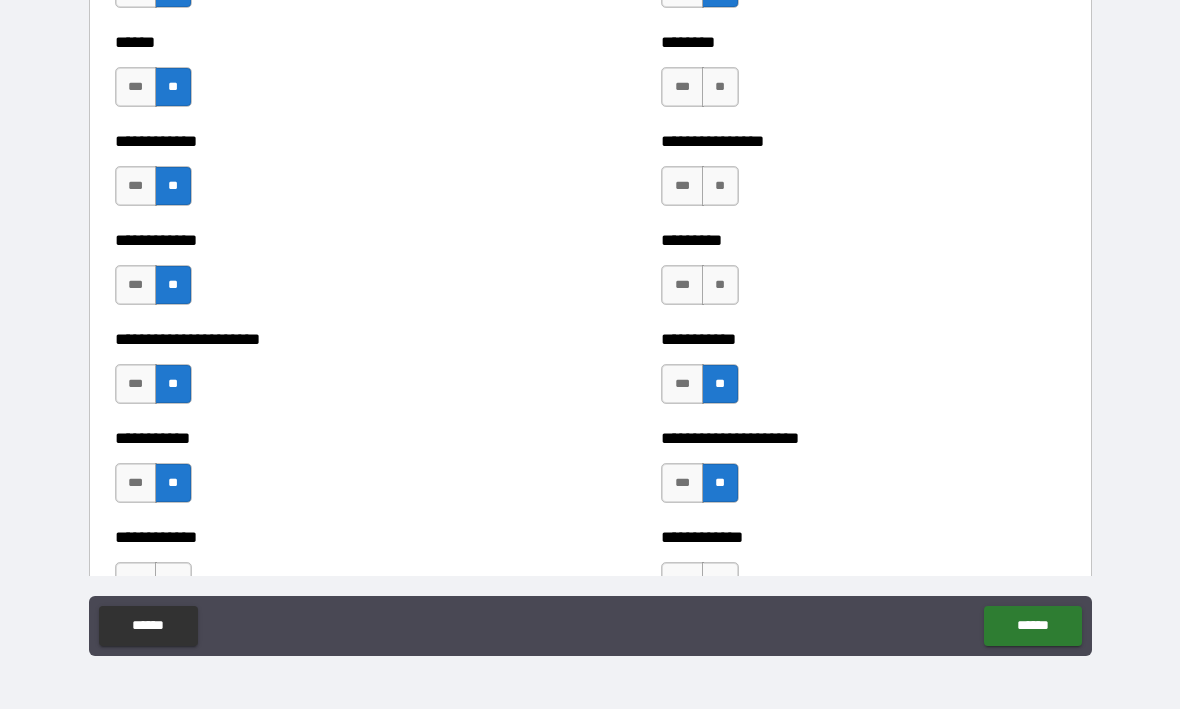 click on "**" at bounding box center [720, 286] 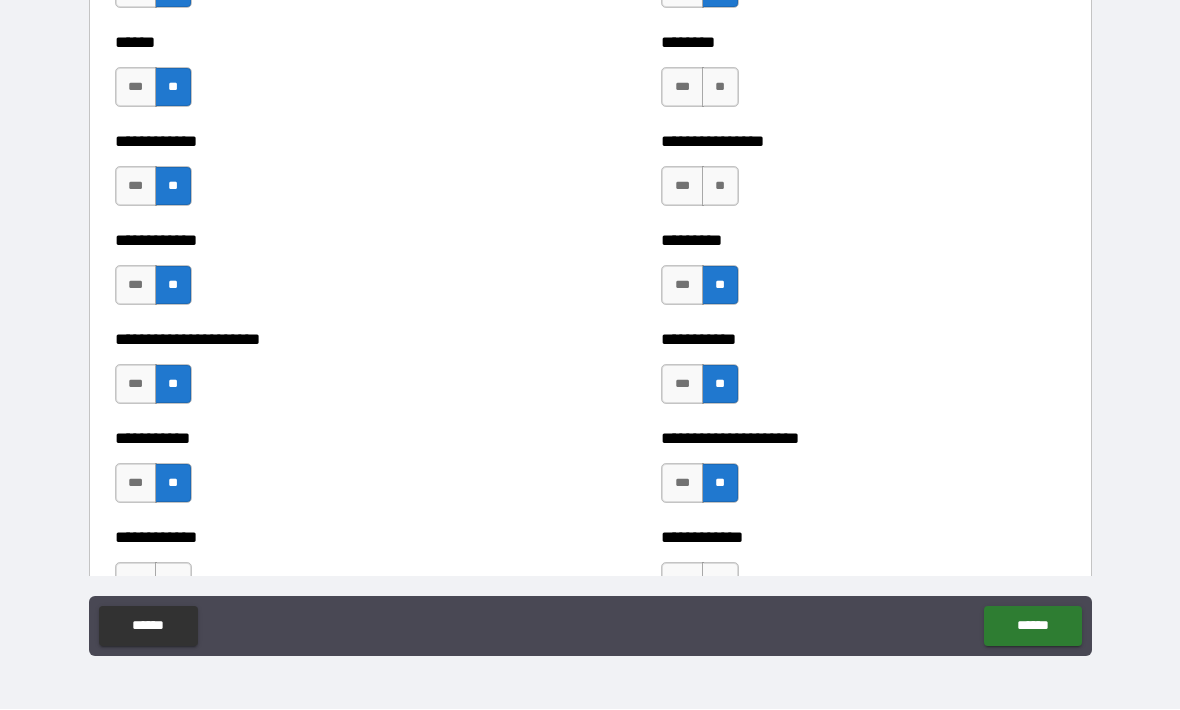 click on "**" at bounding box center (720, 187) 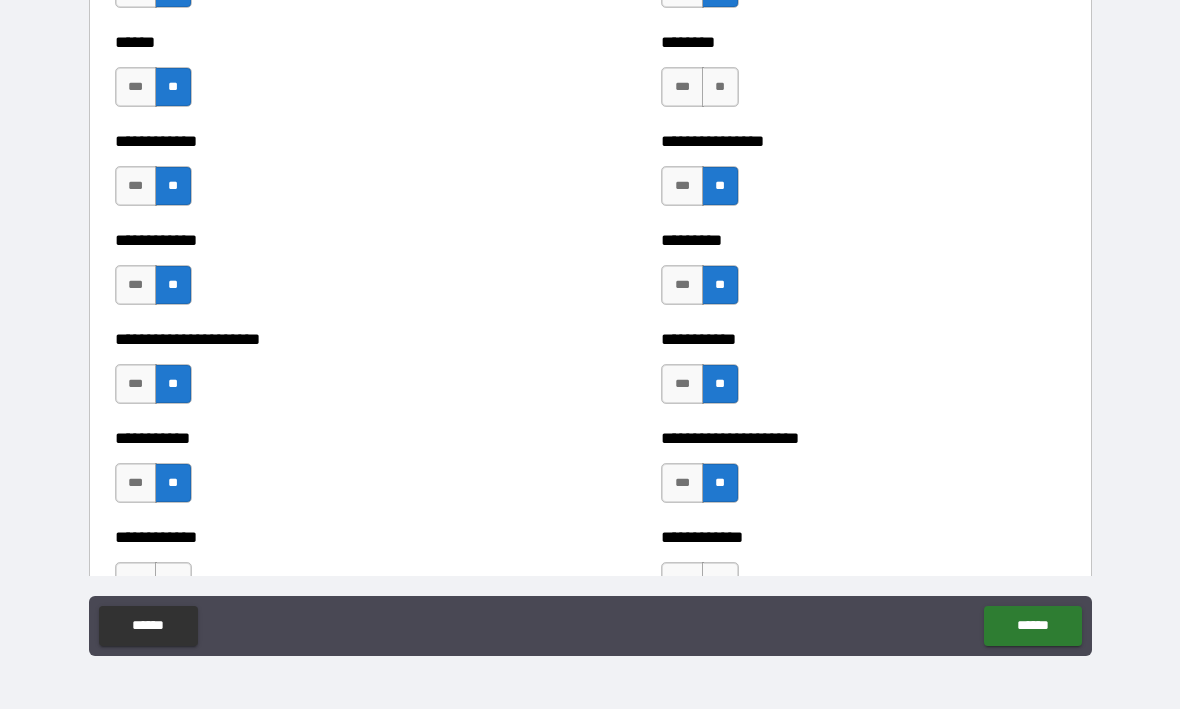 click on "**" at bounding box center (720, 88) 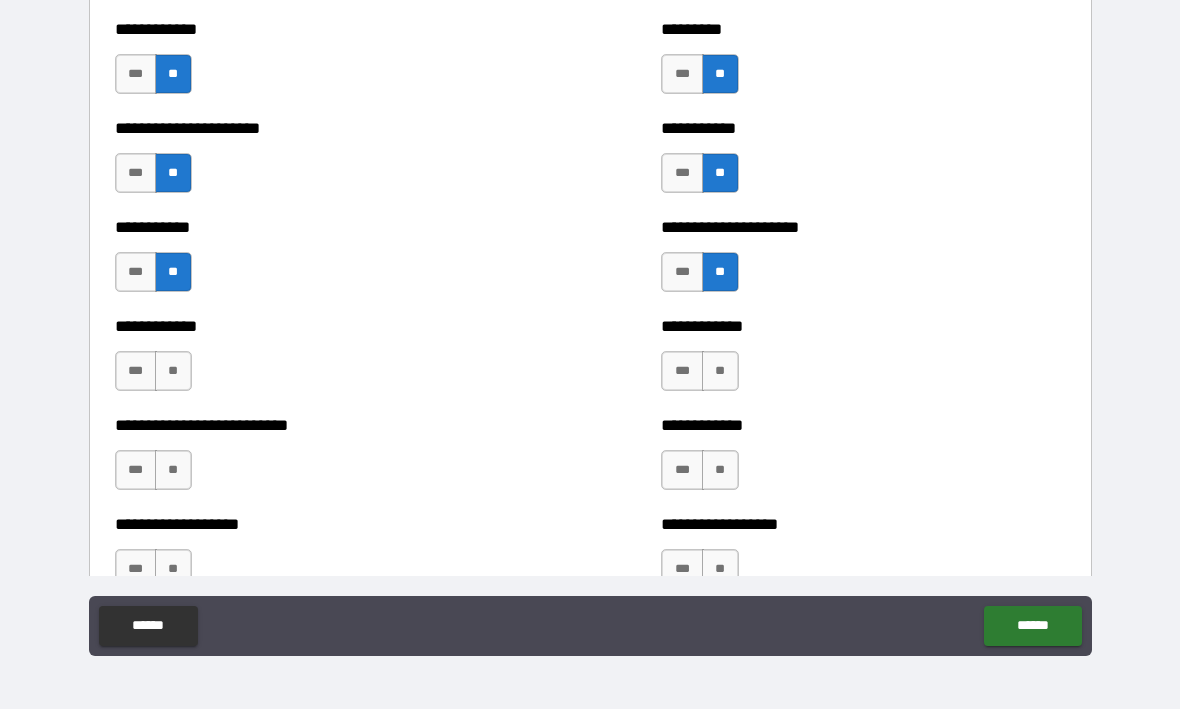 scroll, scrollTop: 5165, scrollLeft: 0, axis: vertical 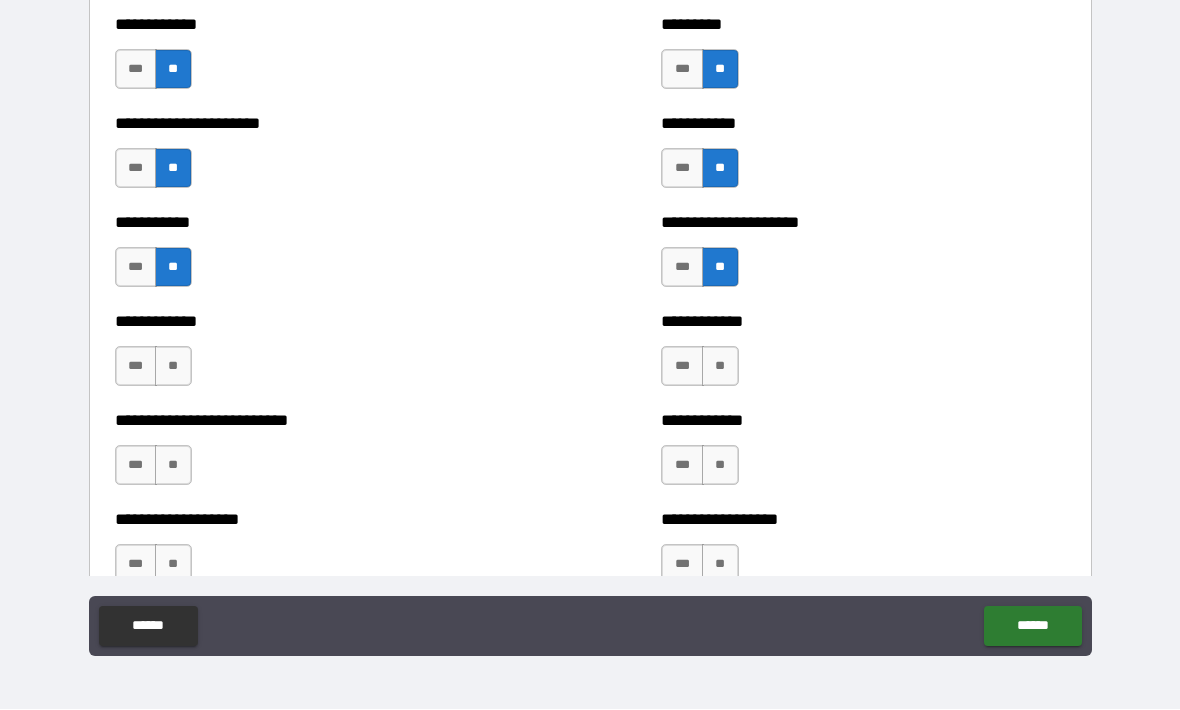 click on "**" at bounding box center (720, 367) 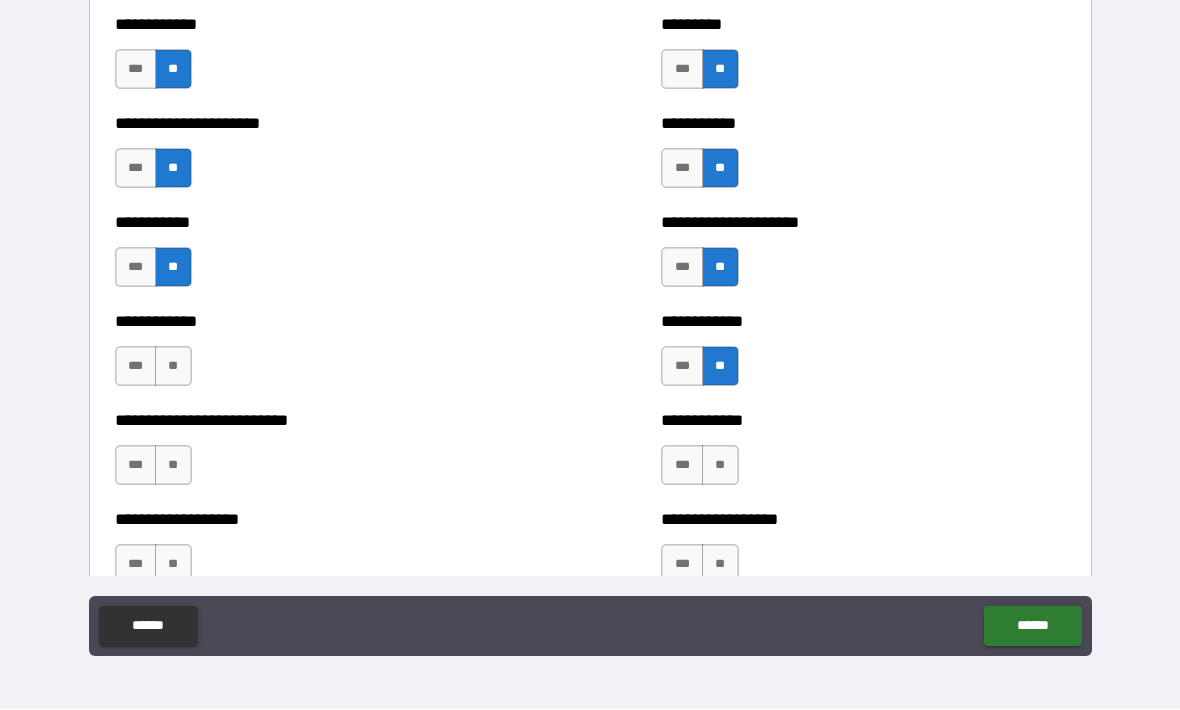 click on "**" at bounding box center (720, 466) 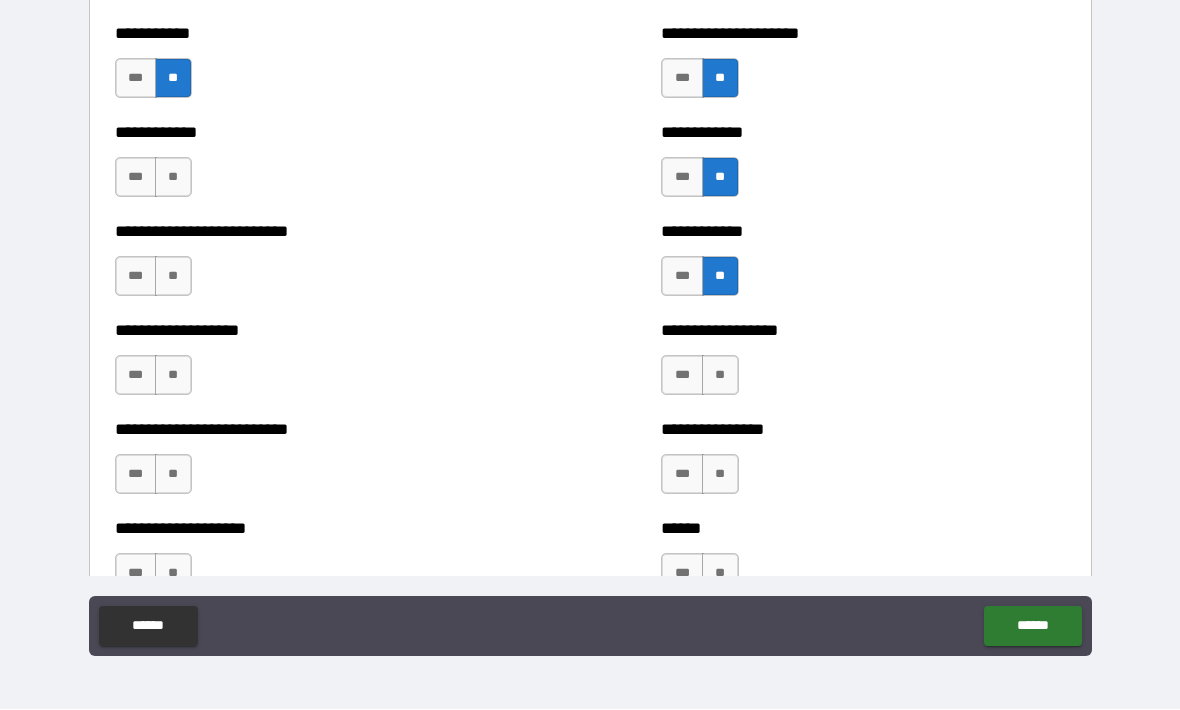 scroll, scrollTop: 5371, scrollLeft: 0, axis: vertical 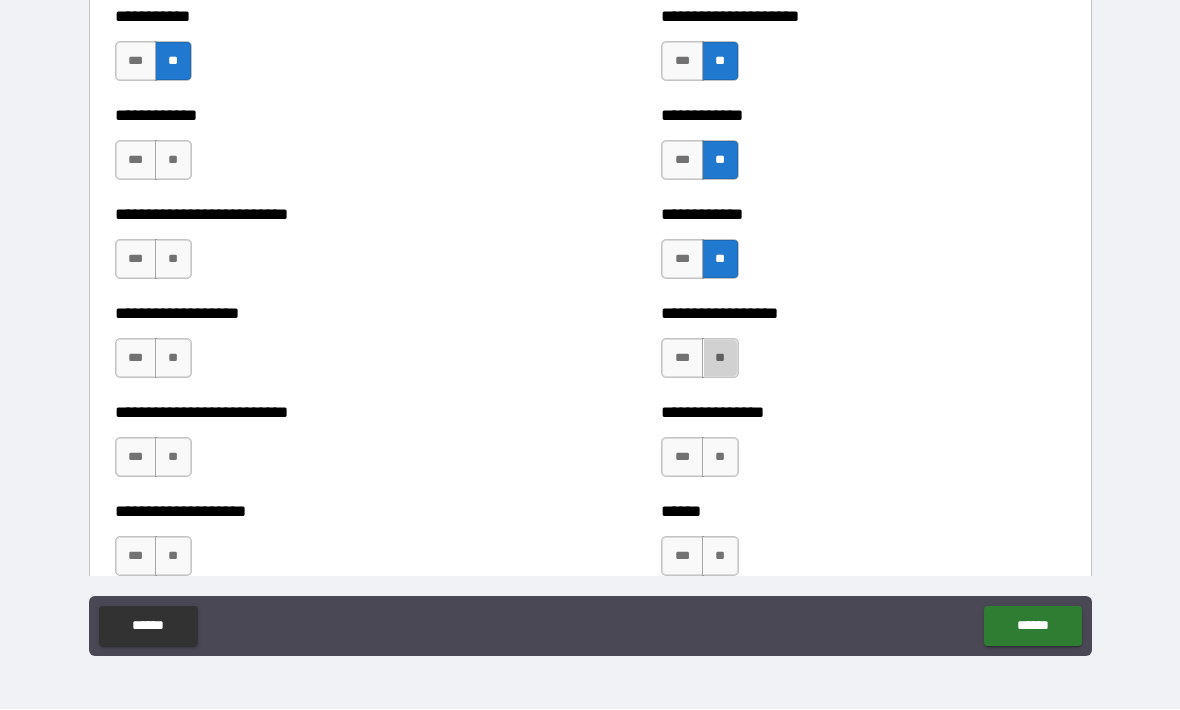 click on "**" at bounding box center (720, 359) 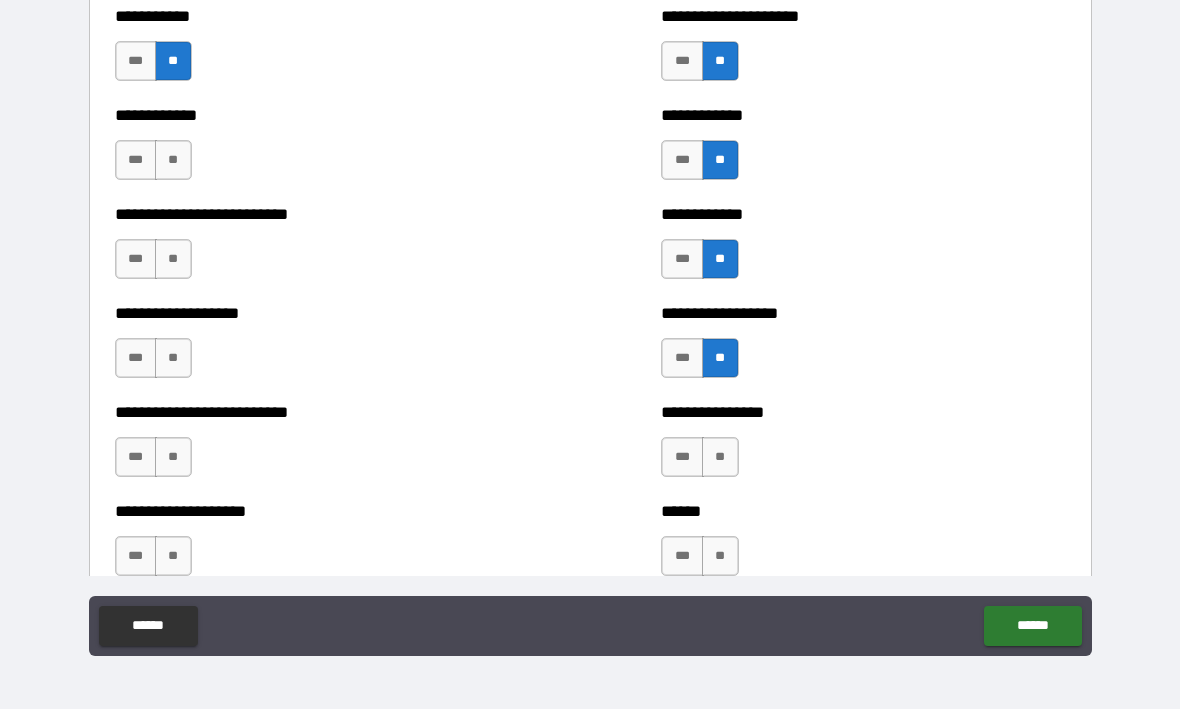 click on "**" at bounding box center (720, 458) 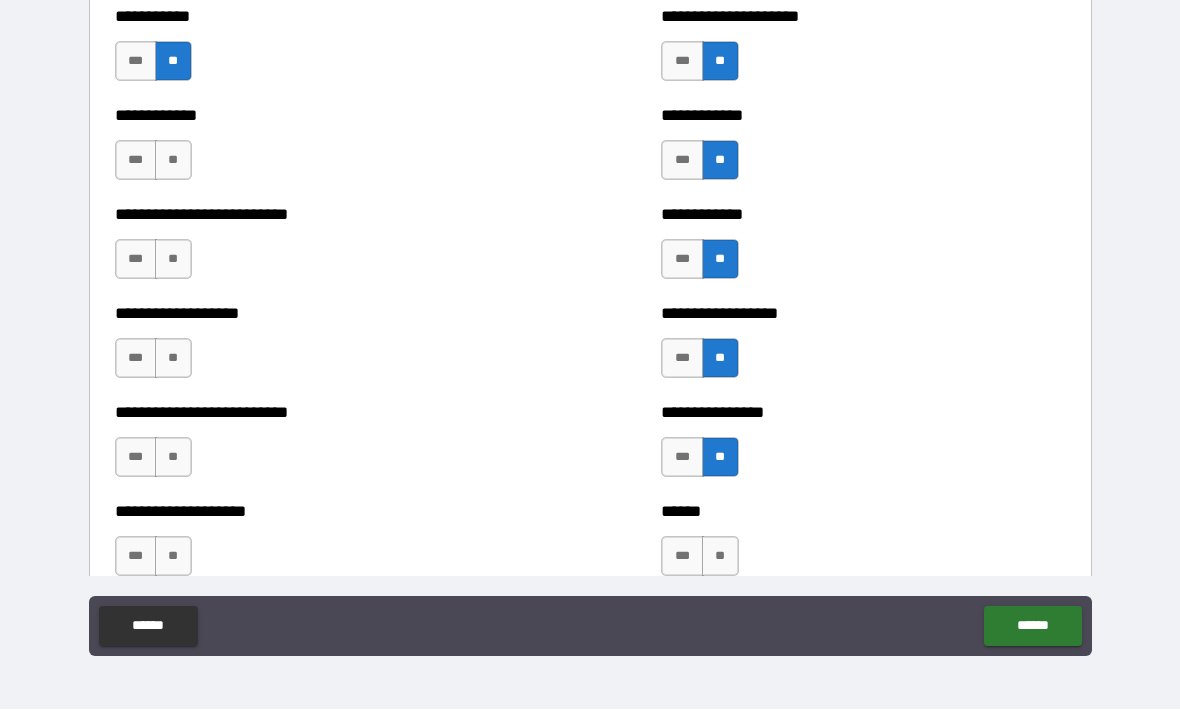 click on "**" at bounding box center (720, 557) 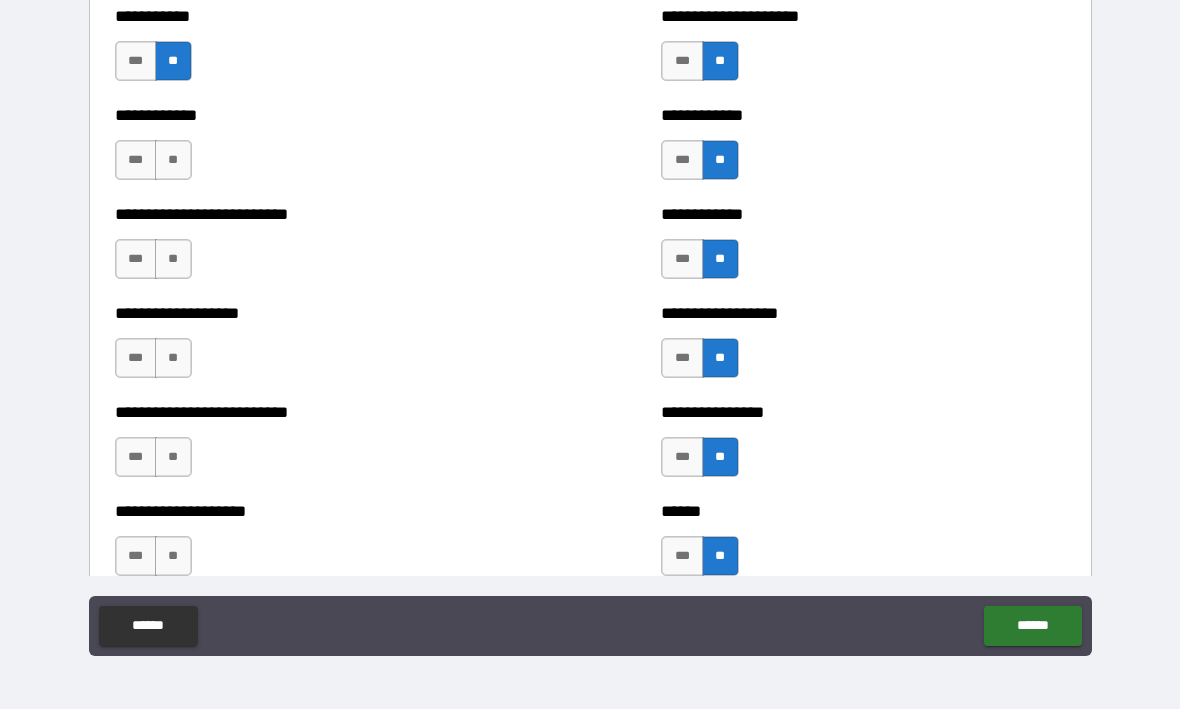 click on "**" at bounding box center [173, 557] 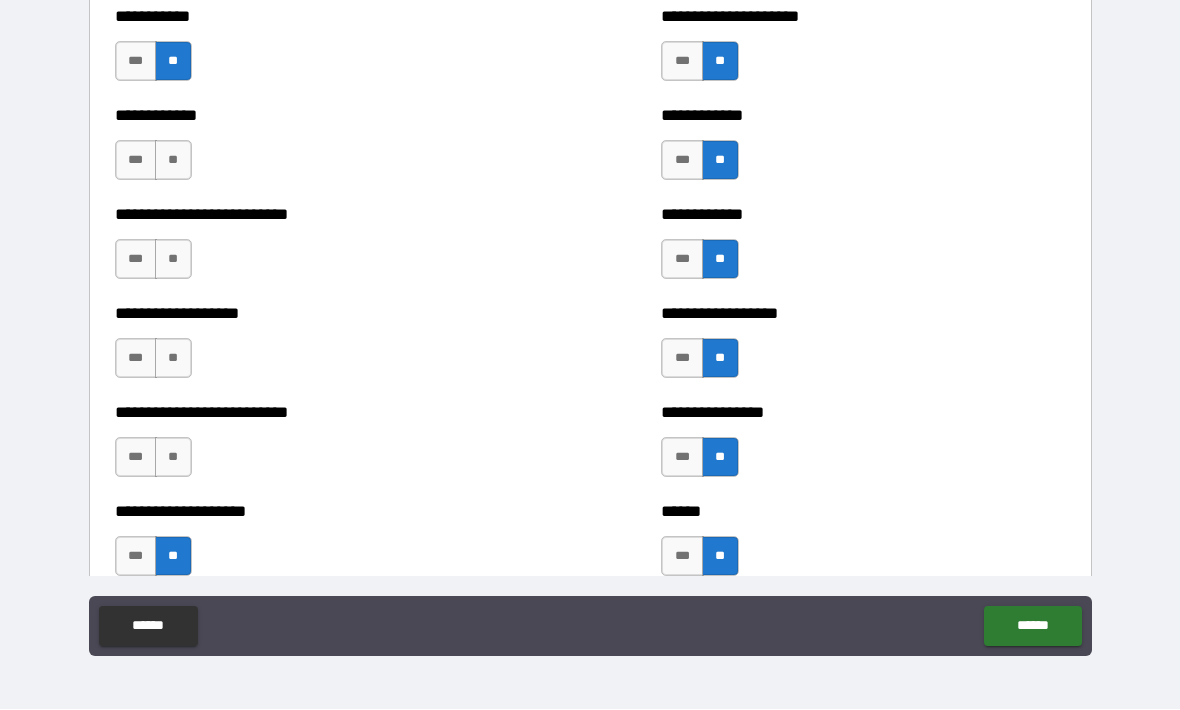 click on "**" at bounding box center (173, 458) 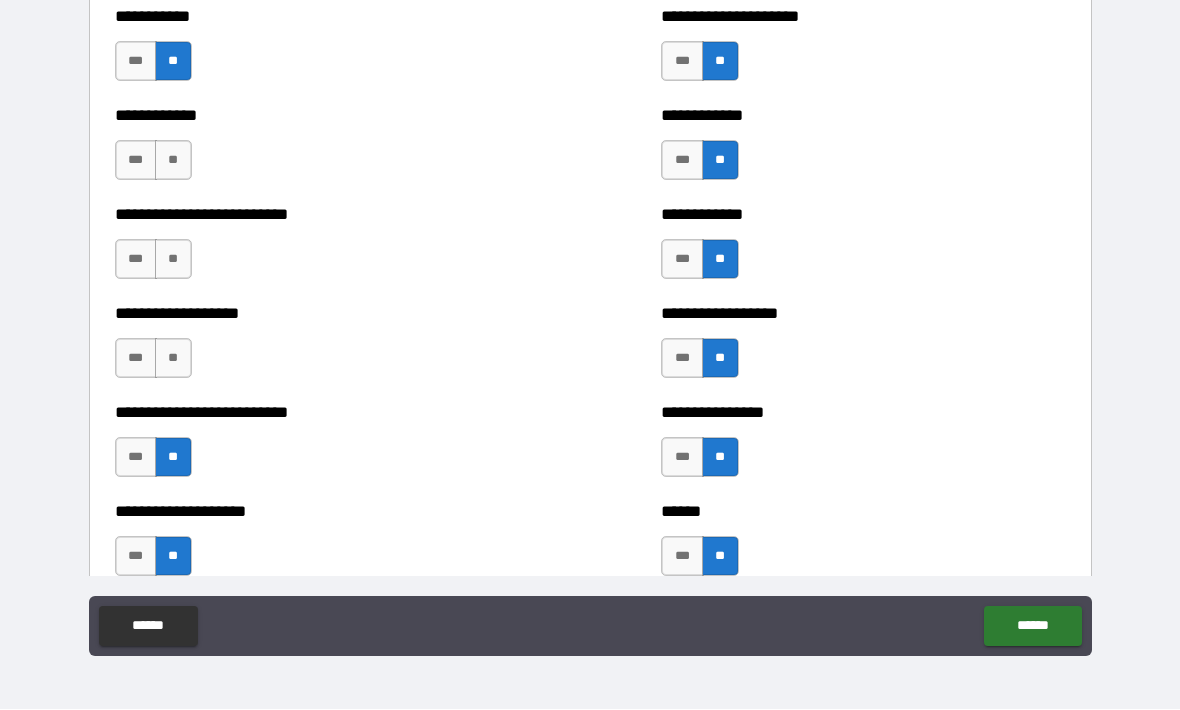 click on "**" at bounding box center [173, 359] 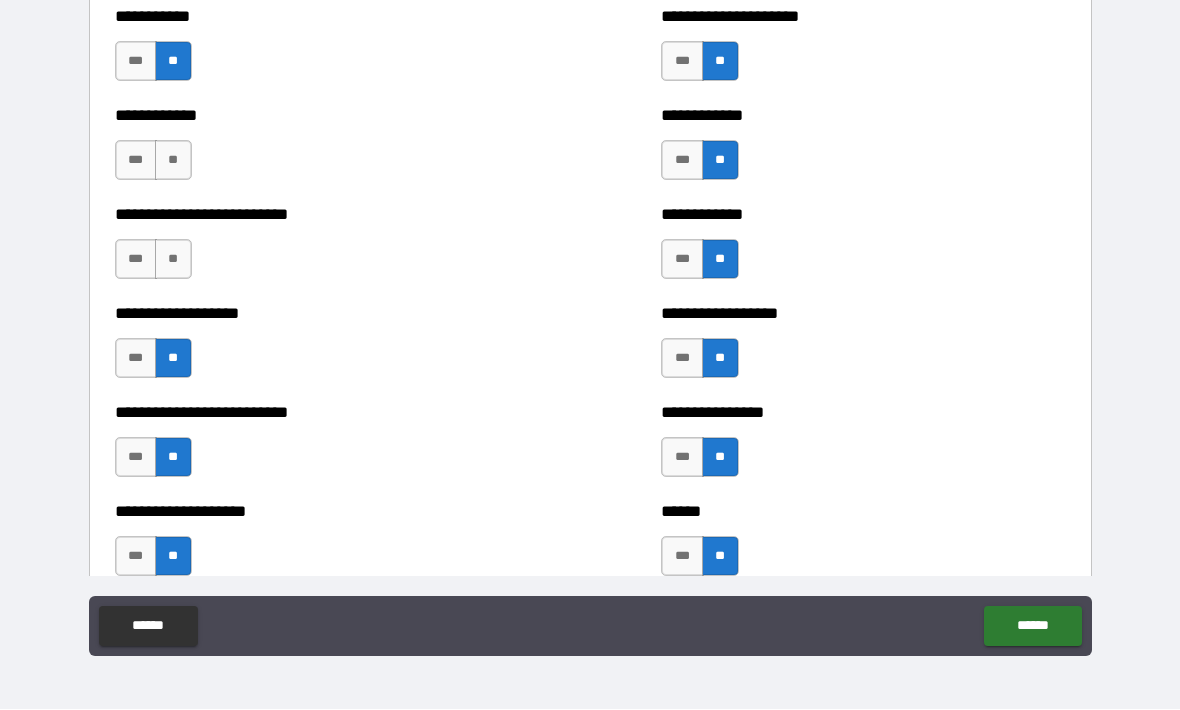 click on "**" at bounding box center (173, 260) 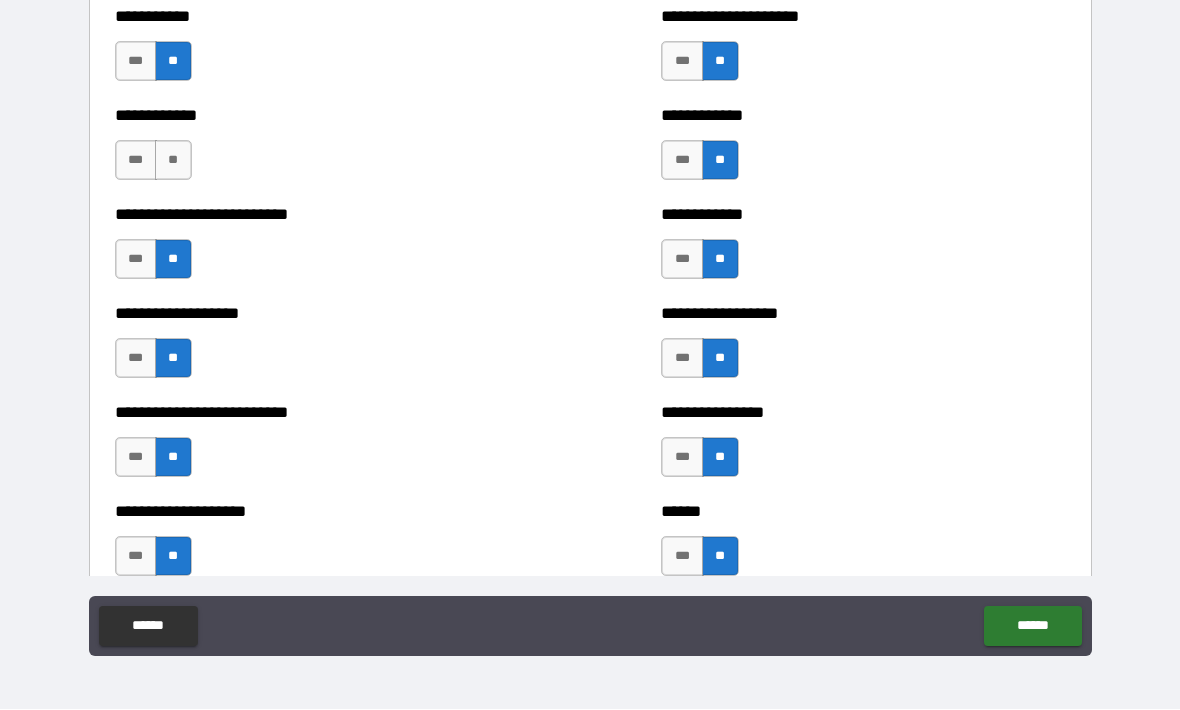 click on "**" at bounding box center [173, 161] 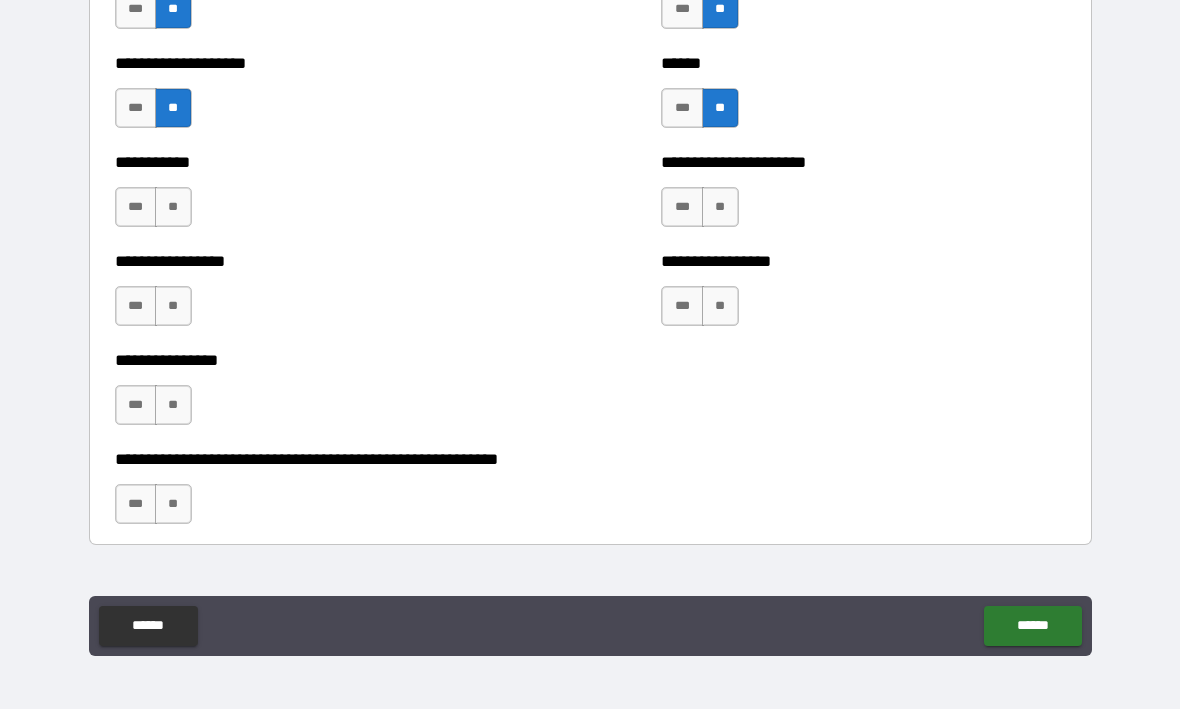 scroll, scrollTop: 5822, scrollLeft: 0, axis: vertical 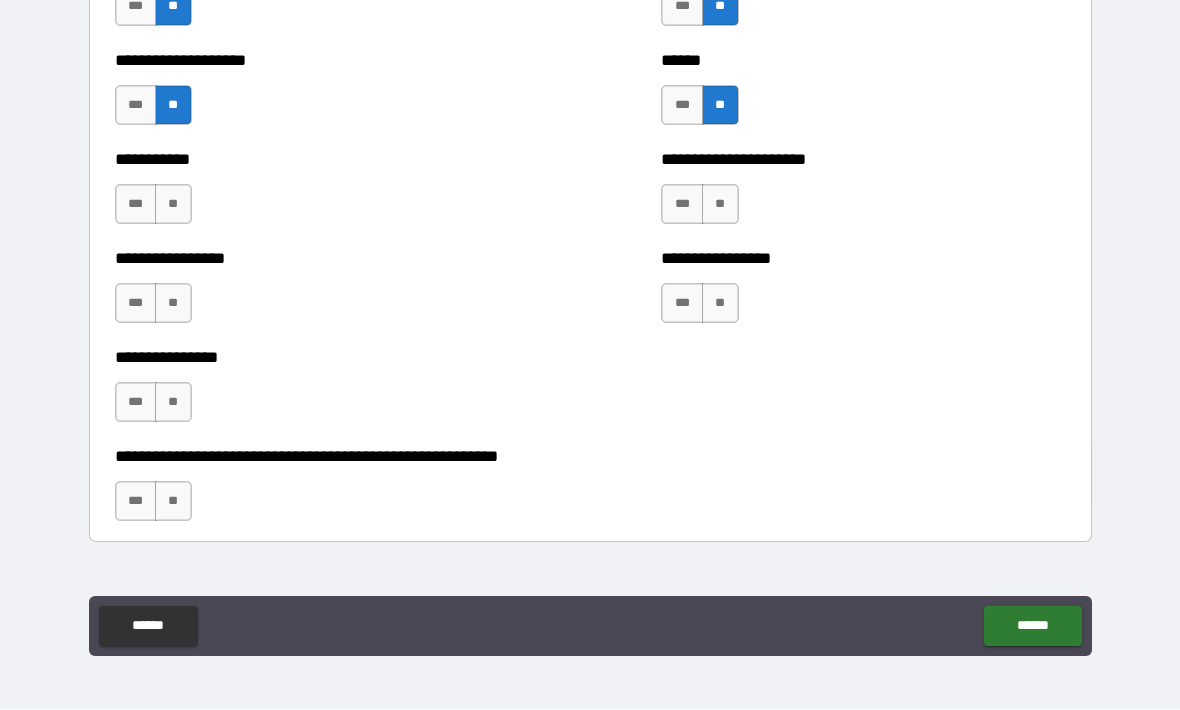 click on "**" at bounding box center (173, 205) 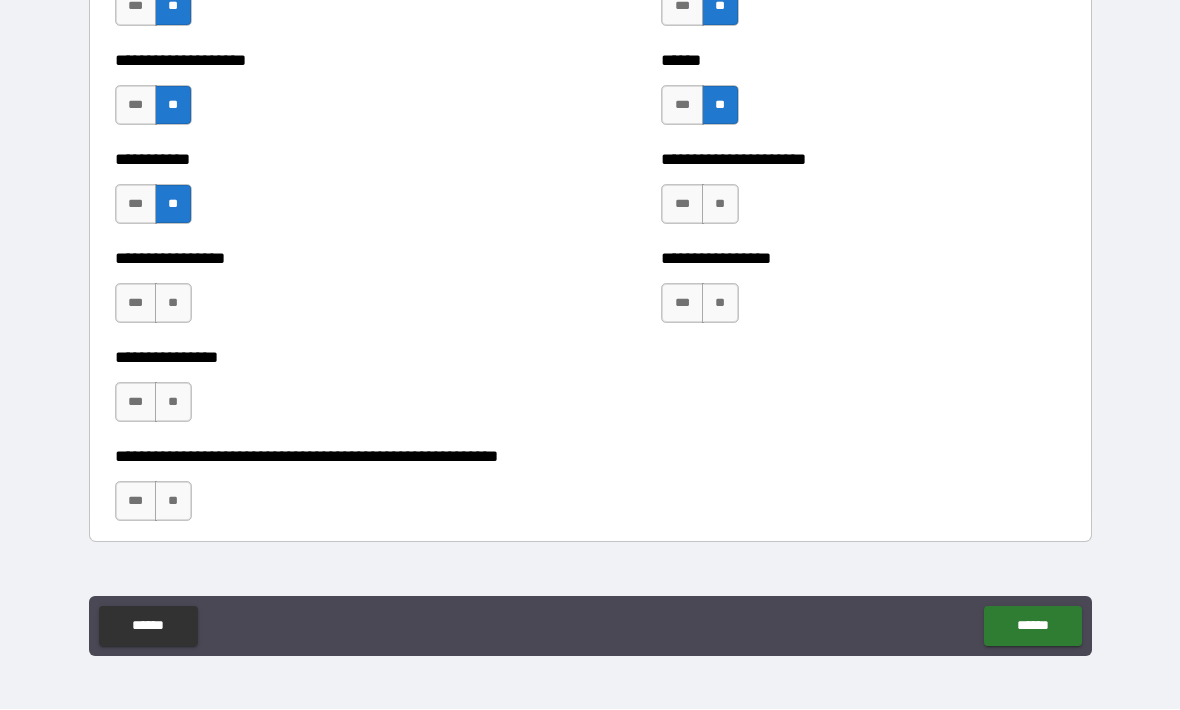 click on "**" at bounding box center (173, 304) 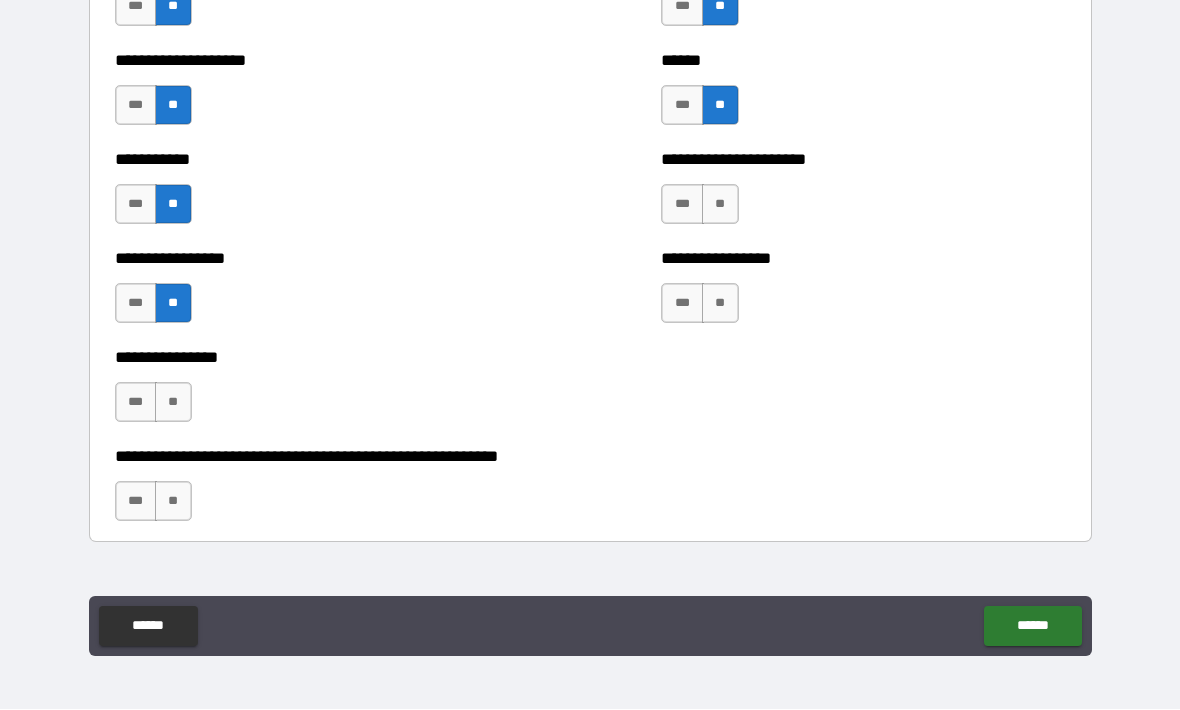 click on "**********" at bounding box center [317, 393] 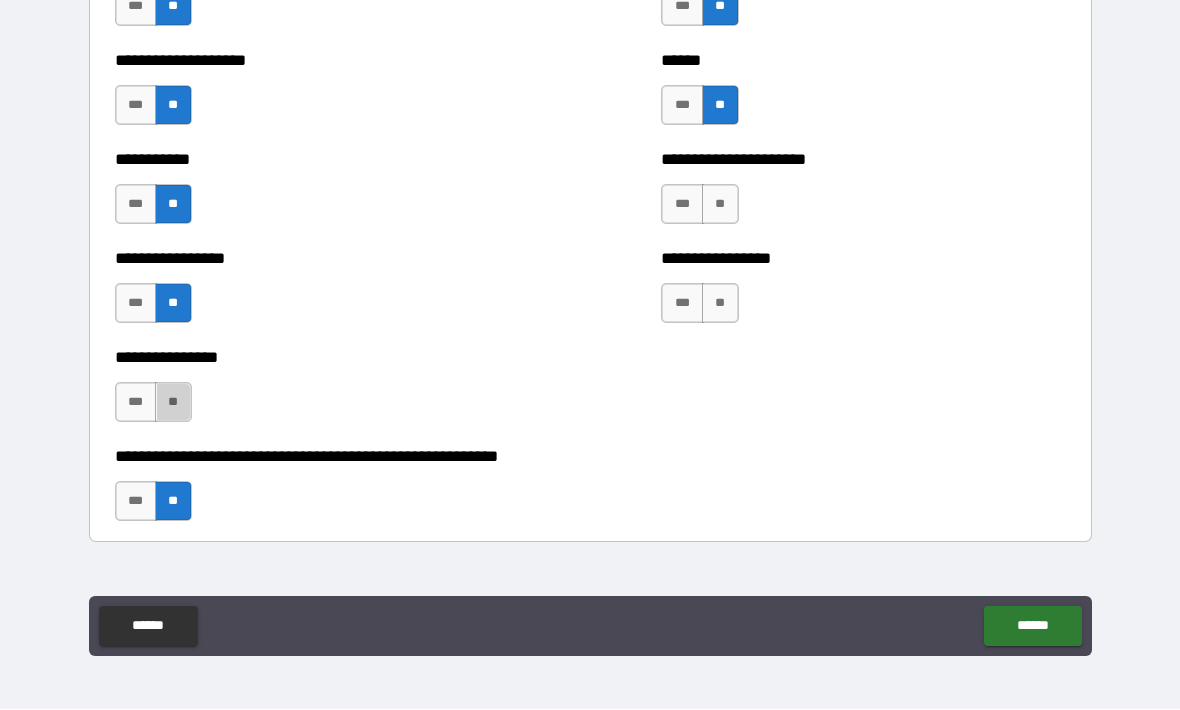 click on "**" at bounding box center (173, 403) 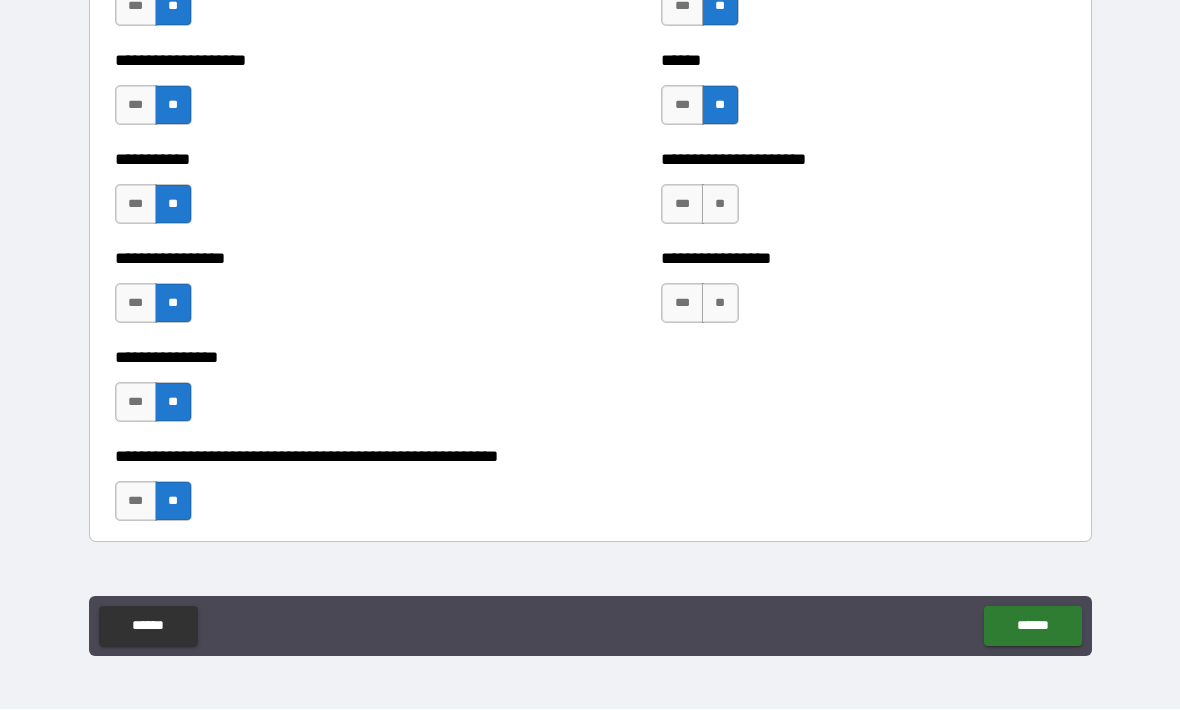 click on "**" at bounding box center (720, 304) 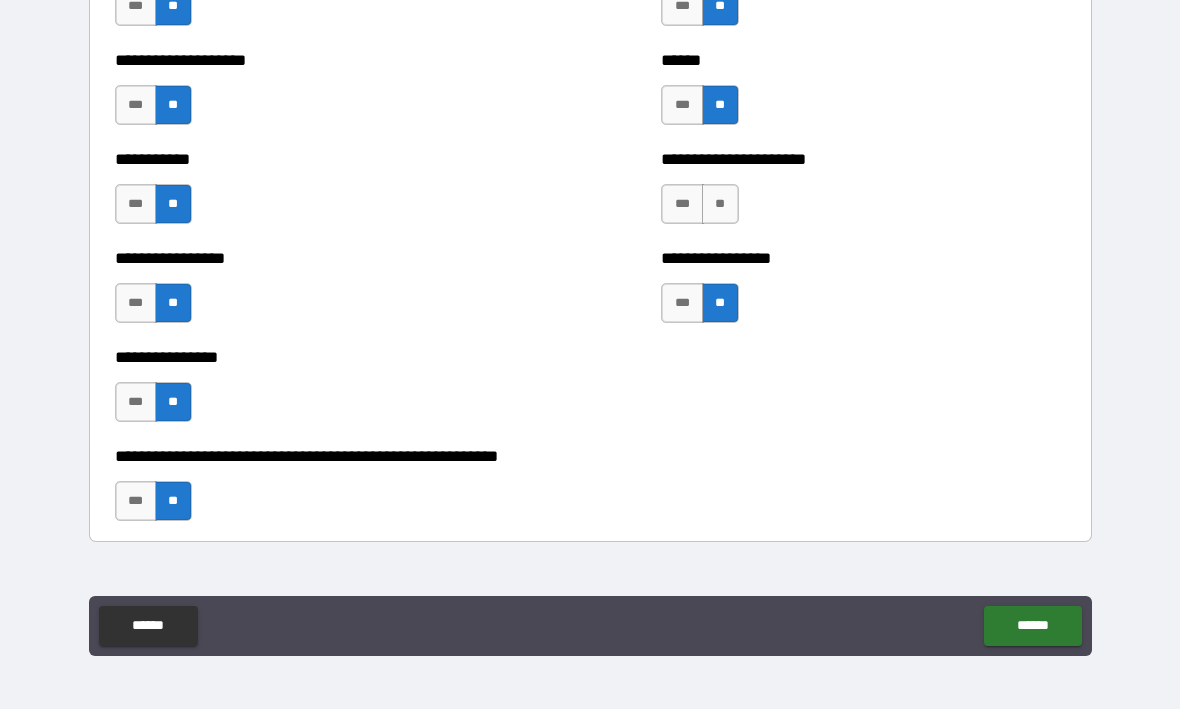 click on "**" at bounding box center [720, 205] 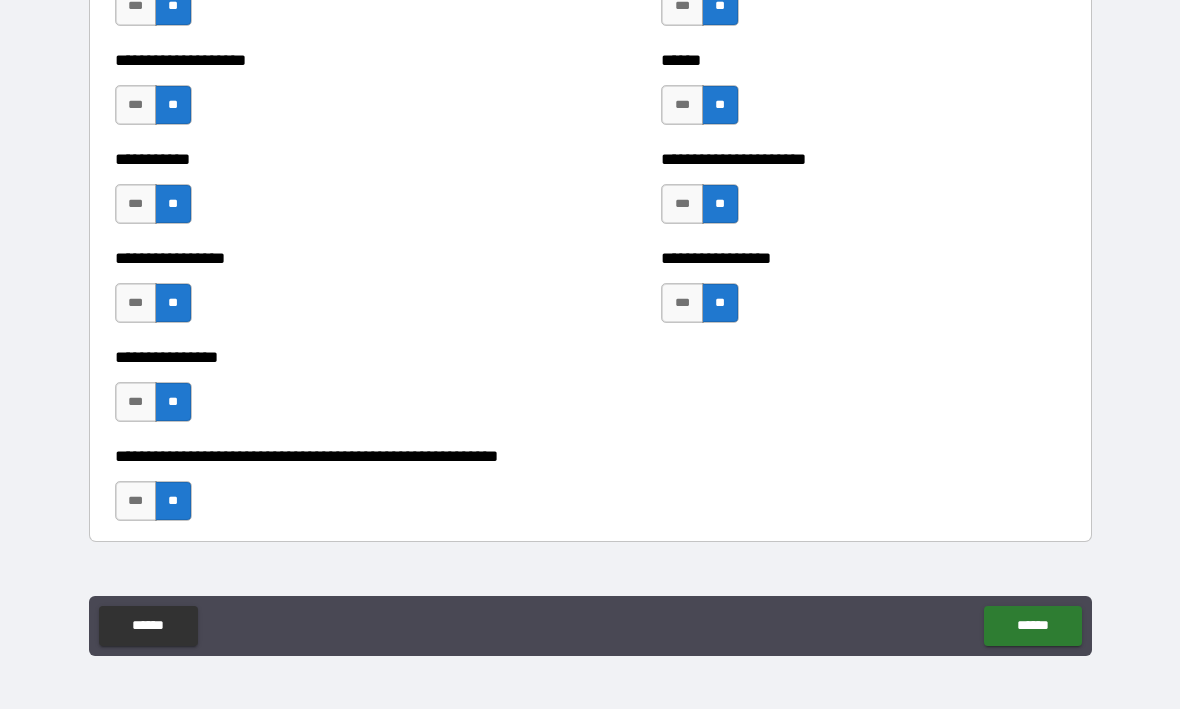 click on "******" at bounding box center [1032, 627] 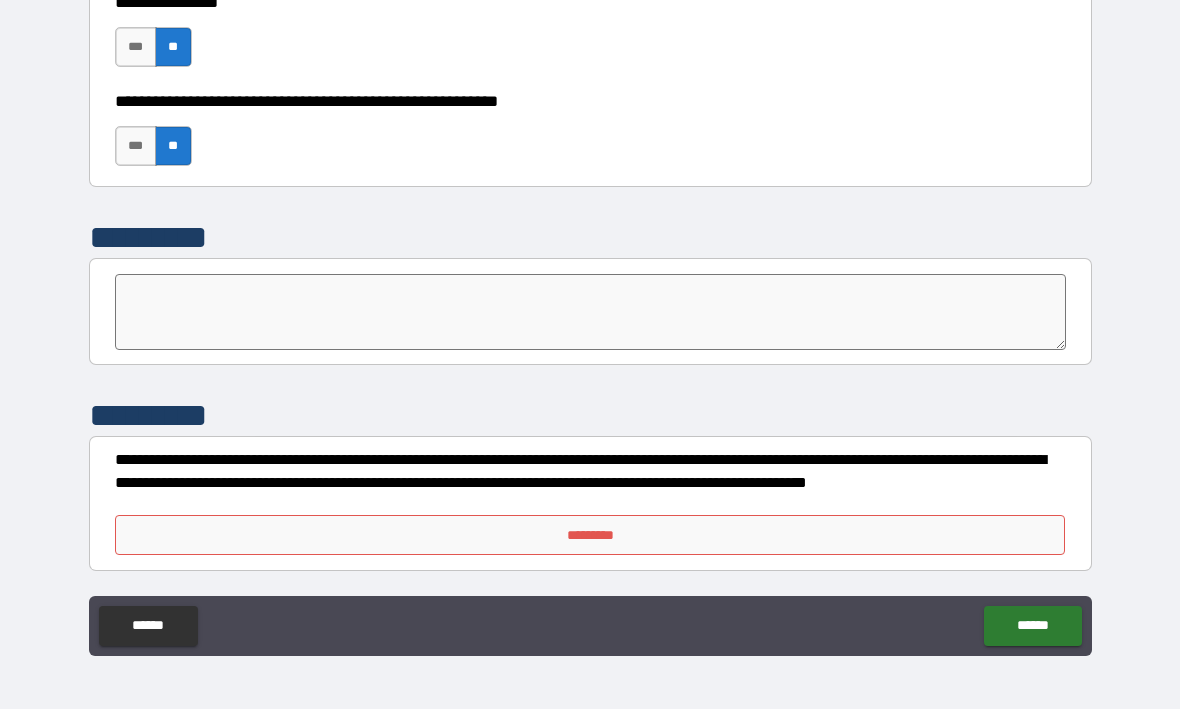 scroll, scrollTop: 6177, scrollLeft: 0, axis: vertical 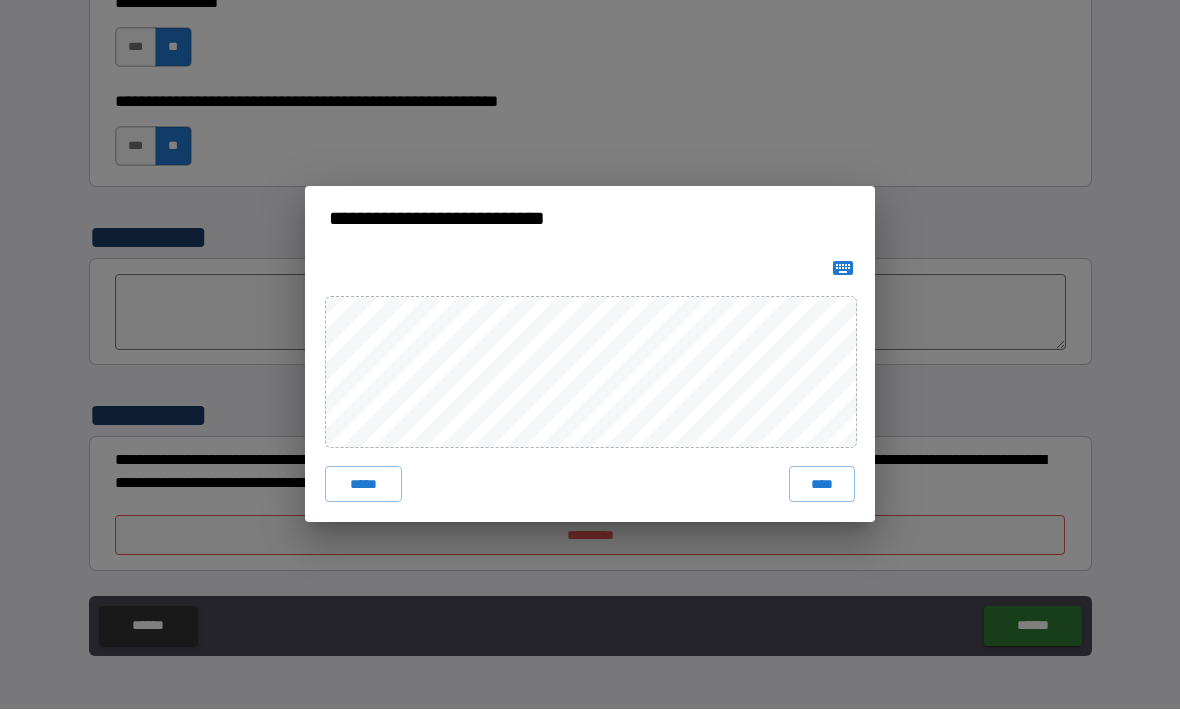 click on "****" at bounding box center [822, 485] 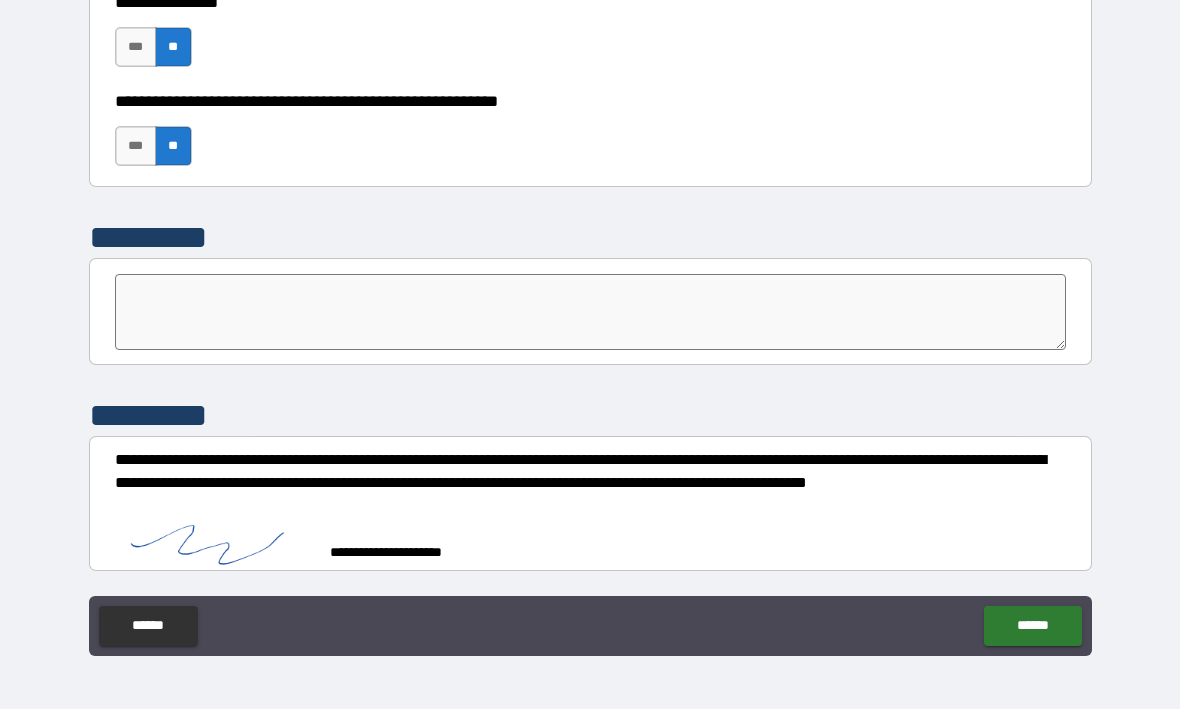 scroll, scrollTop: 6167, scrollLeft: 0, axis: vertical 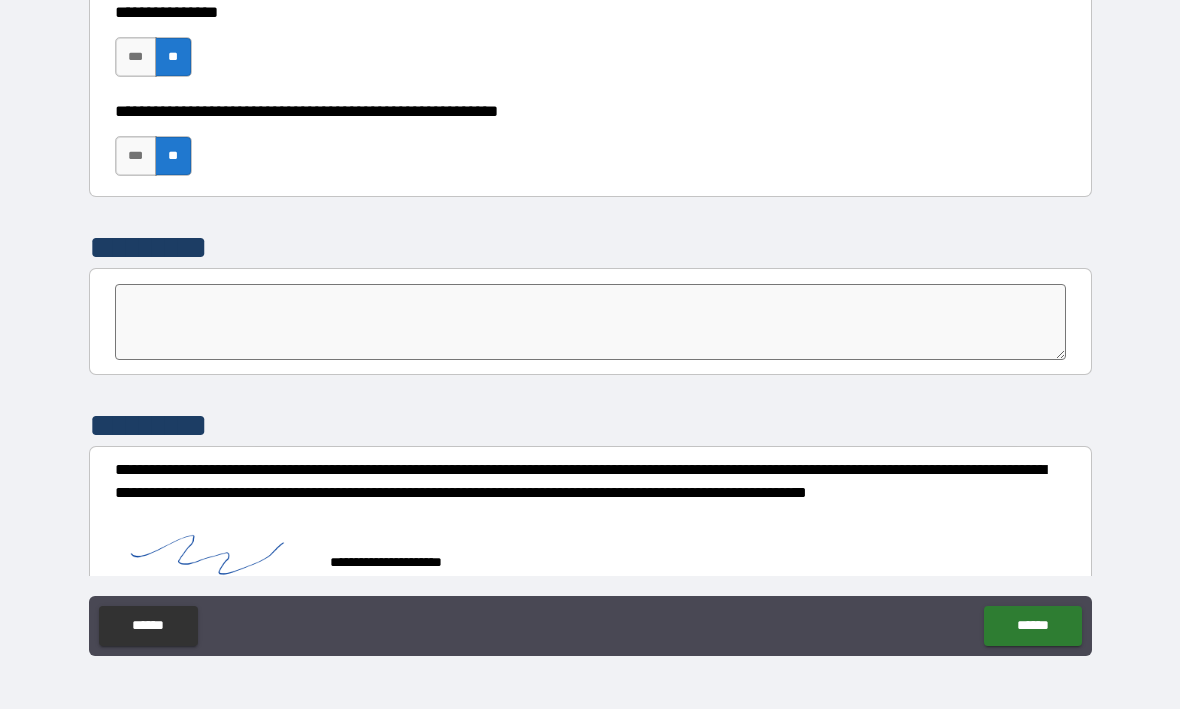 click on "******" at bounding box center (1032, 627) 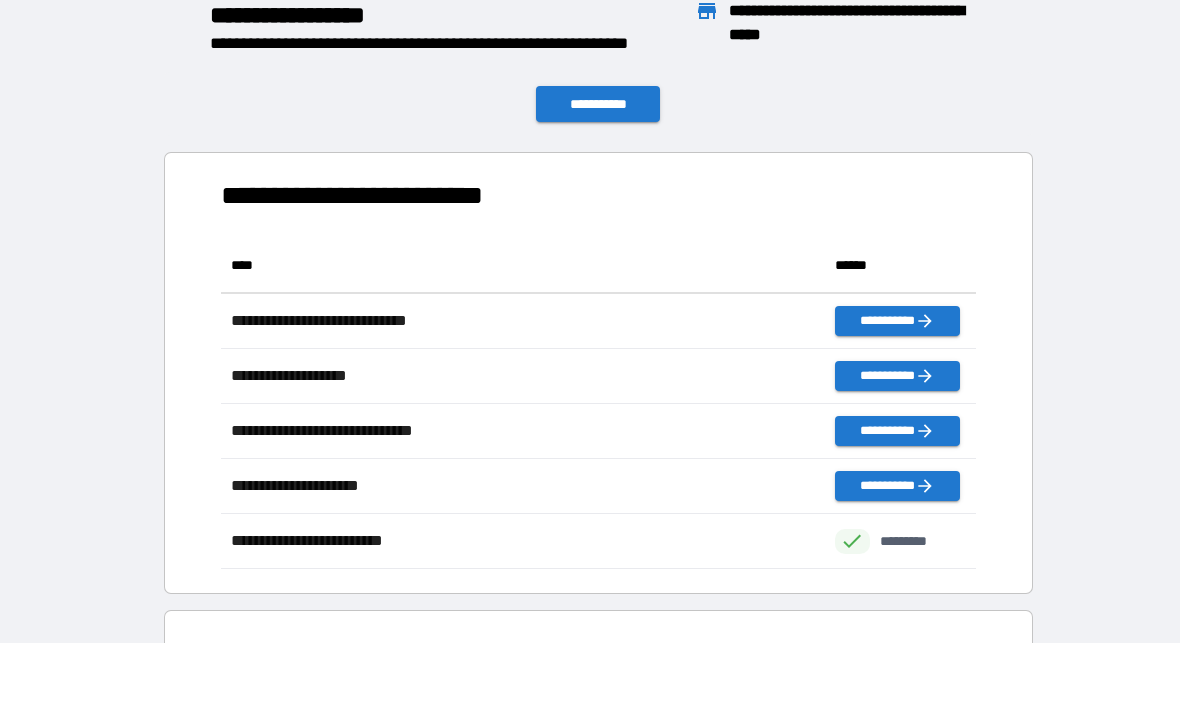scroll, scrollTop: 1, scrollLeft: 1, axis: both 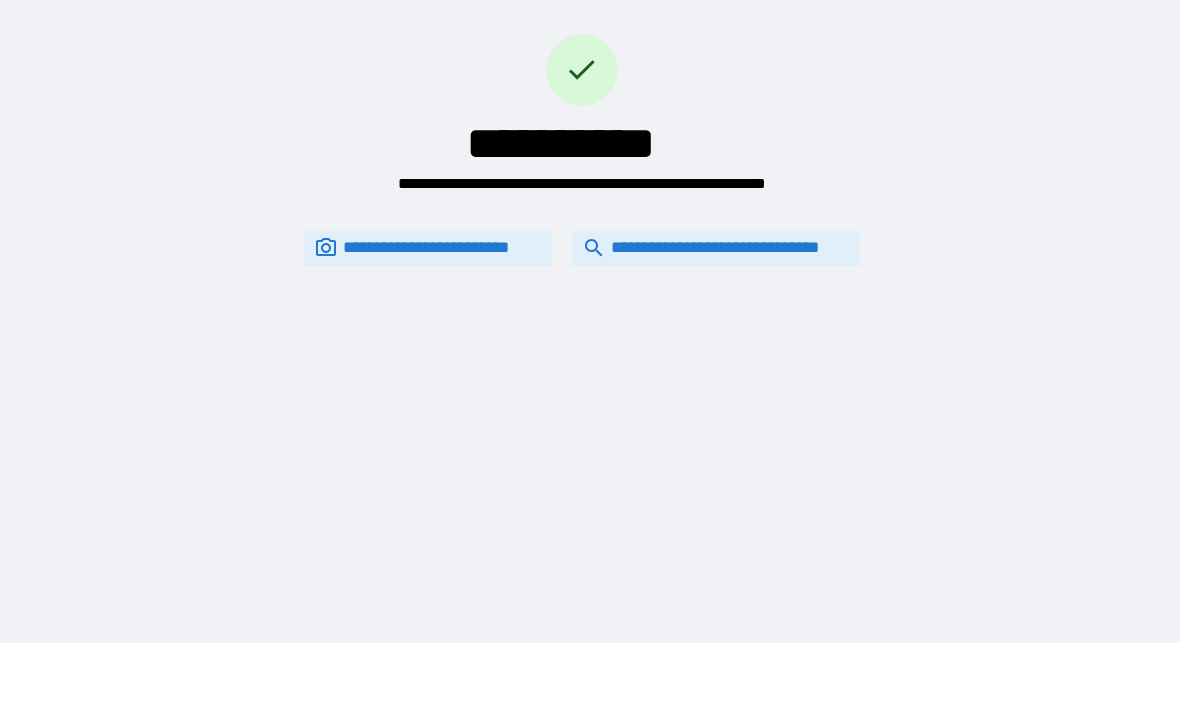 click on "**********" at bounding box center (716, 249) 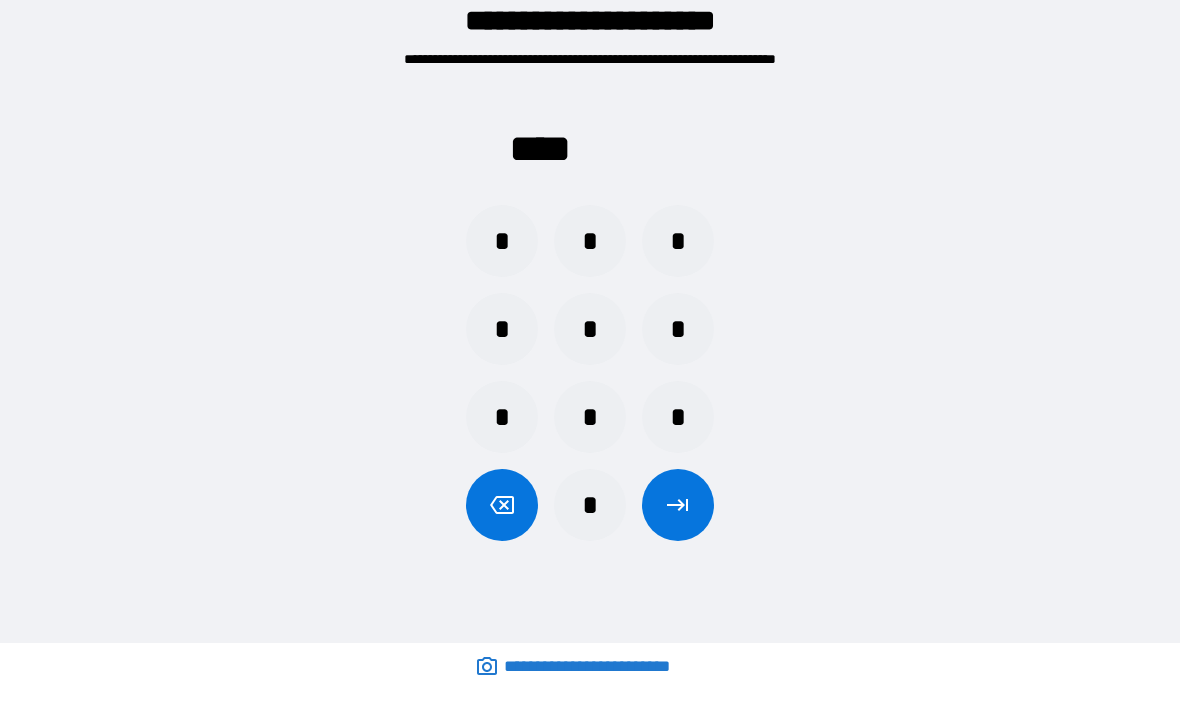 click on "*" at bounding box center (502, 242) 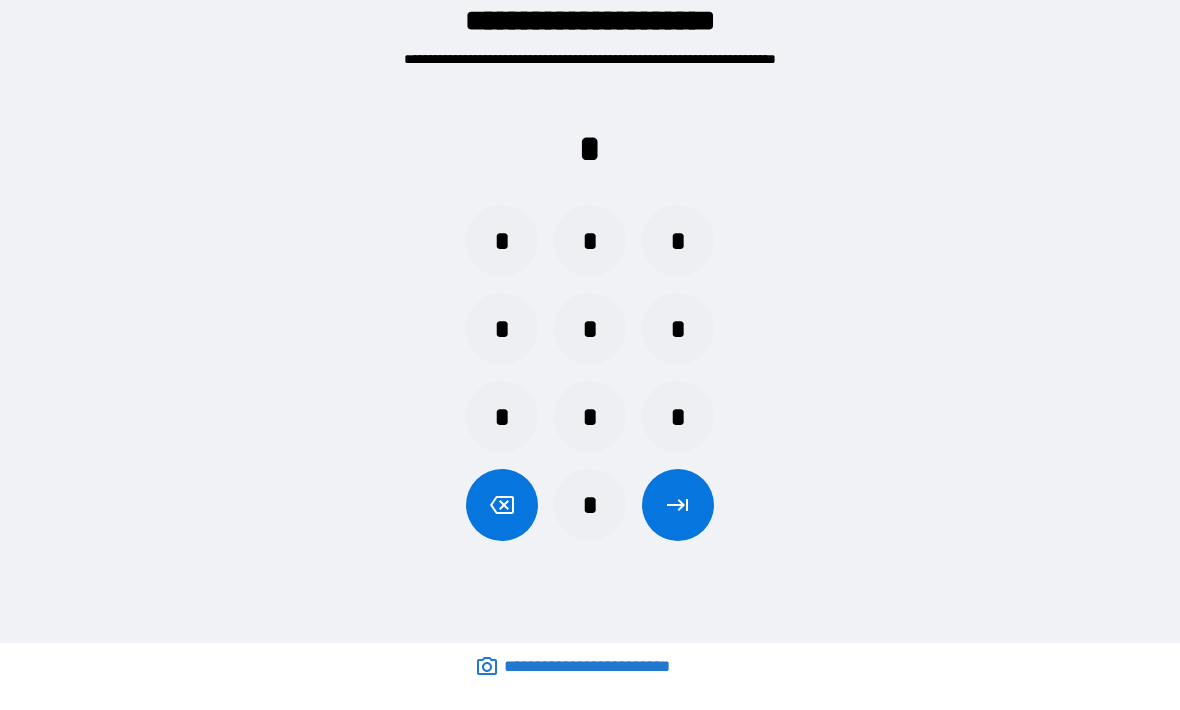 click on "*" at bounding box center [590, 506] 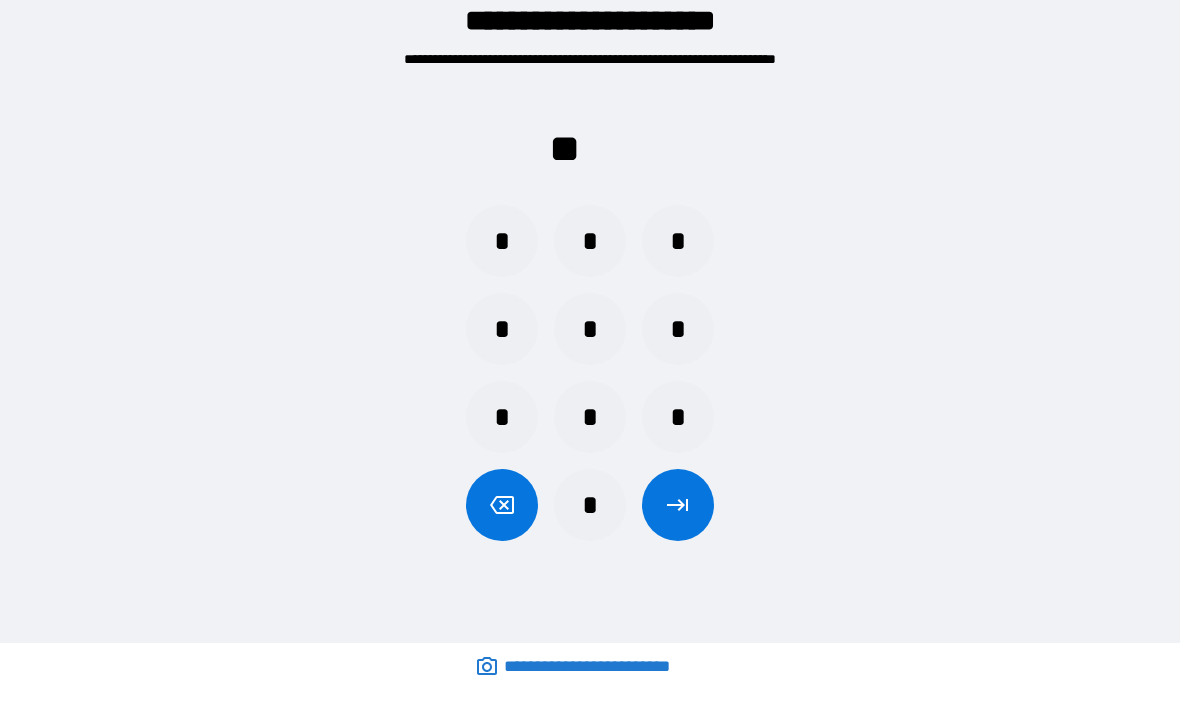 click on "*" at bounding box center [590, 506] 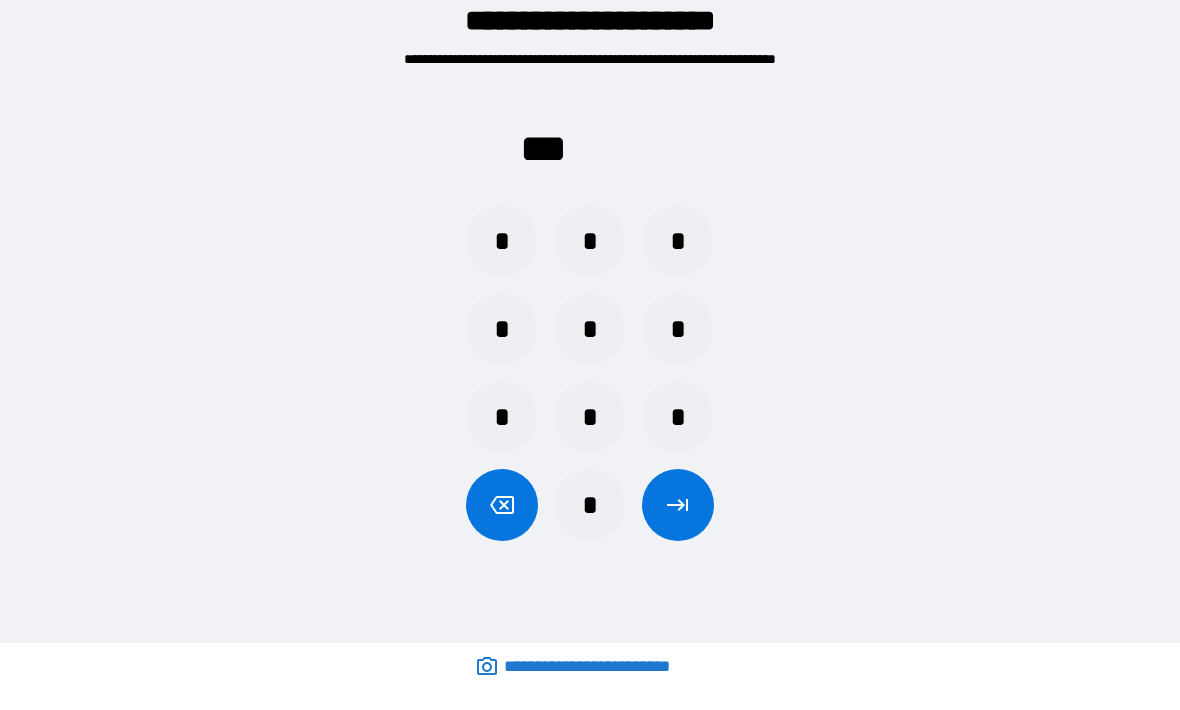 click on "*" at bounding box center [502, 242] 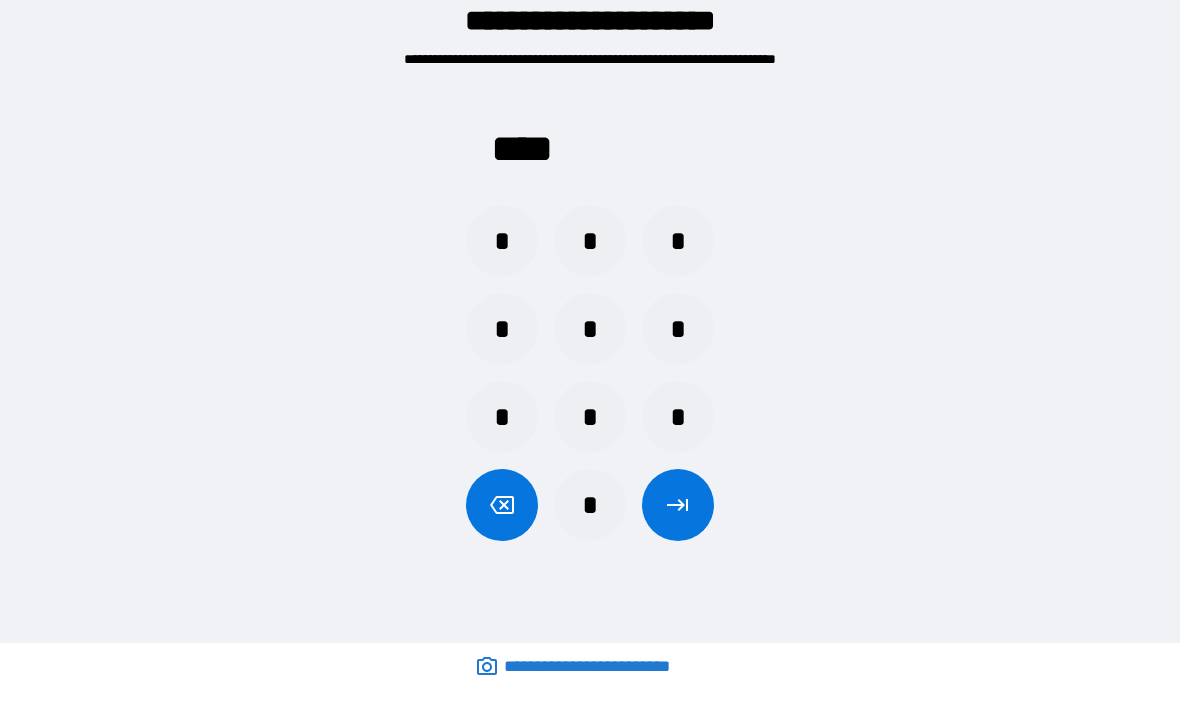 click at bounding box center (678, 506) 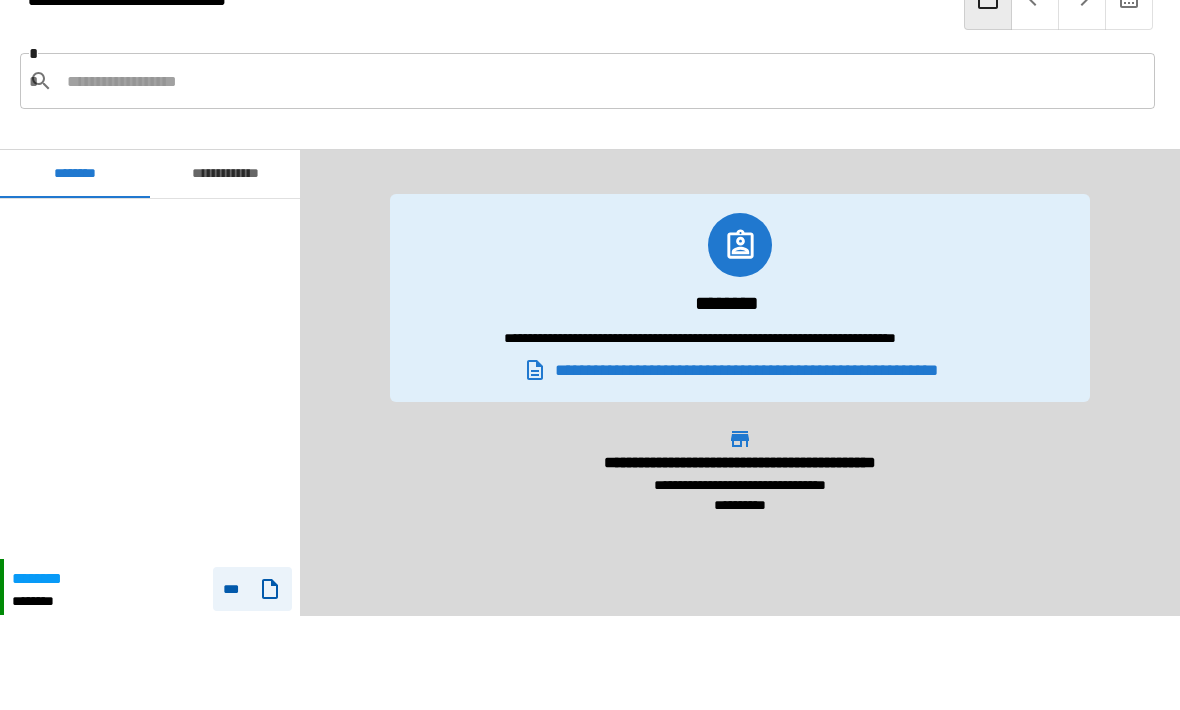 scroll, scrollTop: 360, scrollLeft: 0, axis: vertical 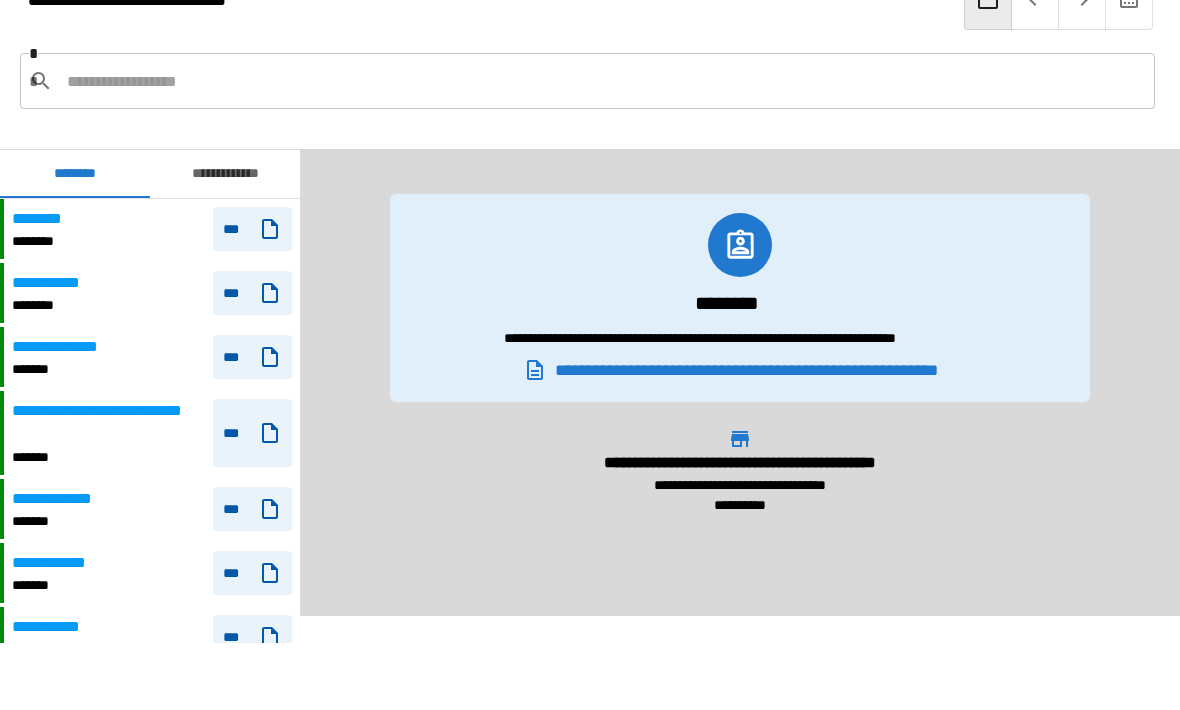 click on "******** ******** ***" at bounding box center (152, 230) 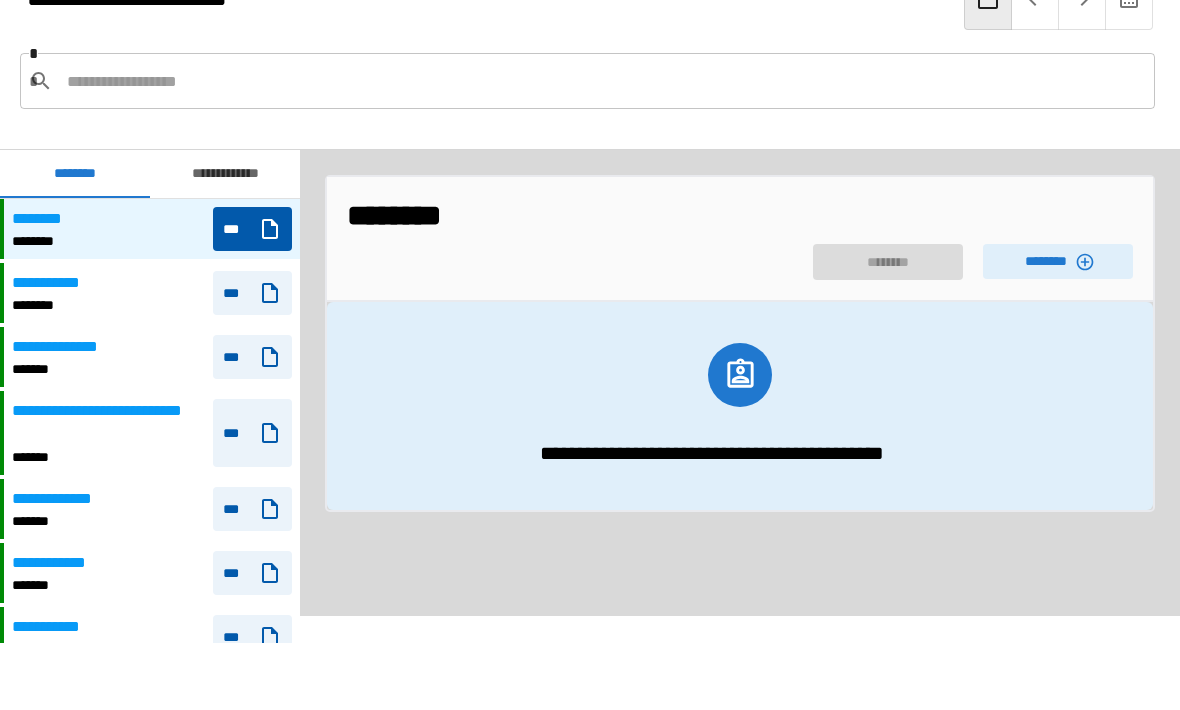 click on "********" at bounding box center (1058, 262) 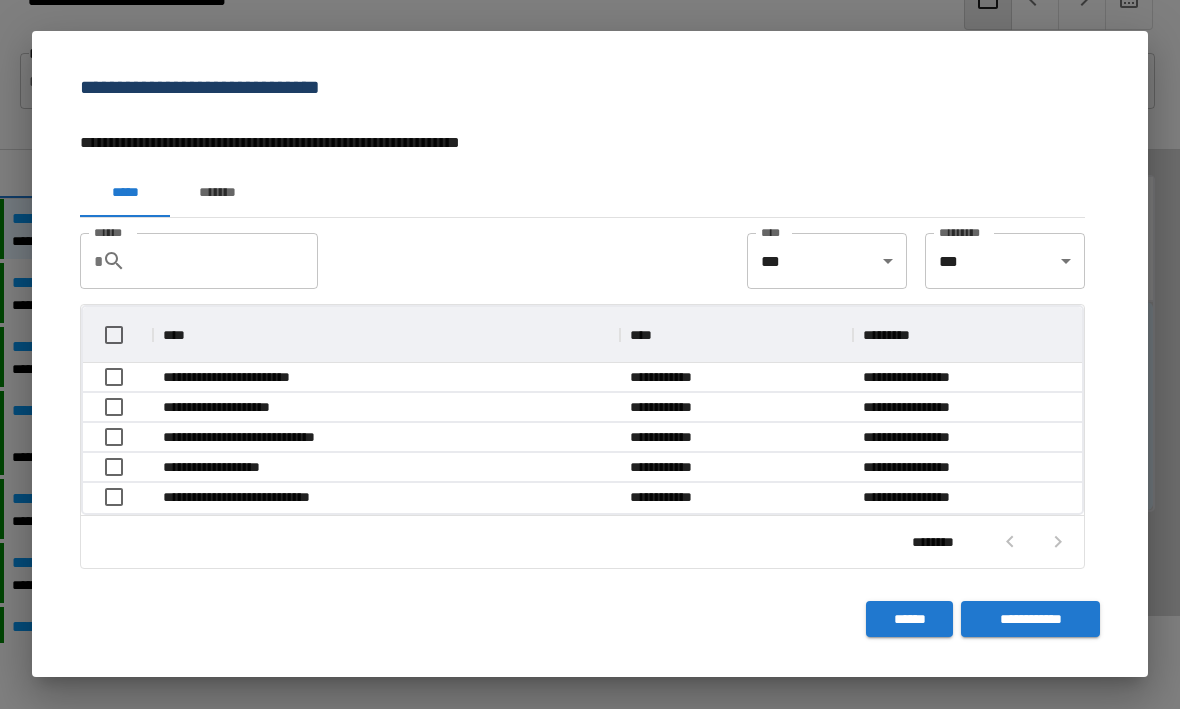 scroll, scrollTop: 206, scrollLeft: 999, axis: both 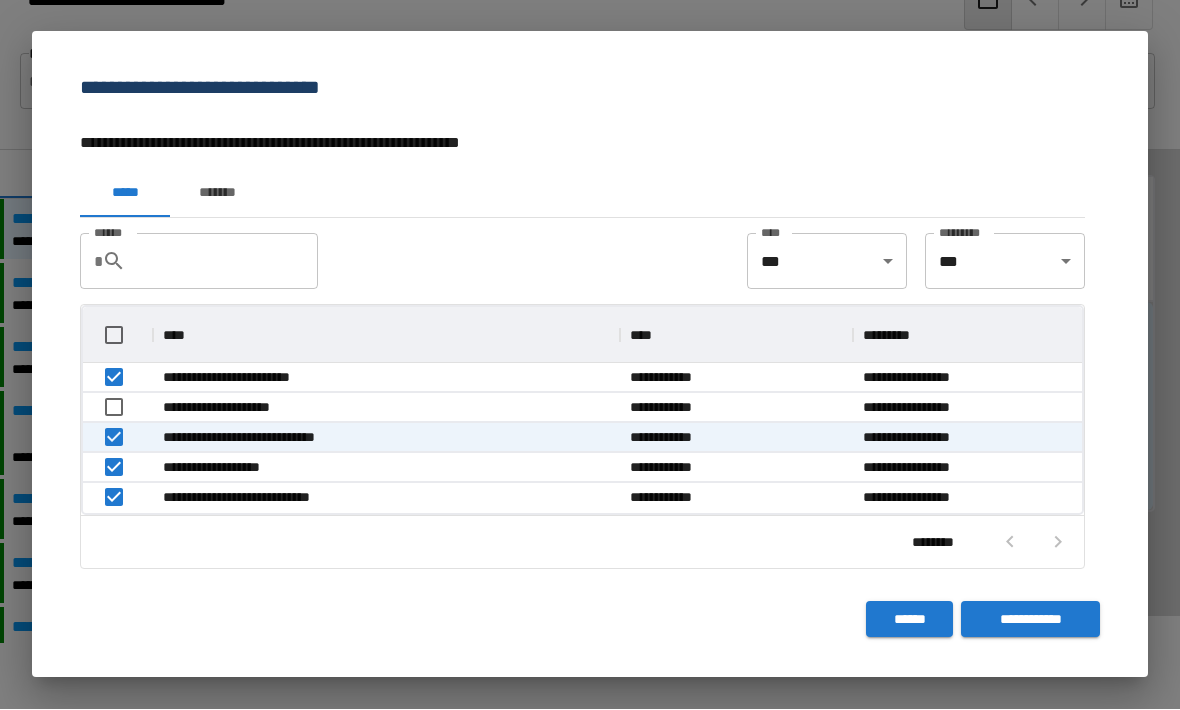 click on "**********" at bounding box center [1030, 620] 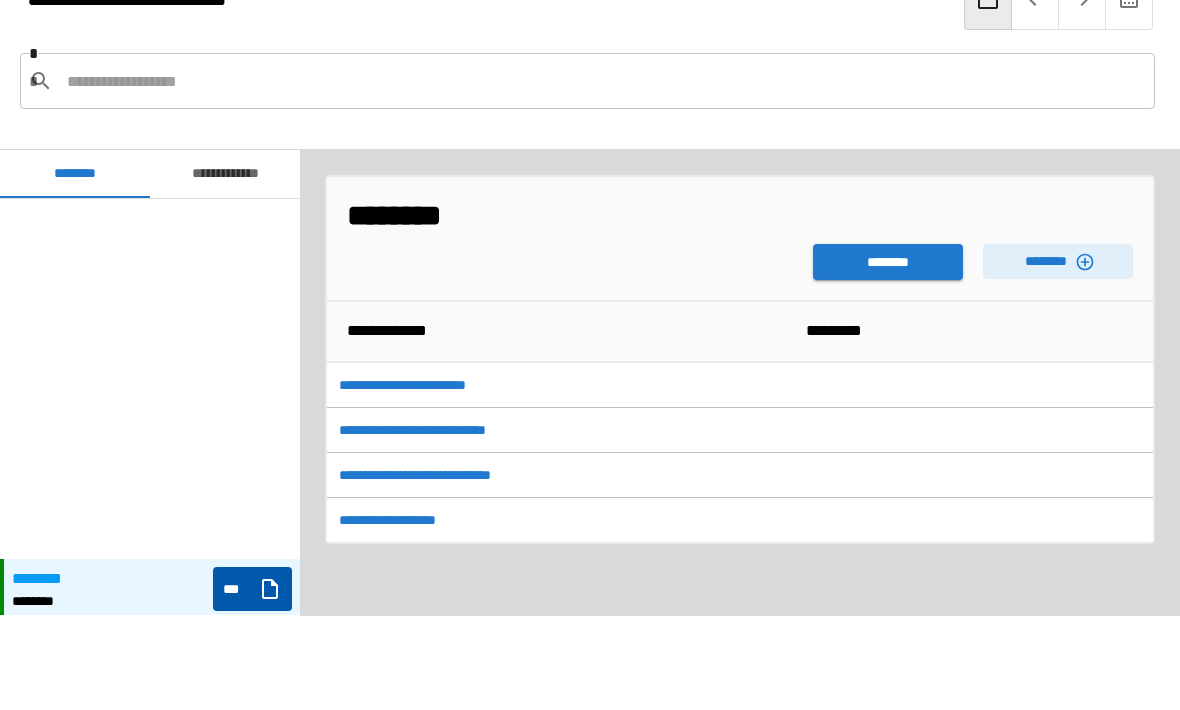 scroll, scrollTop: 360, scrollLeft: 0, axis: vertical 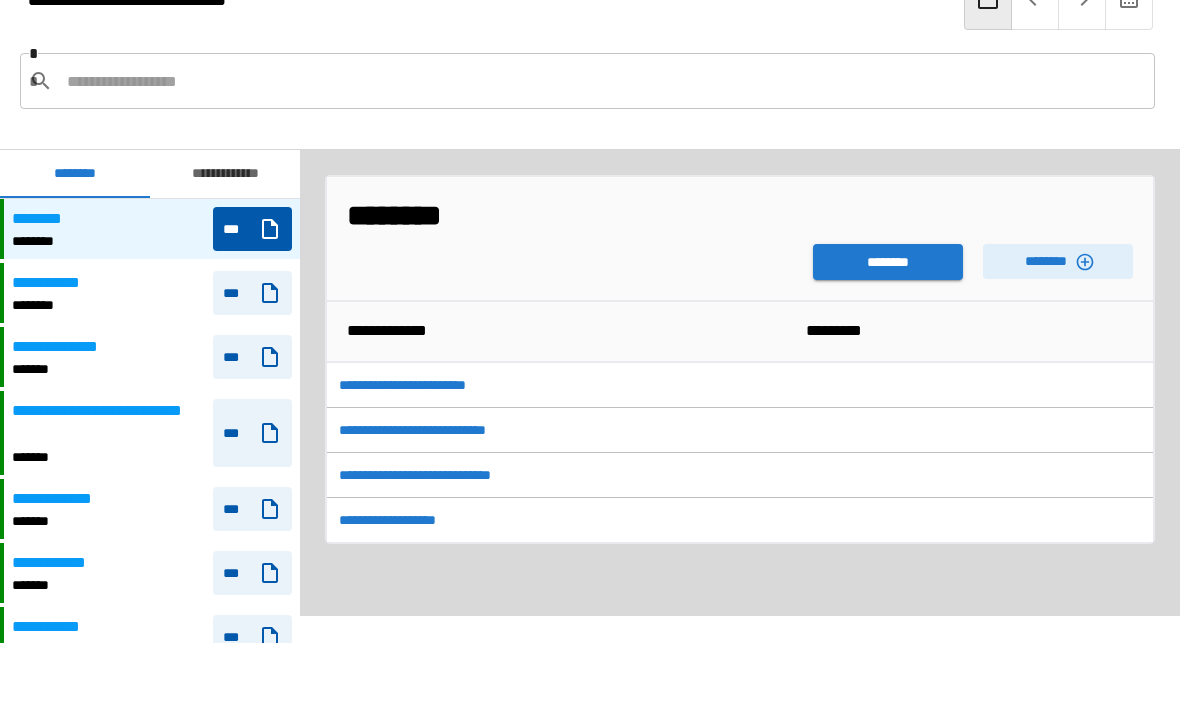 click on "********" at bounding box center (888, 263) 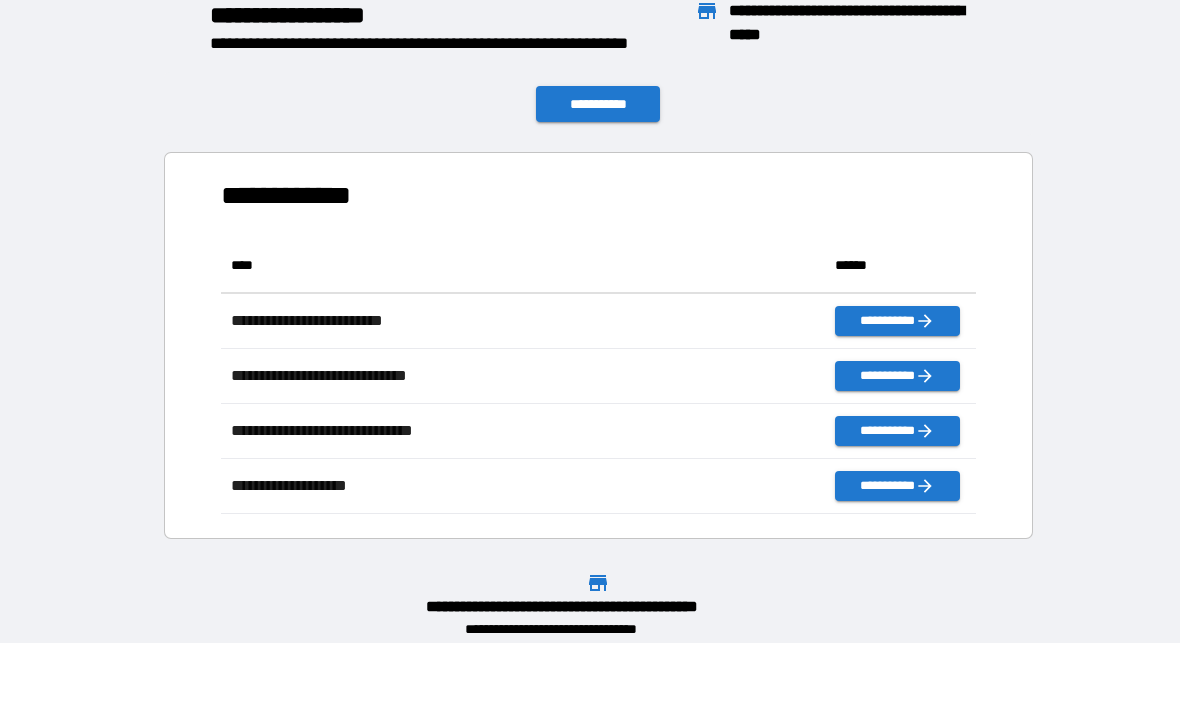 scroll, scrollTop: 1, scrollLeft: 1, axis: both 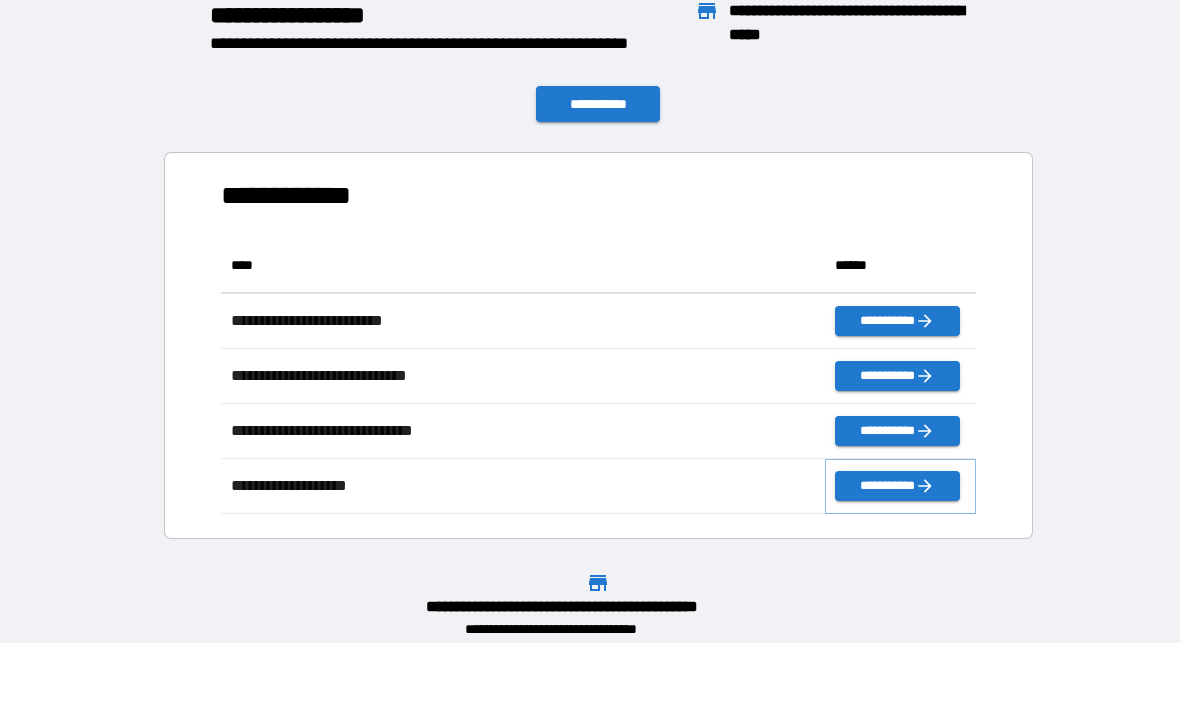 click on "**********" at bounding box center [897, 487] 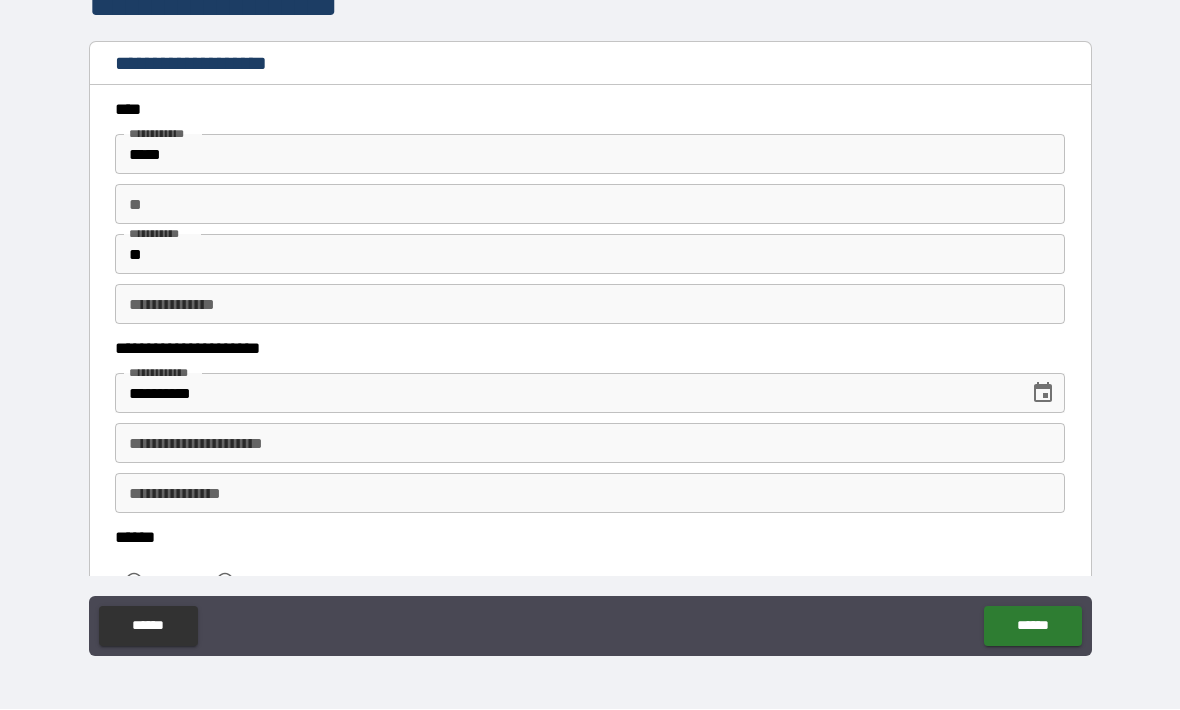 click on "**********" at bounding box center (590, 444) 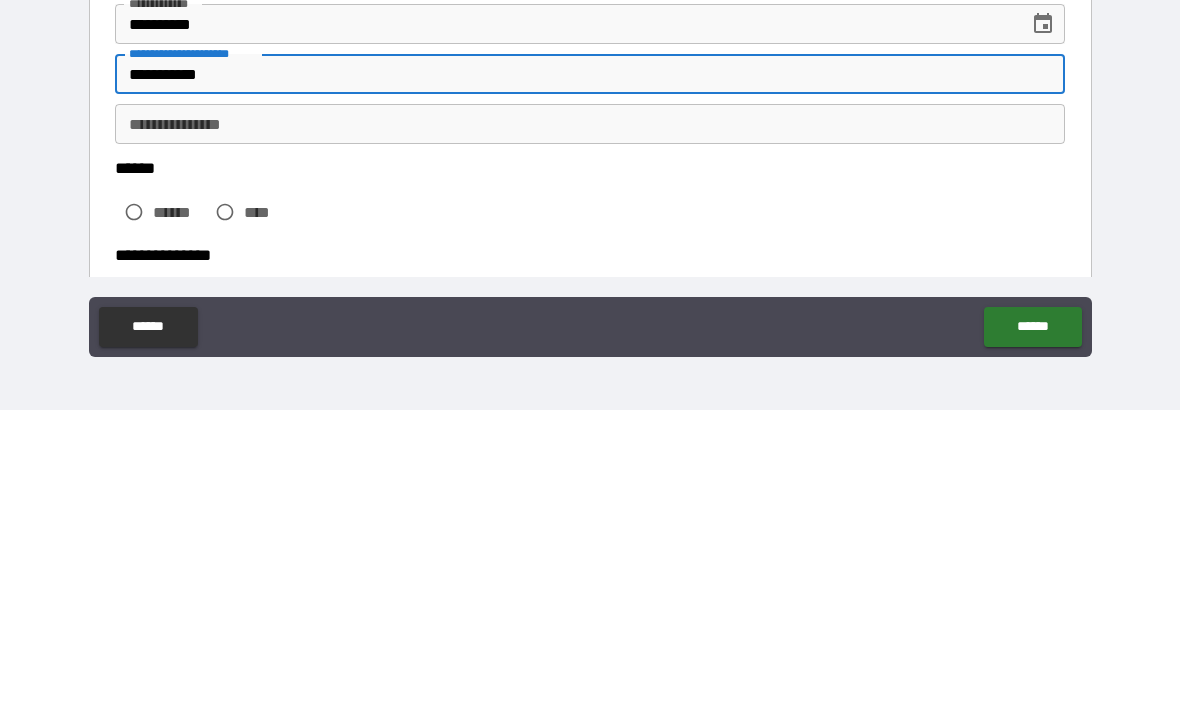 scroll, scrollTop: 71, scrollLeft: 0, axis: vertical 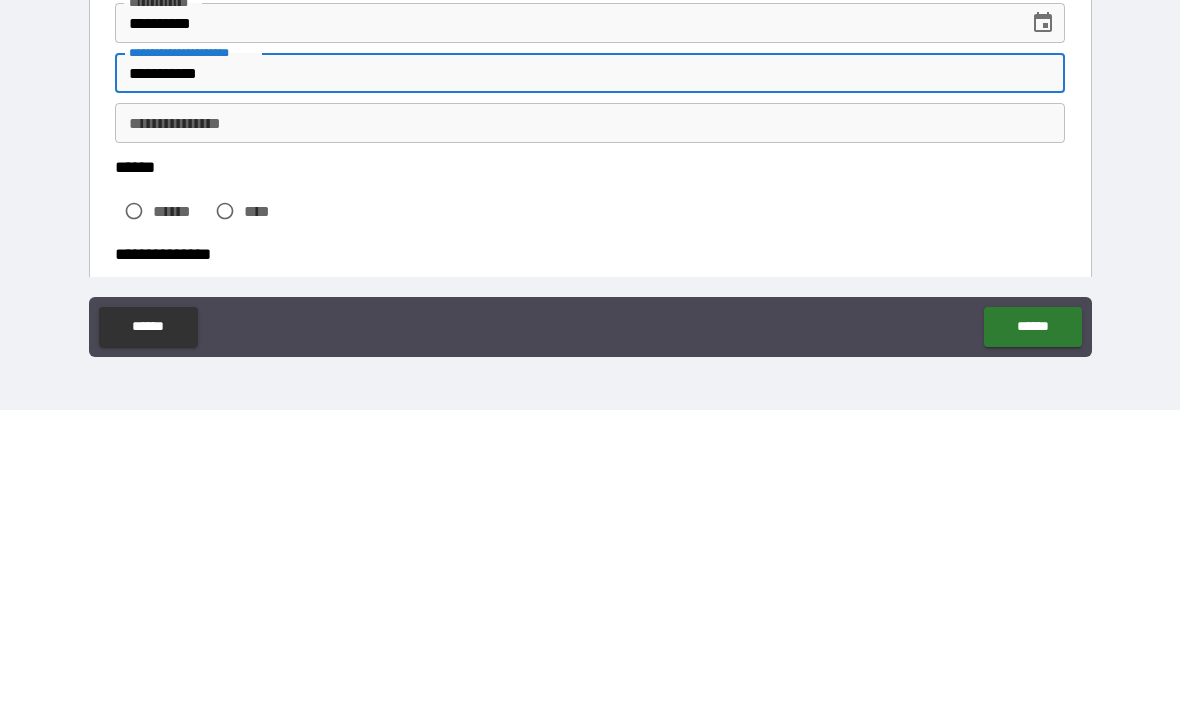 type on "**********" 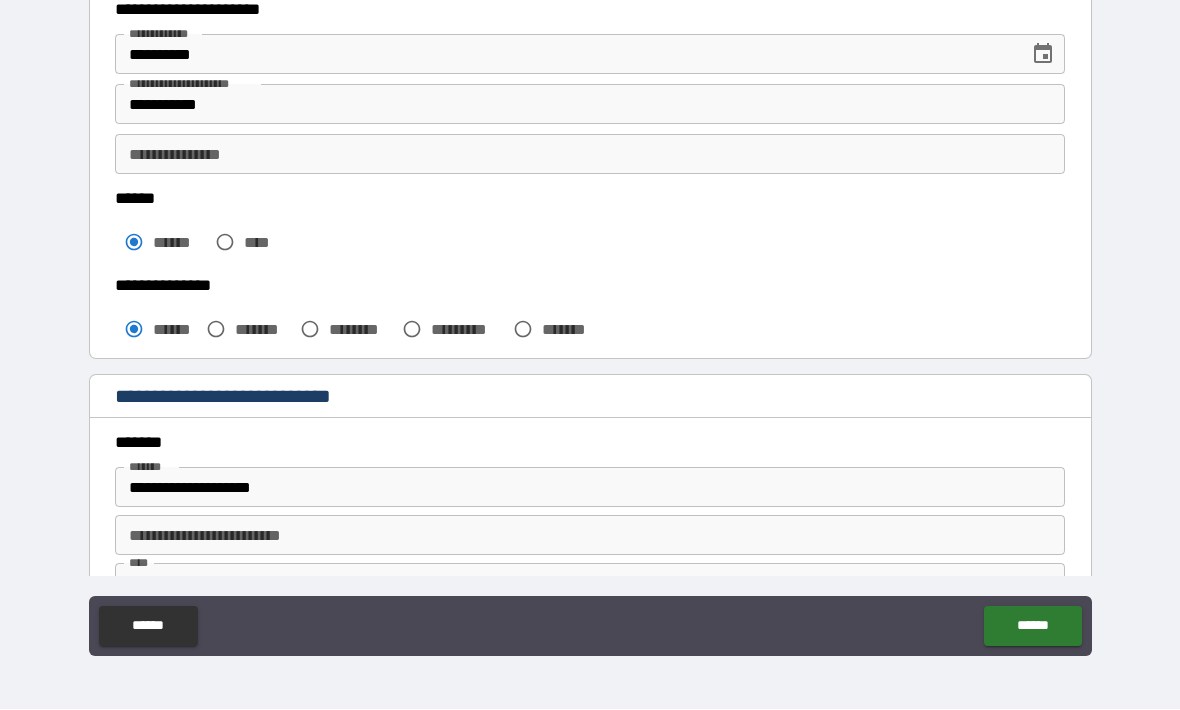scroll, scrollTop: 338, scrollLeft: 0, axis: vertical 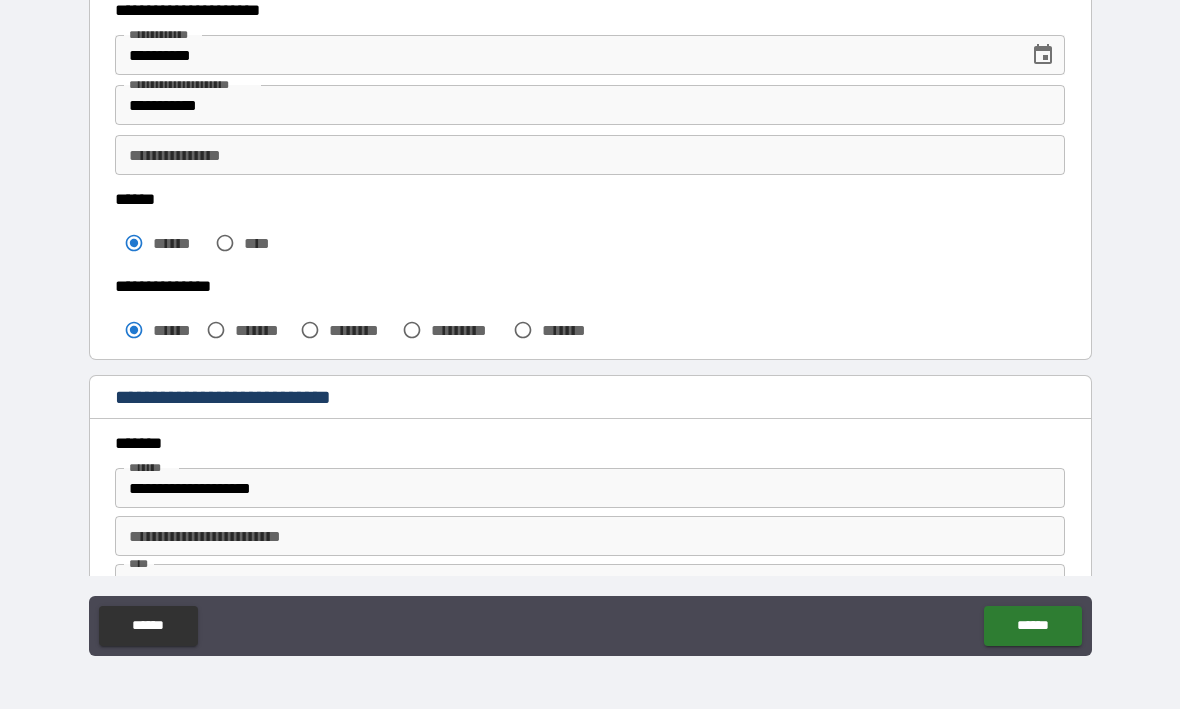 click on "******" at bounding box center (590, 200) 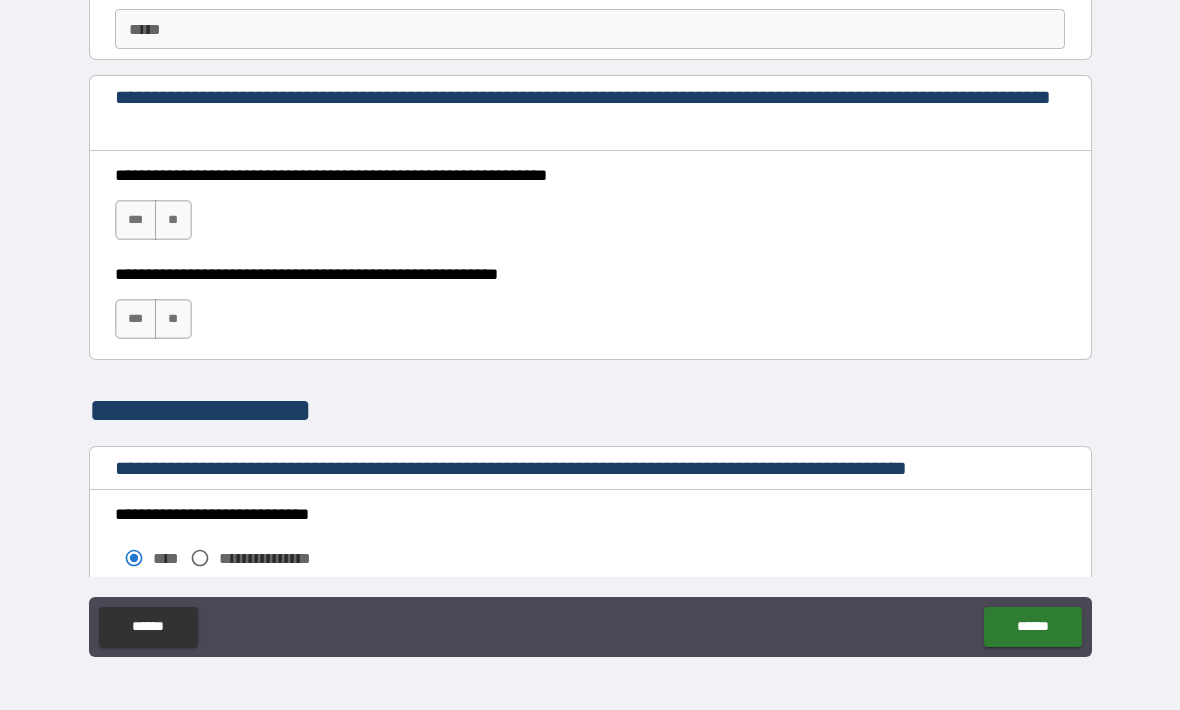 scroll, scrollTop: 1265, scrollLeft: 0, axis: vertical 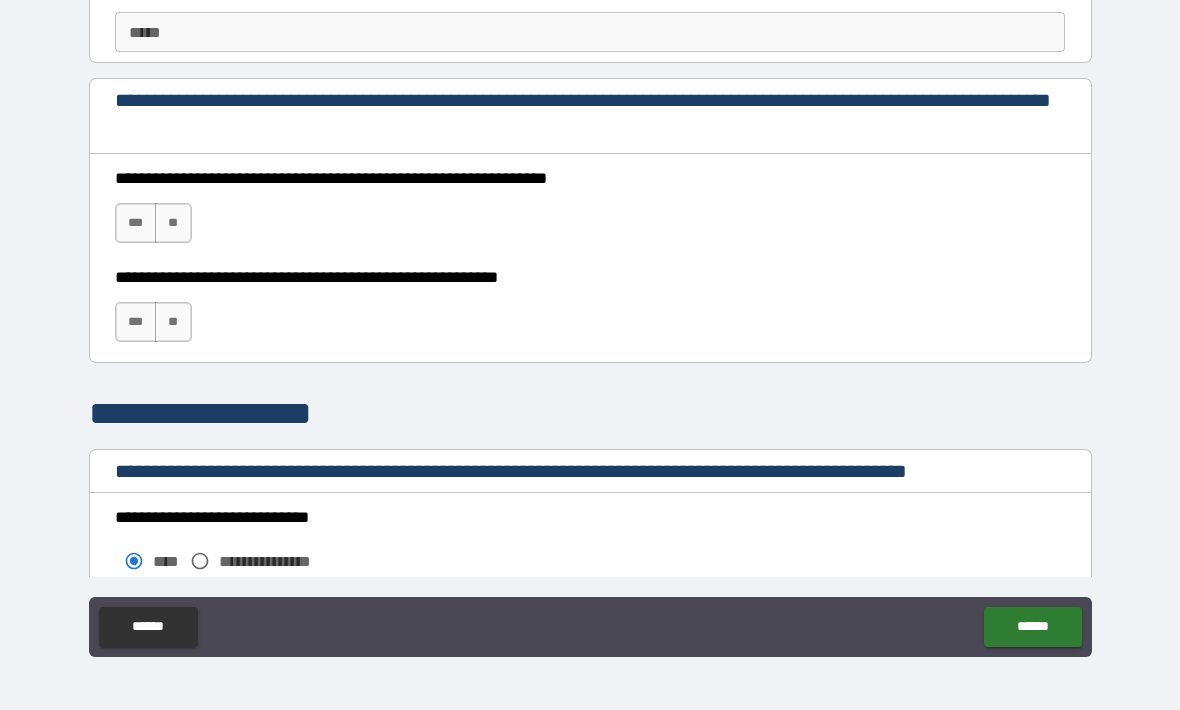 type on "*********" 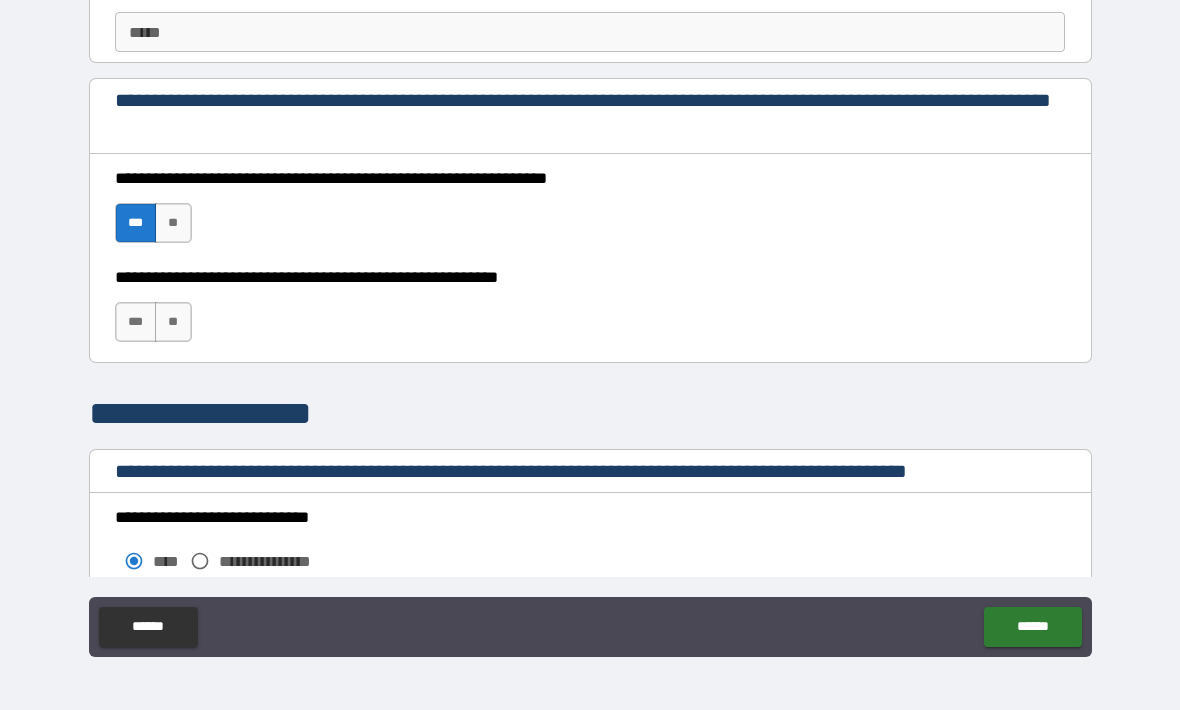 click on "***" at bounding box center [136, 322] 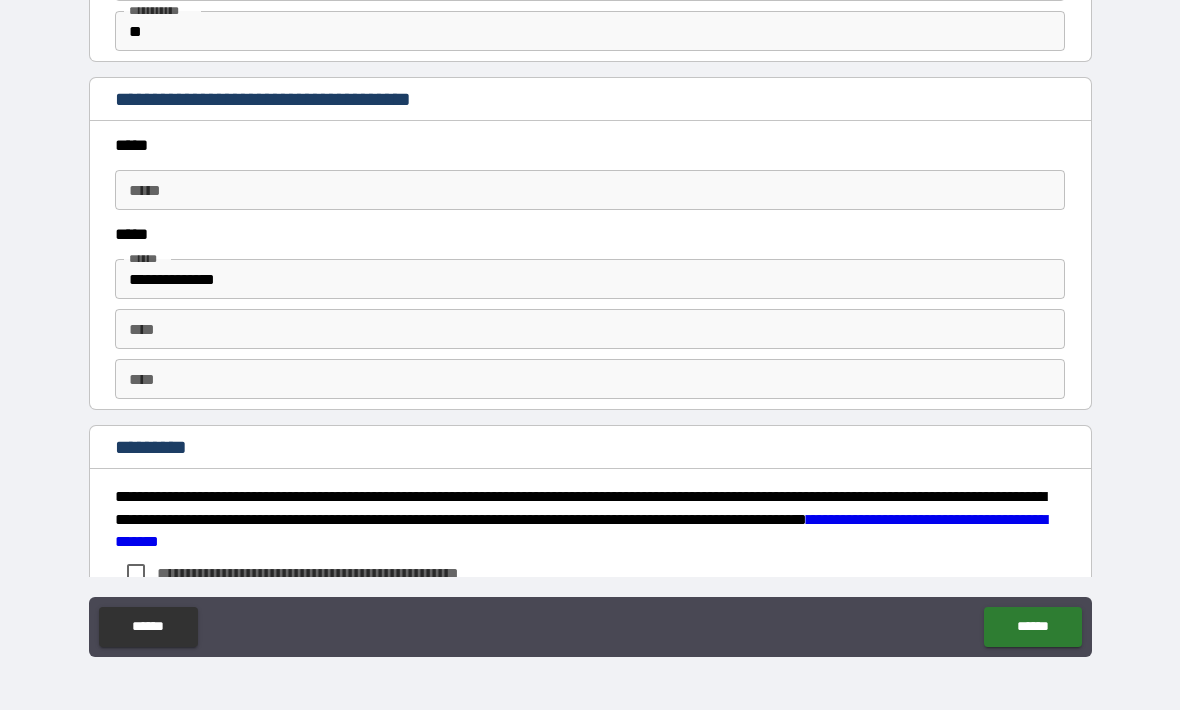 scroll, scrollTop: 2024, scrollLeft: 0, axis: vertical 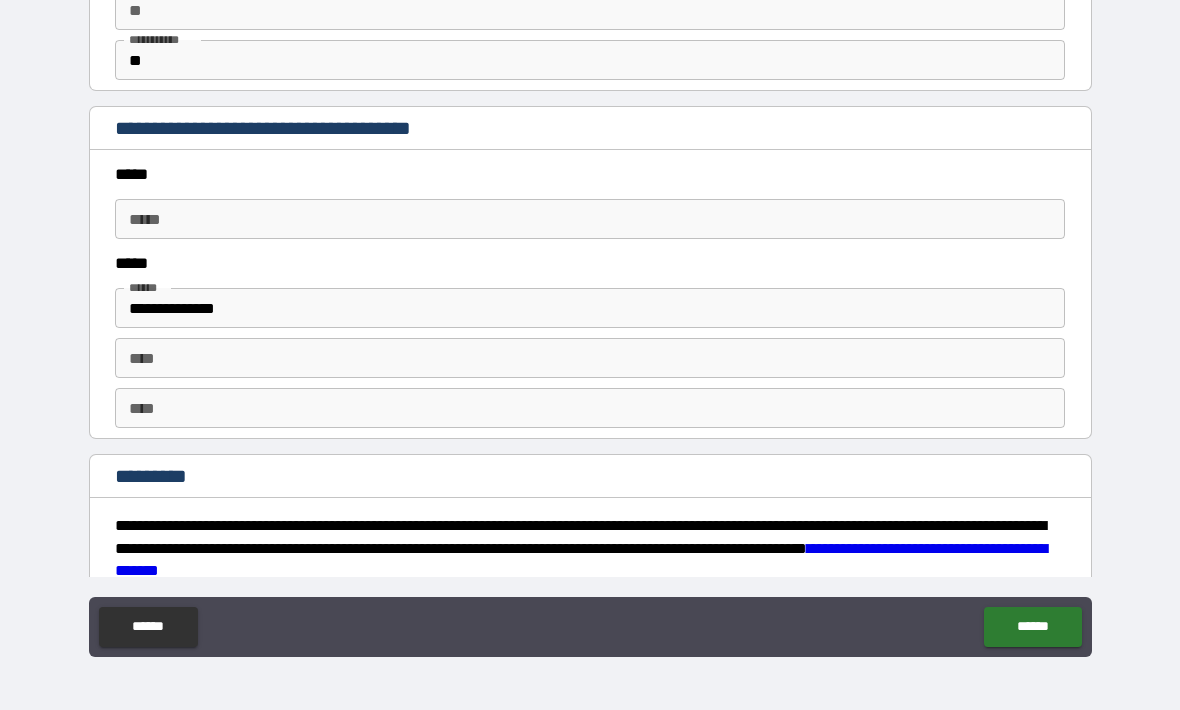 click on "*****" at bounding box center (590, 219) 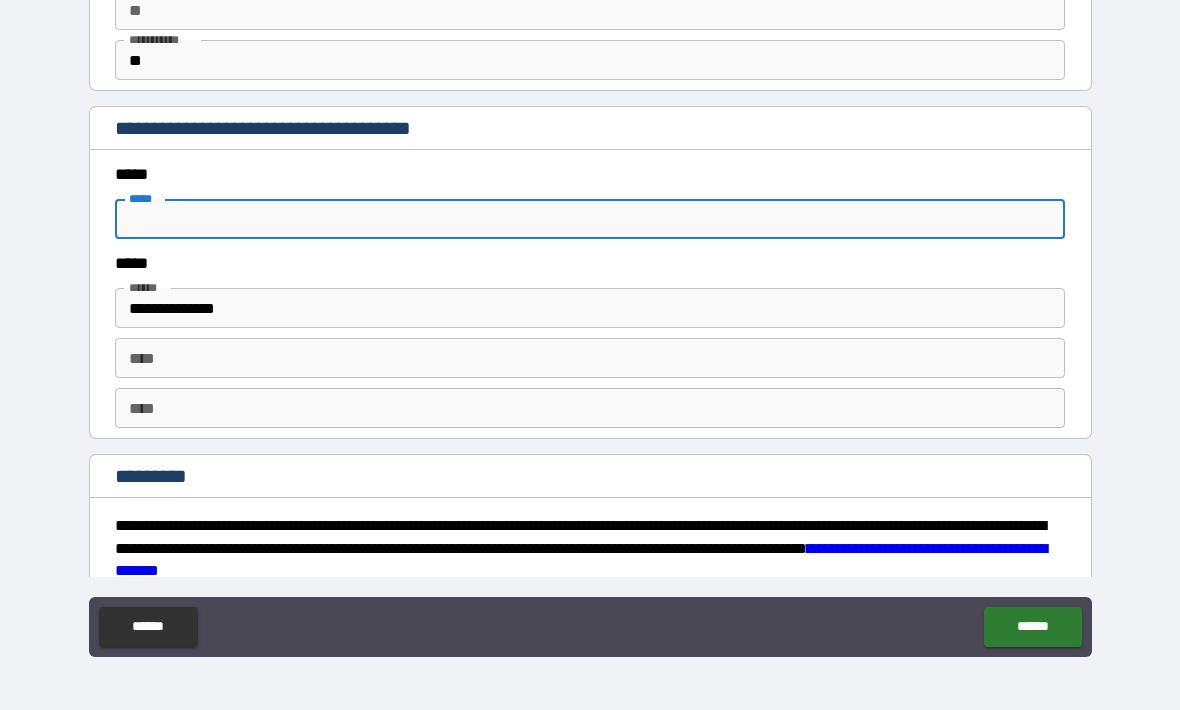 type on "*" 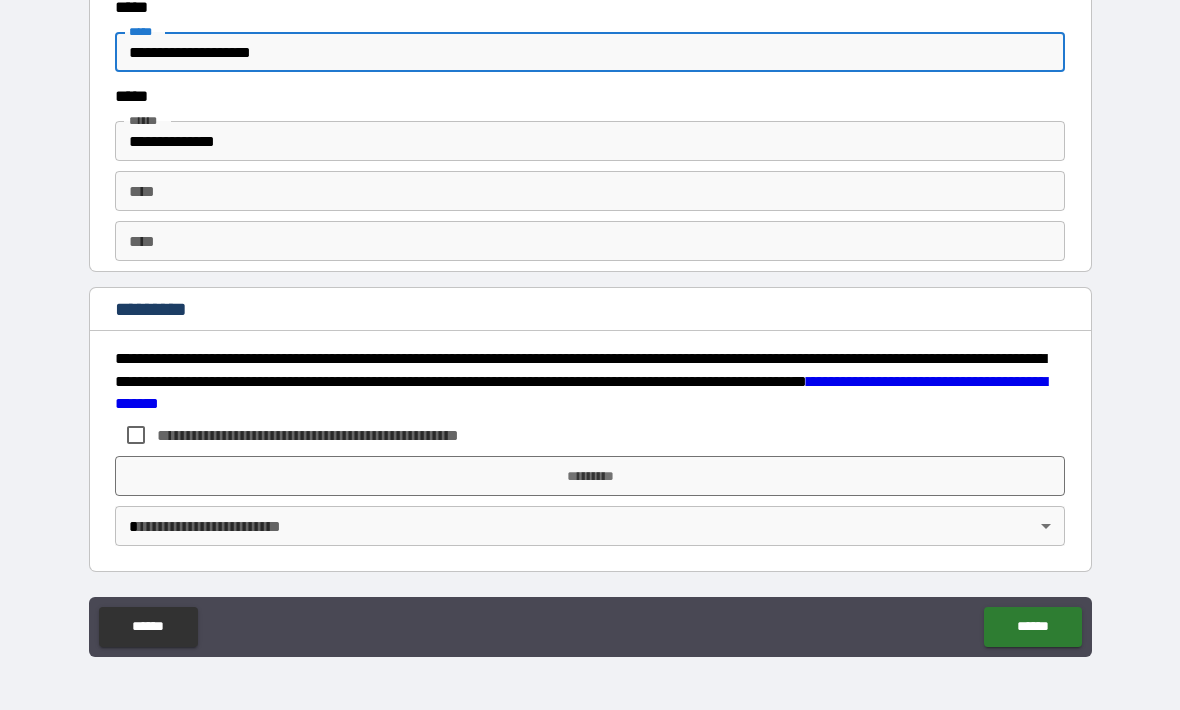 scroll, scrollTop: 2191, scrollLeft: 0, axis: vertical 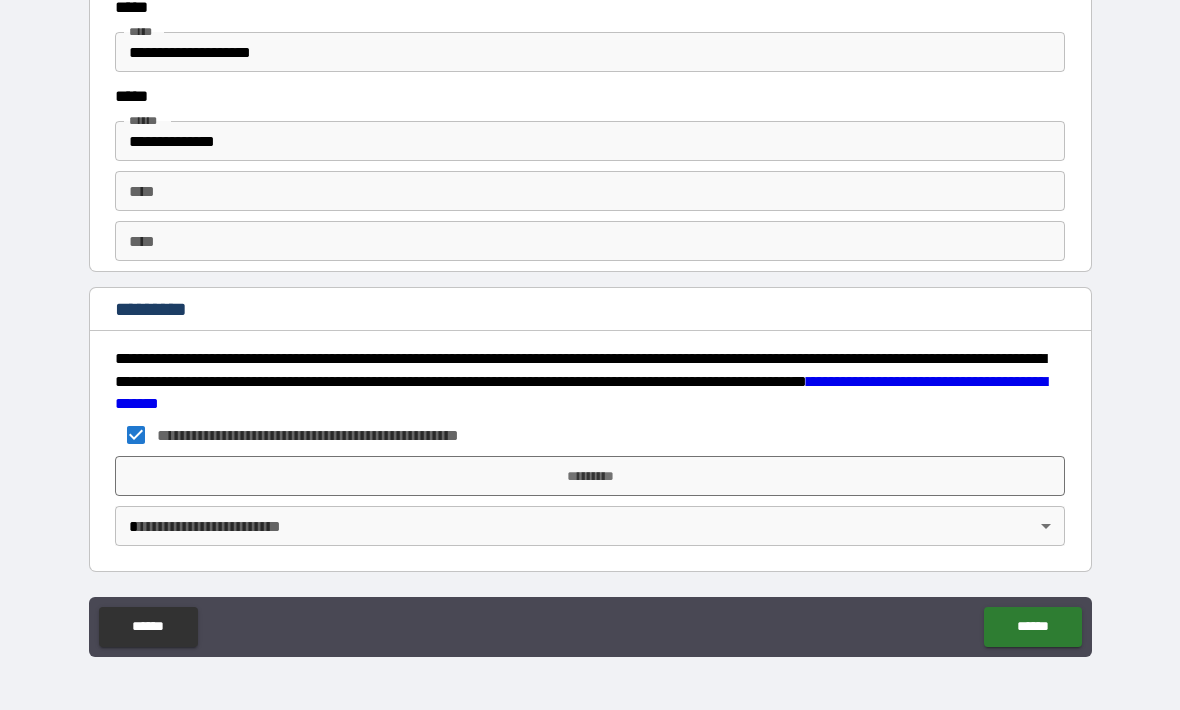 click on "*********" at bounding box center [590, 476] 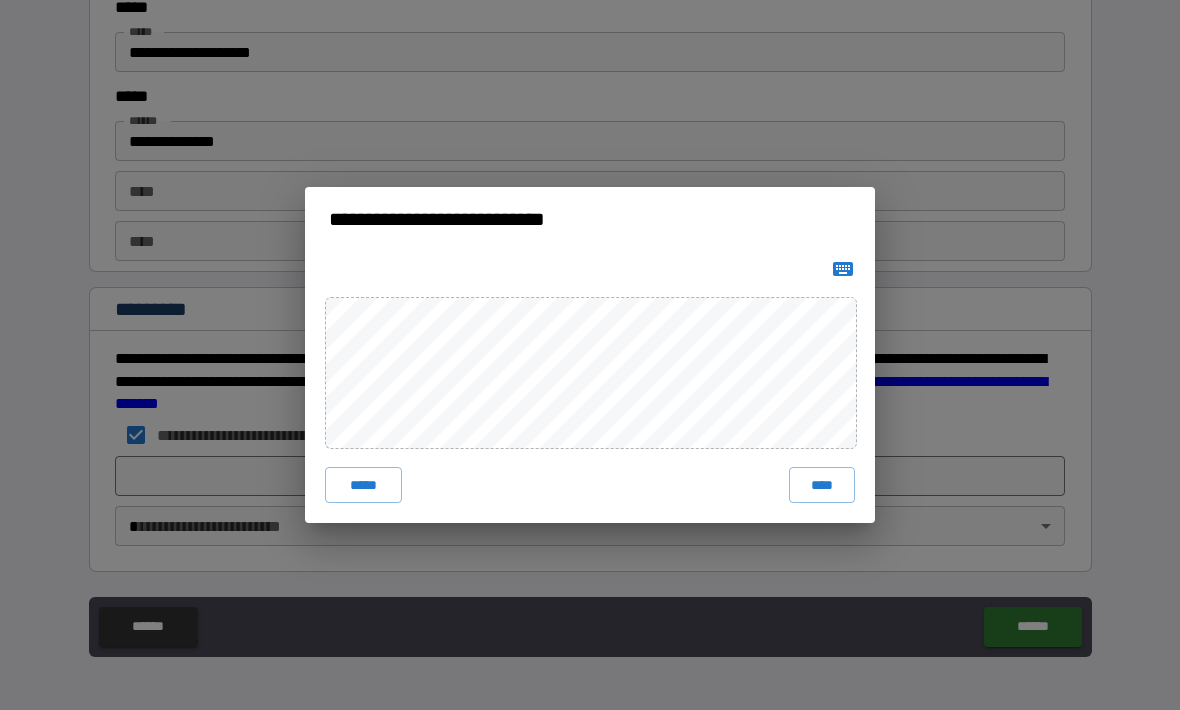 click on "****" at bounding box center [822, 485] 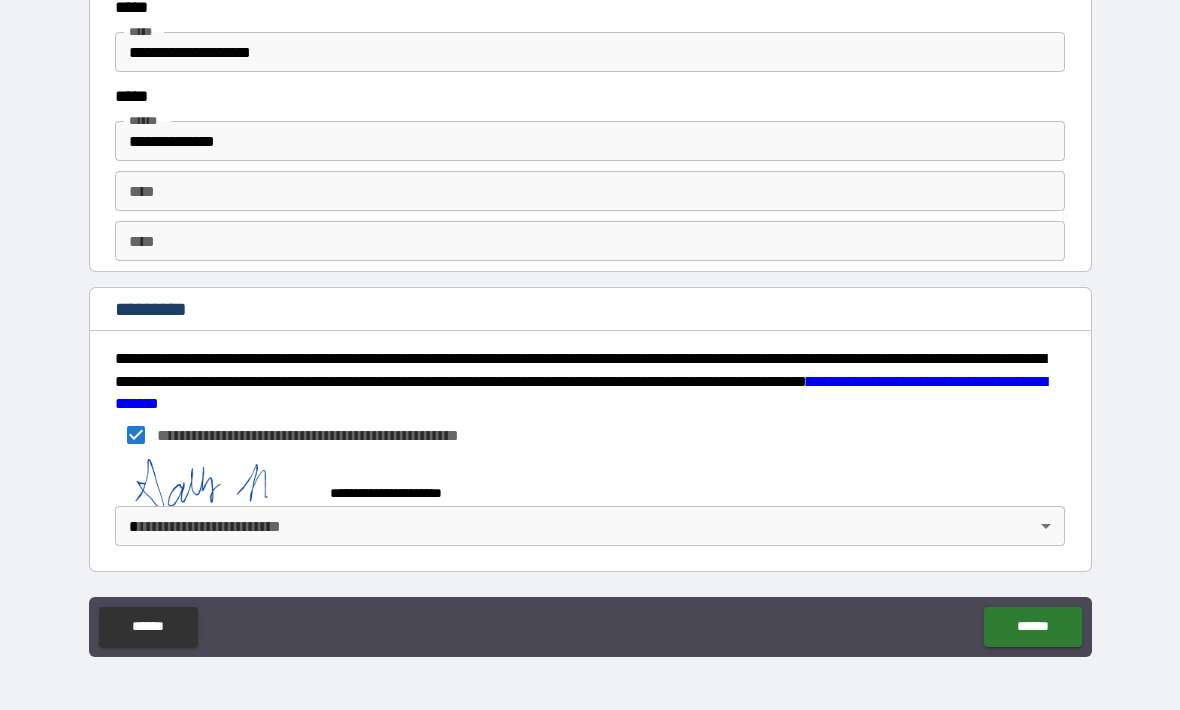 scroll, scrollTop: 2181, scrollLeft: 0, axis: vertical 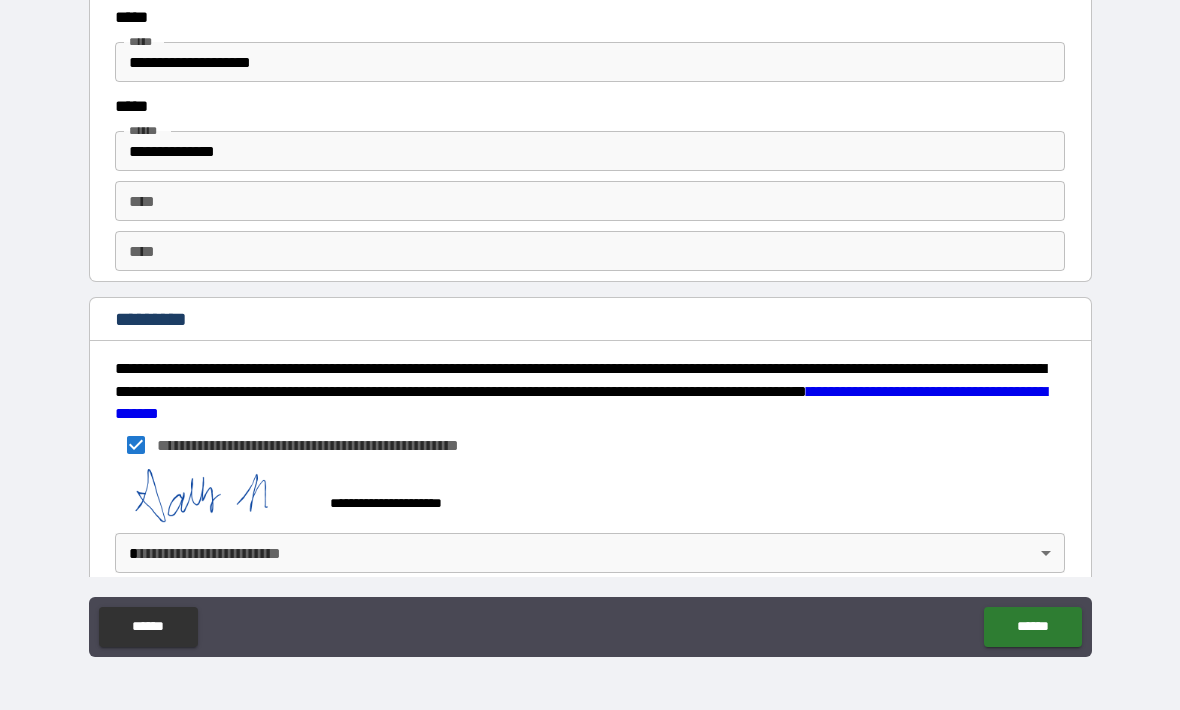 click on "**********" at bounding box center [590, 322] 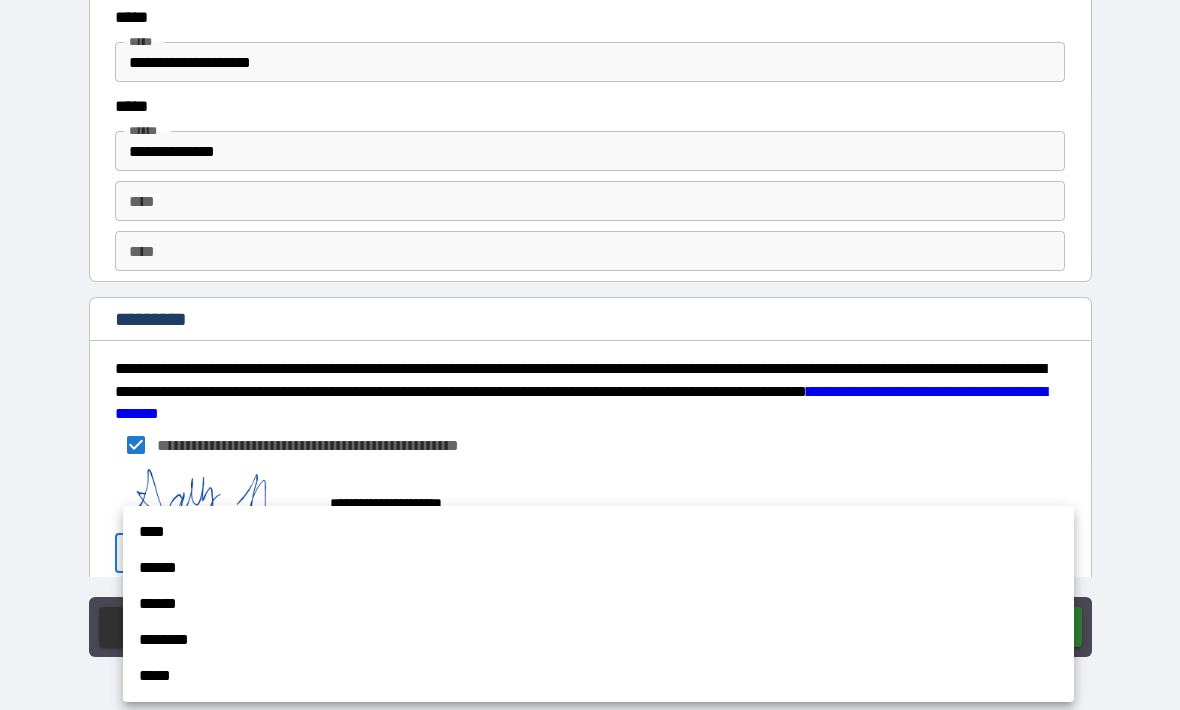 click on "****" at bounding box center (598, 532) 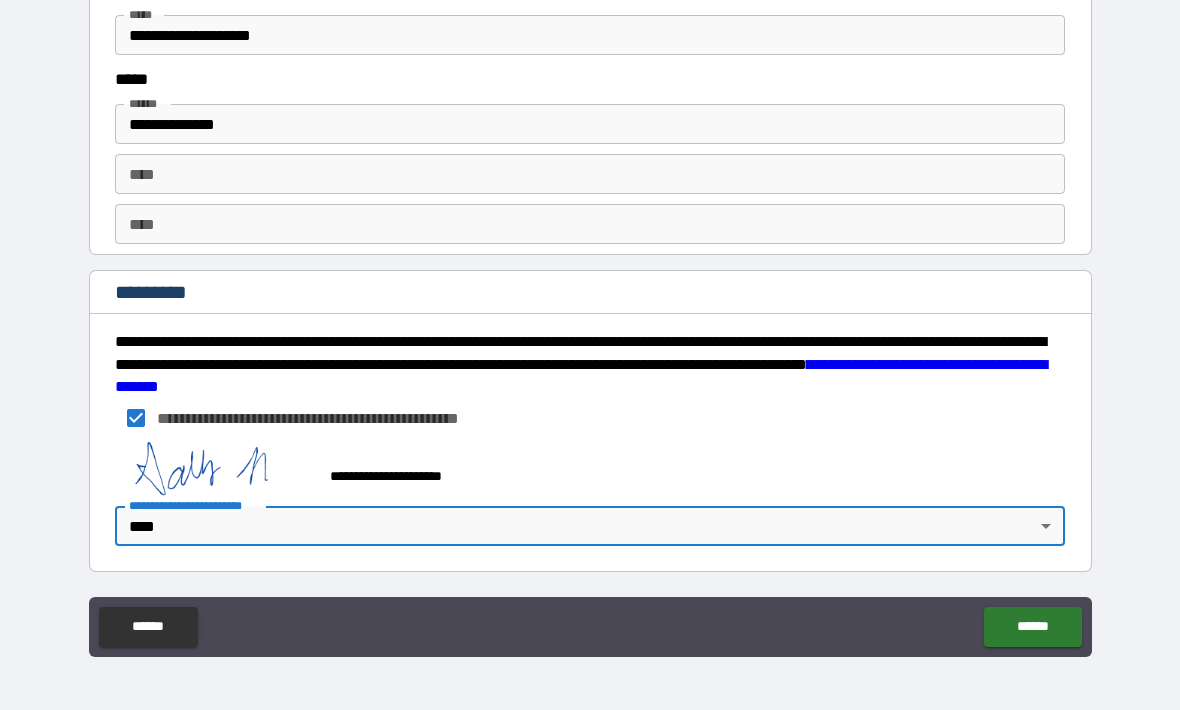 scroll, scrollTop: 2210, scrollLeft: 0, axis: vertical 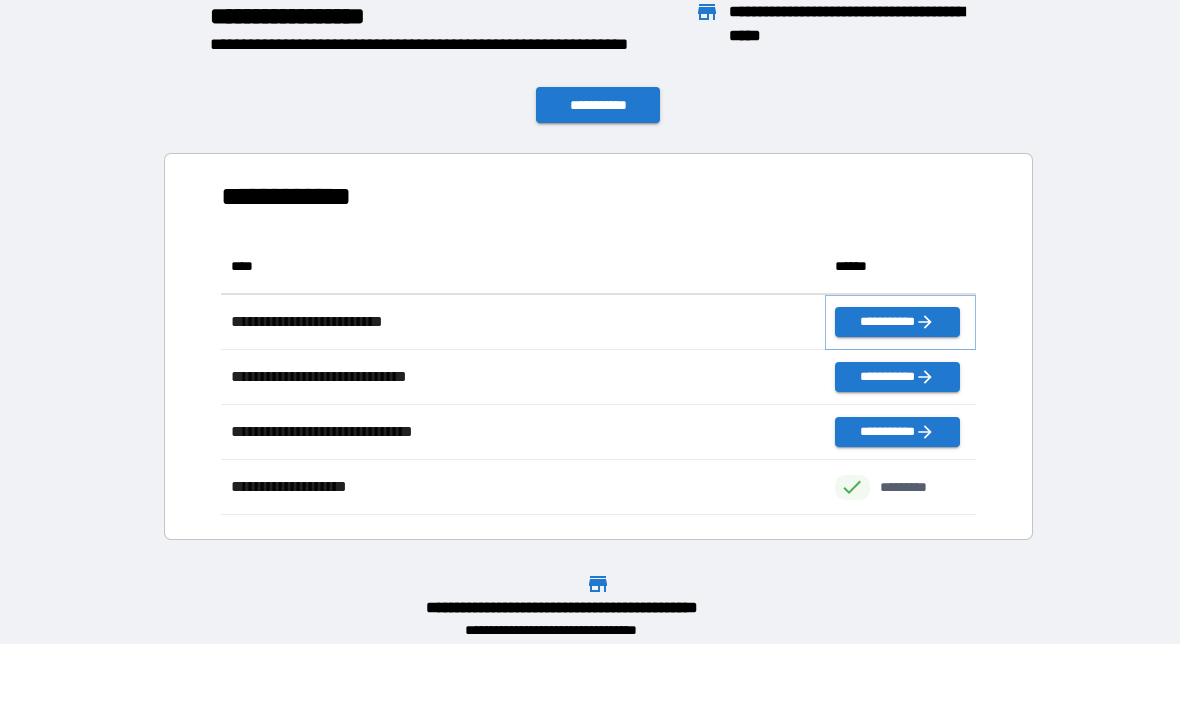 click on "**********" at bounding box center [897, 322] 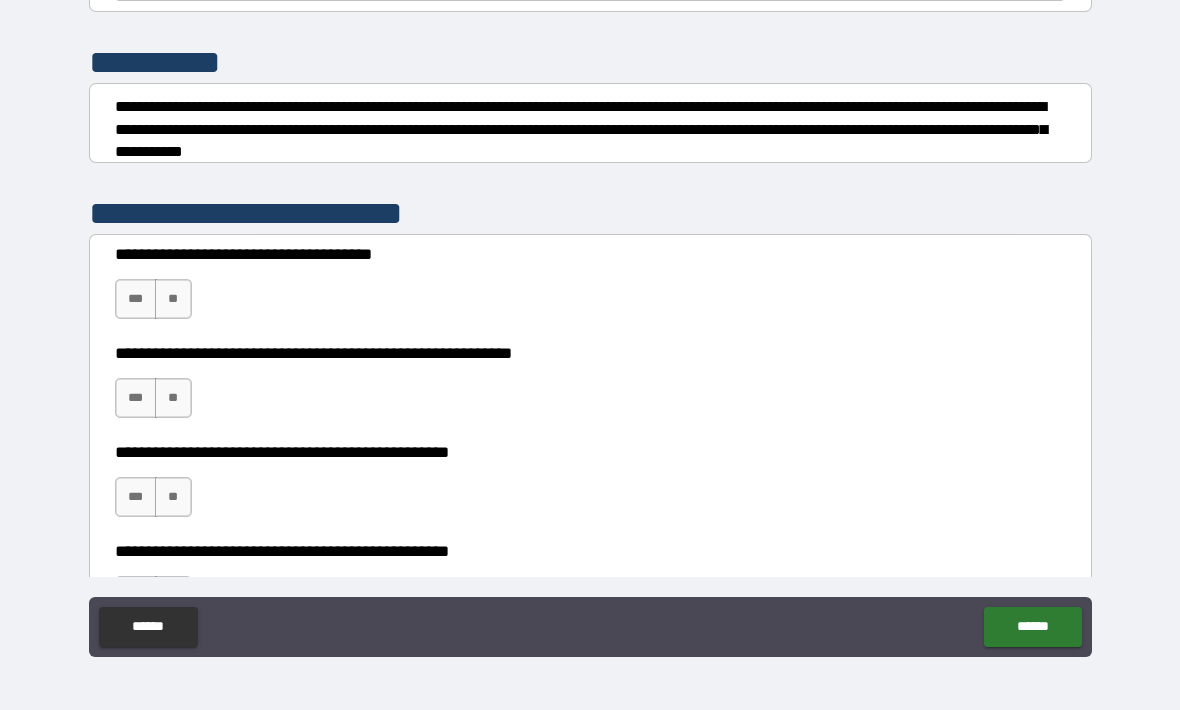 scroll, scrollTop: 216, scrollLeft: 0, axis: vertical 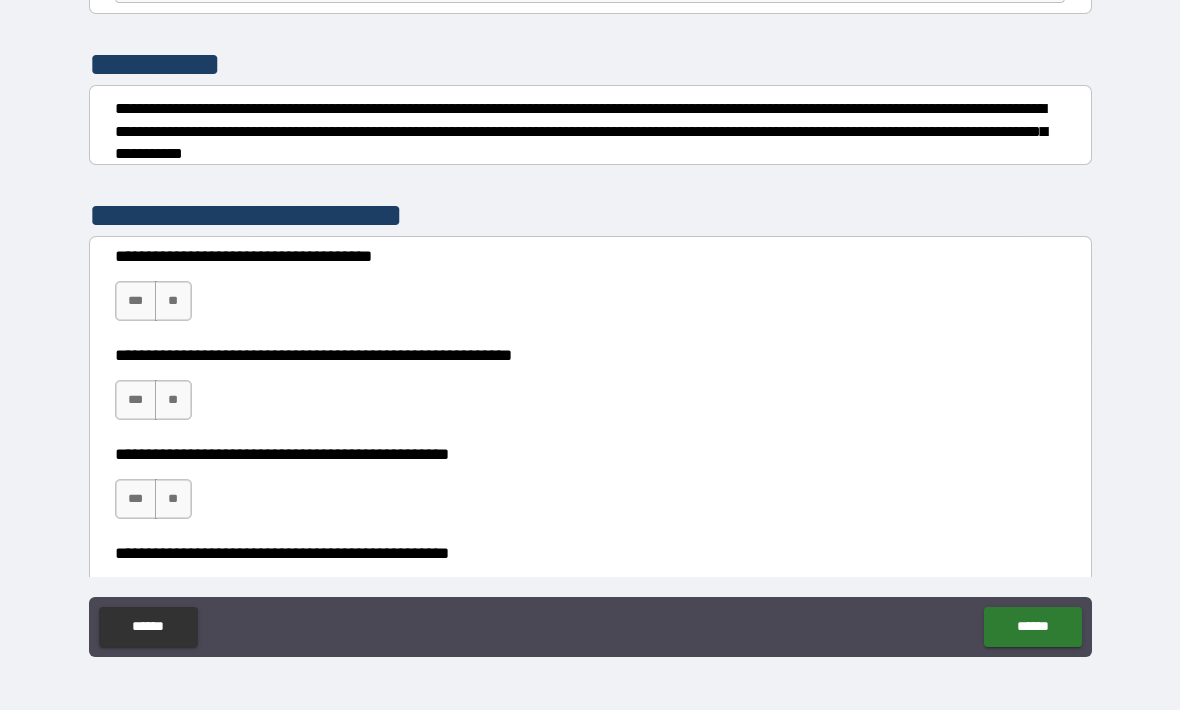 click on "**" at bounding box center [173, 301] 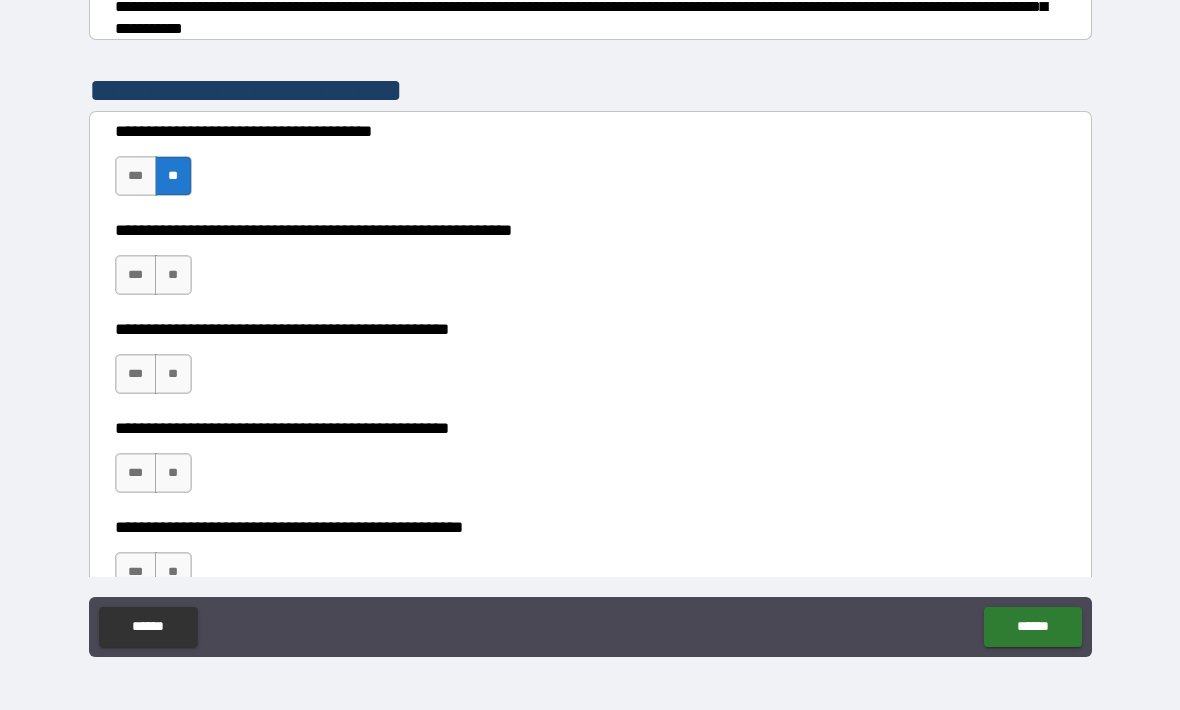 scroll, scrollTop: 357, scrollLeft: 0, axis: vertical 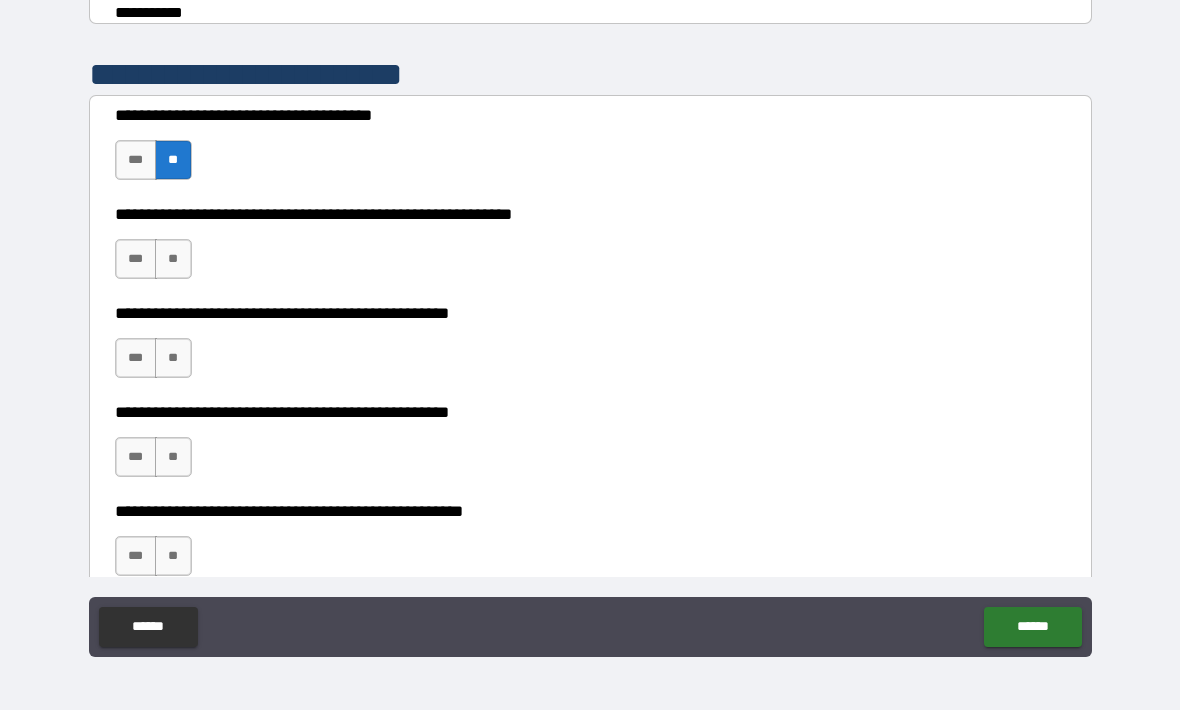 click on "***" at bounding box center (136, 259) 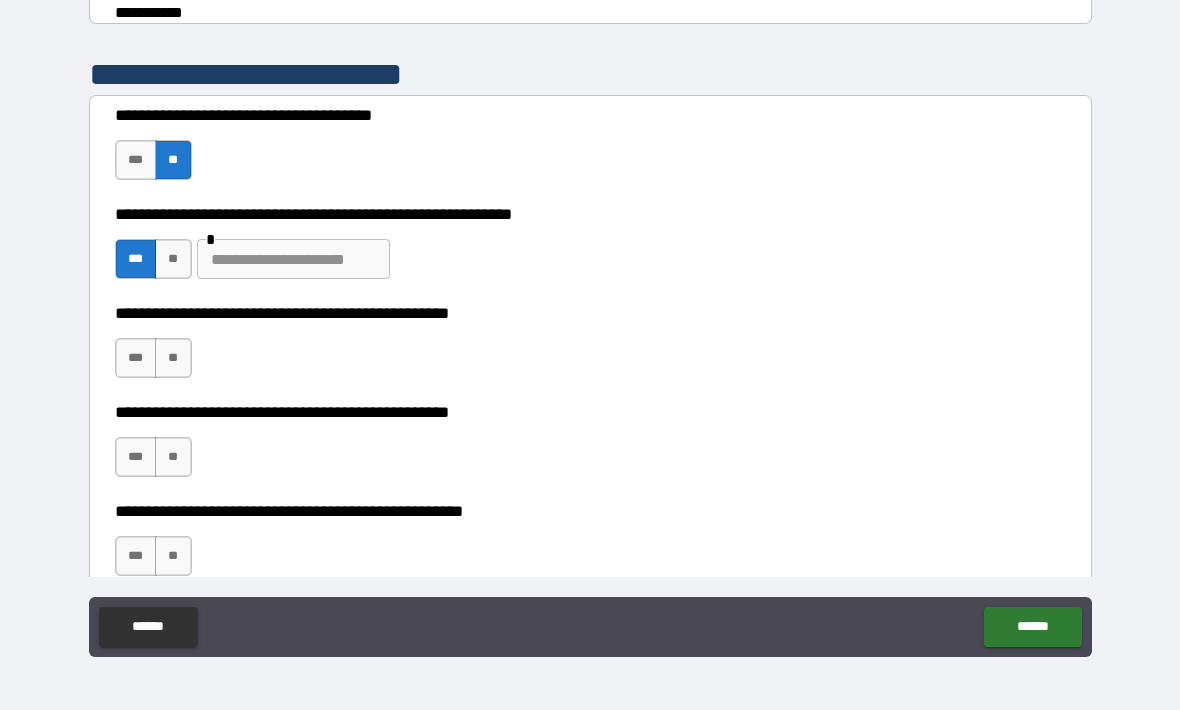 click at bounding box center [293, 259] 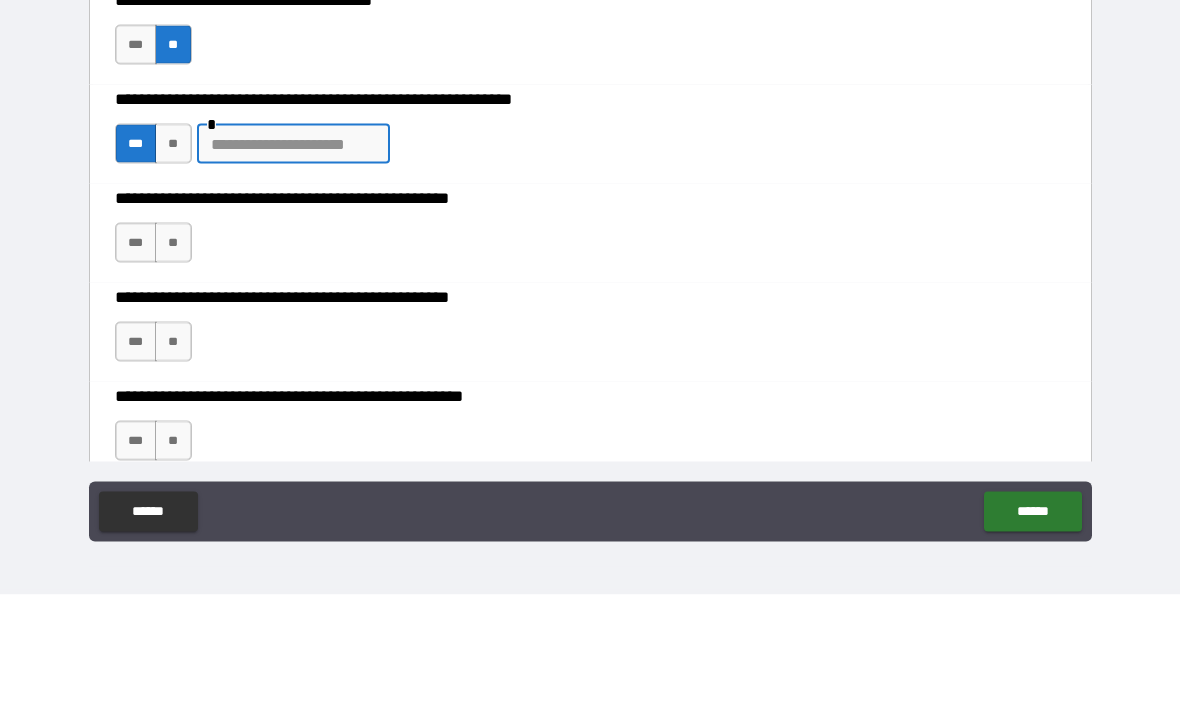 type on "*" 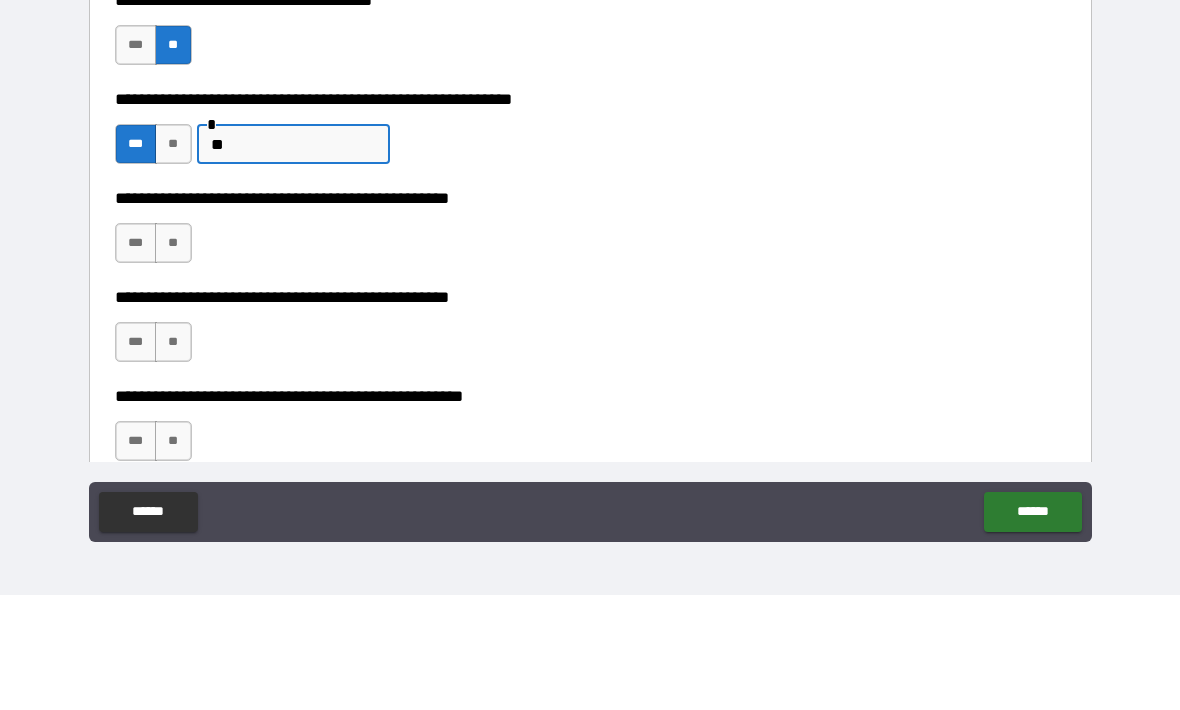 type on "*" 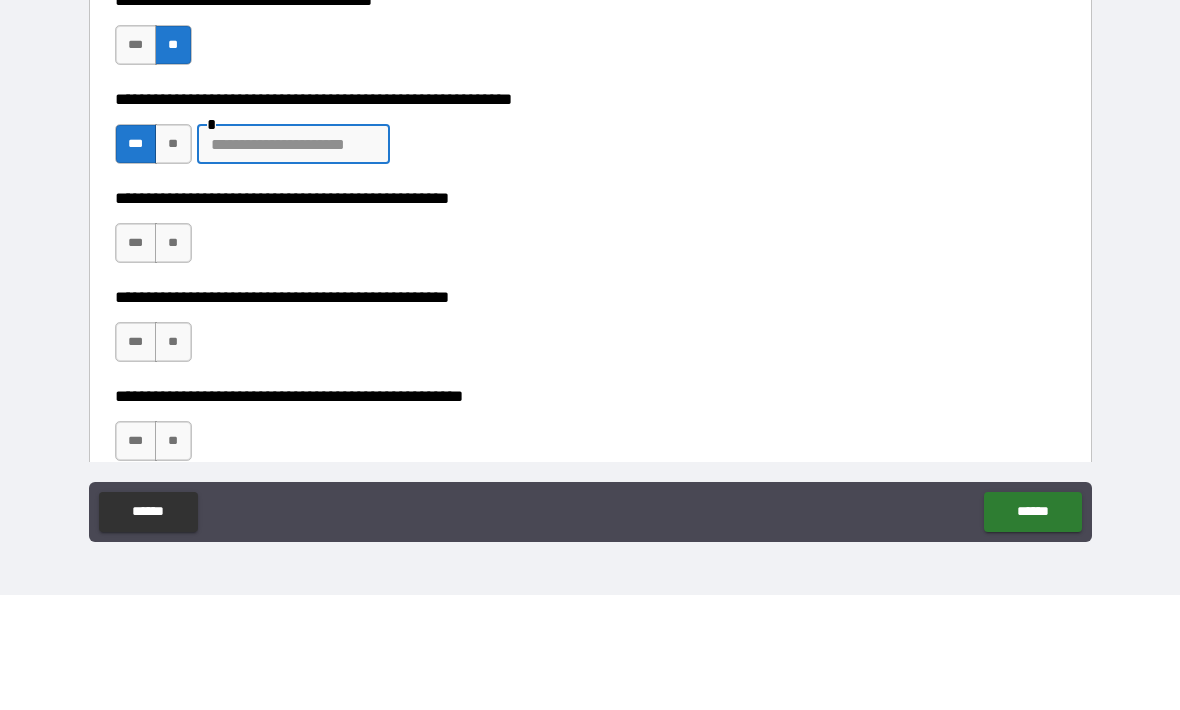 type on "*" 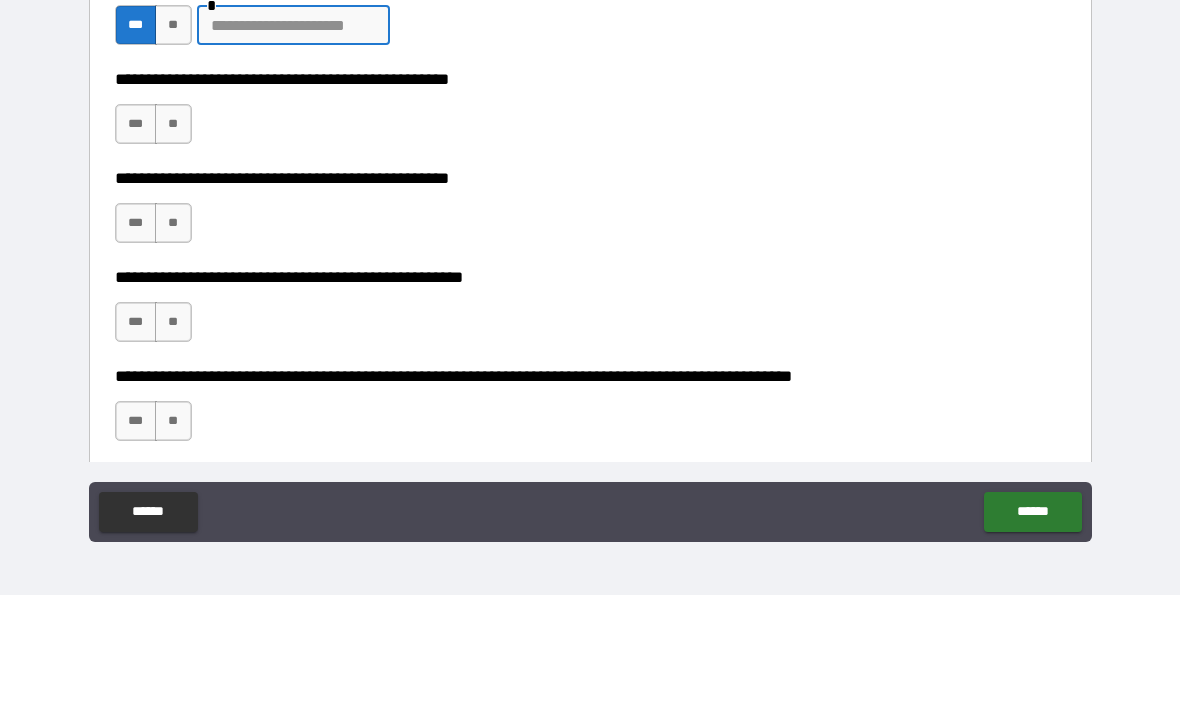 scroll, scrollTop: 475, scrollLeft: 0, axis: vertical 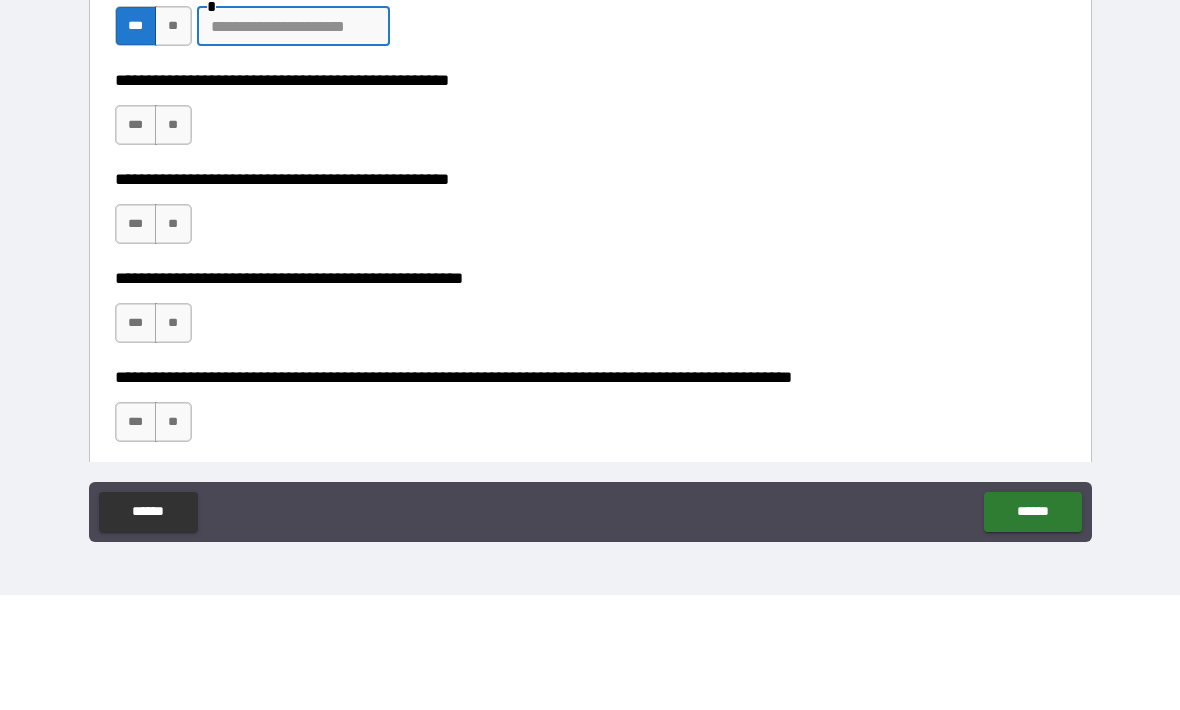 click on "**" at bounding box center (173, 240) 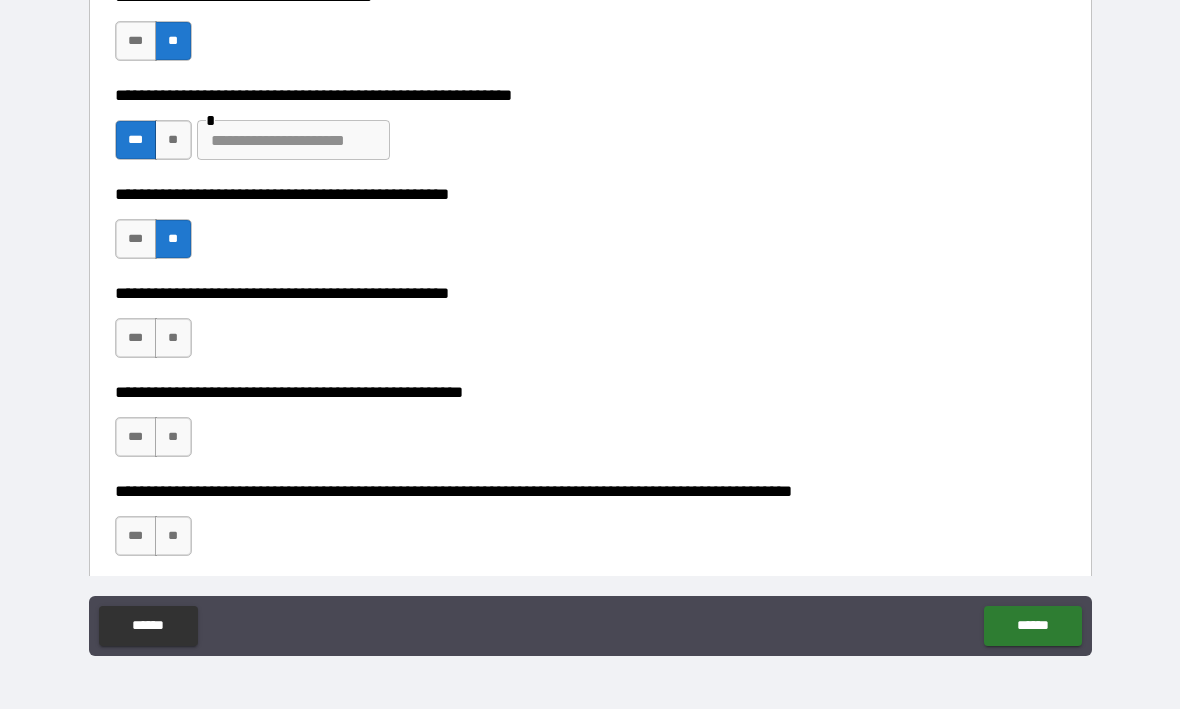 click on "**" at bounding box center (173, 339) 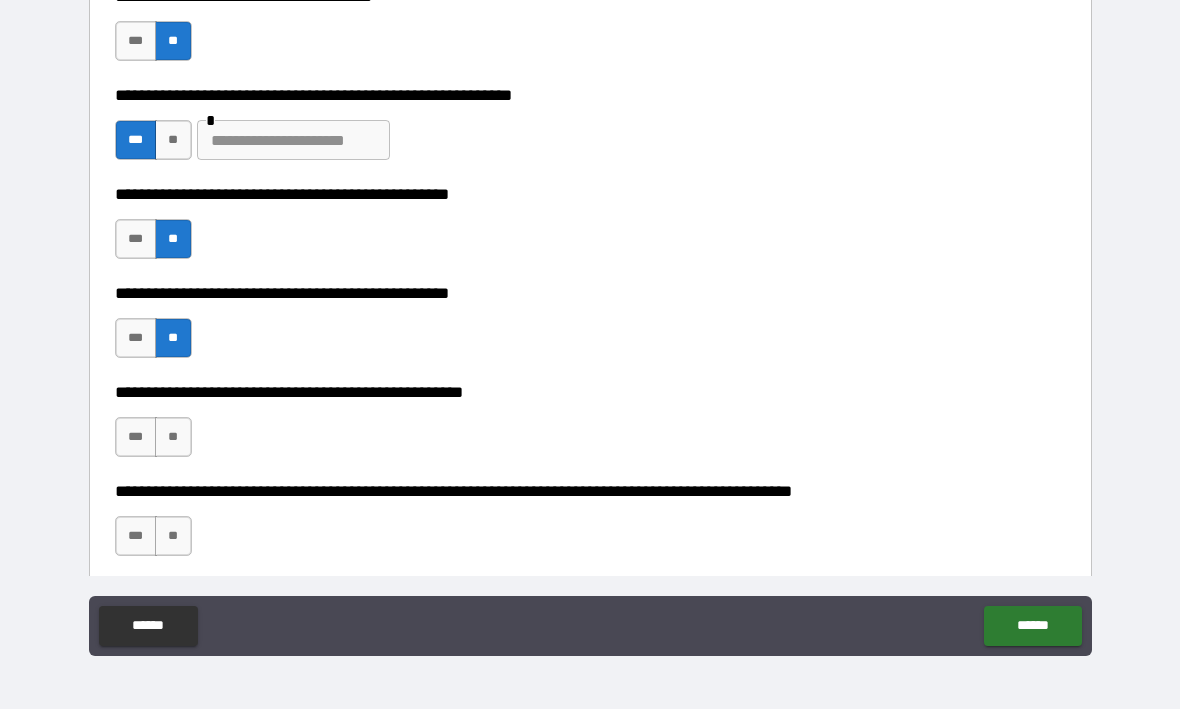 click on "**" at bounding box center [173, 438] 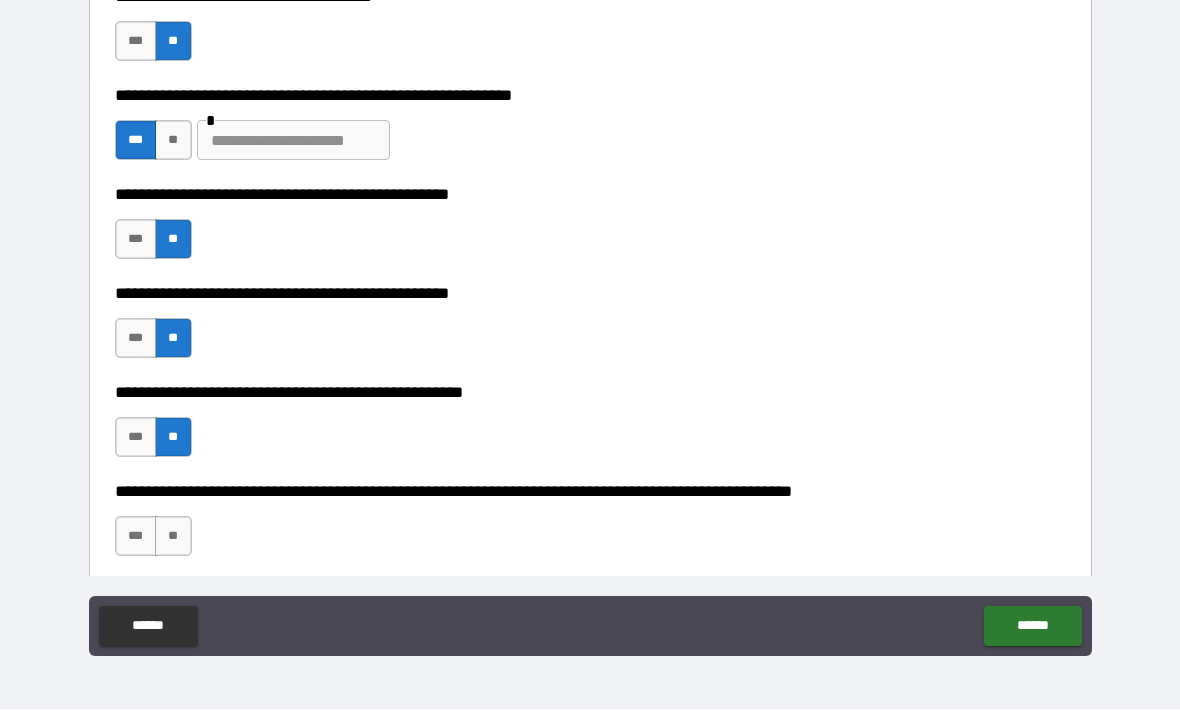 click on "**" at bounding box center (173, 537) 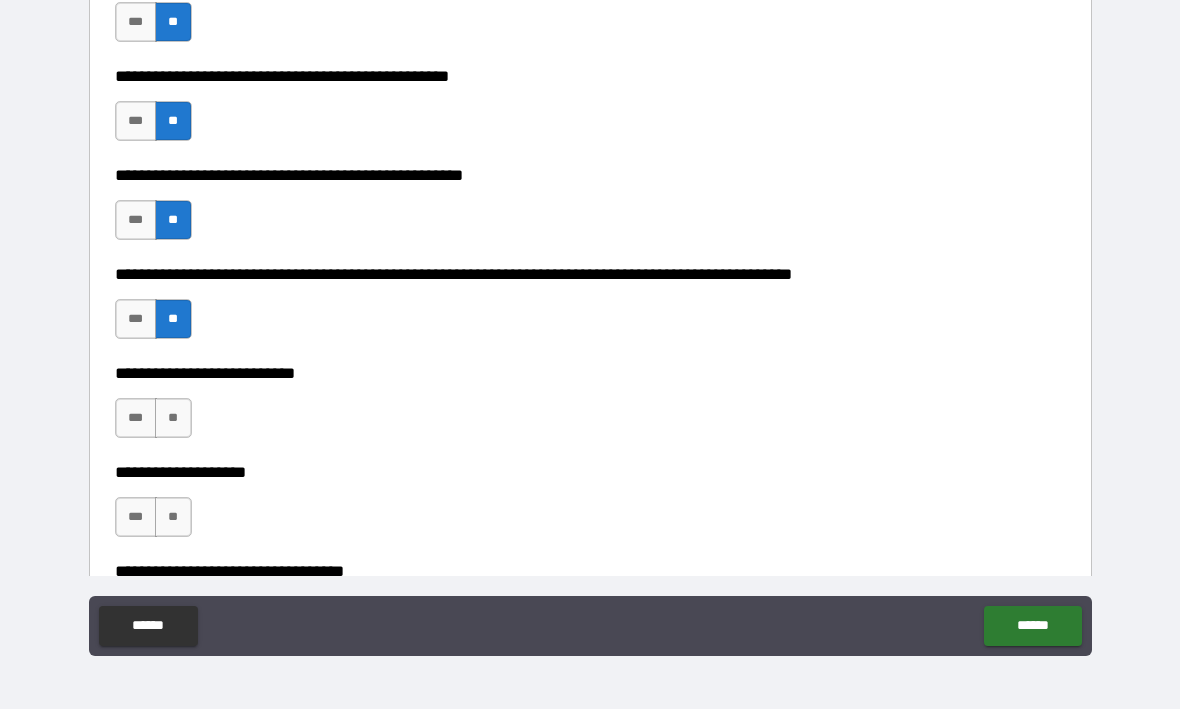 scroll, scrollTop: 765, scrollLeft: 0, axis: vertical 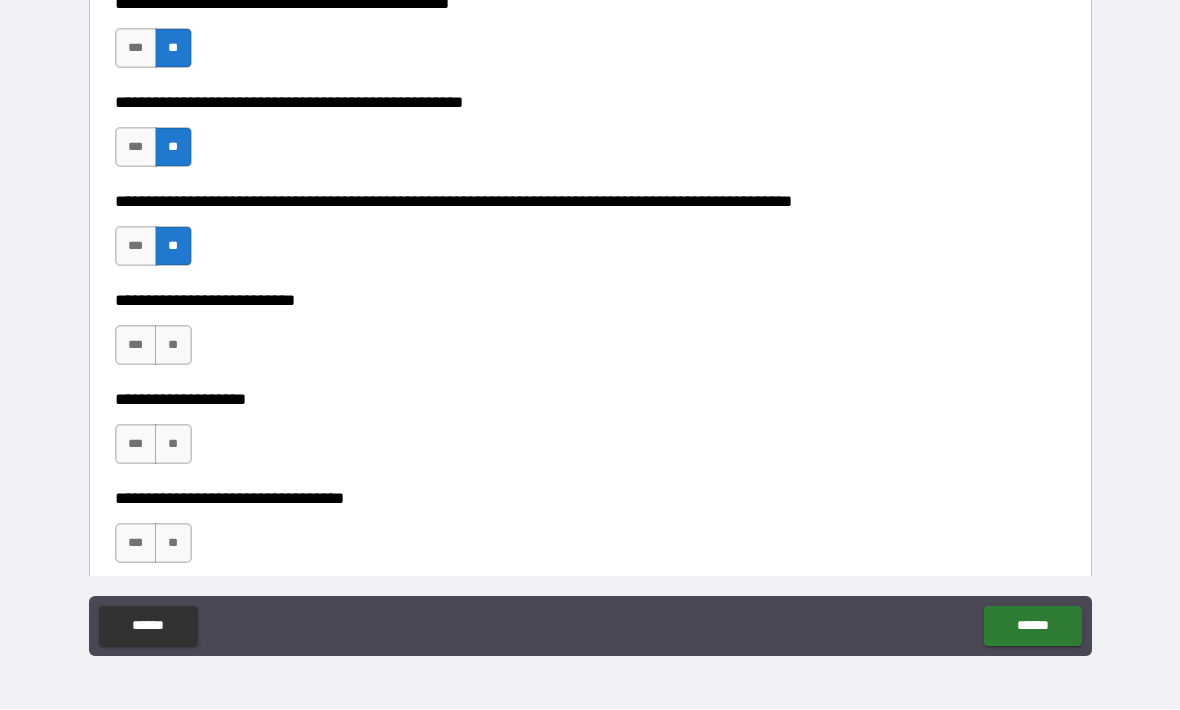 click on "**" at bounding box center [173, 346] 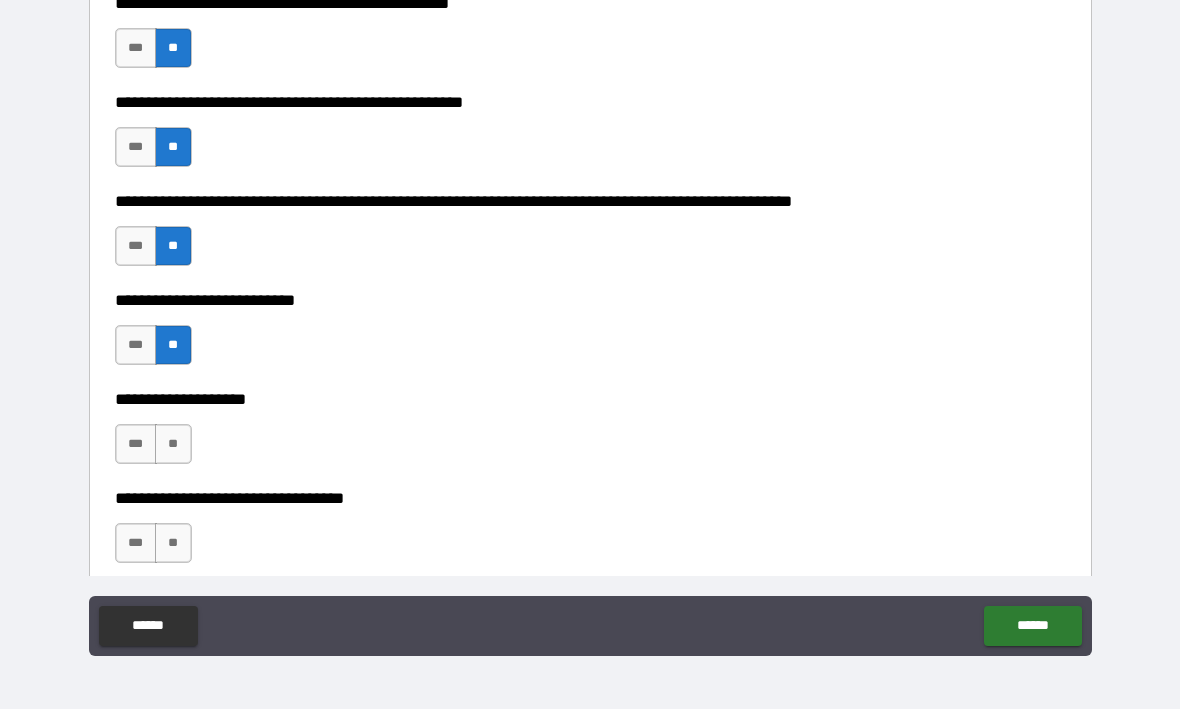 scroll, scrollTop: 952, scrollLeft: 0, axis: vertical 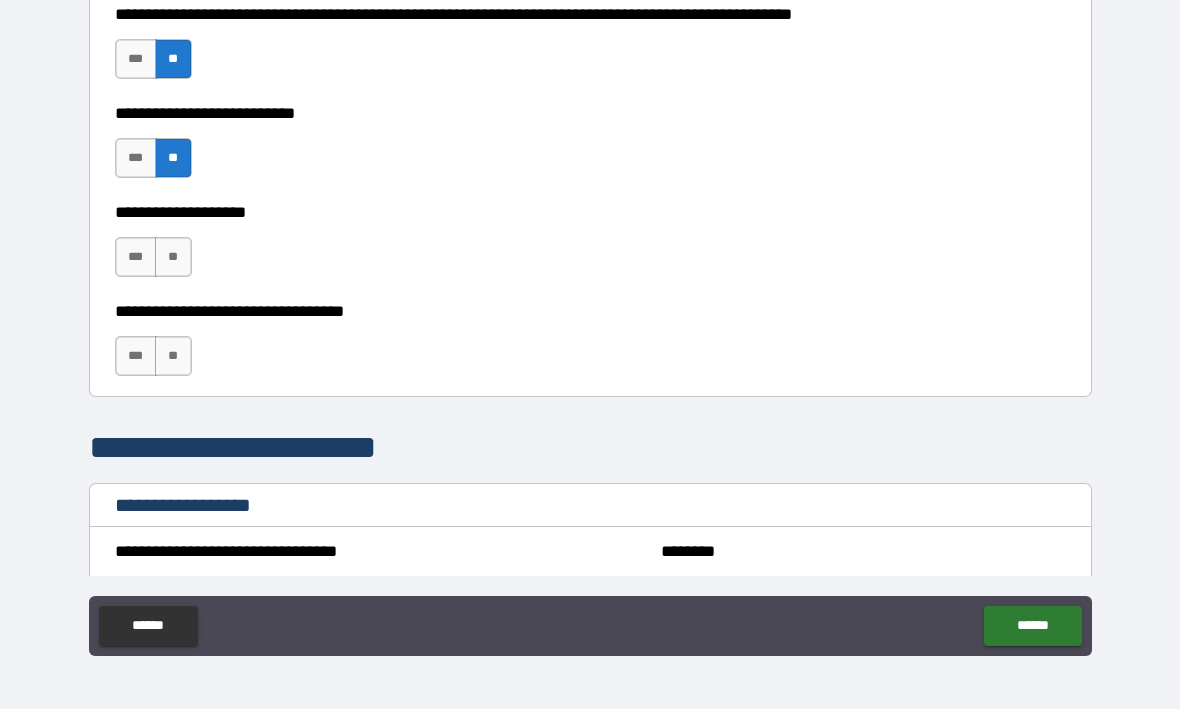 click on "**" at bounding box center (173, 258) 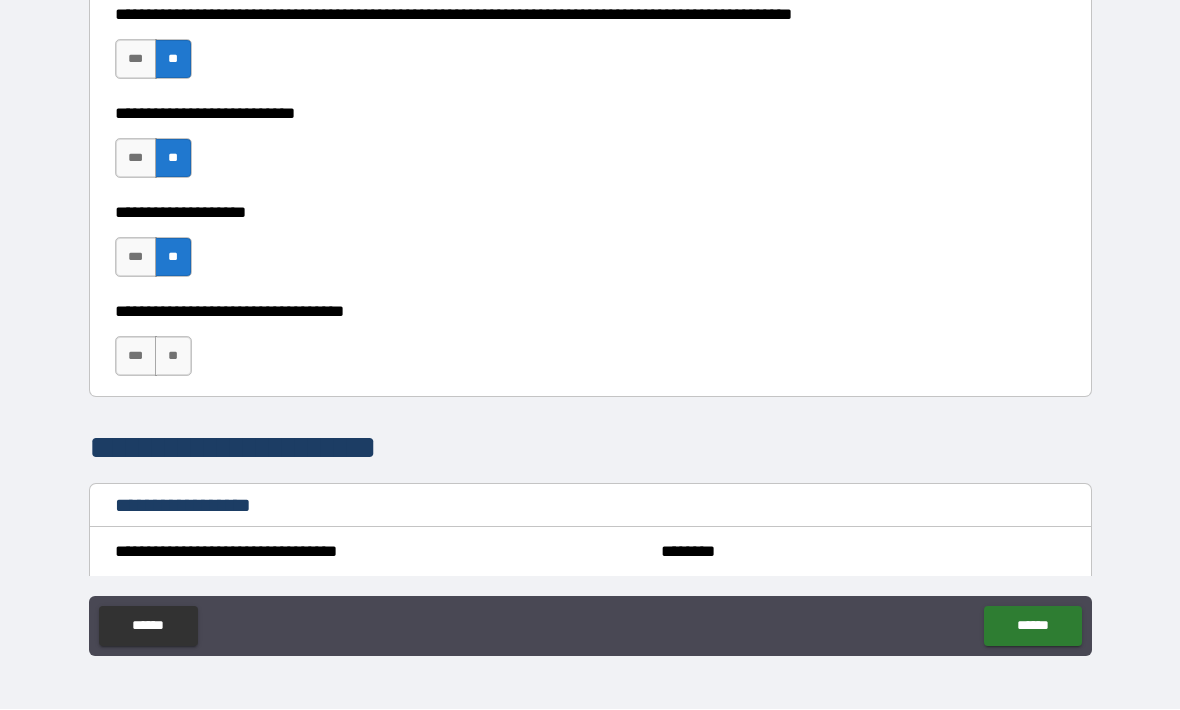 click on "**" at bounding box center (173, 357) 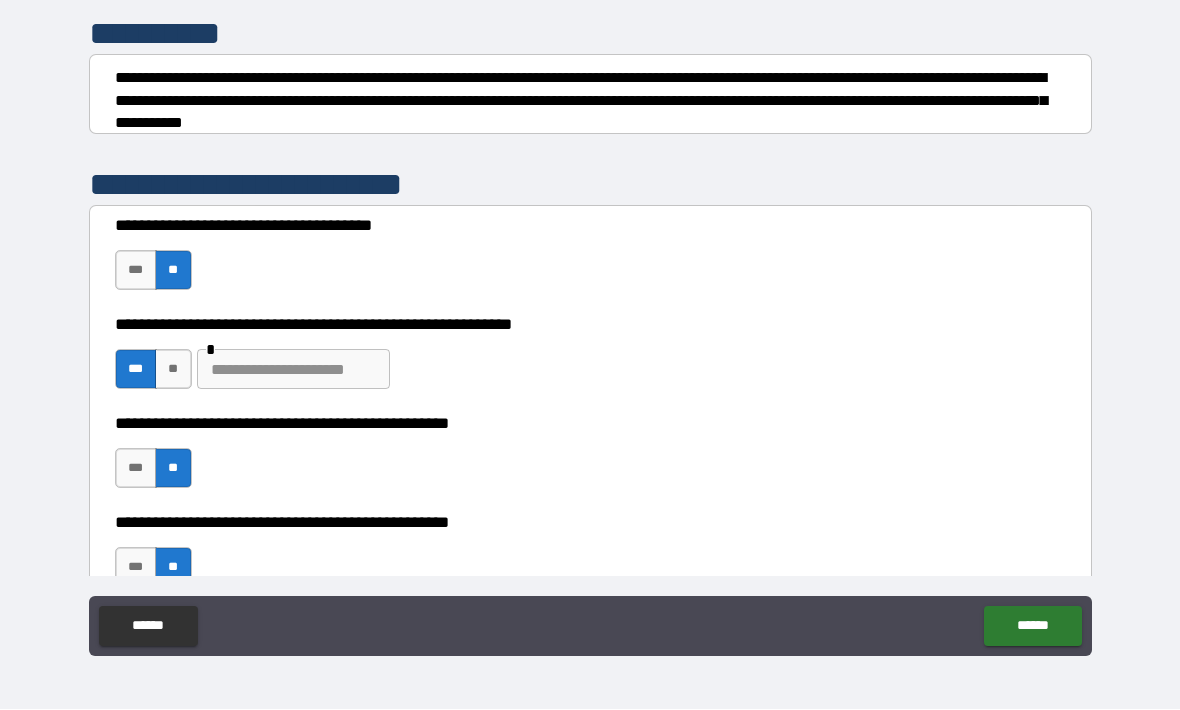 scroll, scrollTop: 247, scrollLeft: 0, axis: vertical 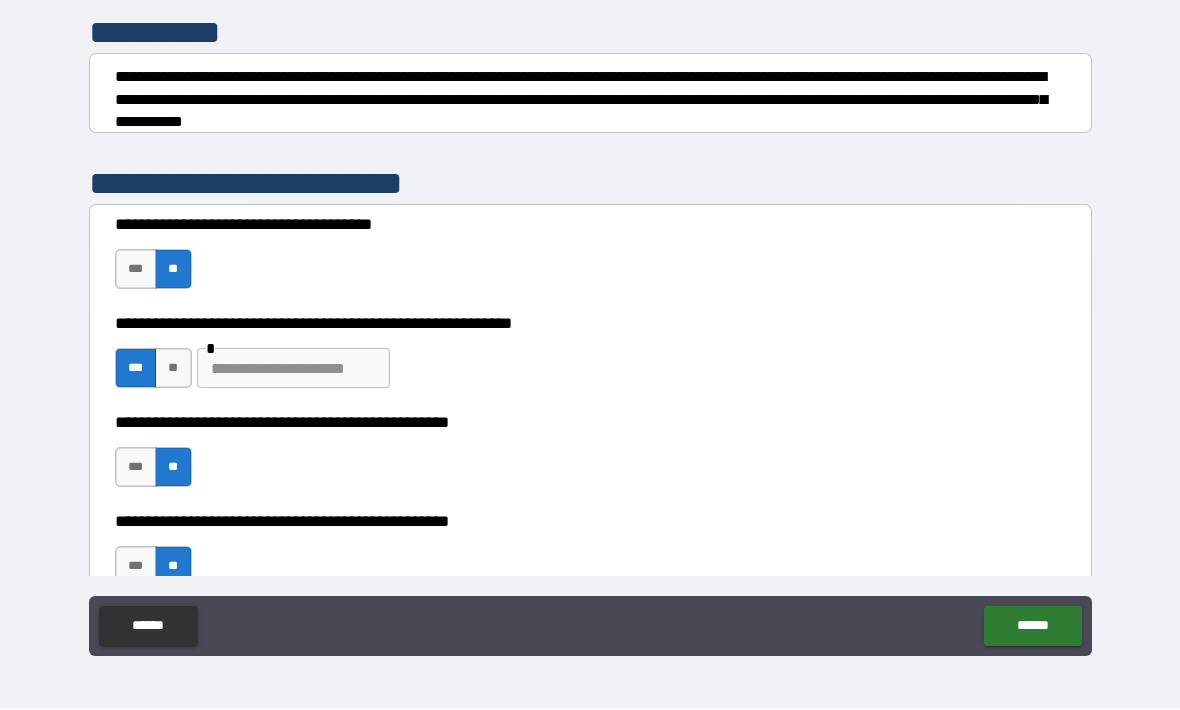 click at bounding box center (293, 369) 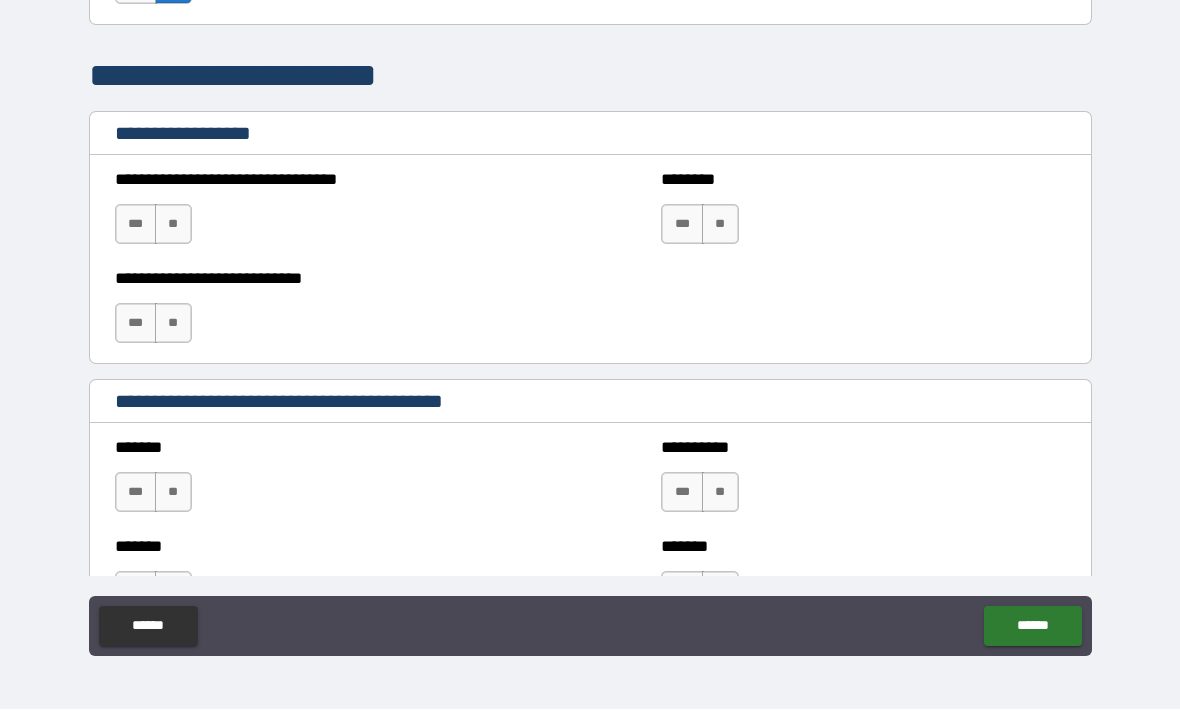 scroll, scrollTop: 1326, scrollLeft: 0, axis: vertical 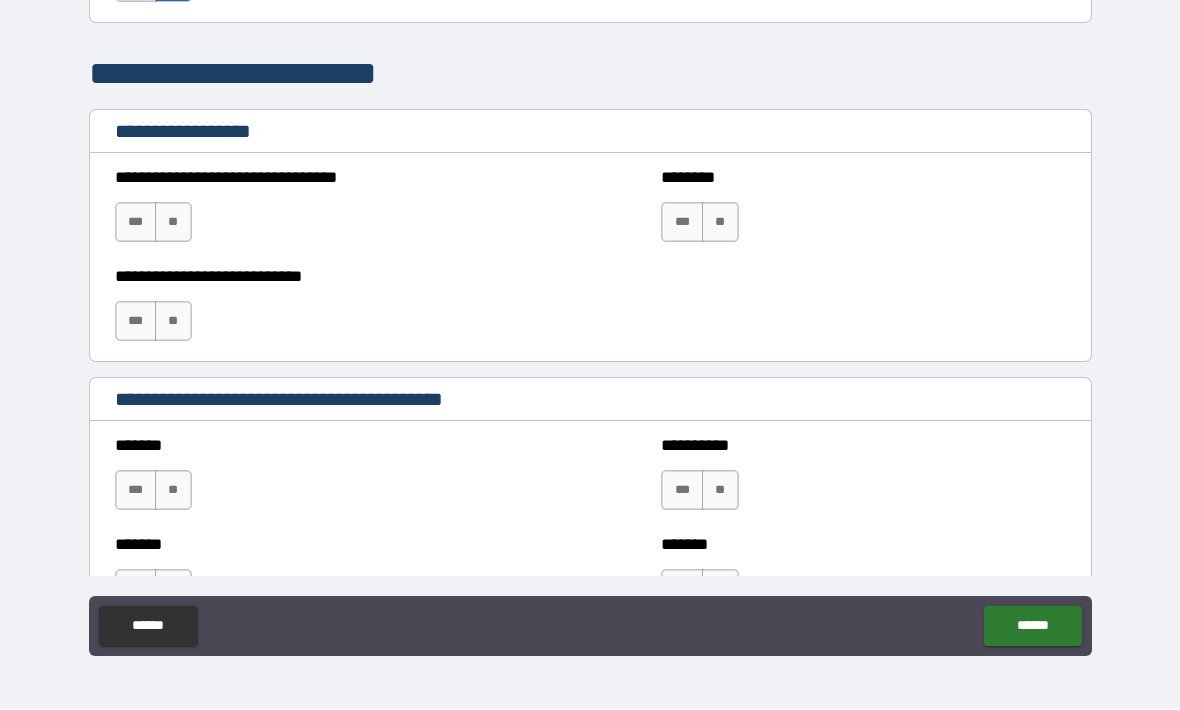 type on "**********" 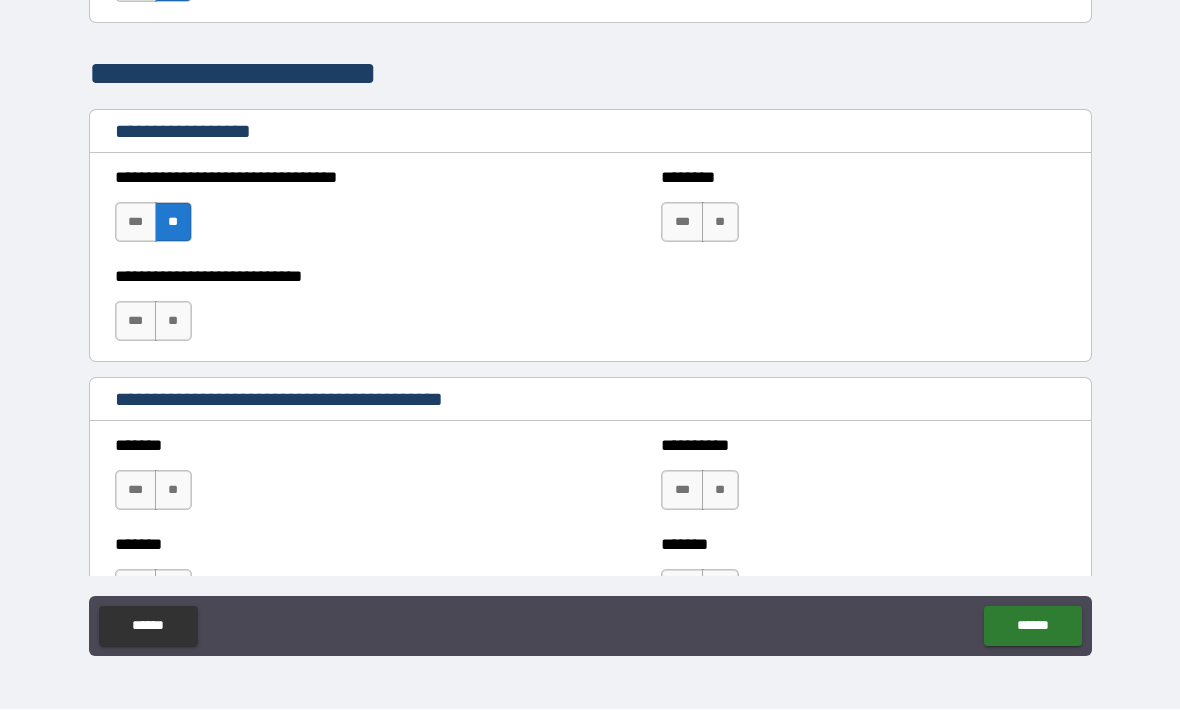 click on "**" at bounding box center [173, 322] 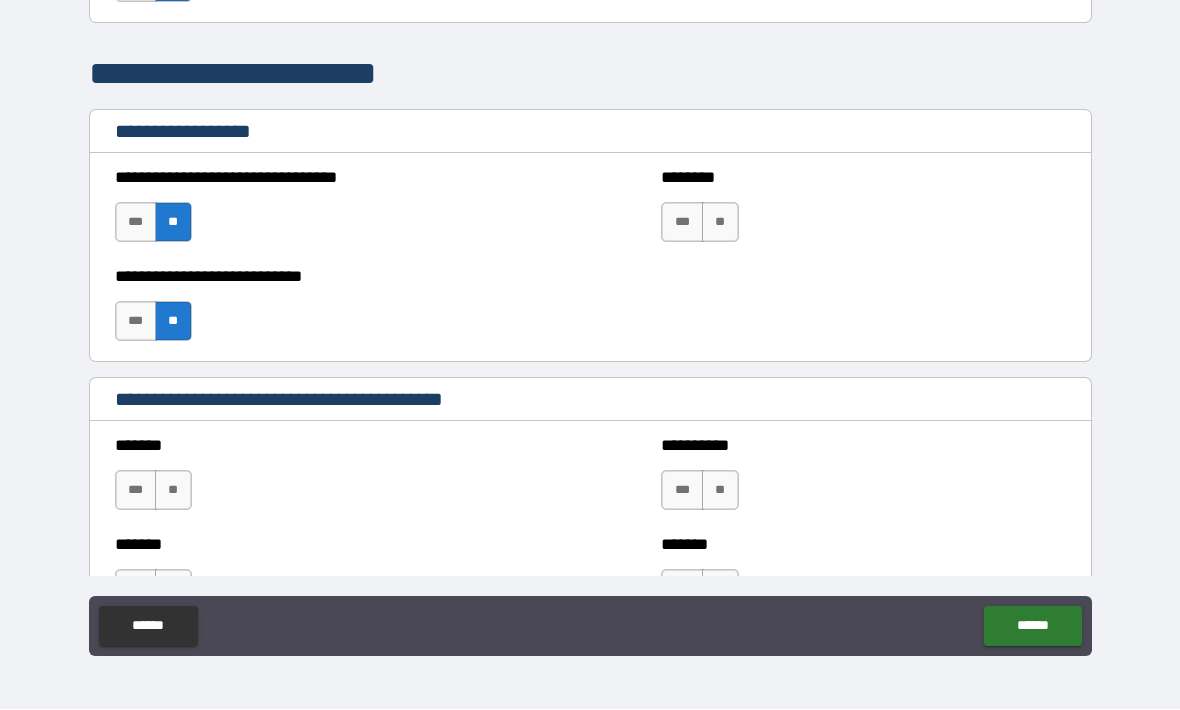 click on "**" at bounding box center (720, 223) 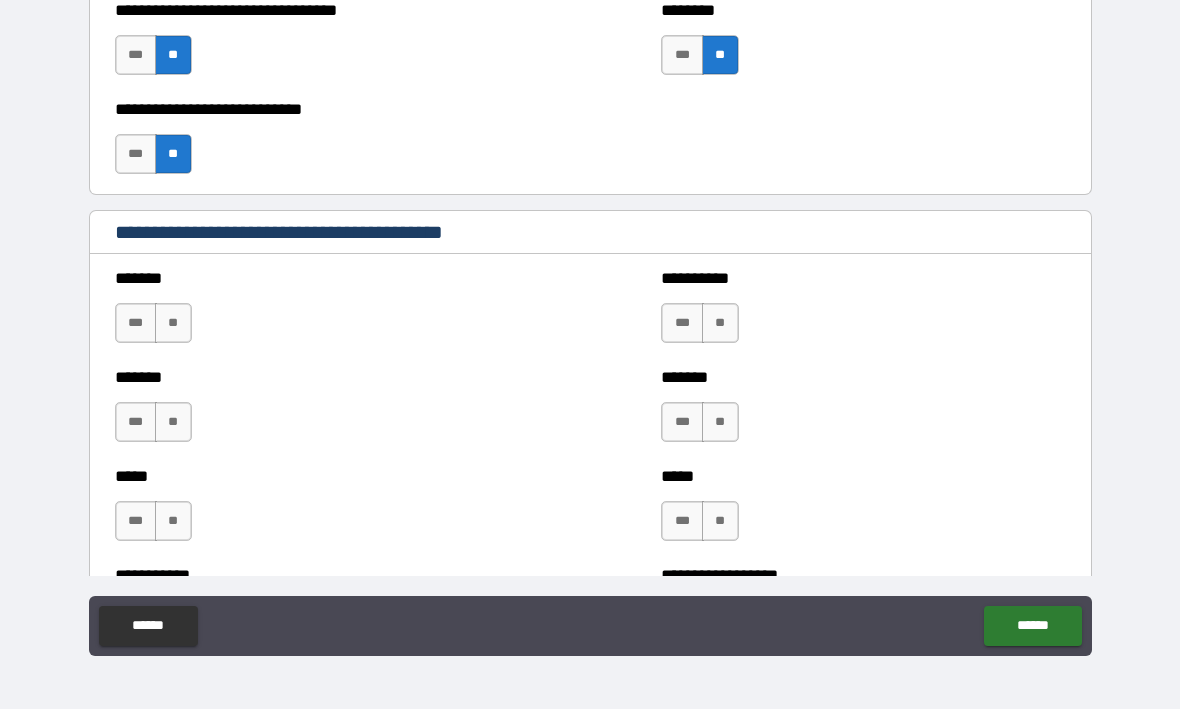 scroll, scrollTop: 1520, scrollLeft: 0, axis: vertical 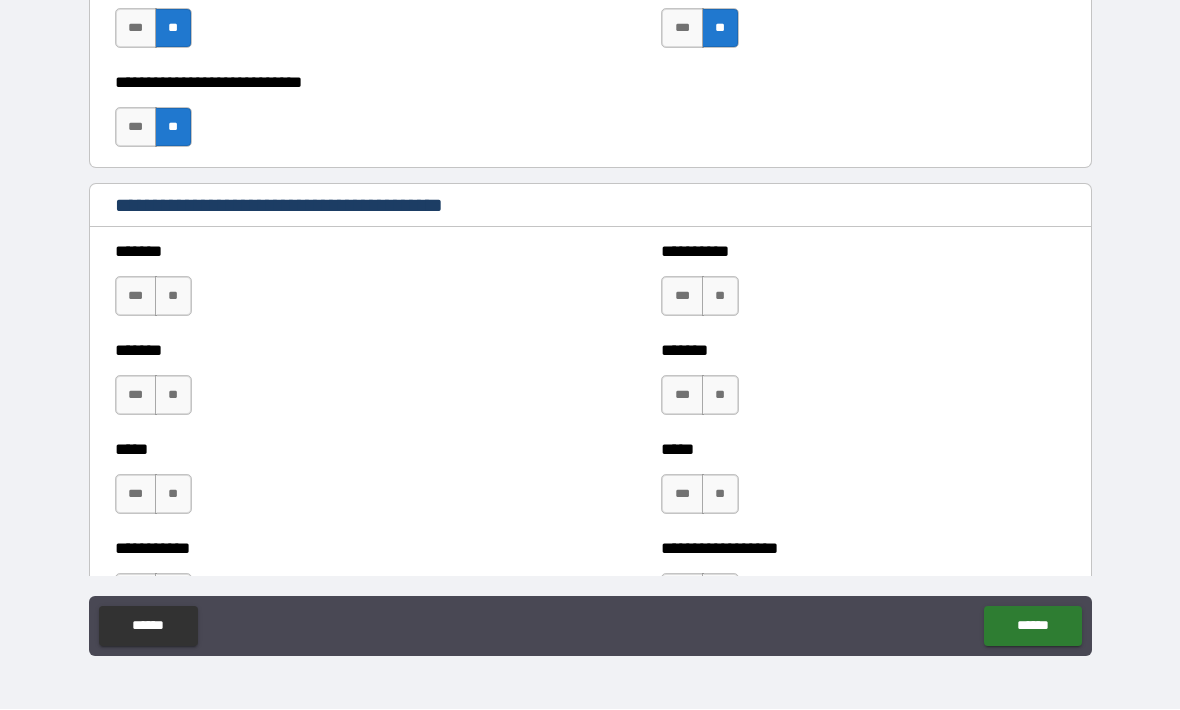 click on "**" at bounding box center (173, 297) 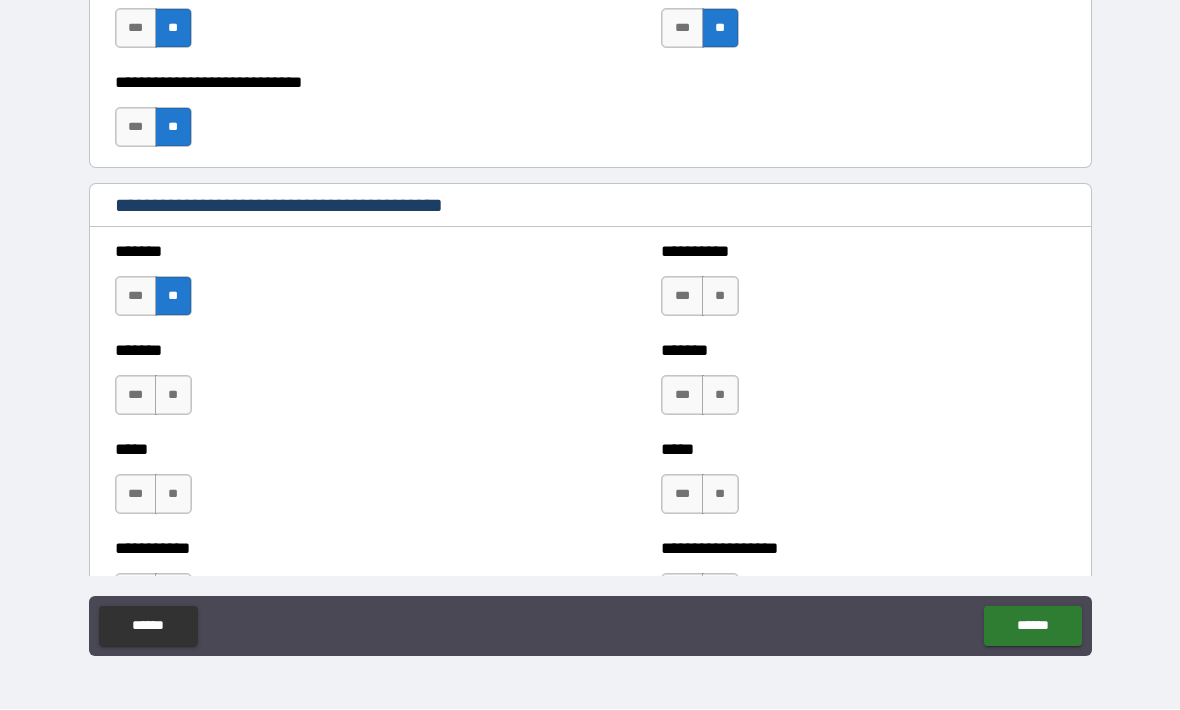 click on "**" at bounding box center (173, 396) 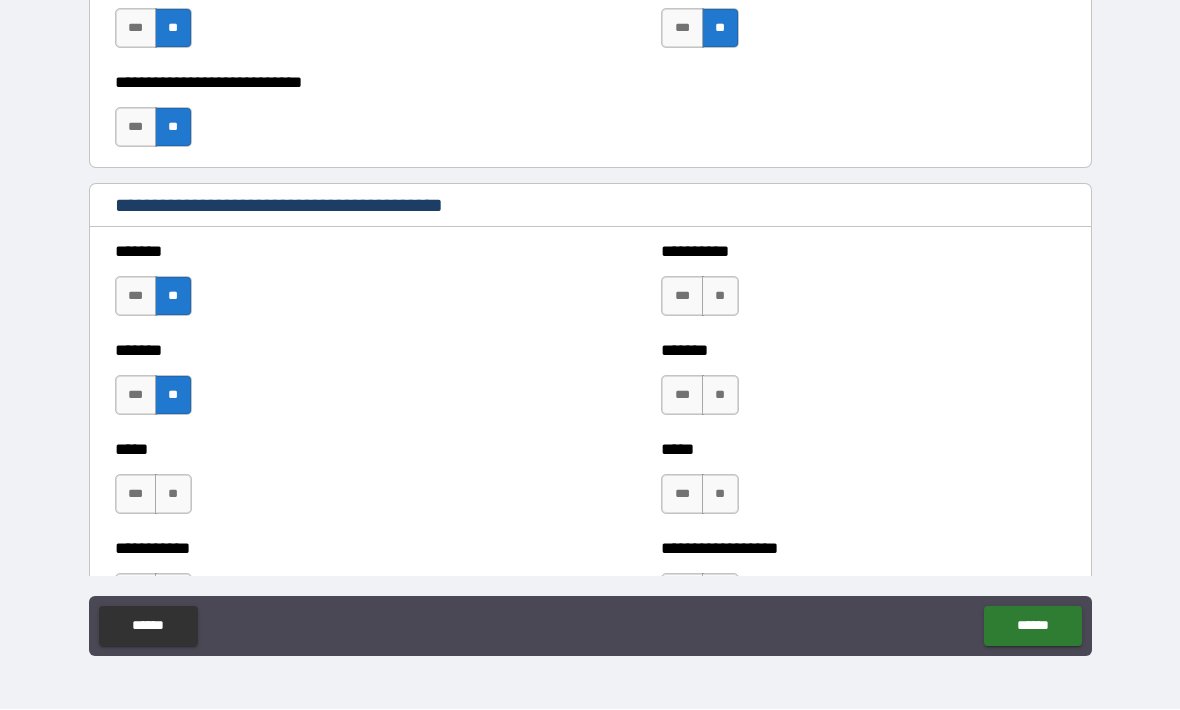 click on "**" at bounding box center [720, 297] 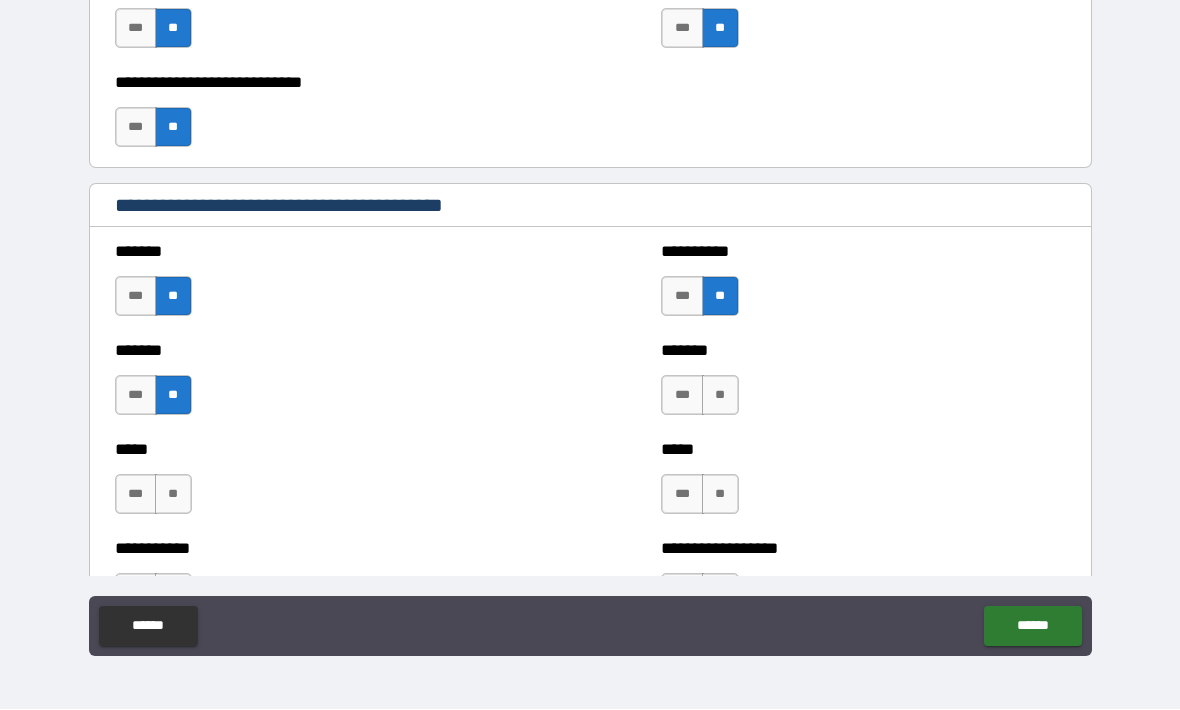 click on "**" at bounding box center [720, 396] 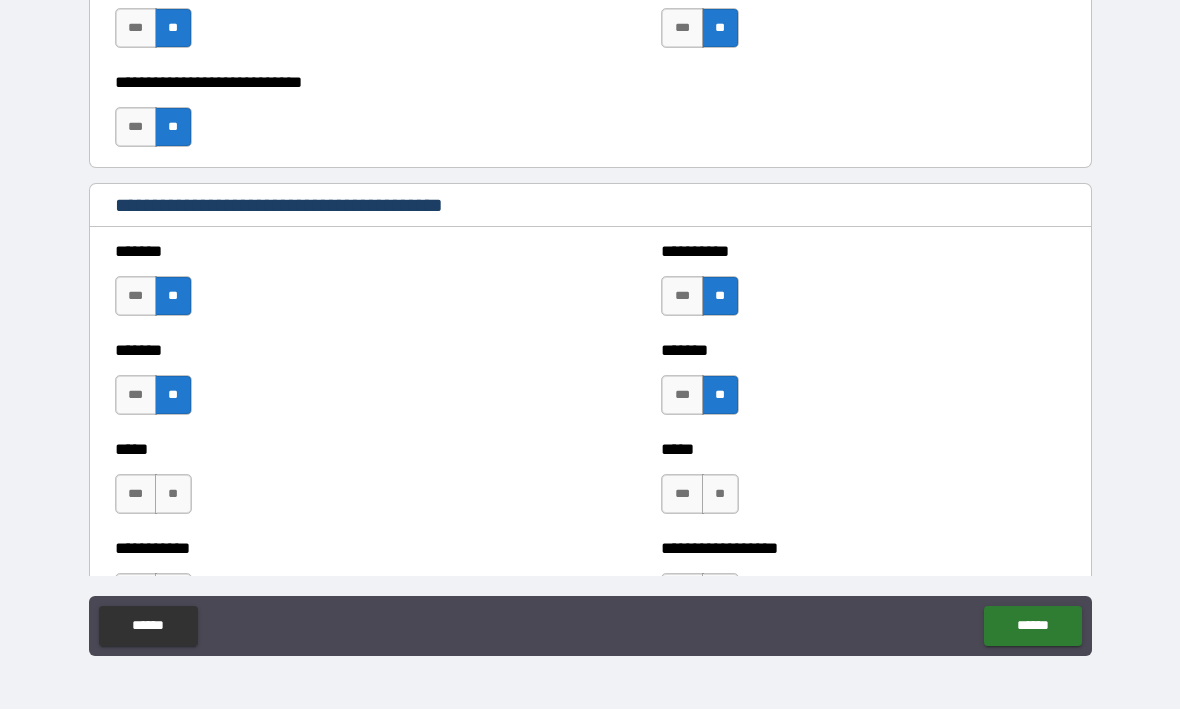 click on "**" at bounding box center [720, 495] 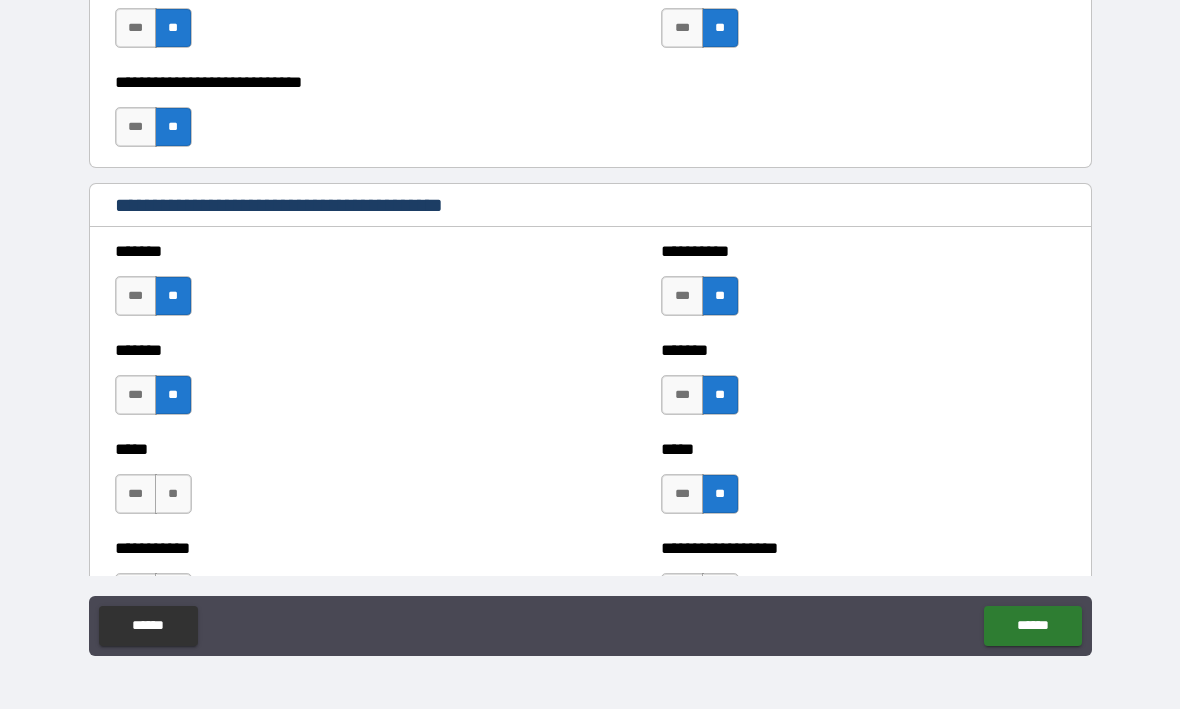 click on "**" at bounding box center (173, 495) 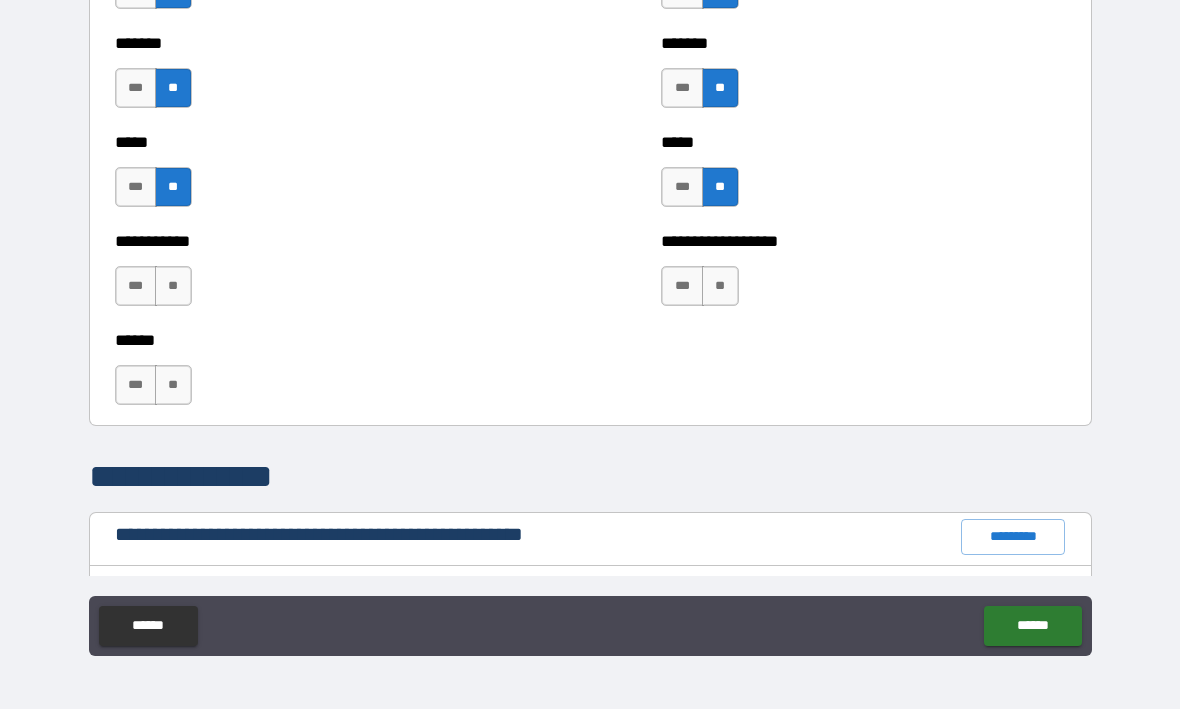 scroll, scrollTop: 1824, scrollLeft: 0, axis: vertical 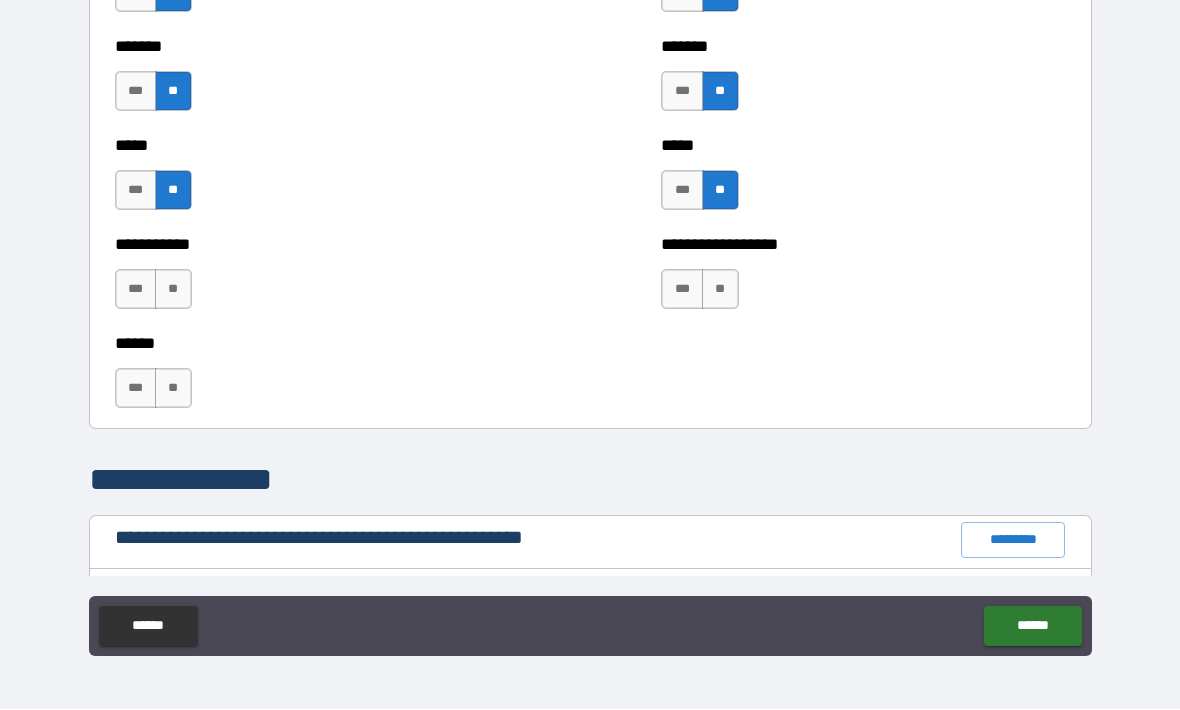 click on "**" at bounding box center (173, 290) 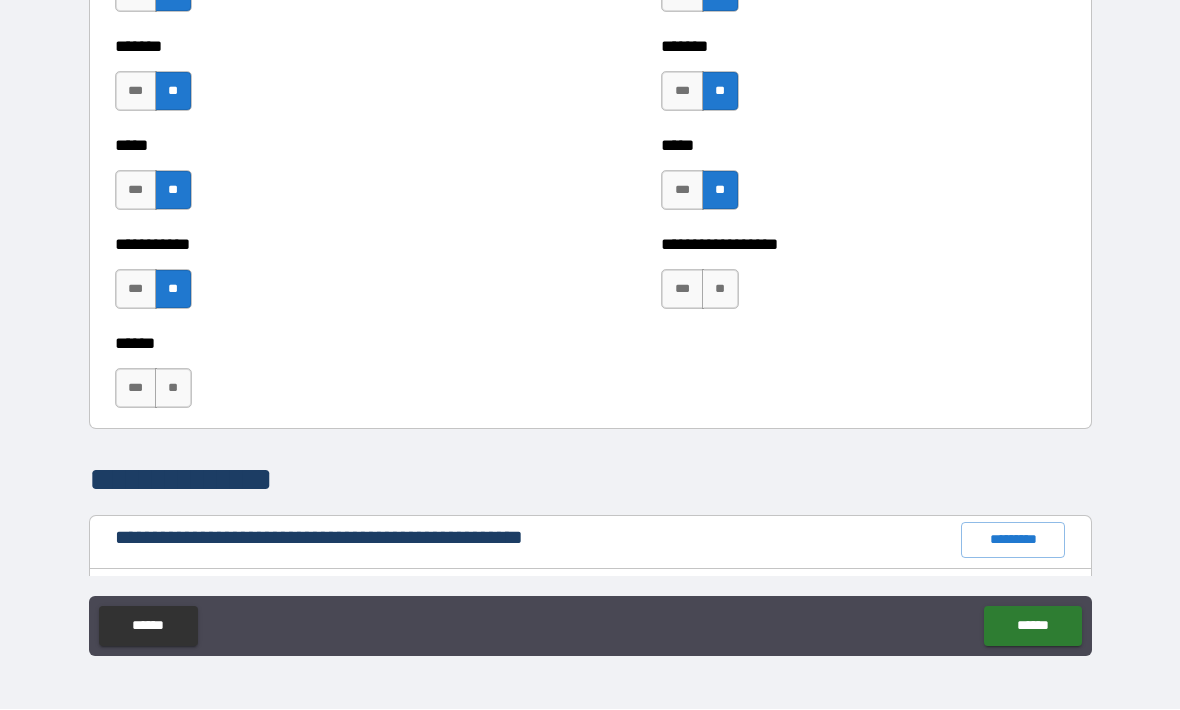 click on "**" at bounding box center [173, 389] 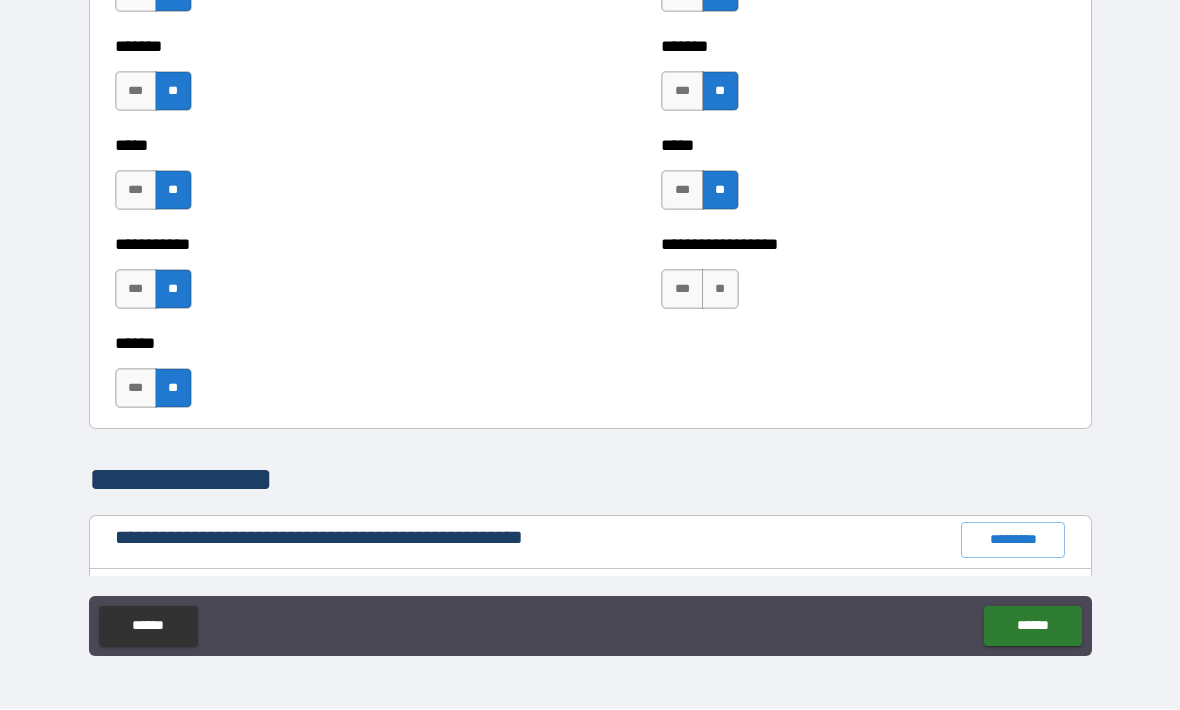 click on "**" at bounding box center (720, 290) 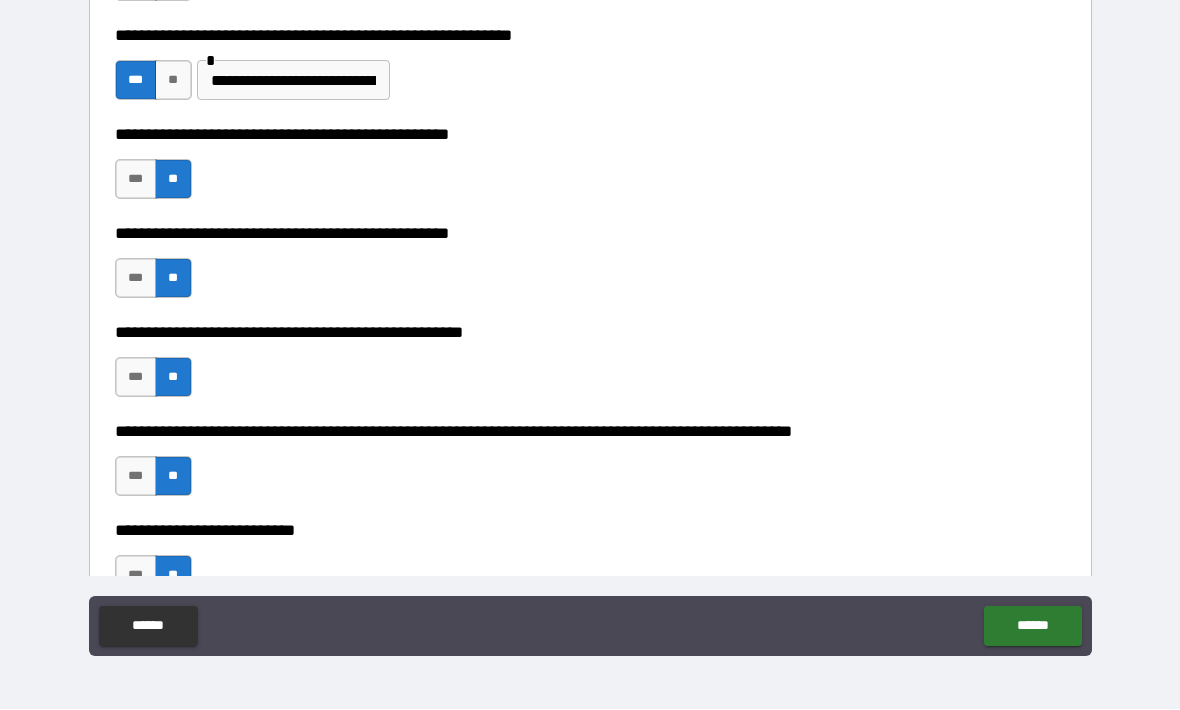 scroll, scrollTop: 532, scrollLeft: 0, axis: vertical 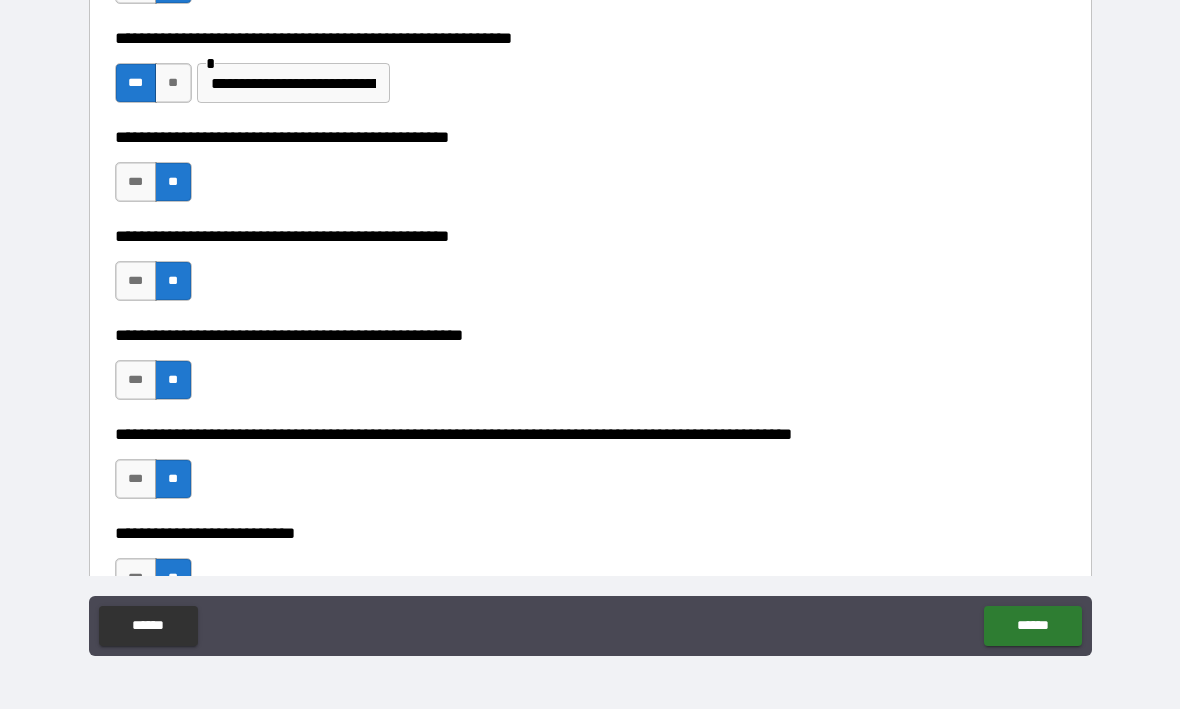 click on "***" at bounding box center [136, 282] 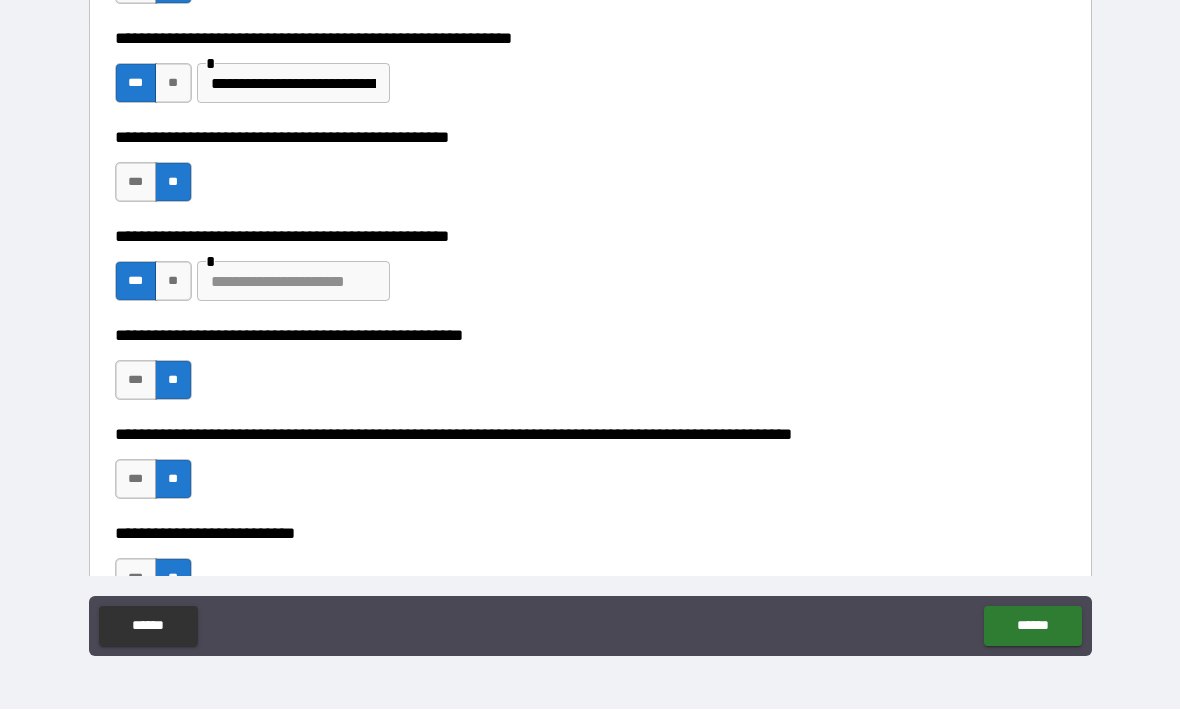 click at bounding box center [293, 282] 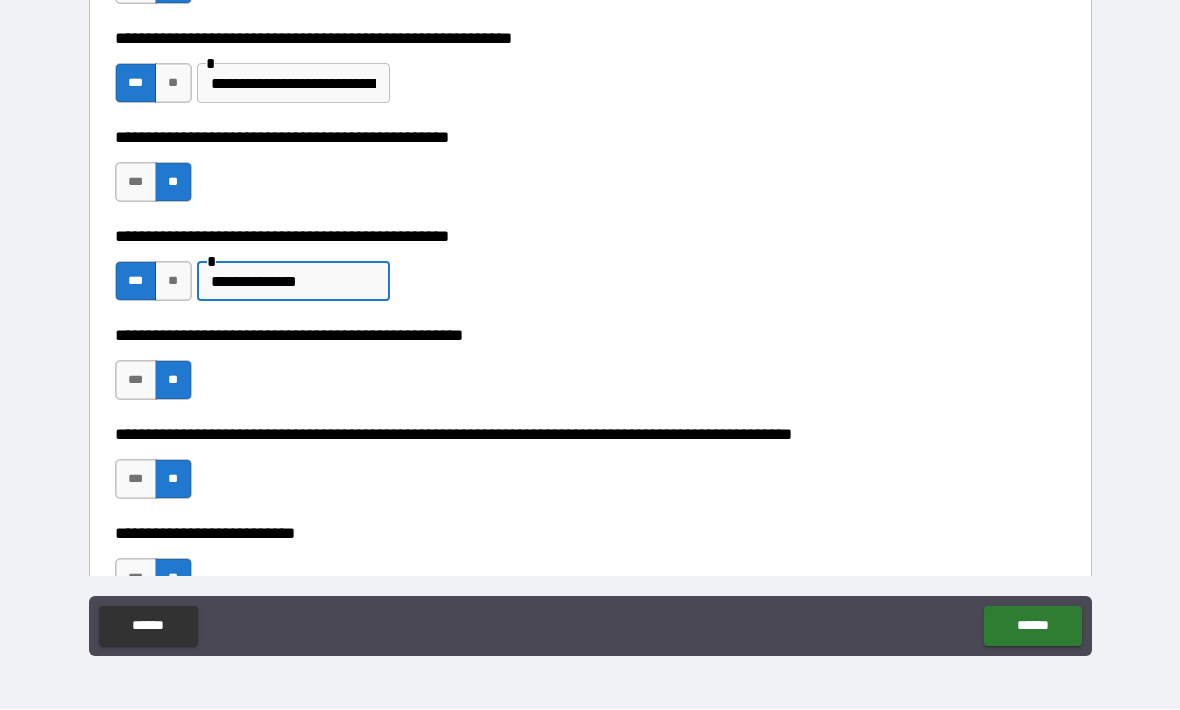 click on "**********" at bounding box center (293, 282) 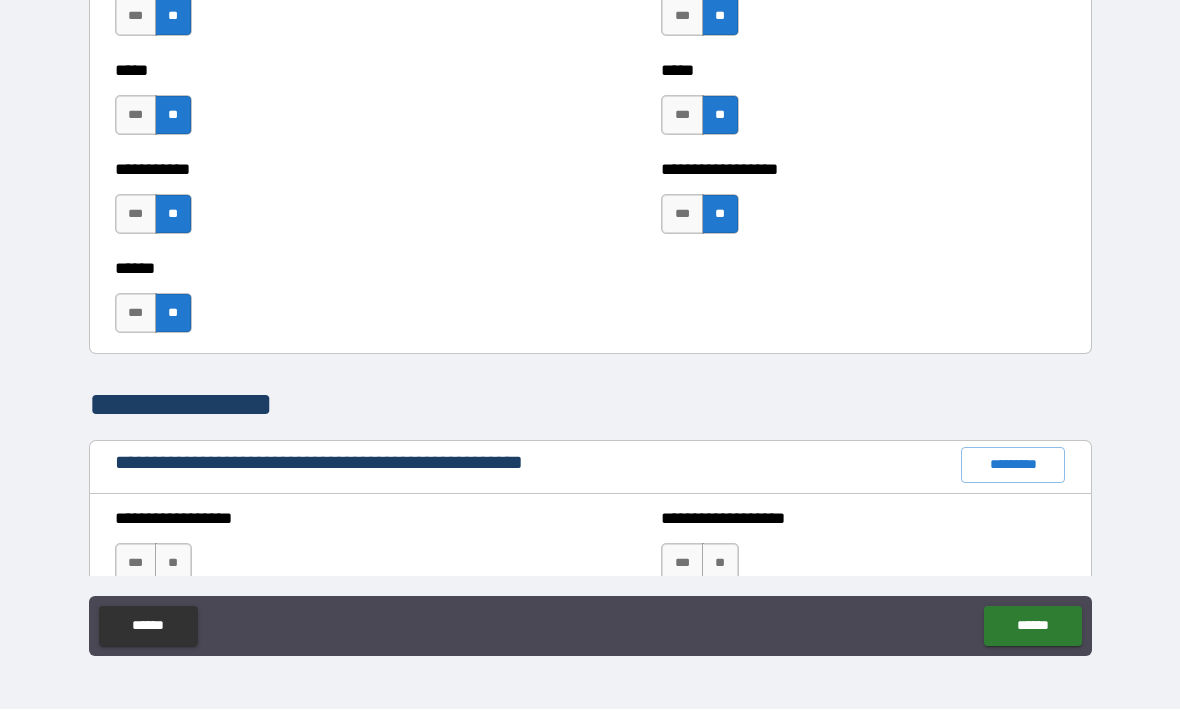 scroll, scrollTop: 2171, scrollLeft: 0, axis: vertical 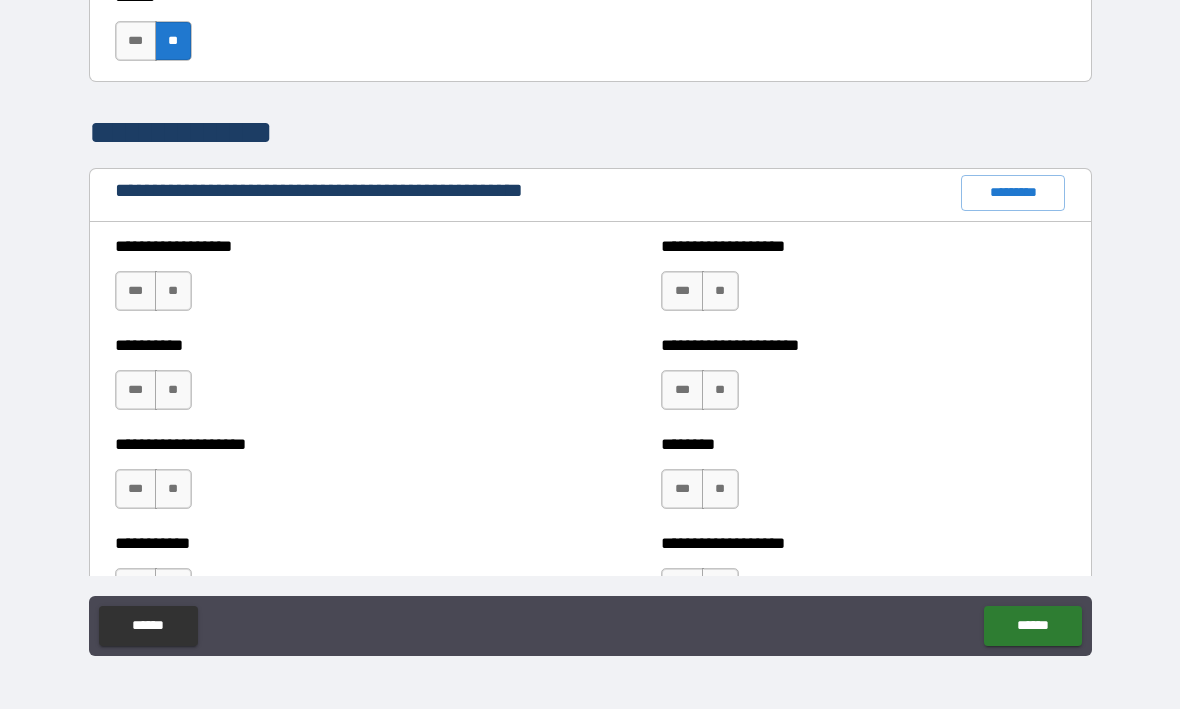 type on "**********" 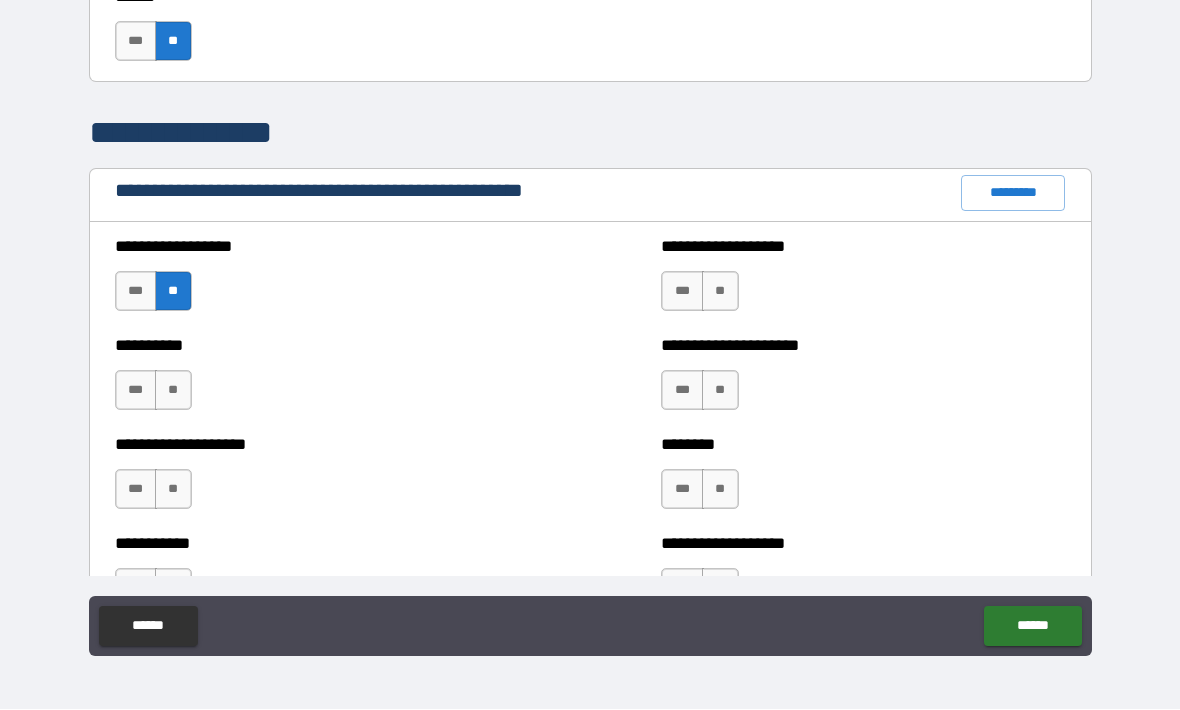 click on "**" at bounding box center [173, 391] 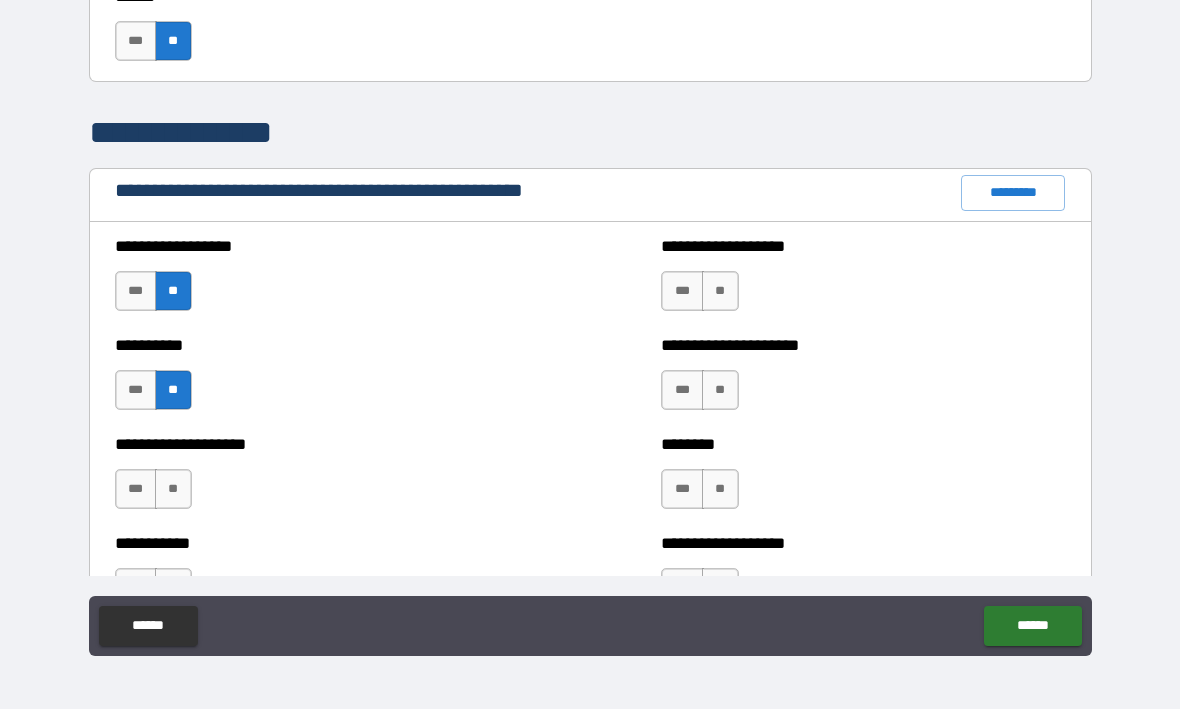 click on "**" at bounding box center [720, 292] 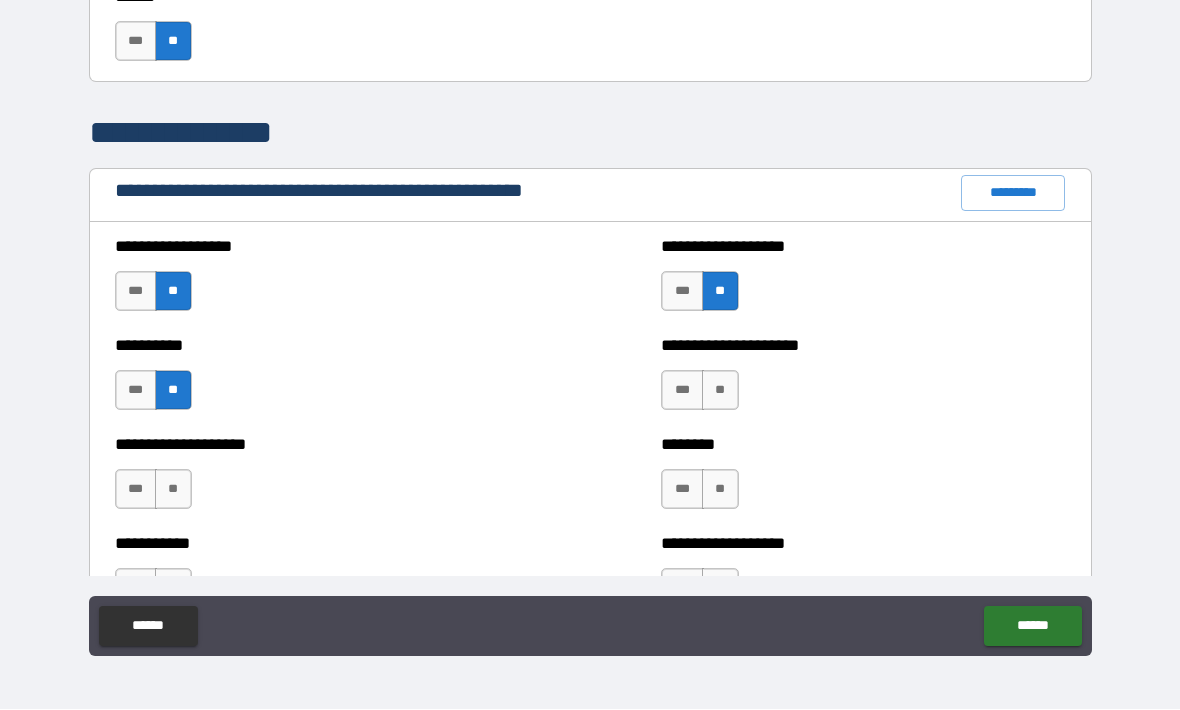 click on "**" at bounding box center [720, 391] 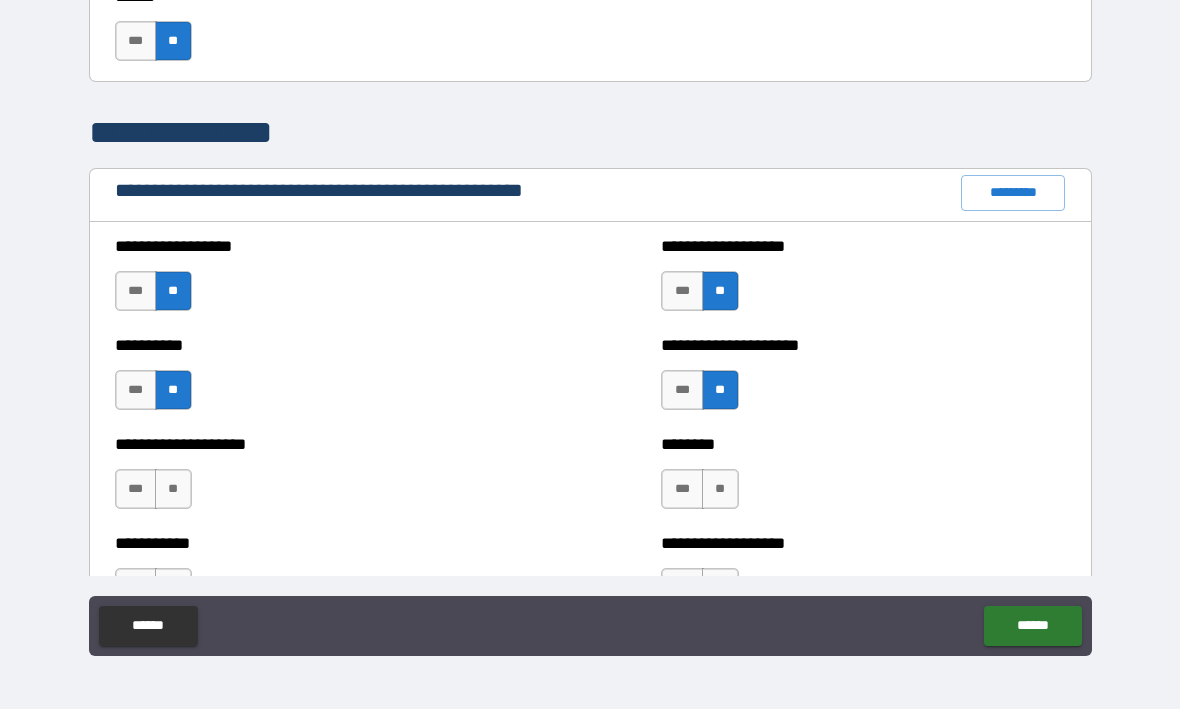 click on "**" at bounding box center [720, 490] 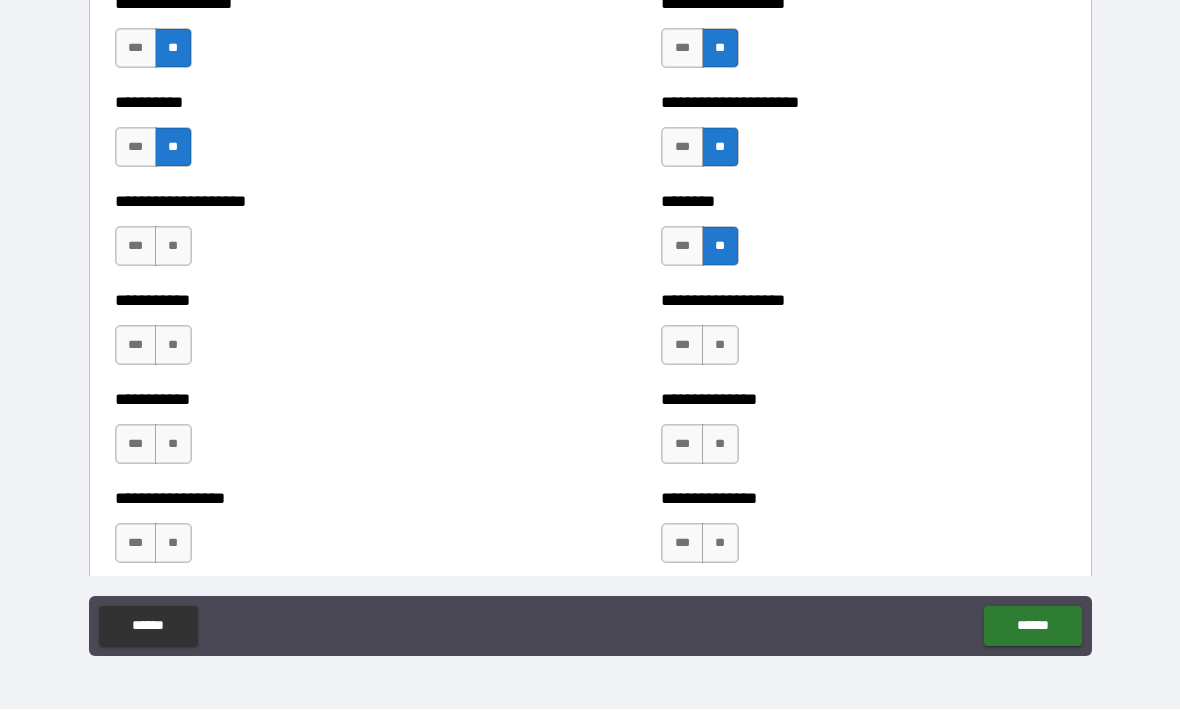 scroll, scrollTop: 2411, scrollLeft: 0, axis: vertical 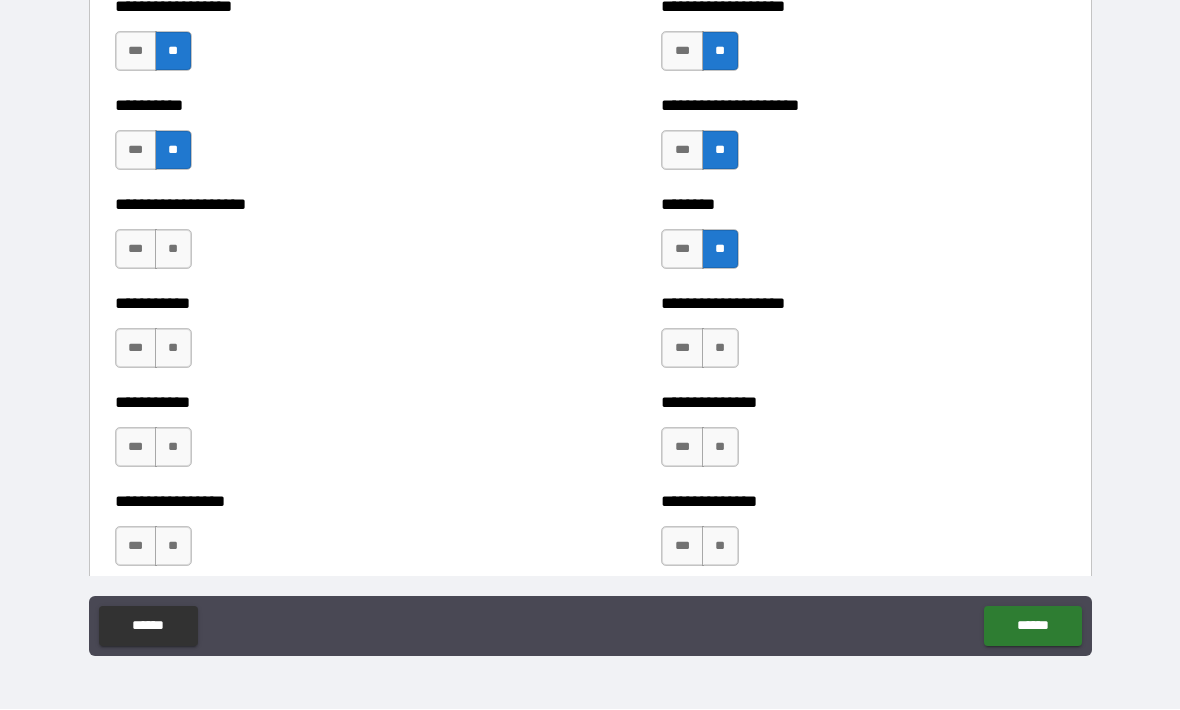 click on "**" at bounding box center [173, 250] 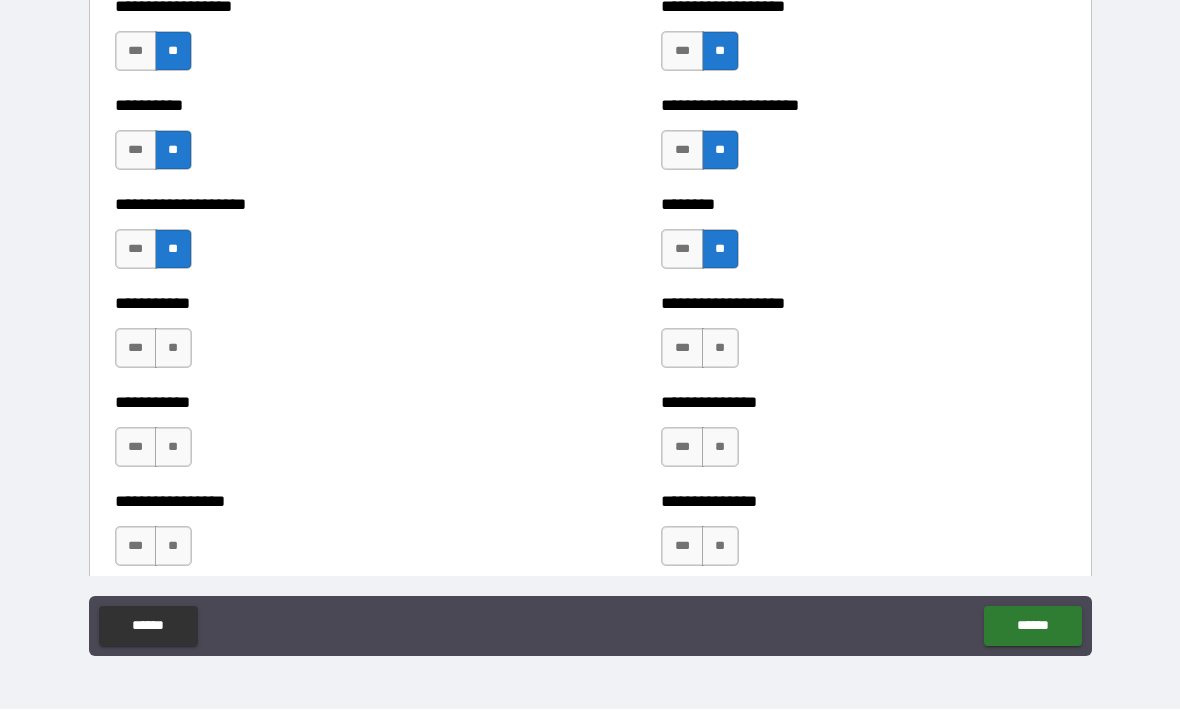 click on "**" at bounding box center (173, 349) 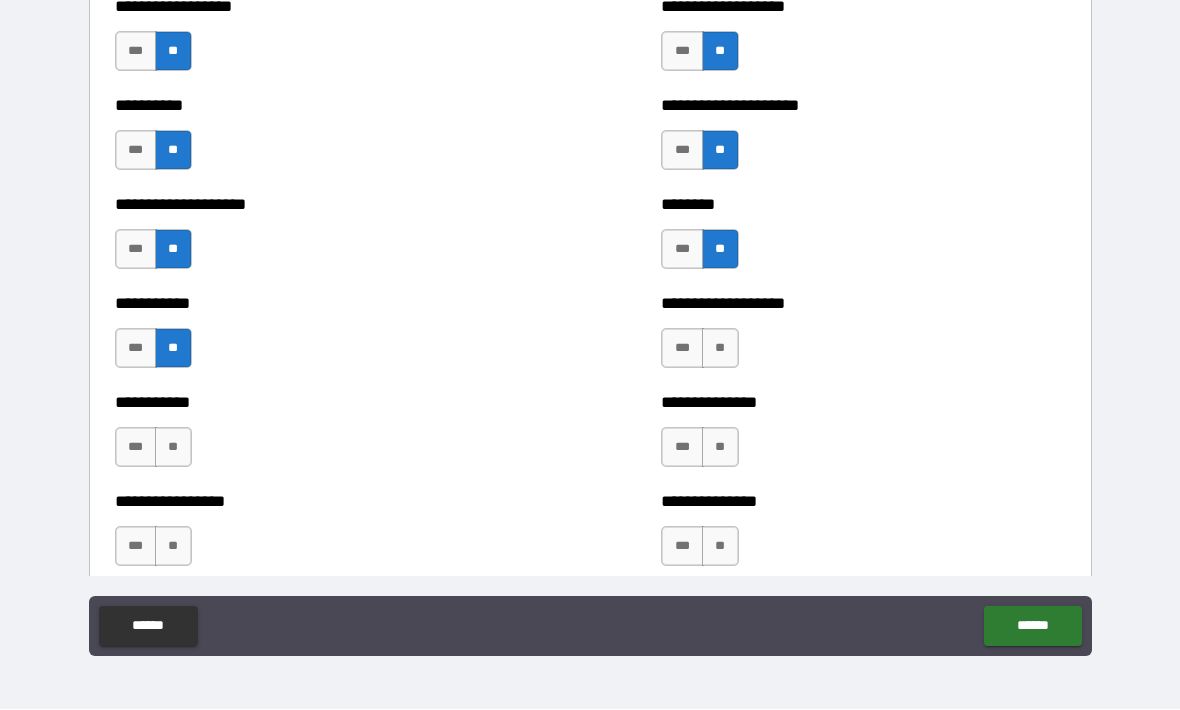 click on "**" at bounding box center [173, 448] 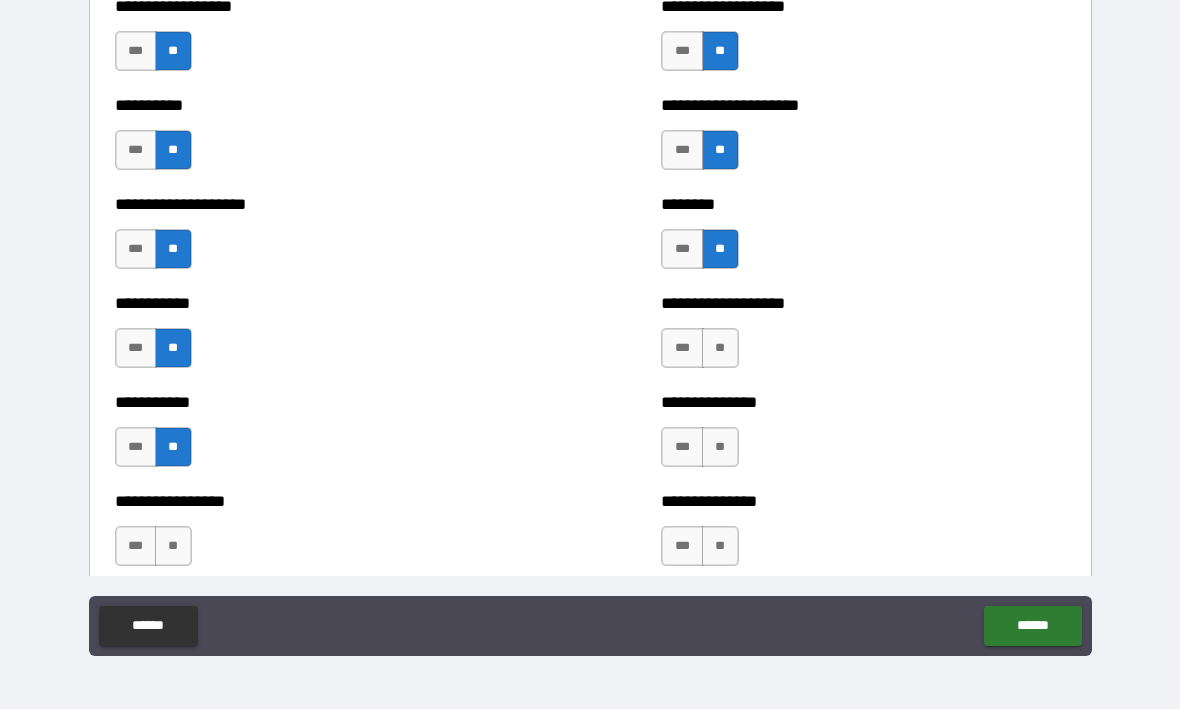 click on "**" at bounding box center (720, 349) 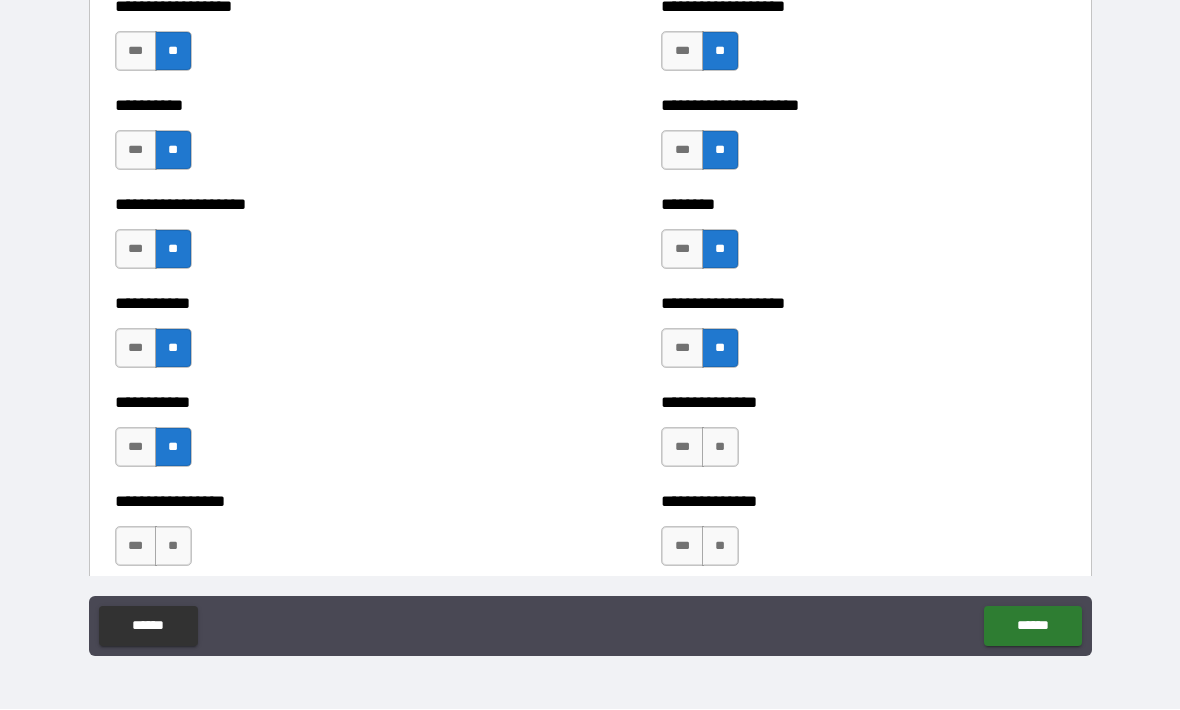 click on "**" at bounding box center (720, 448) 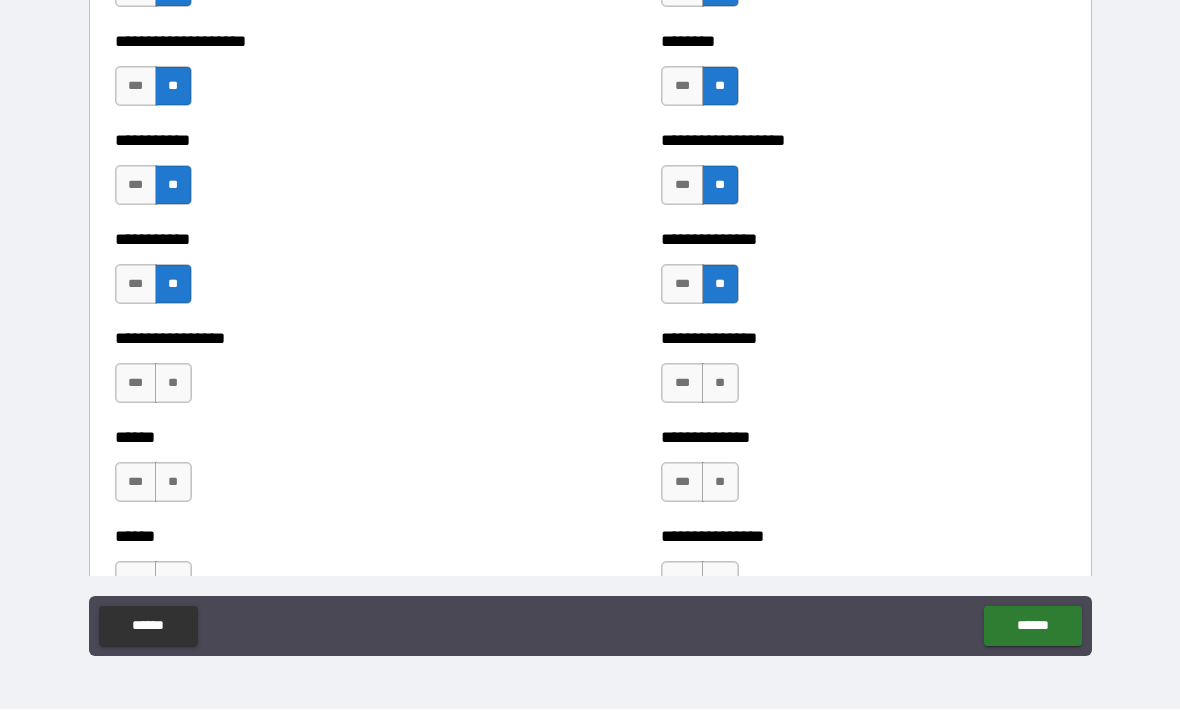 scroll, scrollTop: 2641, scrollLeft: 0, axis: vertical 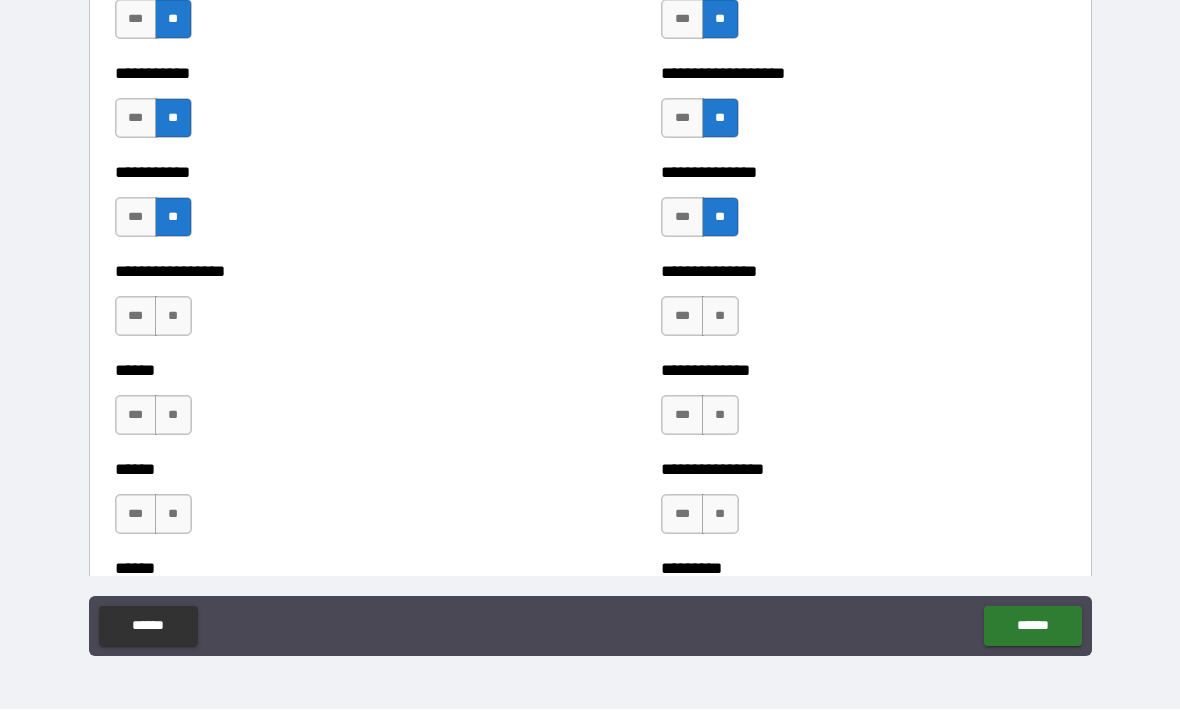 click on "**" at bounding box center (720, 317) 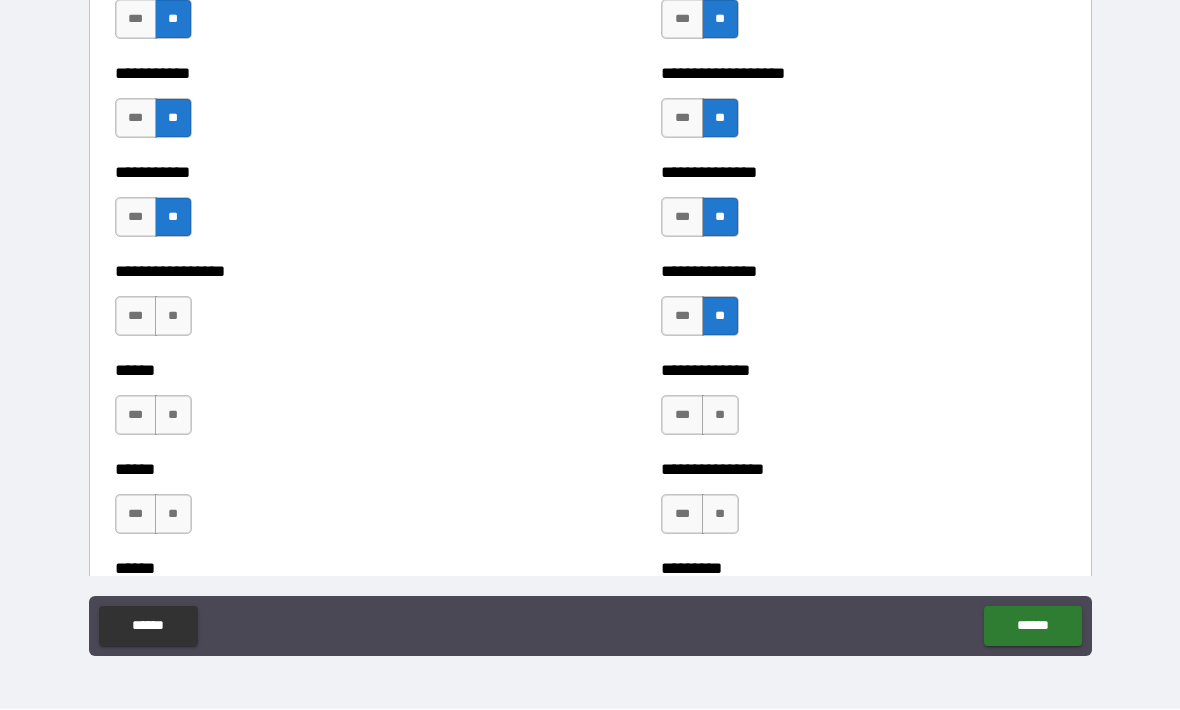 click on "**" at bounding box center [720, 416] 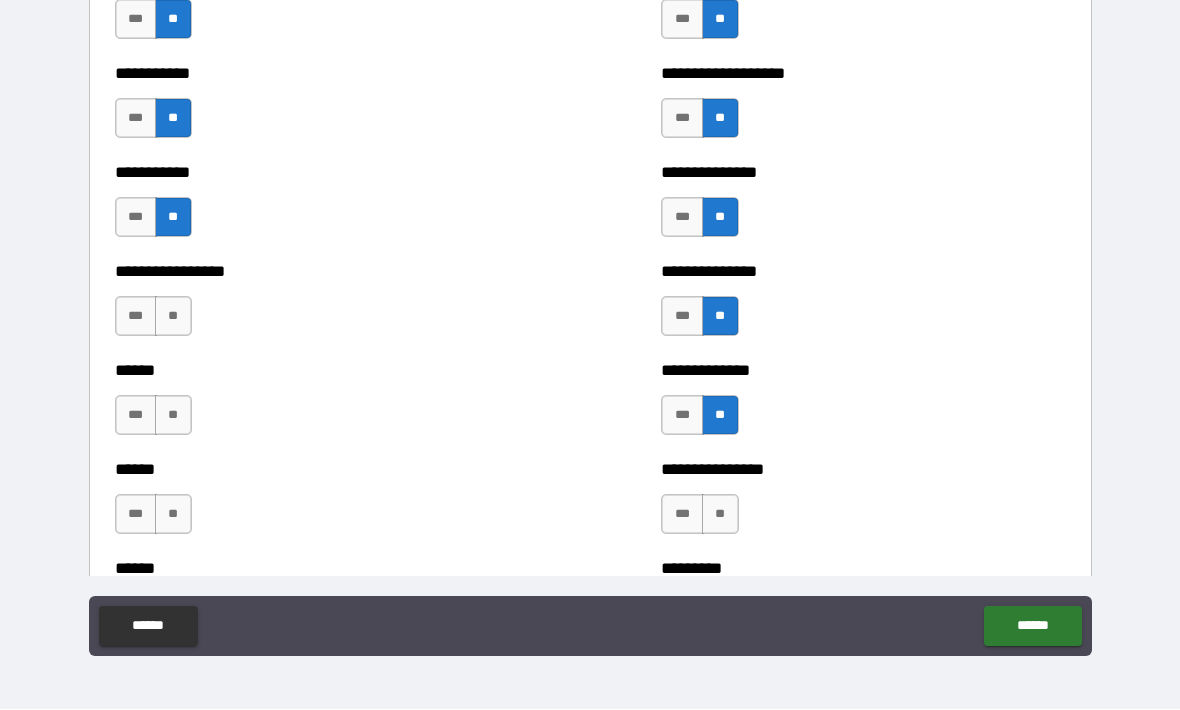 click on "**" at bounding box center [173, 317] 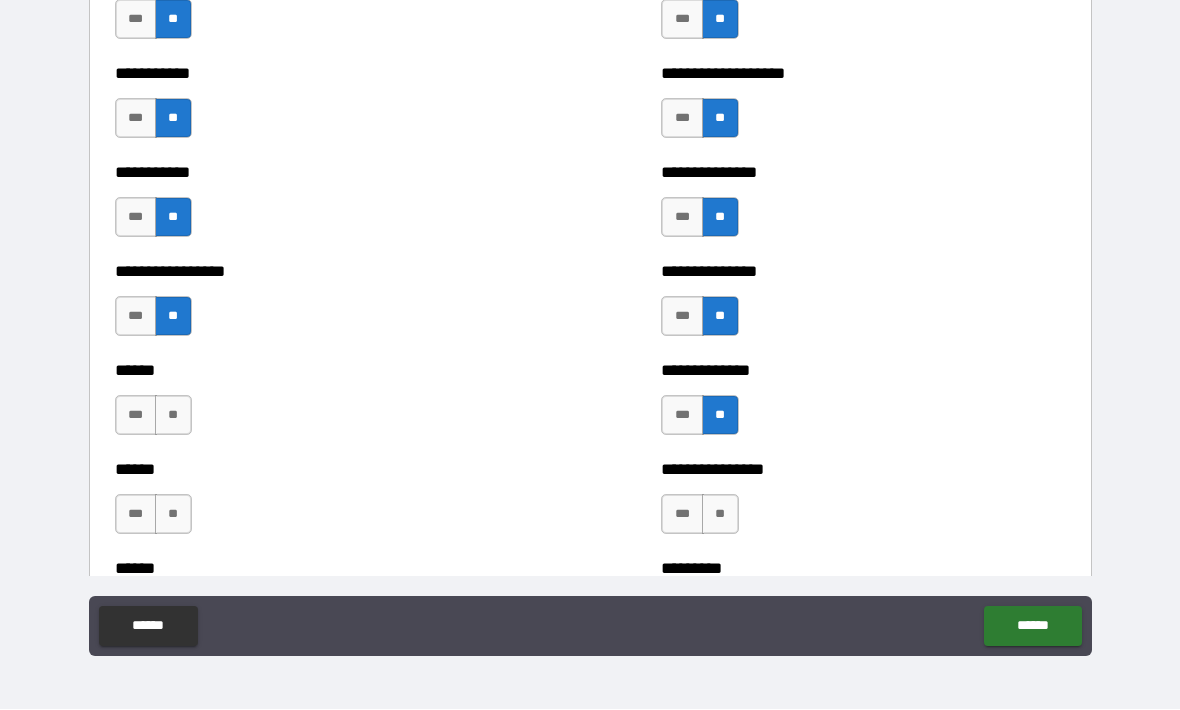 click on "**" at bounding box center [173, 416] 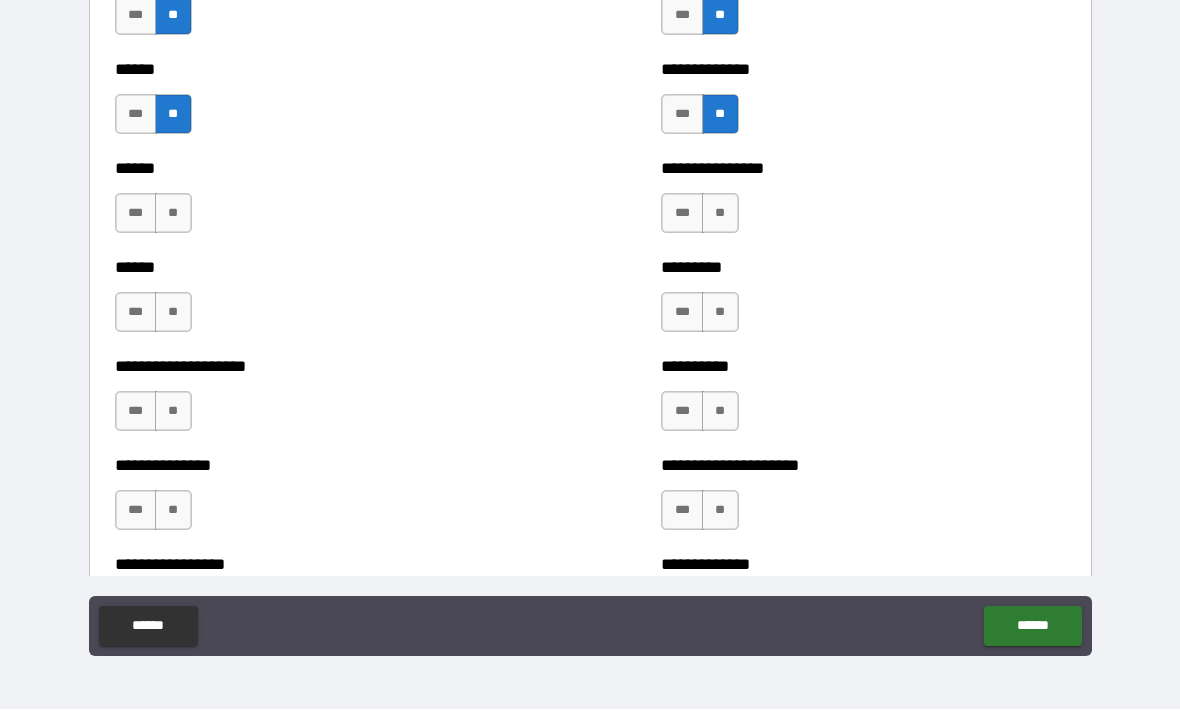 scroll, scrollTop: 2937, scrollLeft: 0, axis: vertical 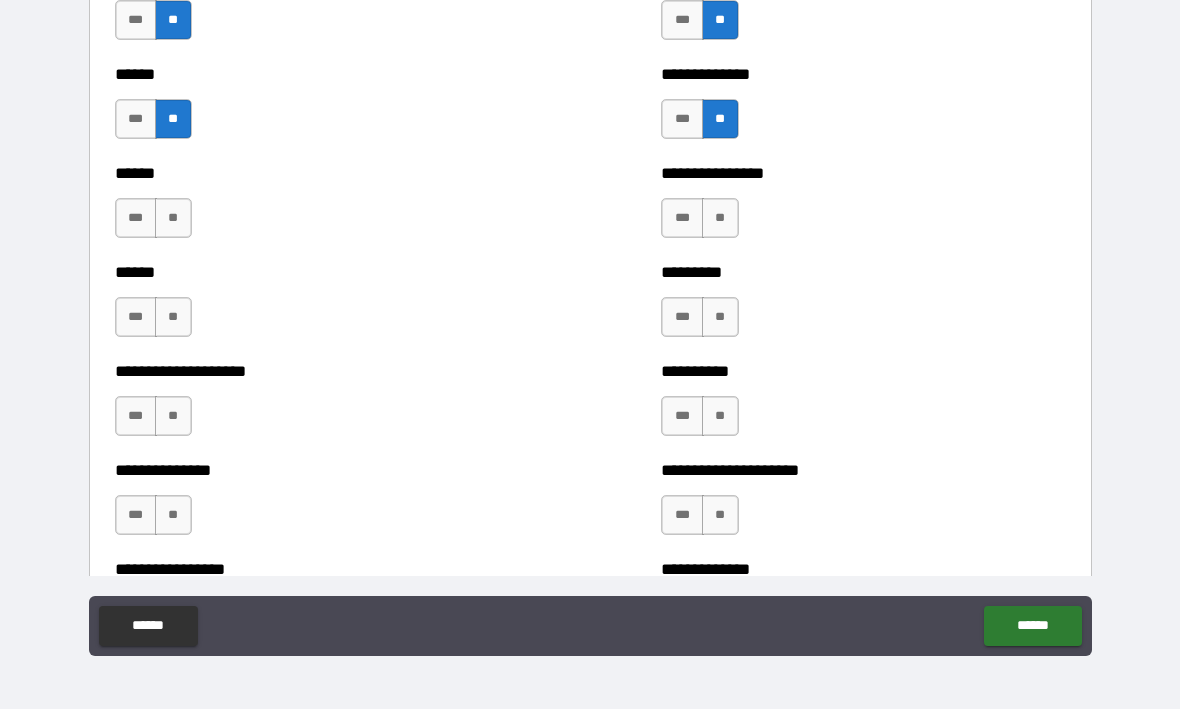 click on "**" at bounding box center (173, 219) 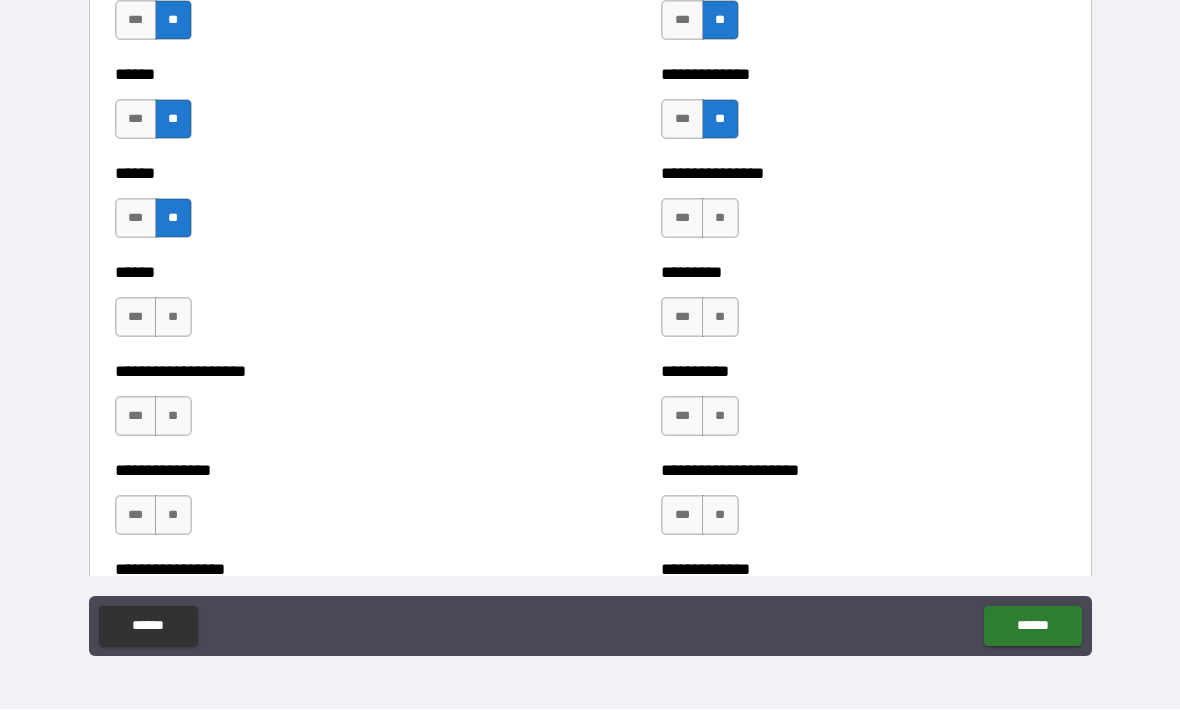 click on "**" at bounding box center [173, 318] 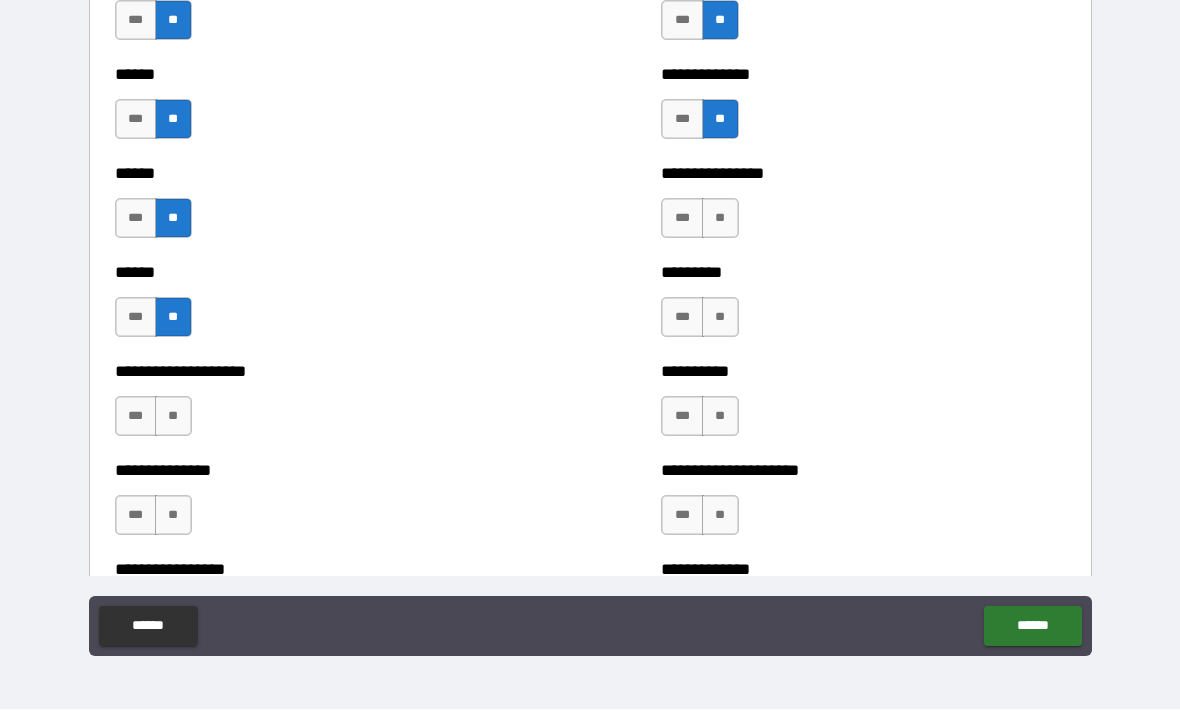 click on "**" at bounding box center (720, 219) 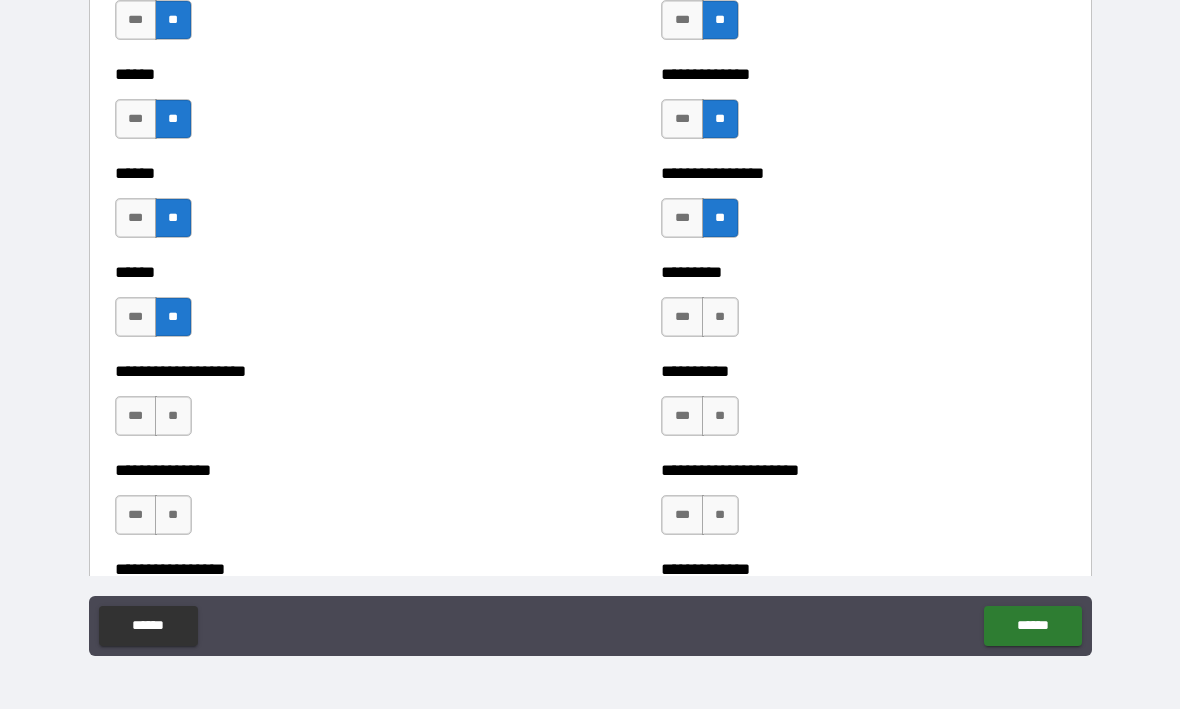 click on "**" at bounding box center [720, 318] 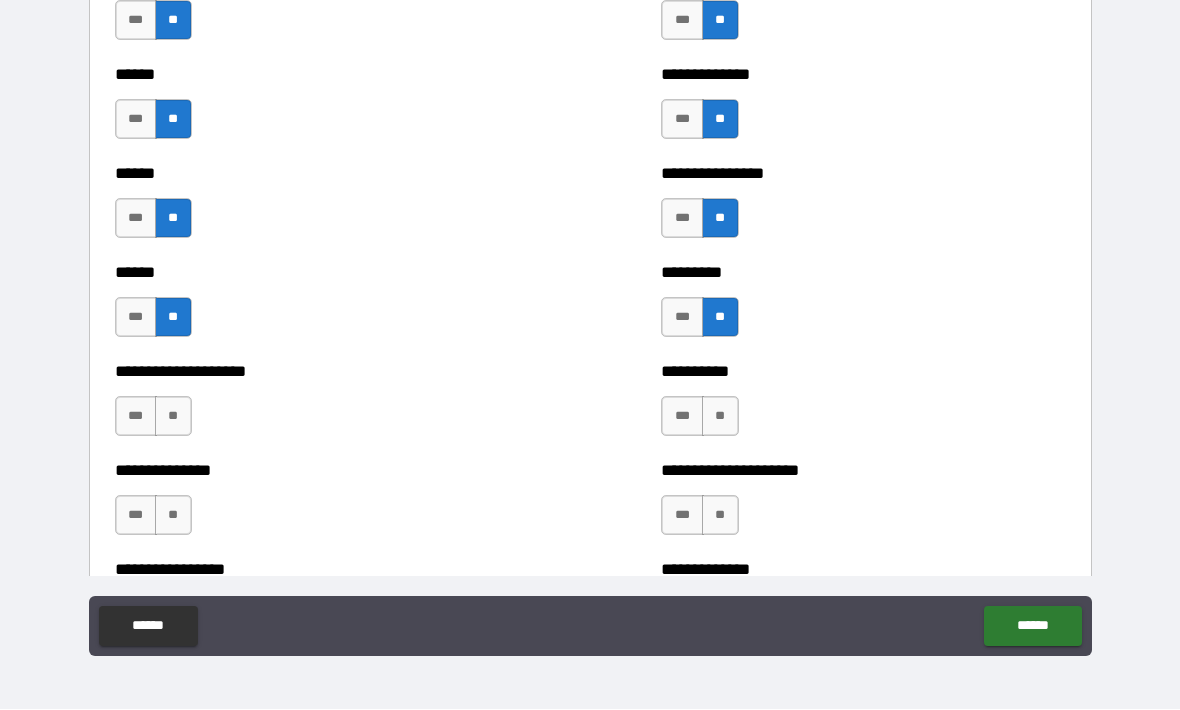 click on "**" at bounding box center (720, 417) 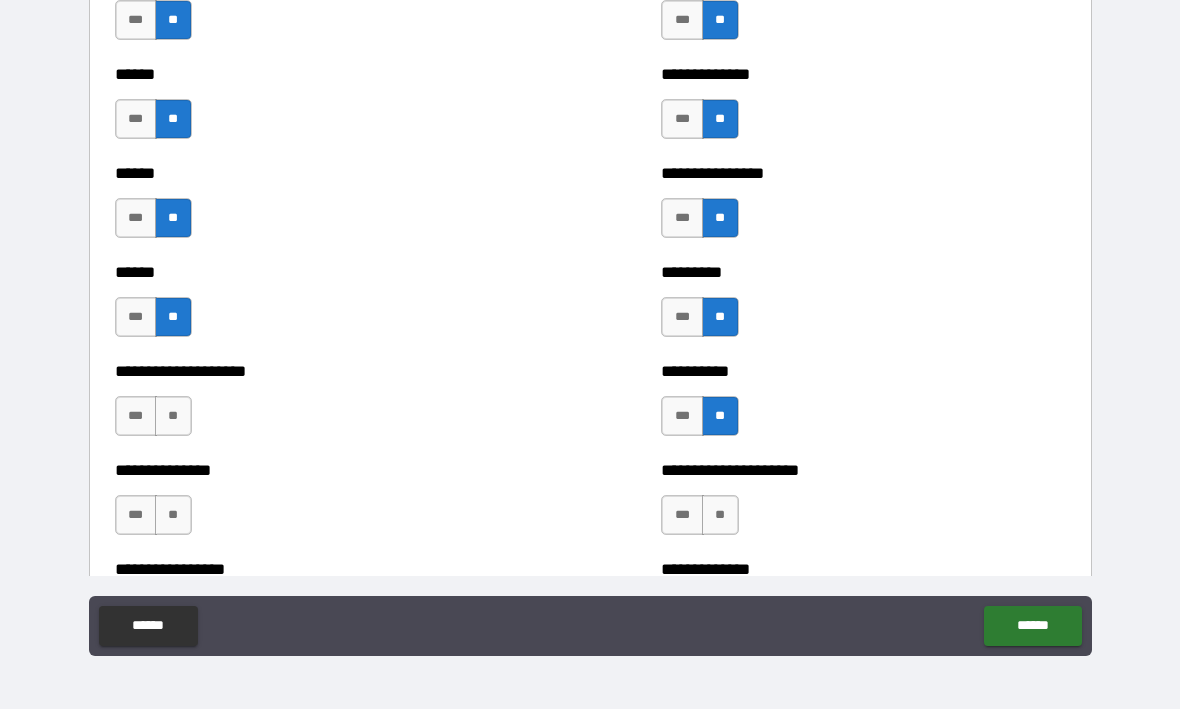 click on "**" at bounding box center (173, 417) 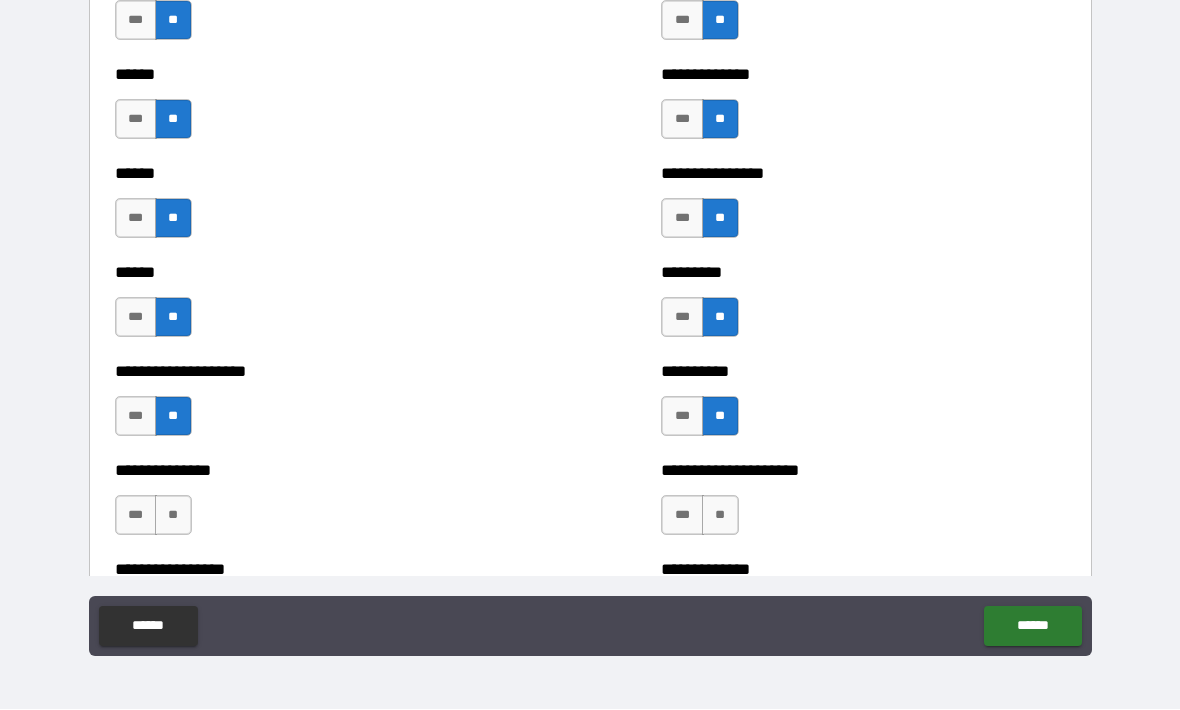click on "**" at bounding box center [173, 516] 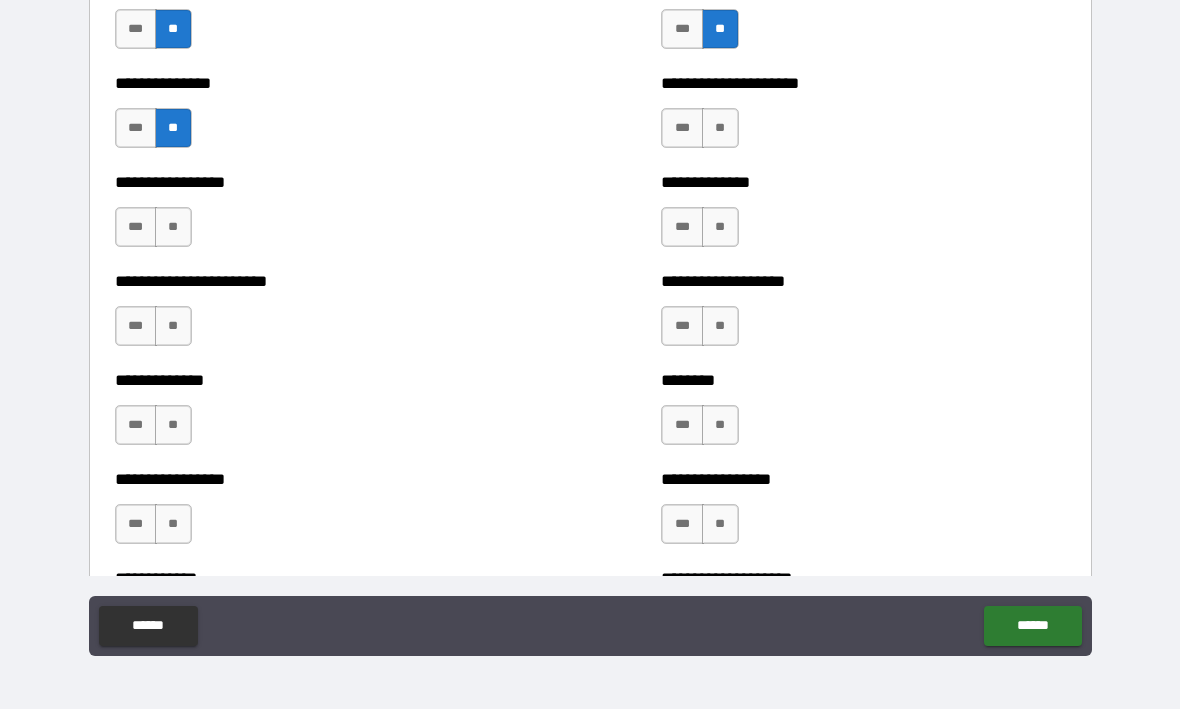 scroll, scrollTop: 3320, scrollLeft: 0, axis: vertical 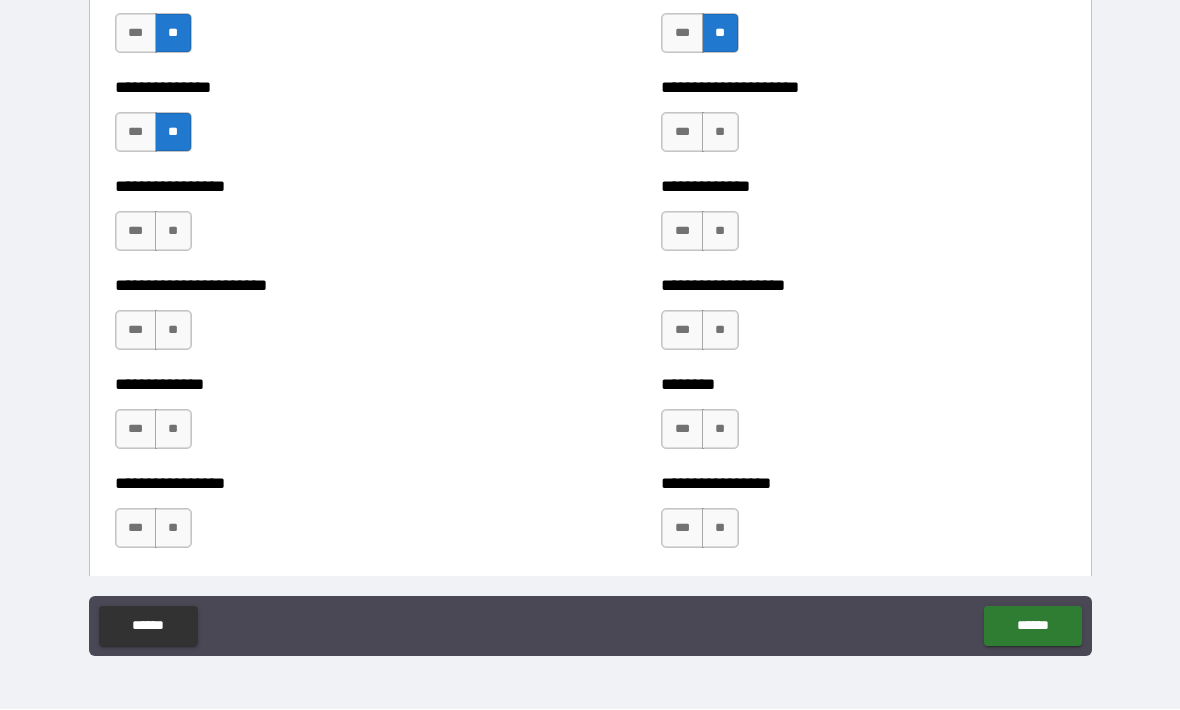 click on "**" at bounding box center [720, 133] 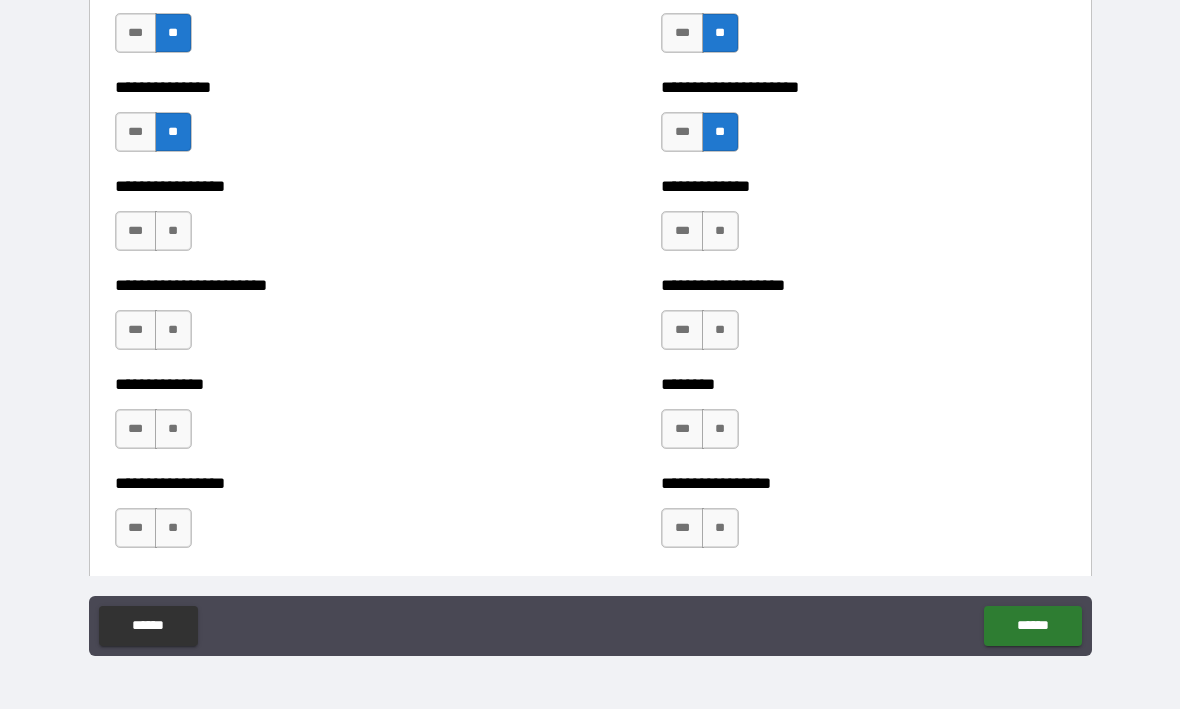 click on "**" at bounding box center (173, 232) 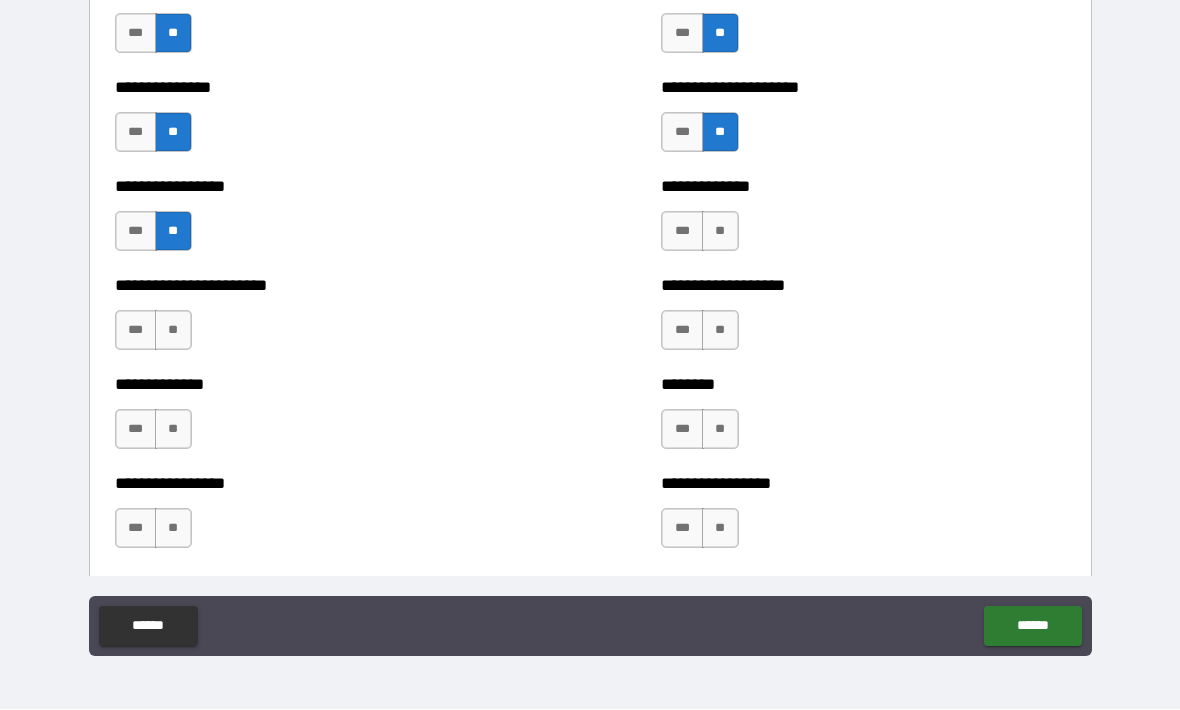 click on "**" at bounding box center (720, 232) 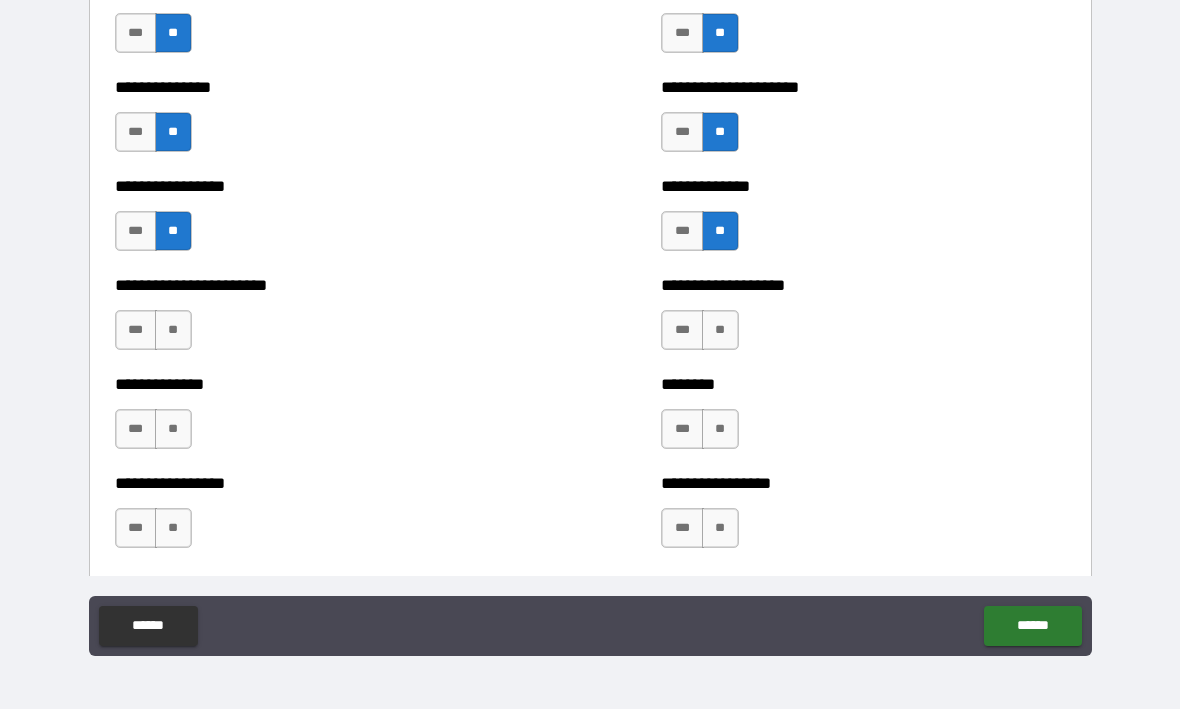 click on "**" at bounding box center [173, 331] 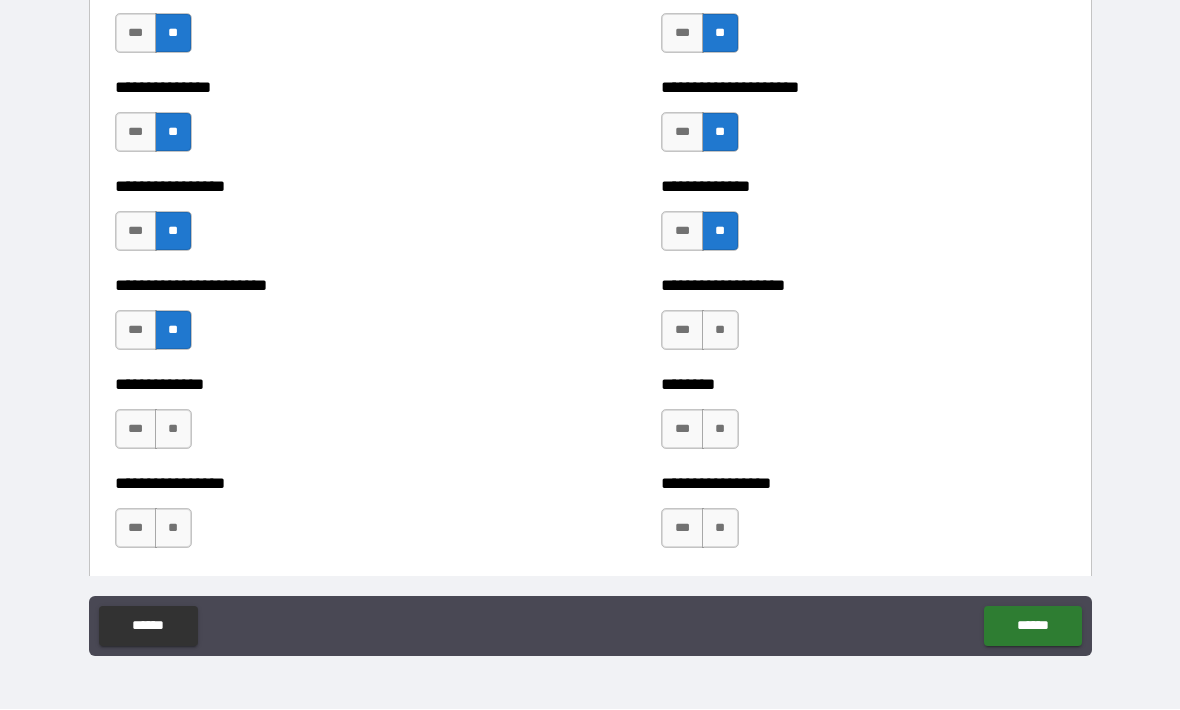 click on "**" at bounding box center (720, 331) 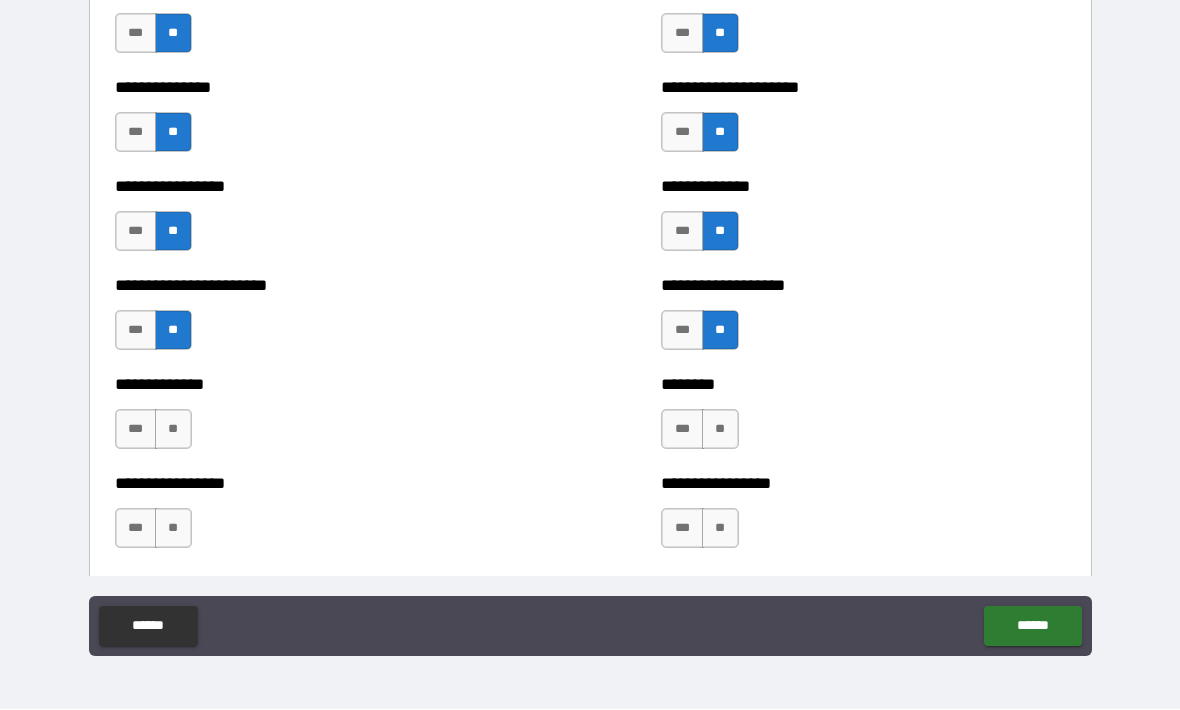 click on "**" at bounding box center [173, 430] 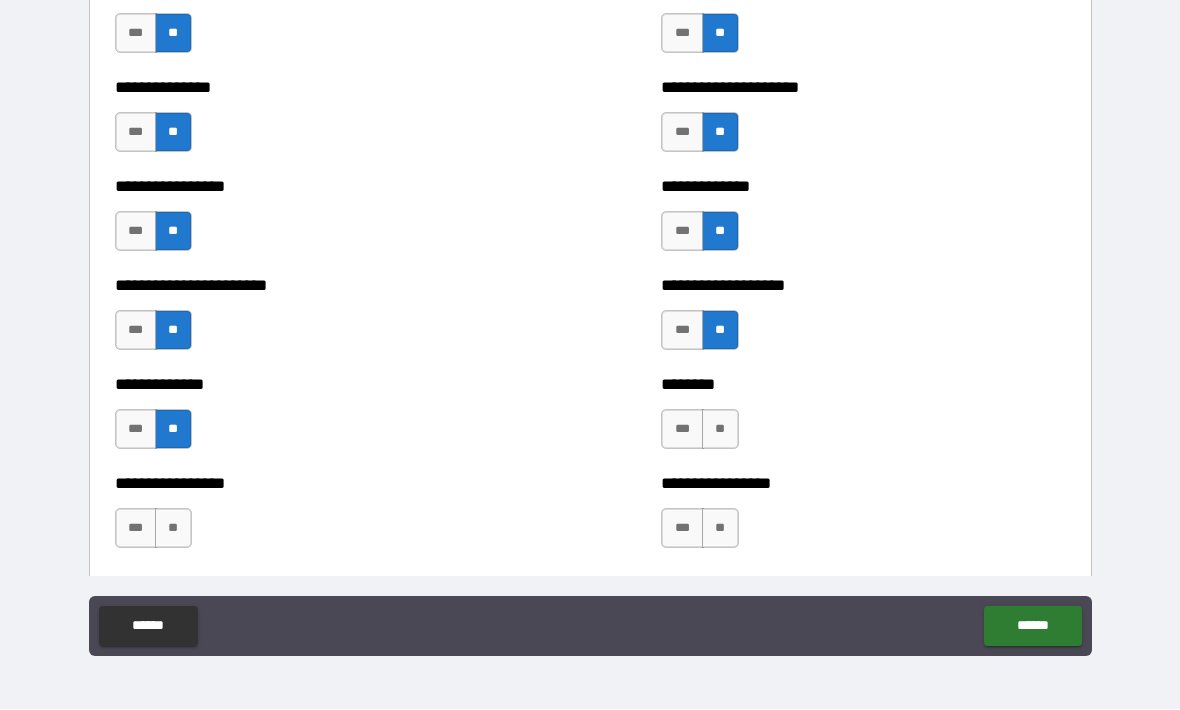click on "**" at bounding box center [720, 430] 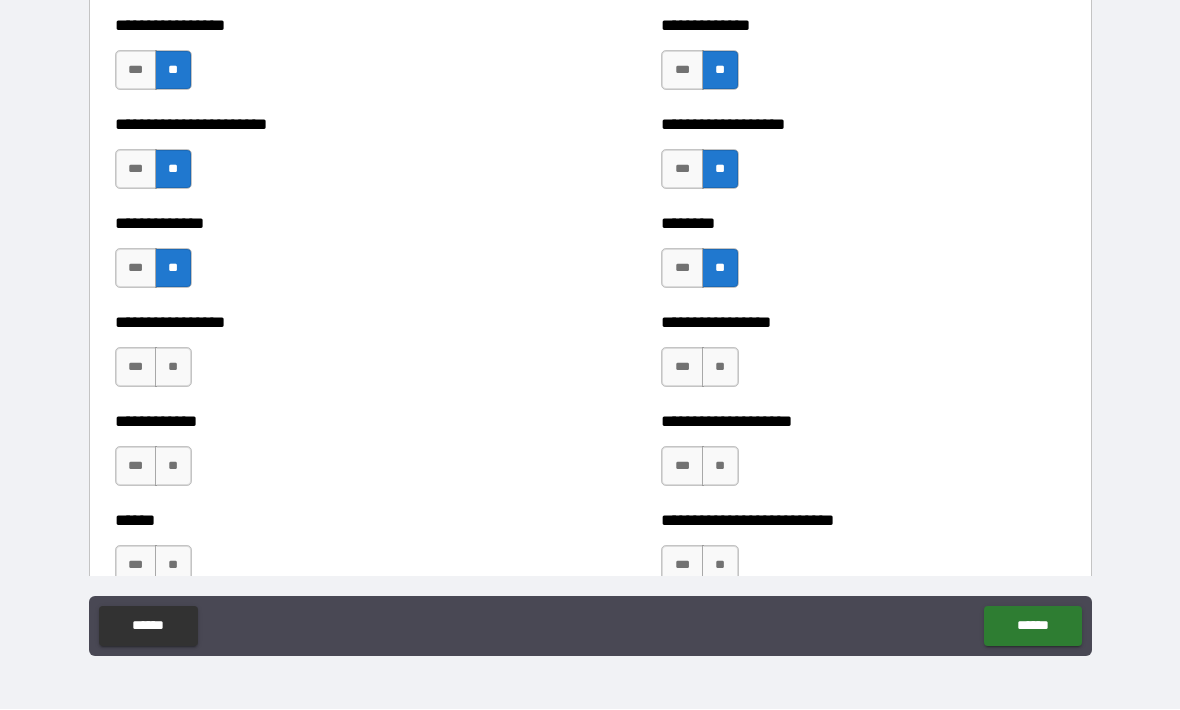 scroll, scrollTop: 3496, scrollLeft: 0, axis: vertical 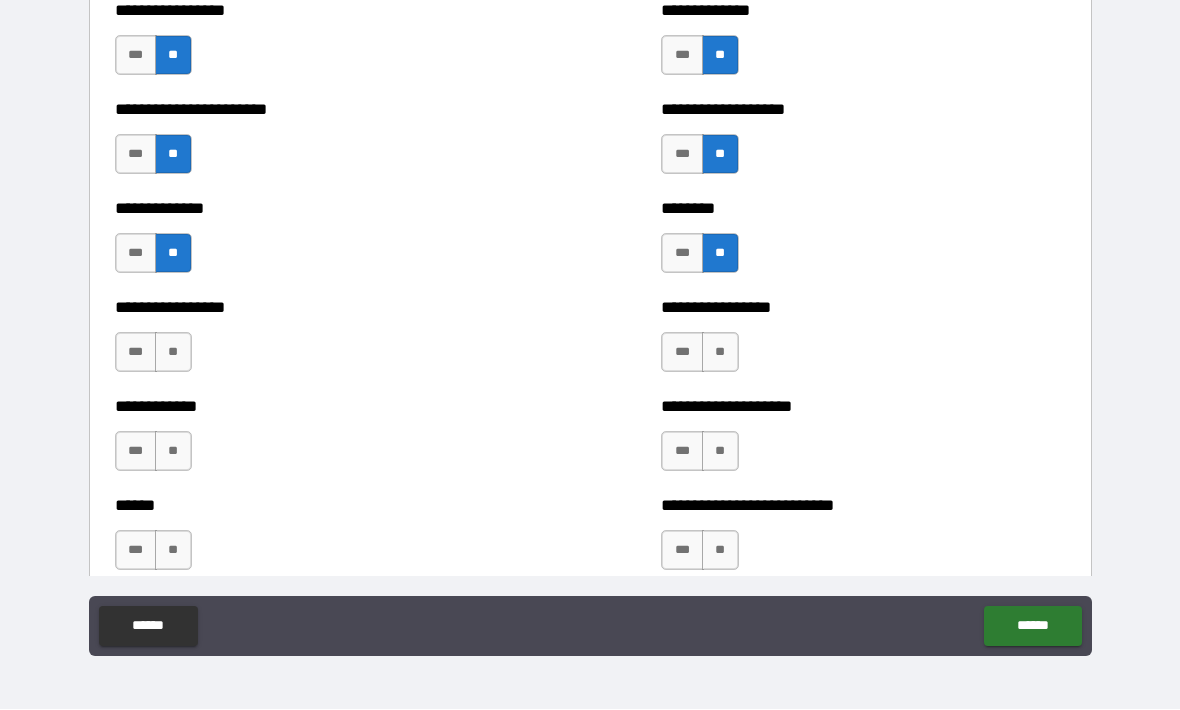 click on "**" at bounding box center (173, 353) 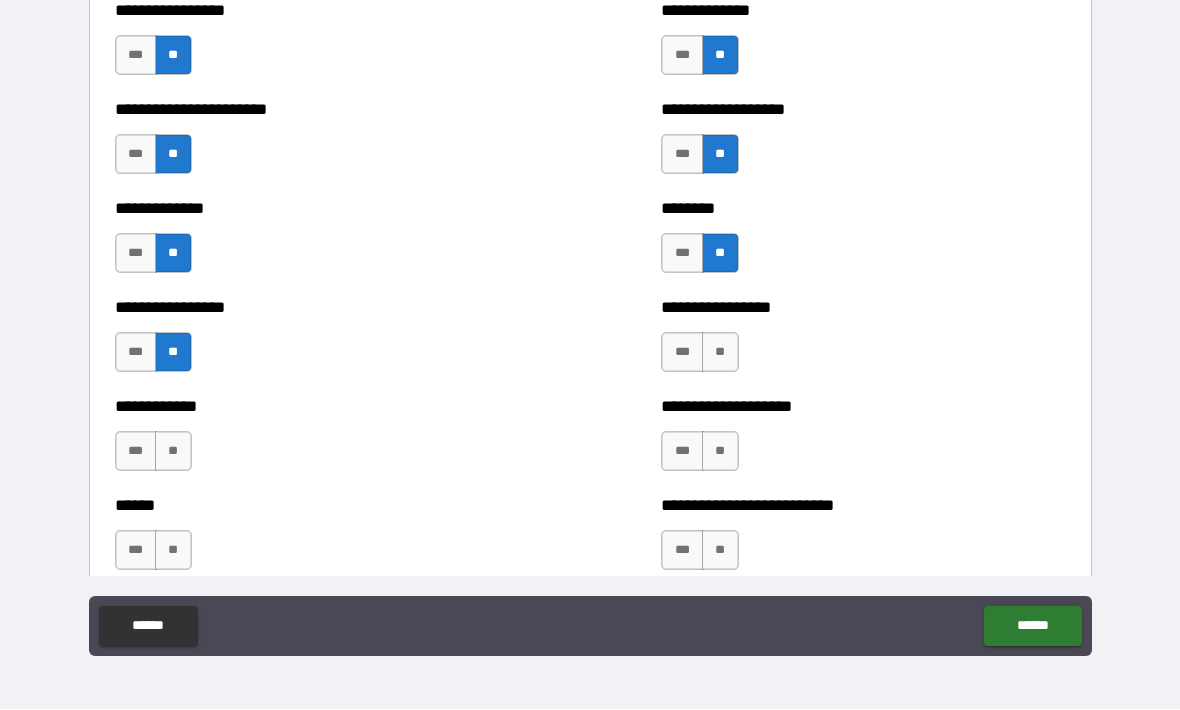 click on "**" at bounding box center (720, 353) 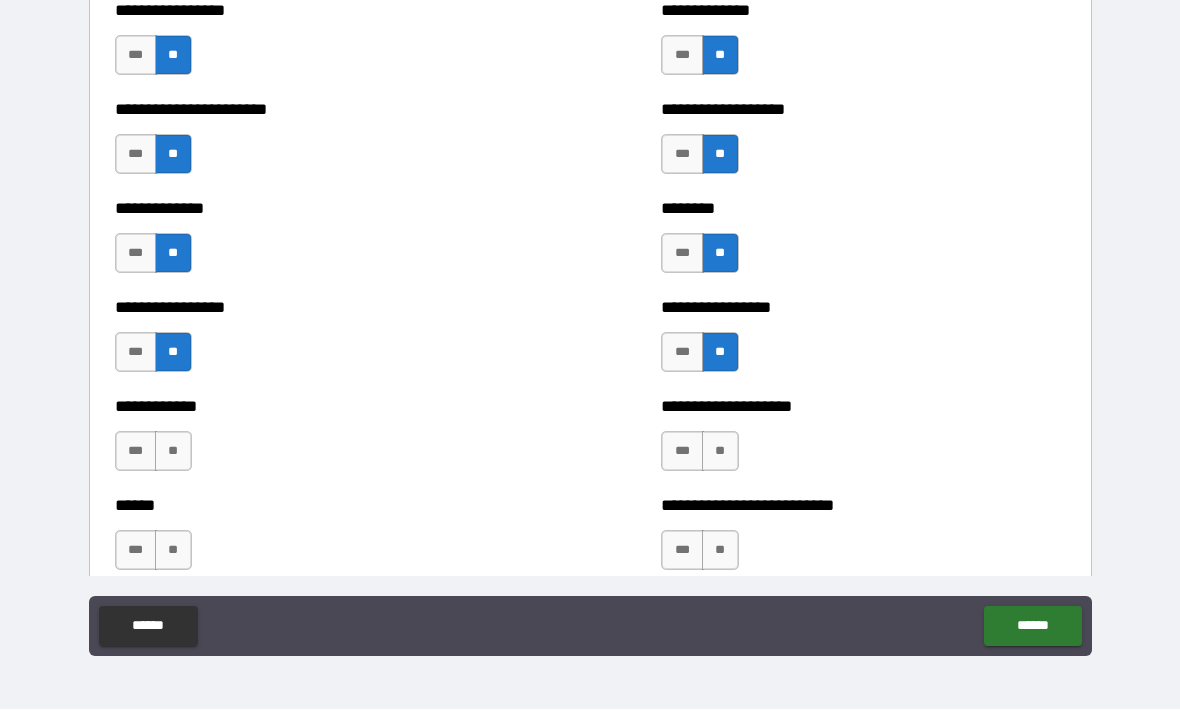 click on "**" at bounding box center [173, 452] 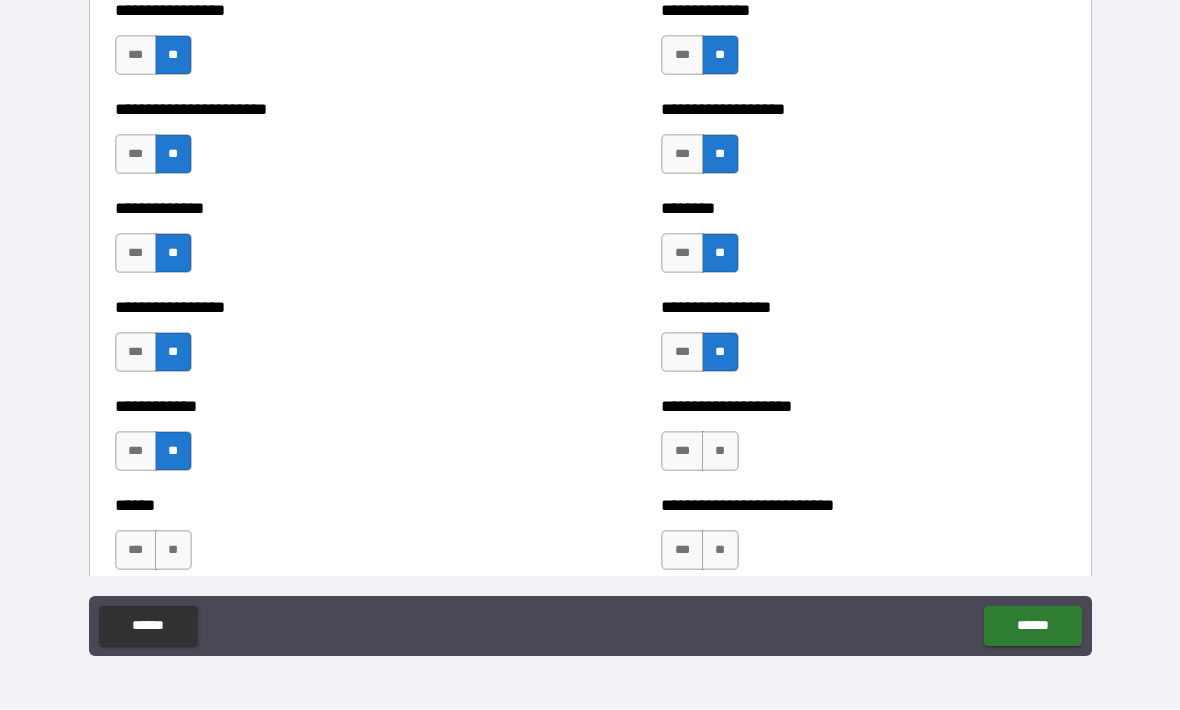click on "**" at bounding box center (720, 452) 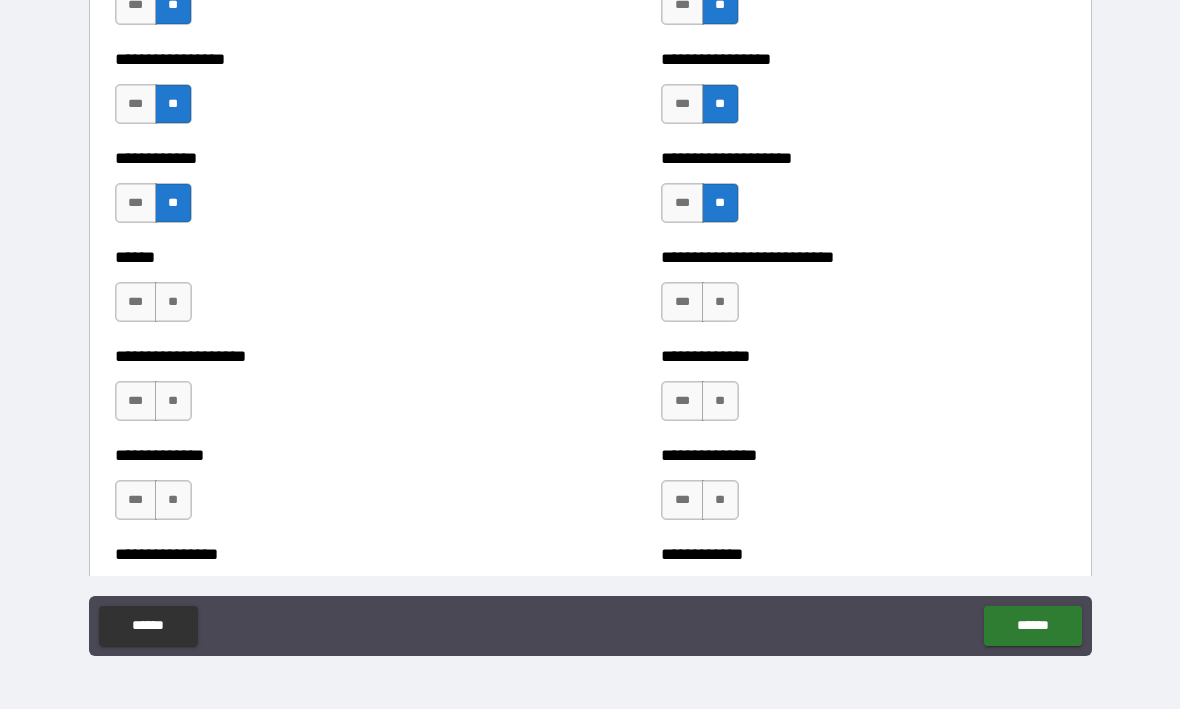 scroll, scrollTop: 3746, scrollLeft: 0, axis: vertical 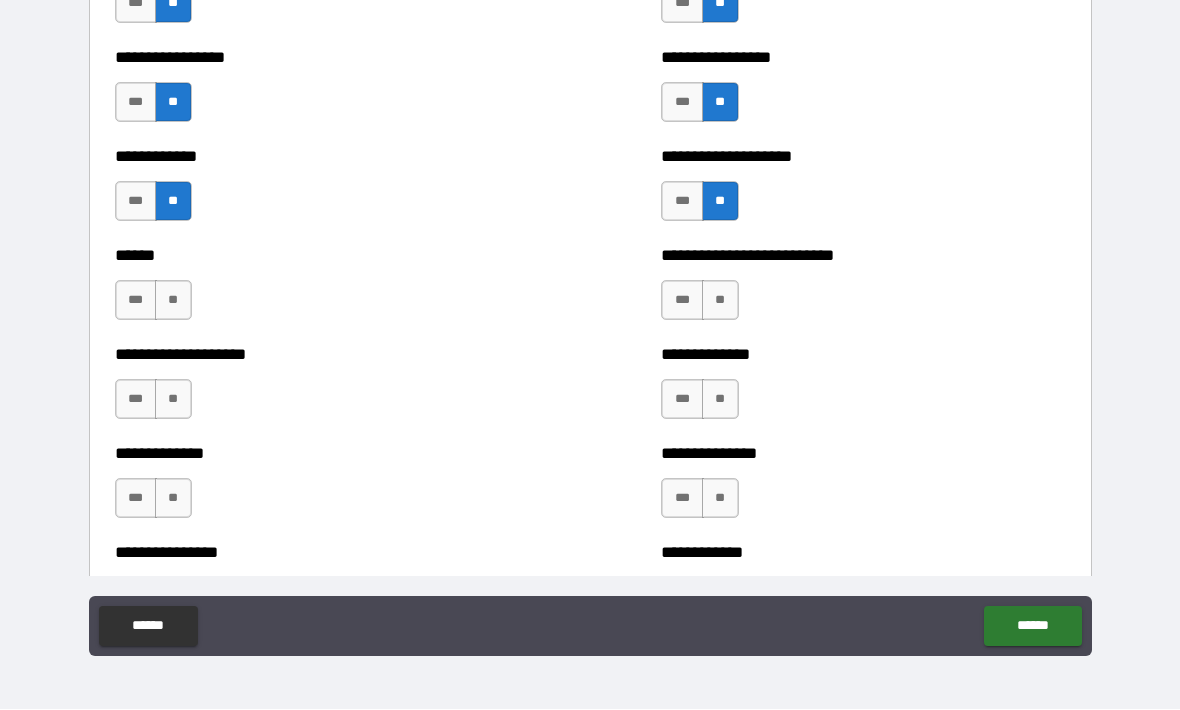 click on "**" at bounding box center [173, 301] 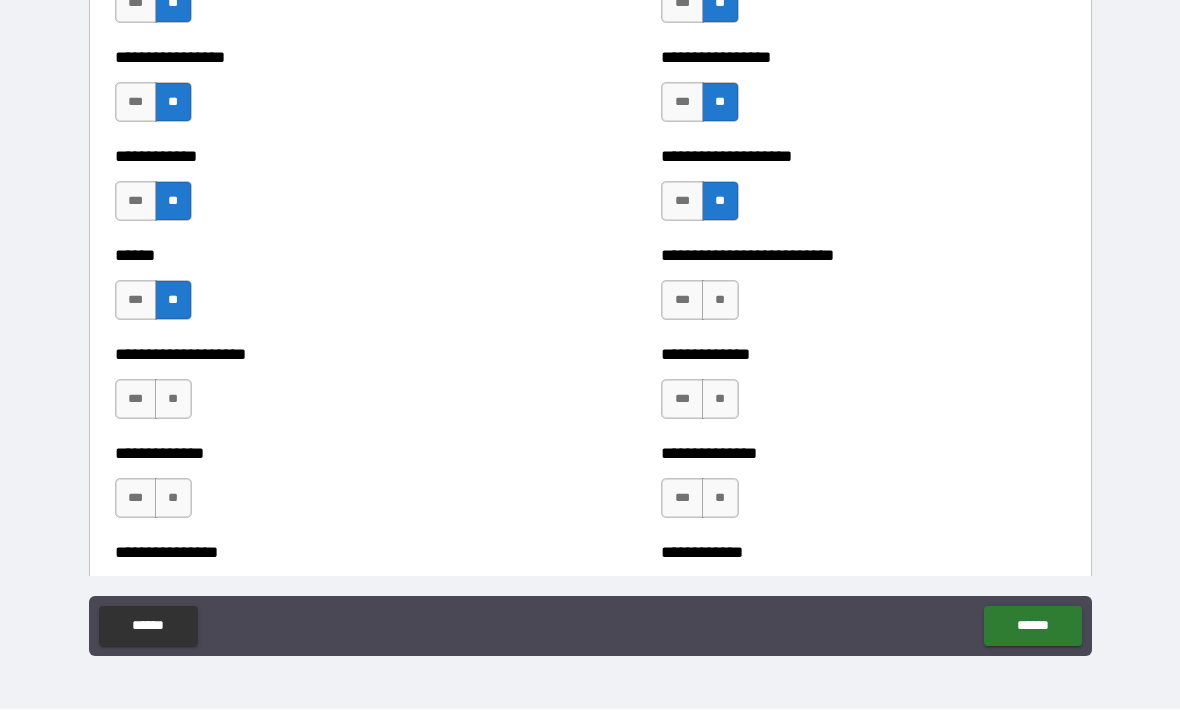 click on "**********" at bounding box center [863, 291] 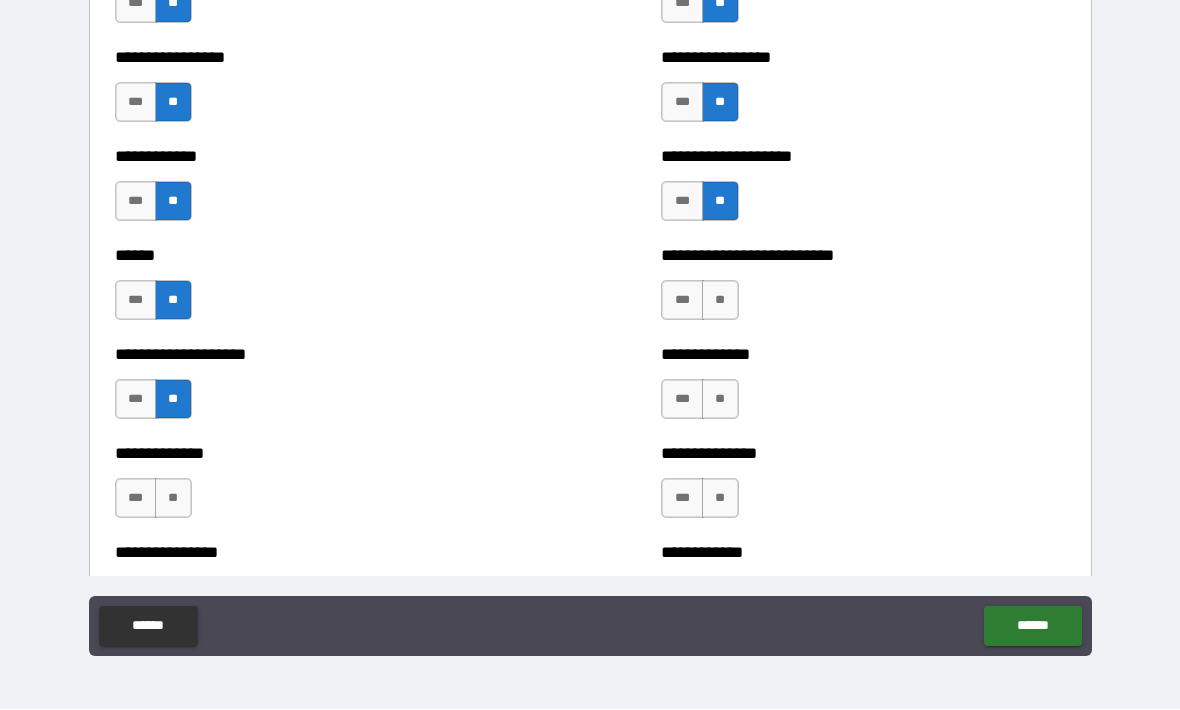 click on "**" at bounding box center (720, 400) 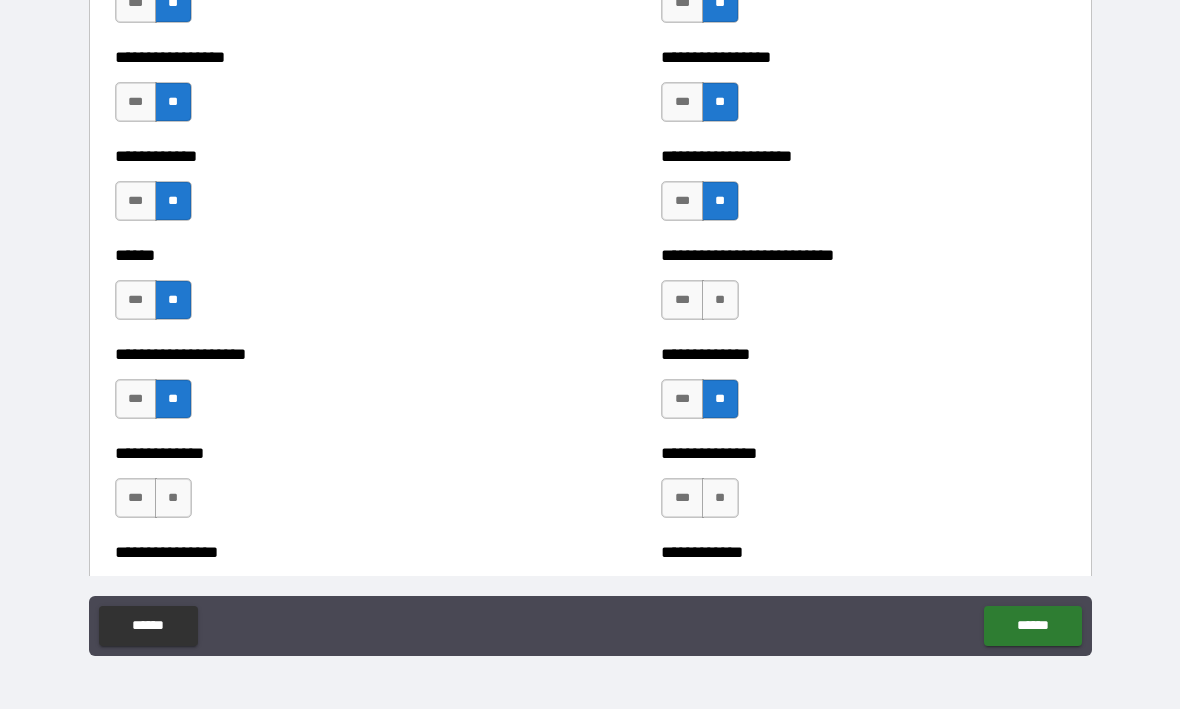click on "**" at bounding box center [720, 301] 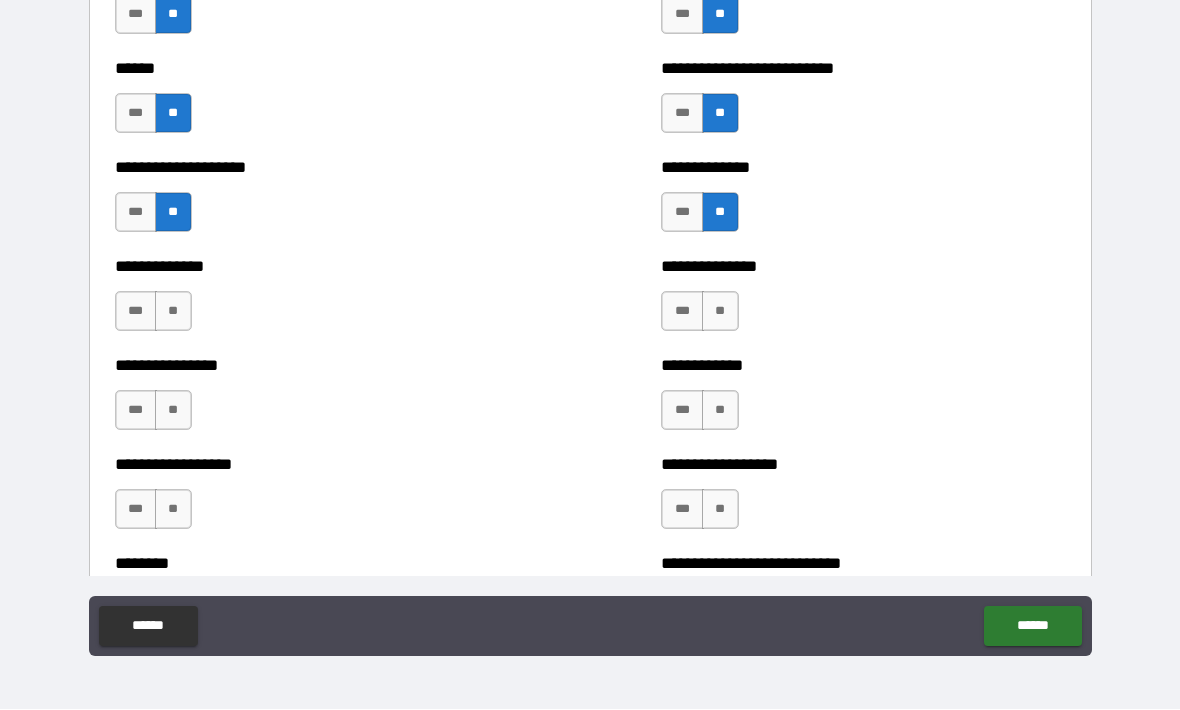 scroll, scrollTop: 3939, scrollLeft: 0, axis: vertical 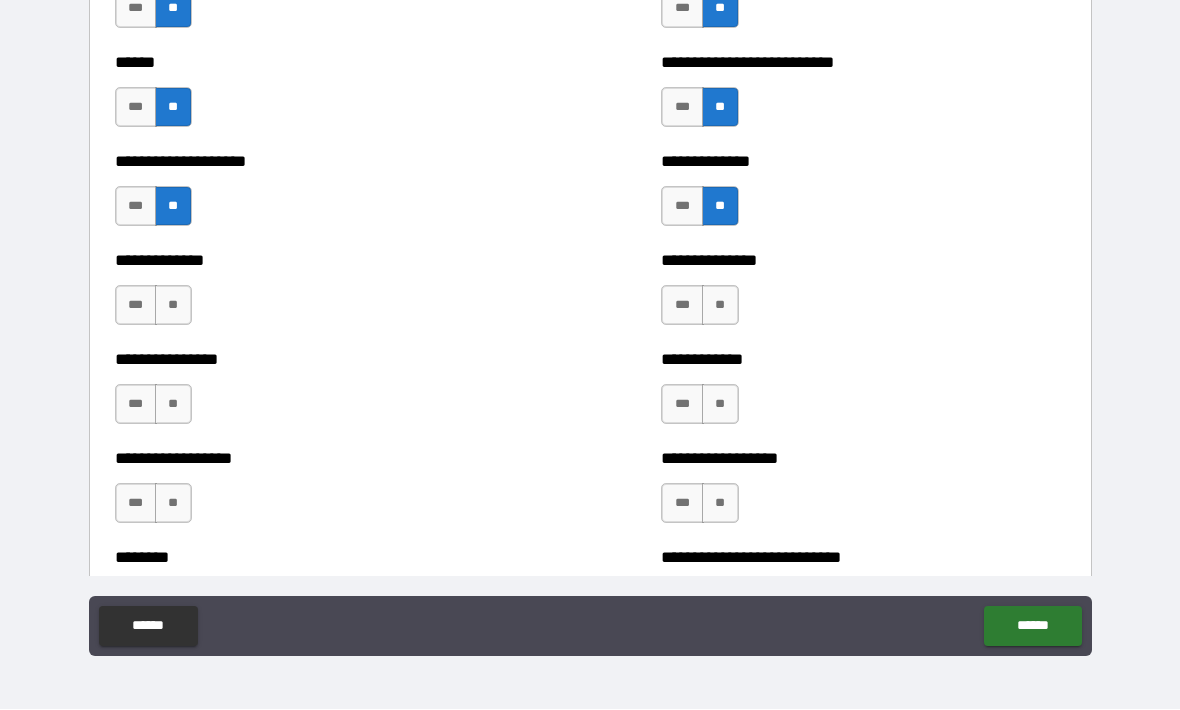 click on "**" at bounding box center [173, 306] 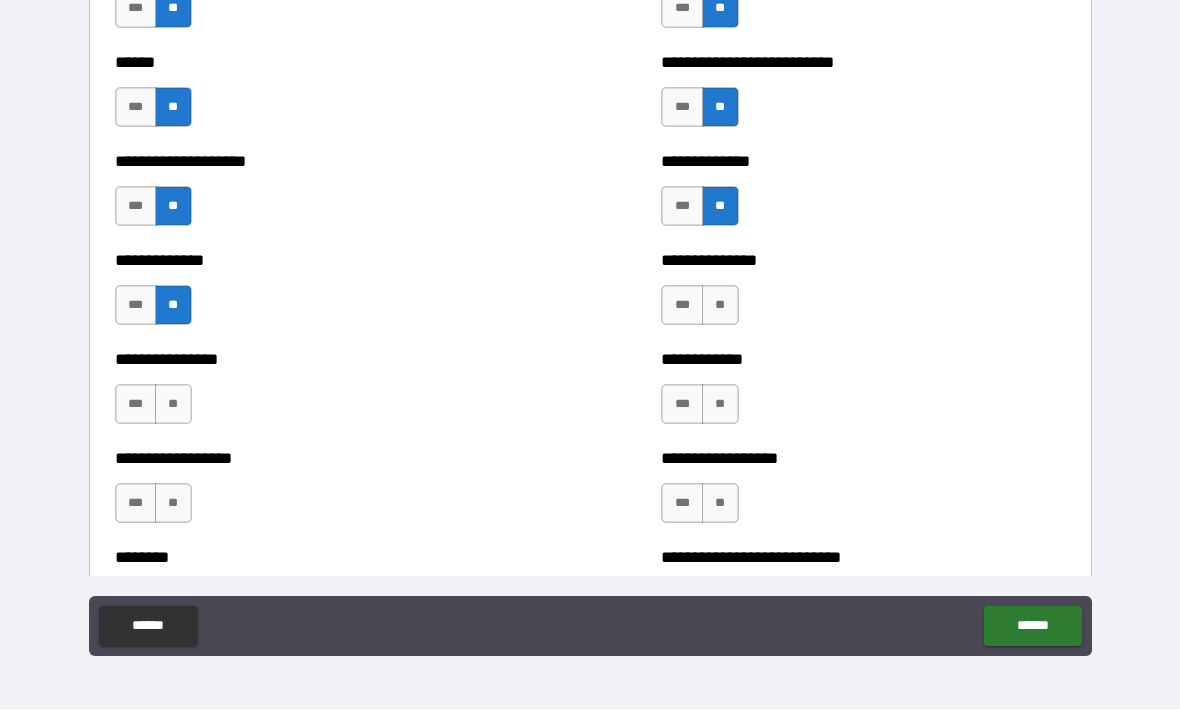 click on "**" at bounding box center [720, 306] 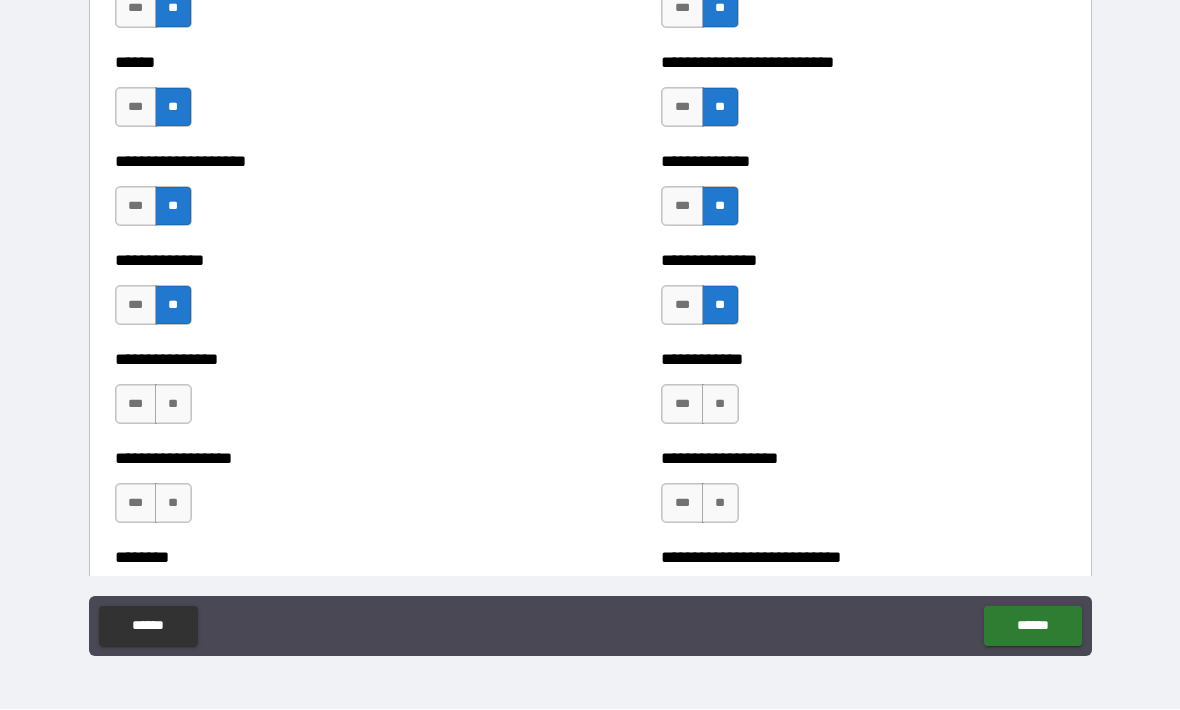 click on "**" at bounding box center (173, 405) 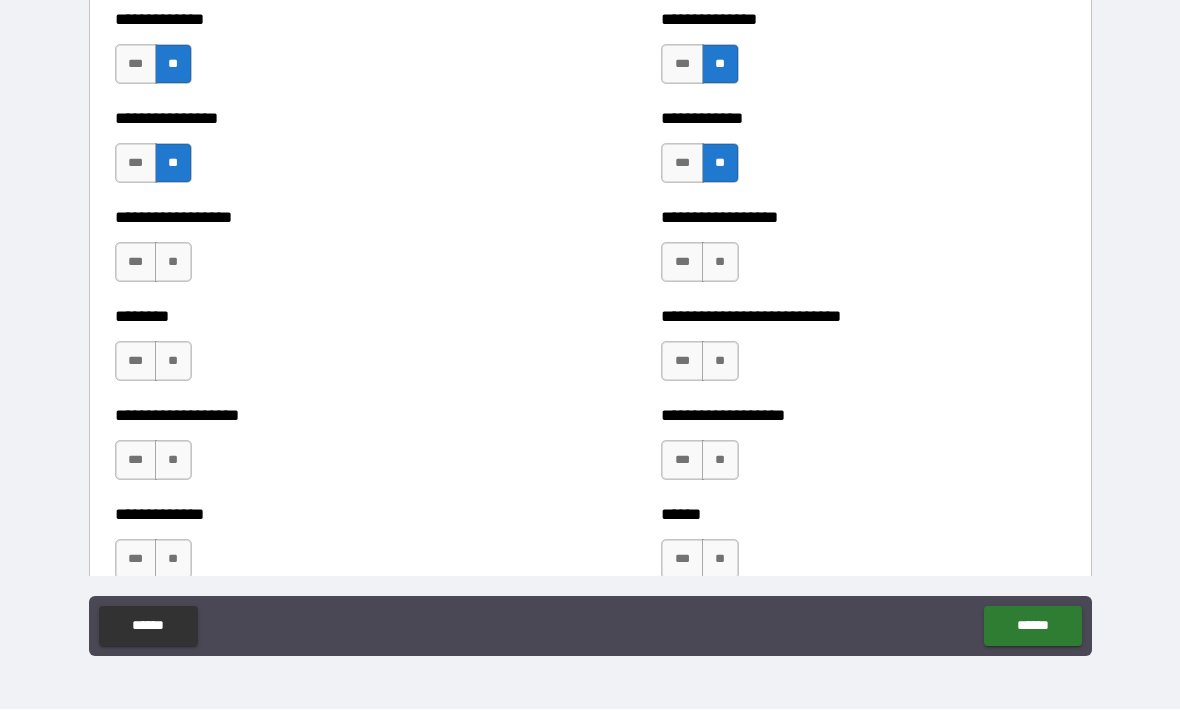 scroll, scrollTop: 4205, scrollLeft: 0, axis: vertical 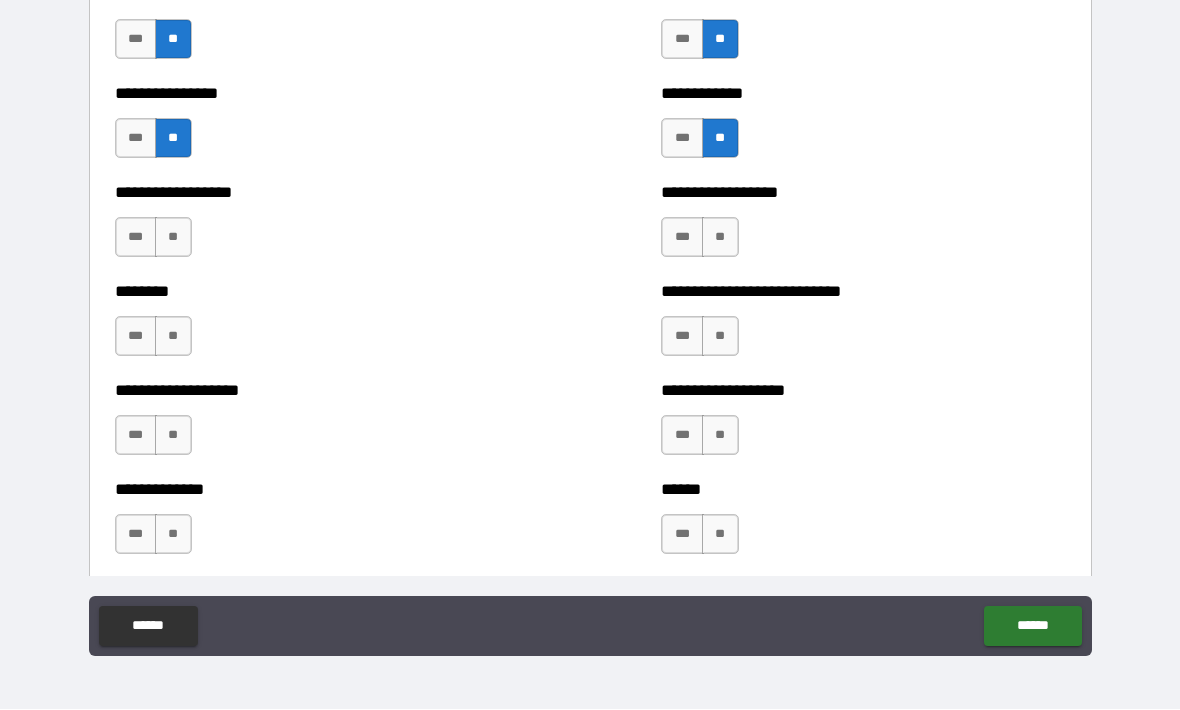 click on "**" at bounding box center (173, 238) 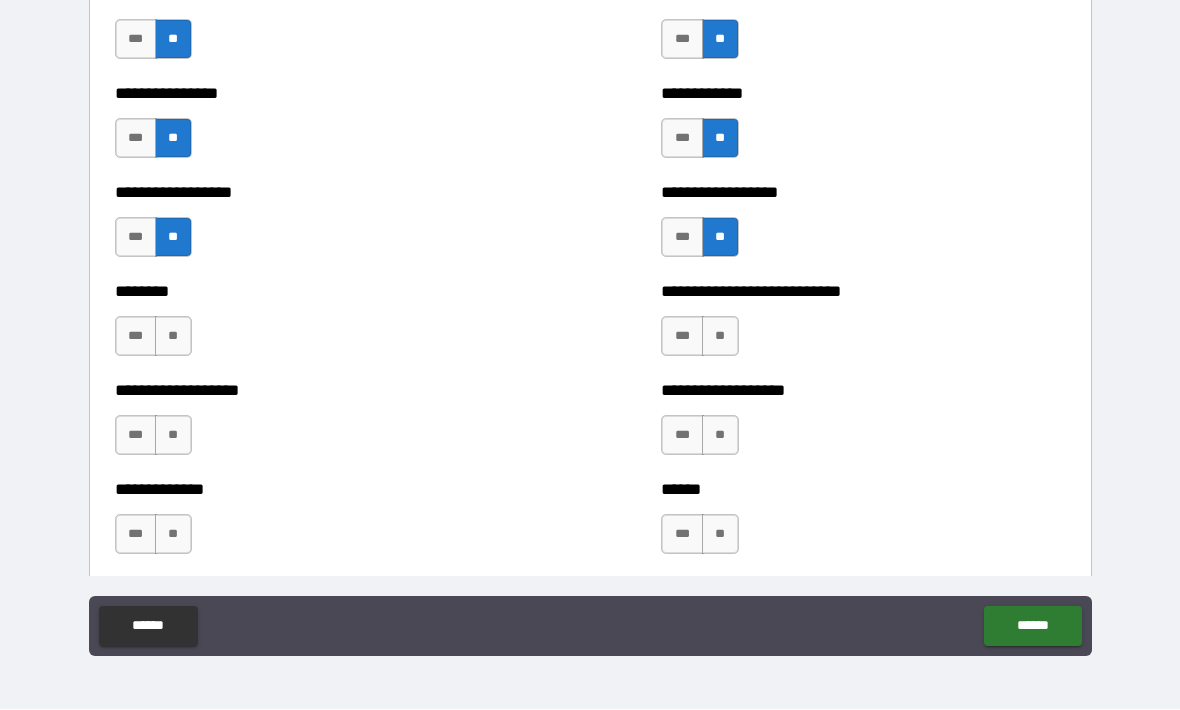 click on "**" at bounding box center (173, 337) 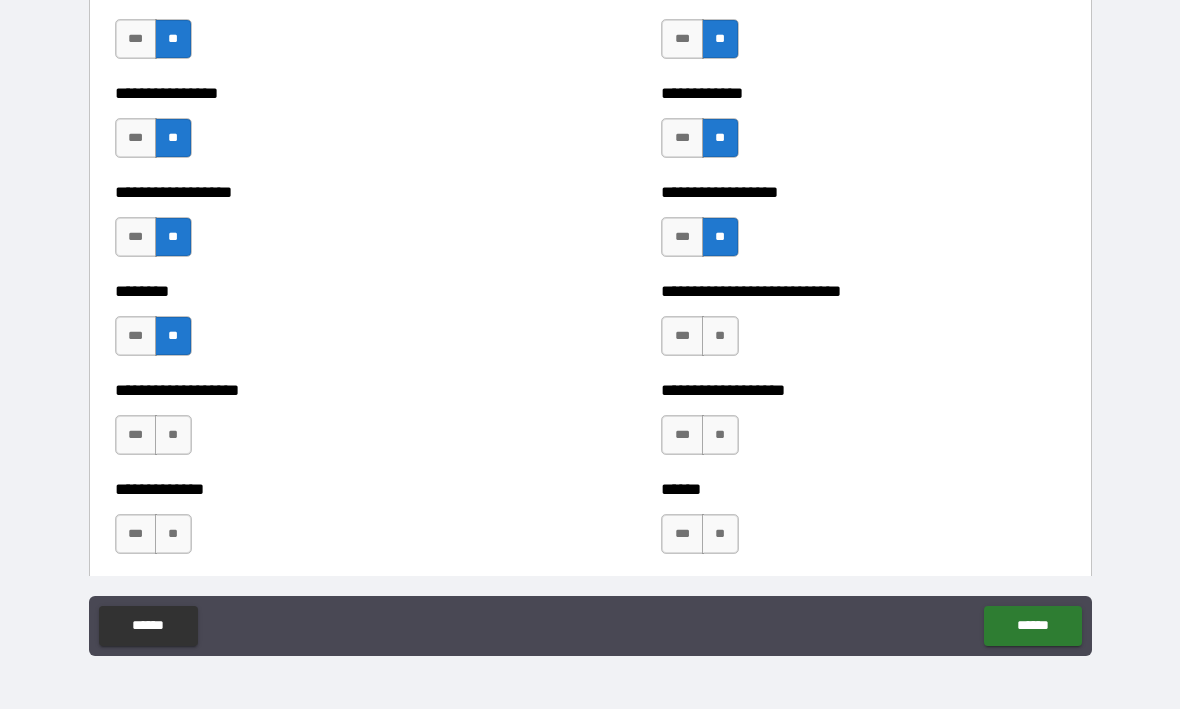 click on "**" at bounding box center (720, 337) 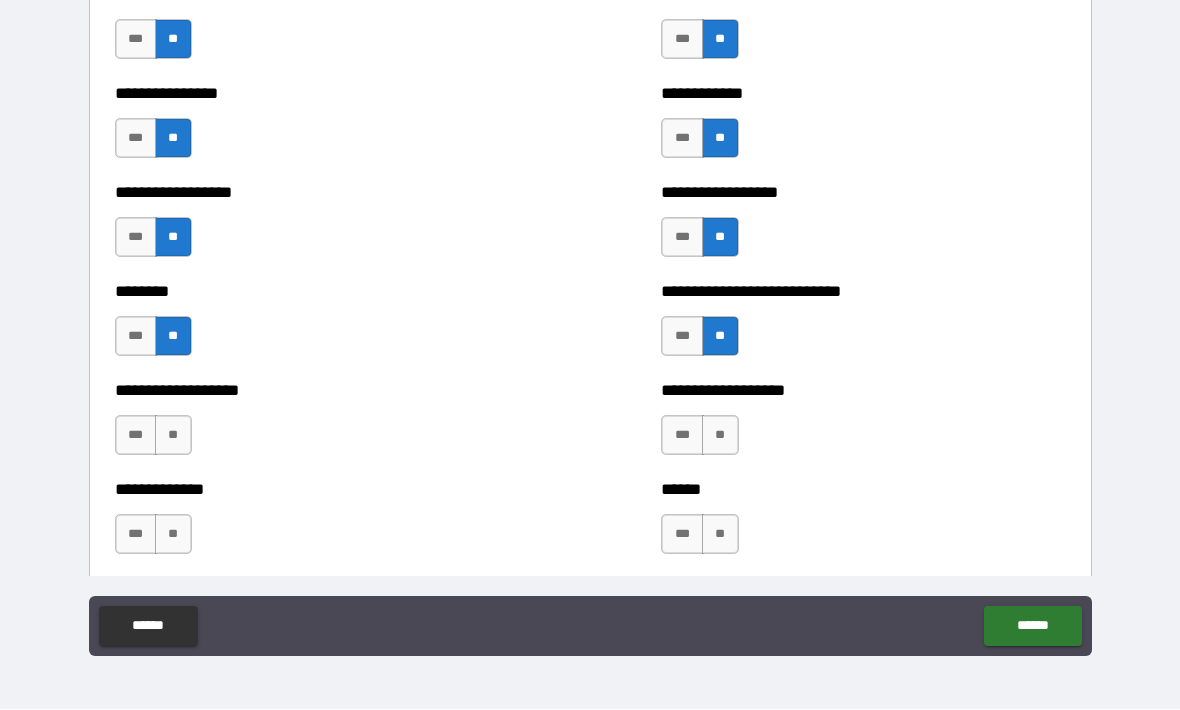click on "**" at bounding box center (173, 436) 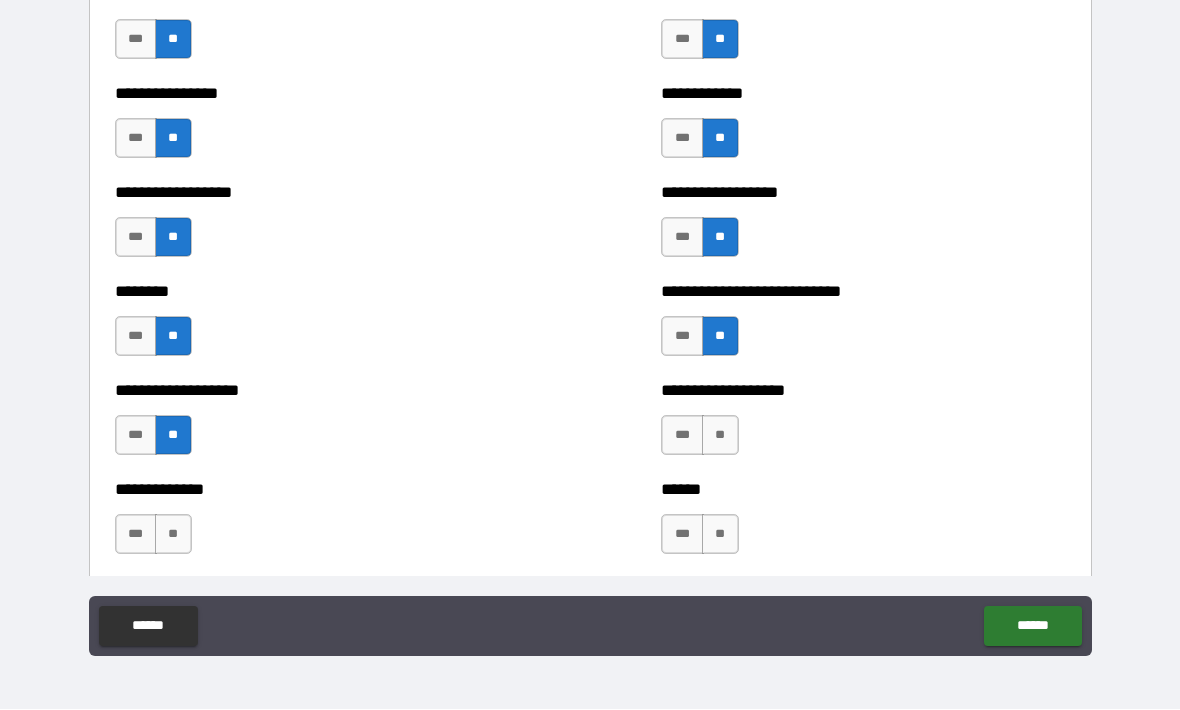 click on "**" at bounding box center (720, 436) 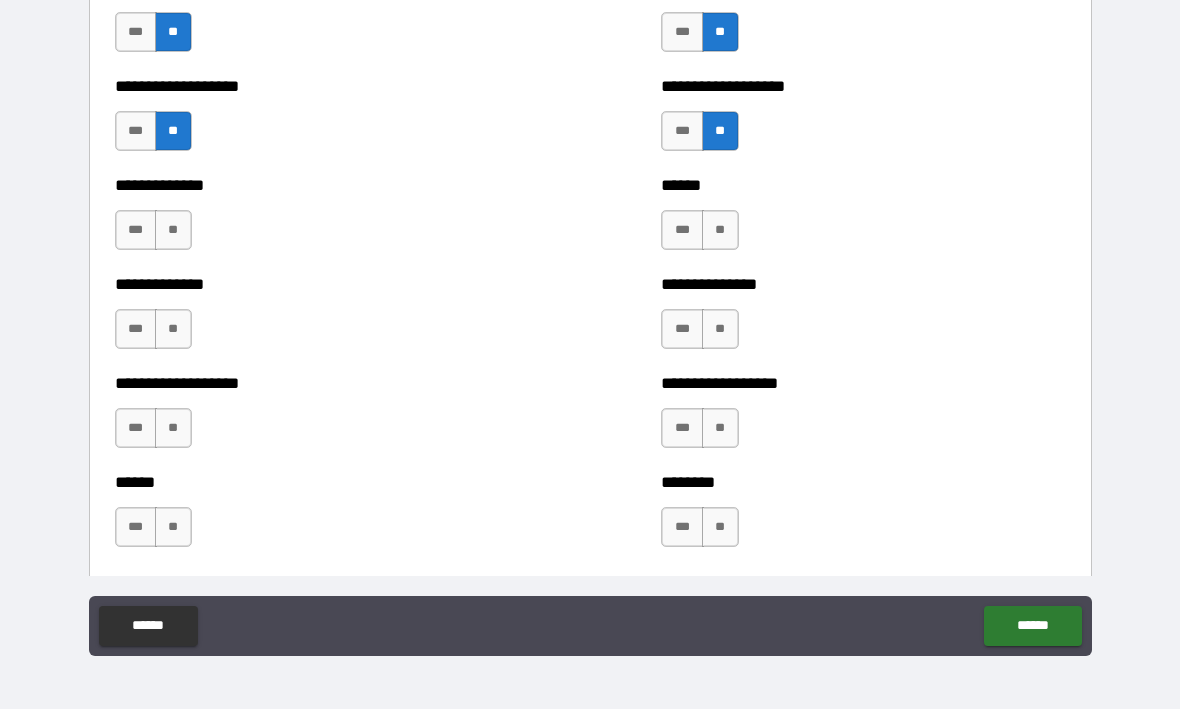 scroll, scrollTop: 4506, scrollLeft: 0, axis: vertical 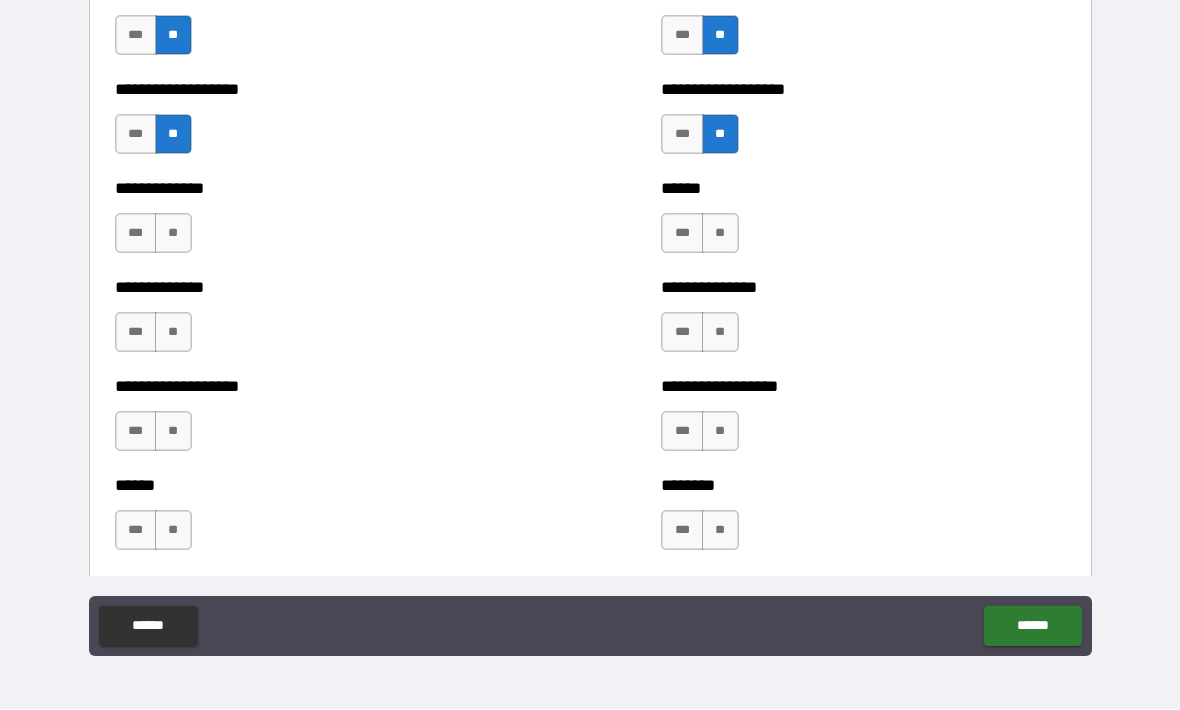 click on "**" at bounding box center [173, 234] 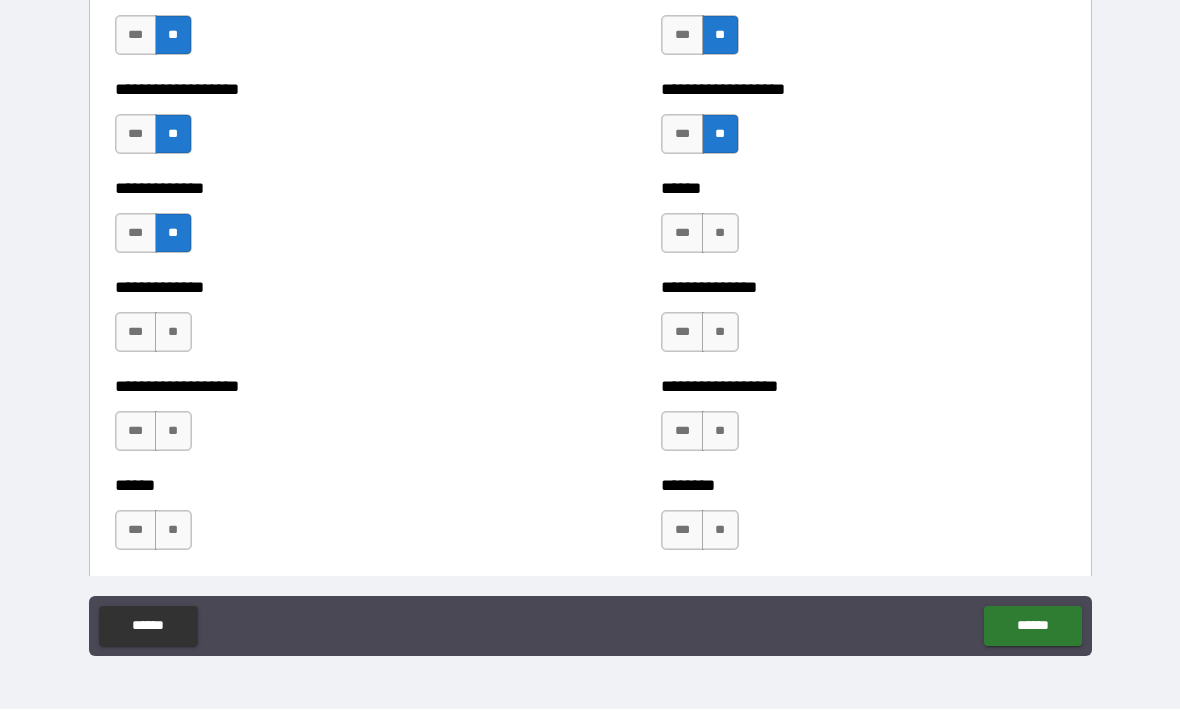 click on "**" at bounding box center [720, 234] 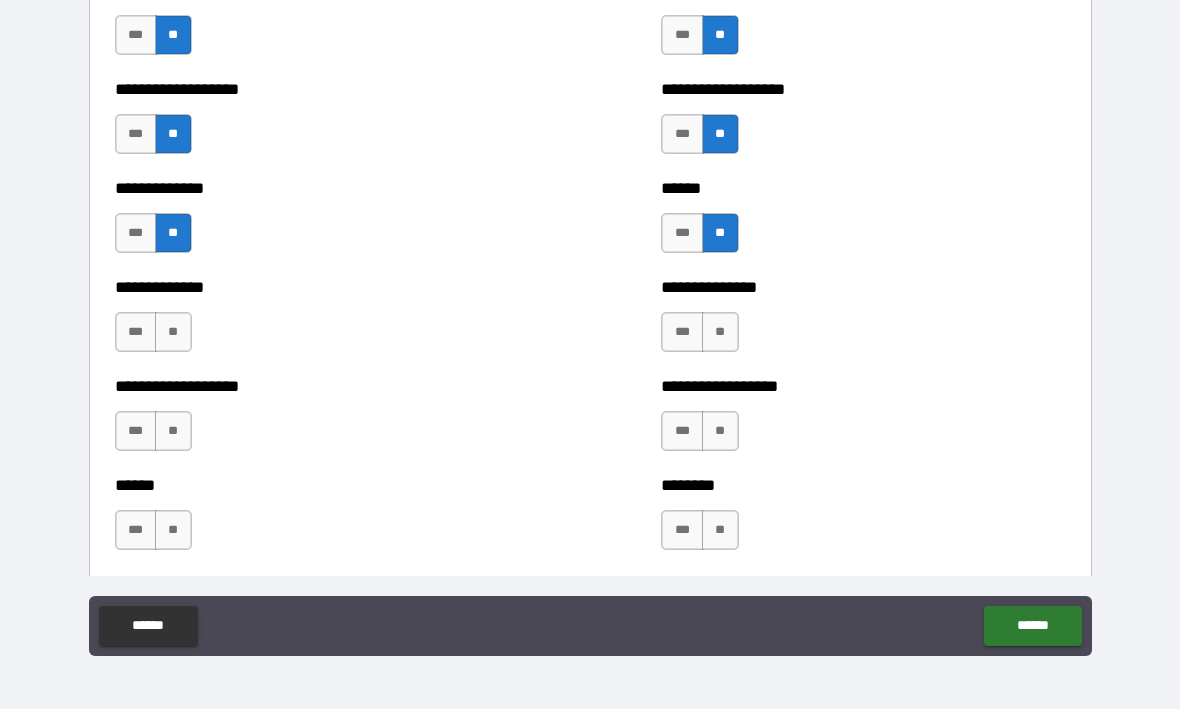 click on "**" at bounding box center (173, 333) 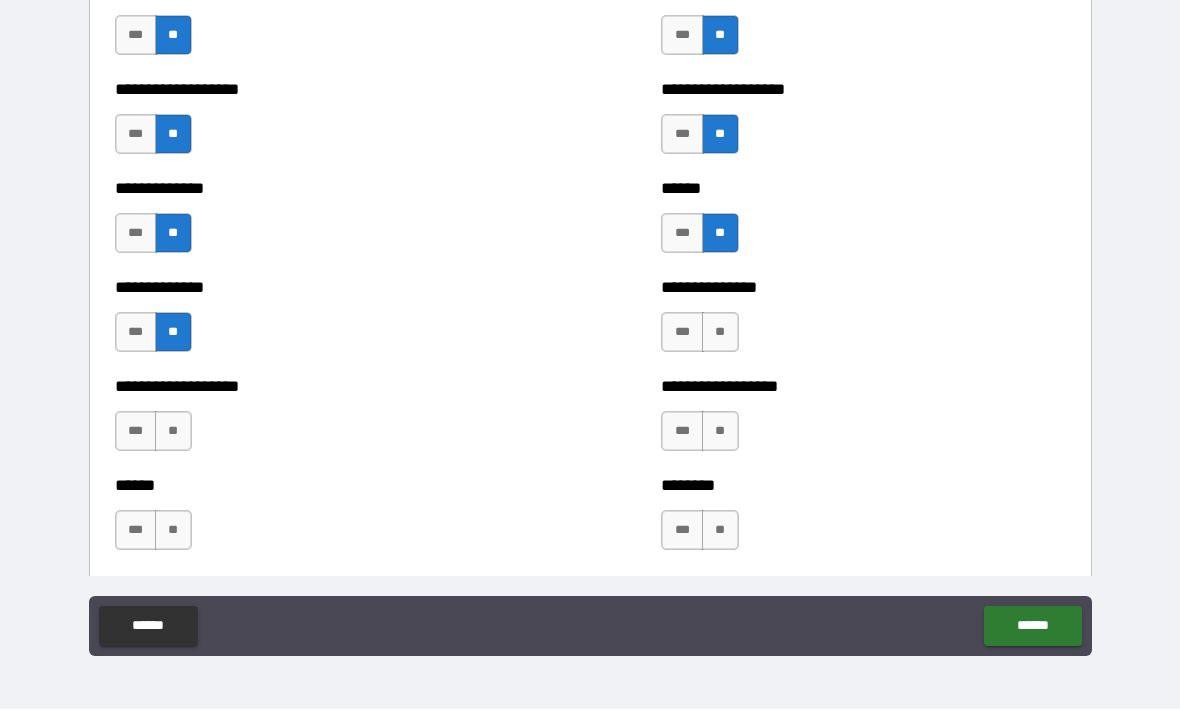 click on "**" at bounding box center (720, 333) 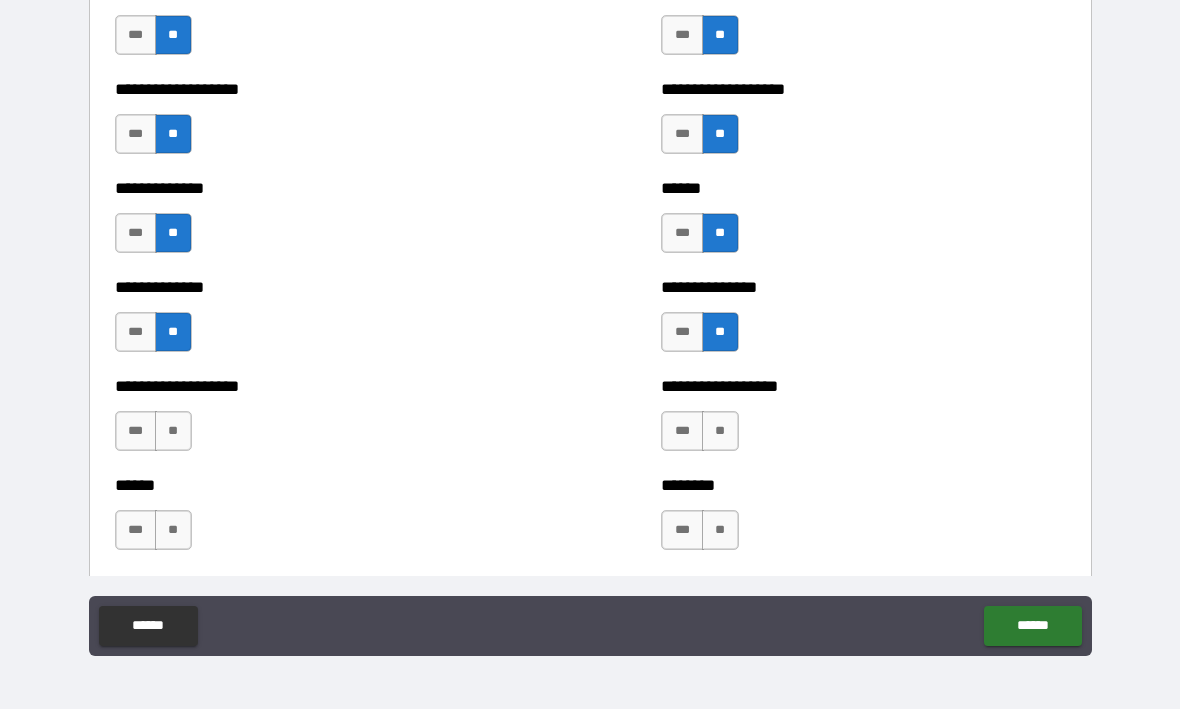 click on "**" at bounding box center (173, 432) 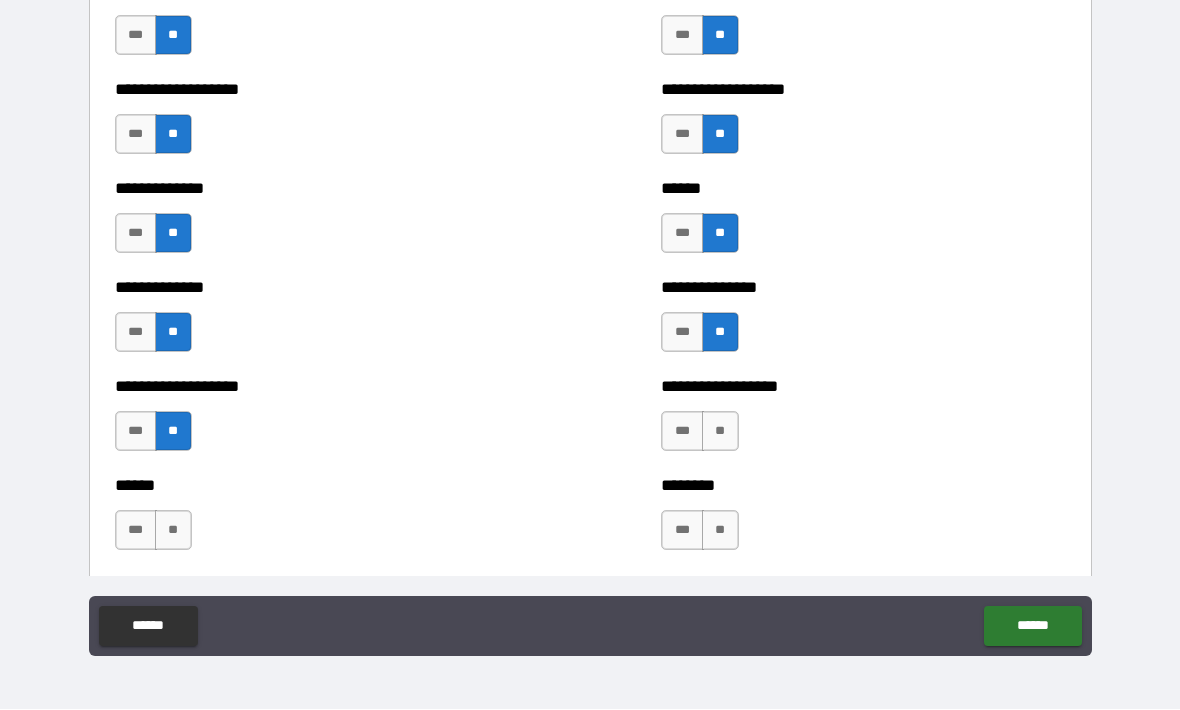 click on "**" at bounding box center (720, 432) 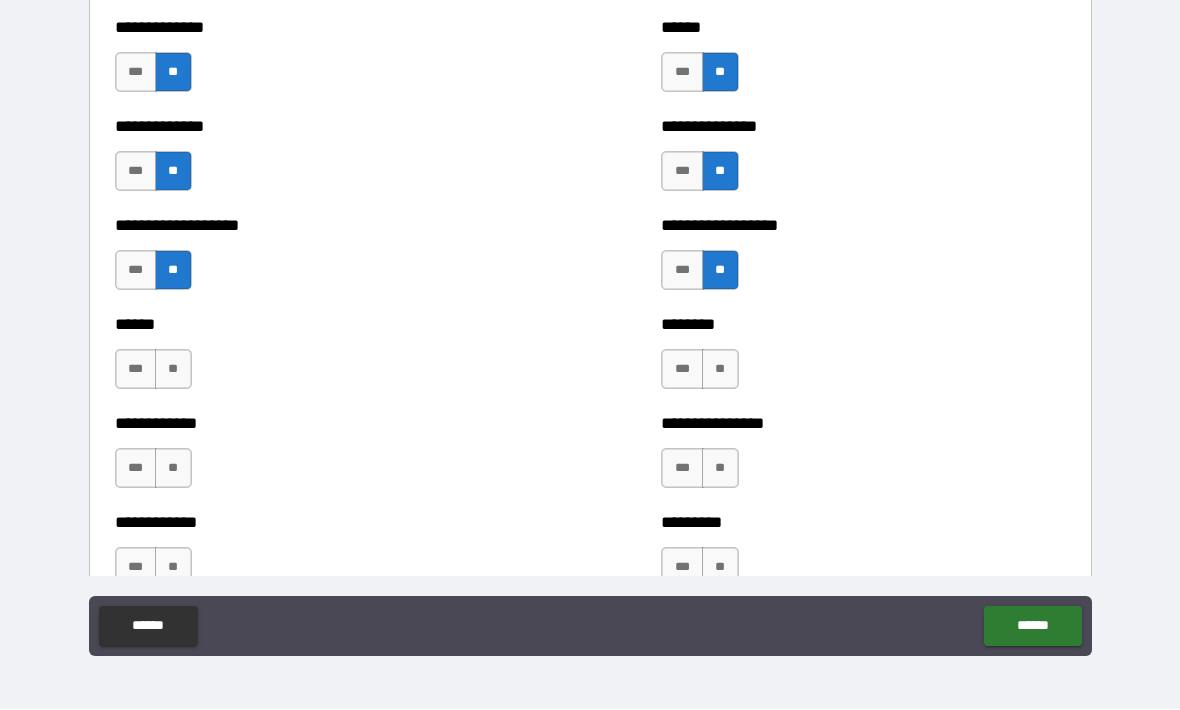 scroll, scrollTop: 4717, scrollLeft: 0, axis: vertical 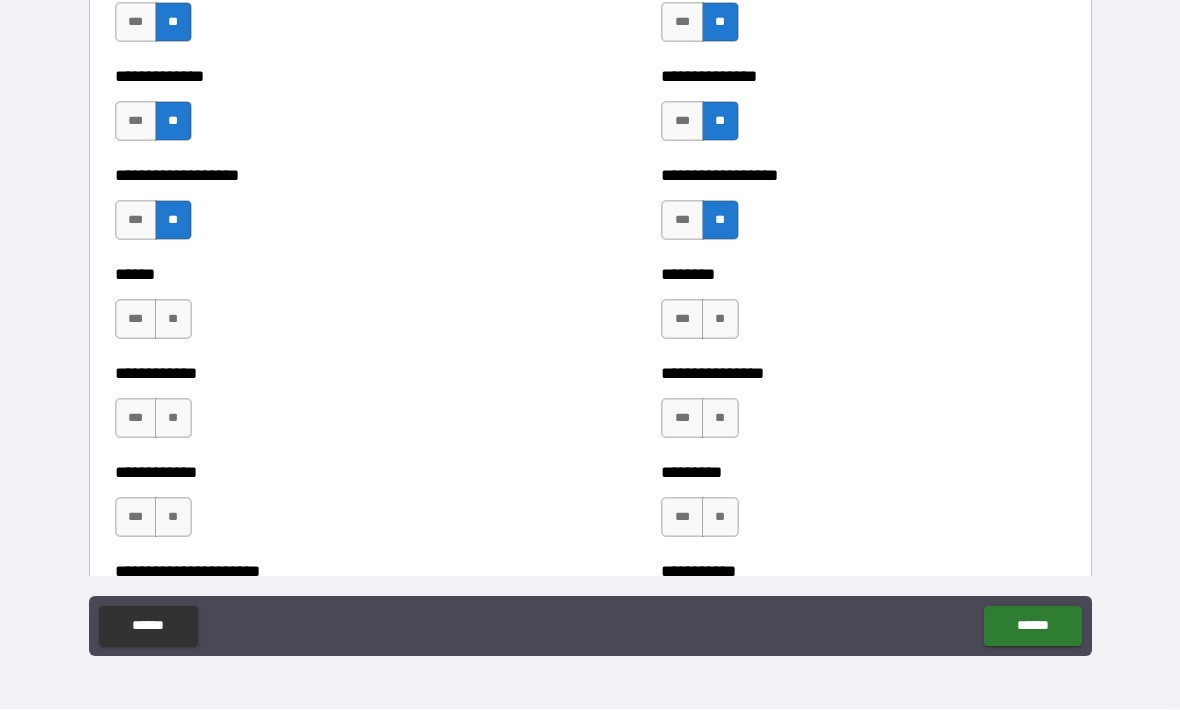 click on "**" at bounding box center (173, 320) 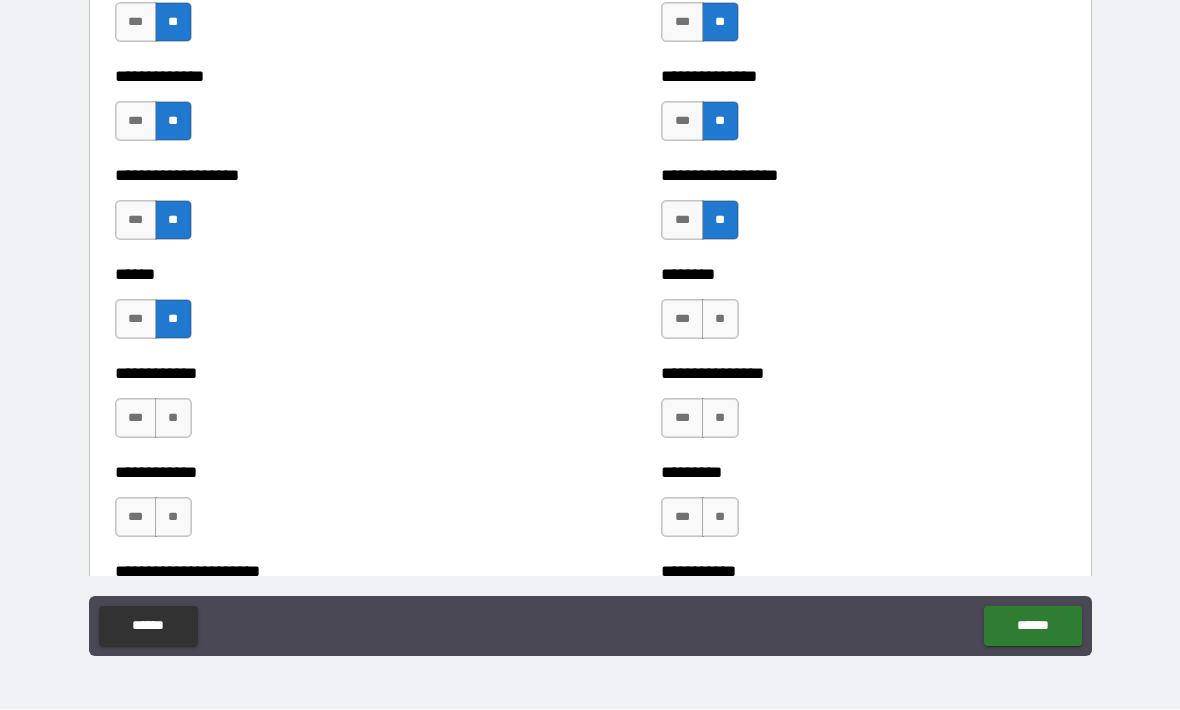 click on "**" at bounding box center [720, 320] 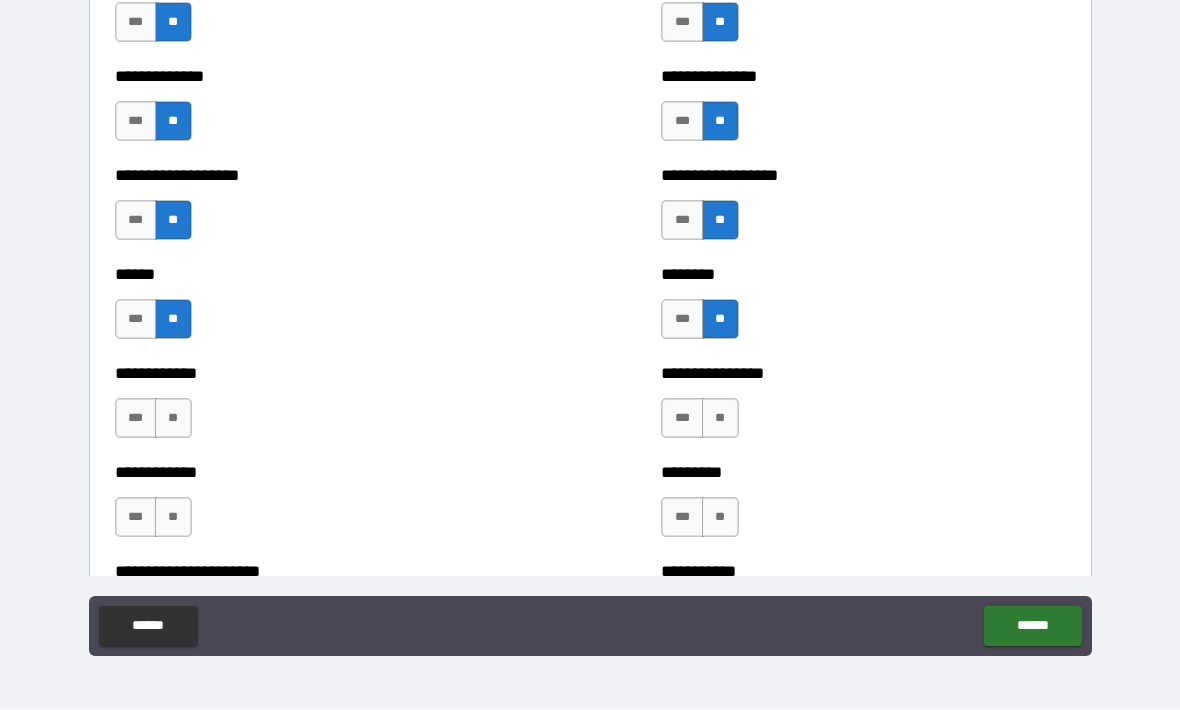 scroll, scrollTop: 4873, scrollLeft: 0, axis: vertical 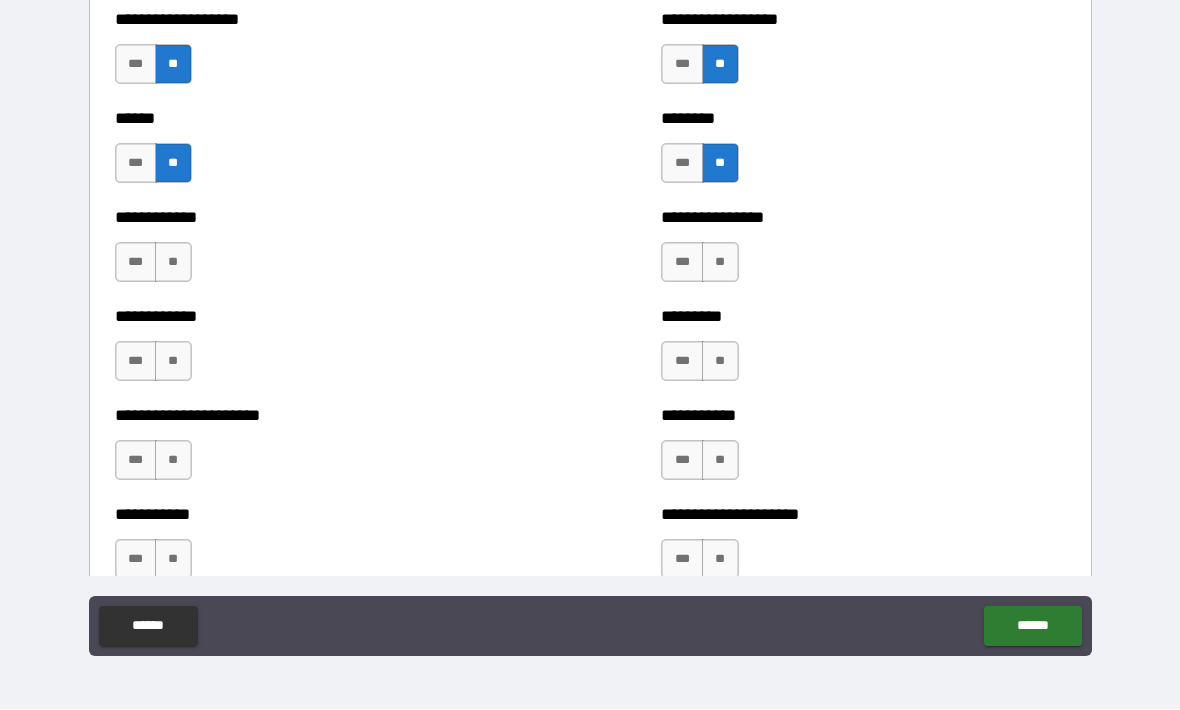 click on "**" at bounding box center (173, 263) 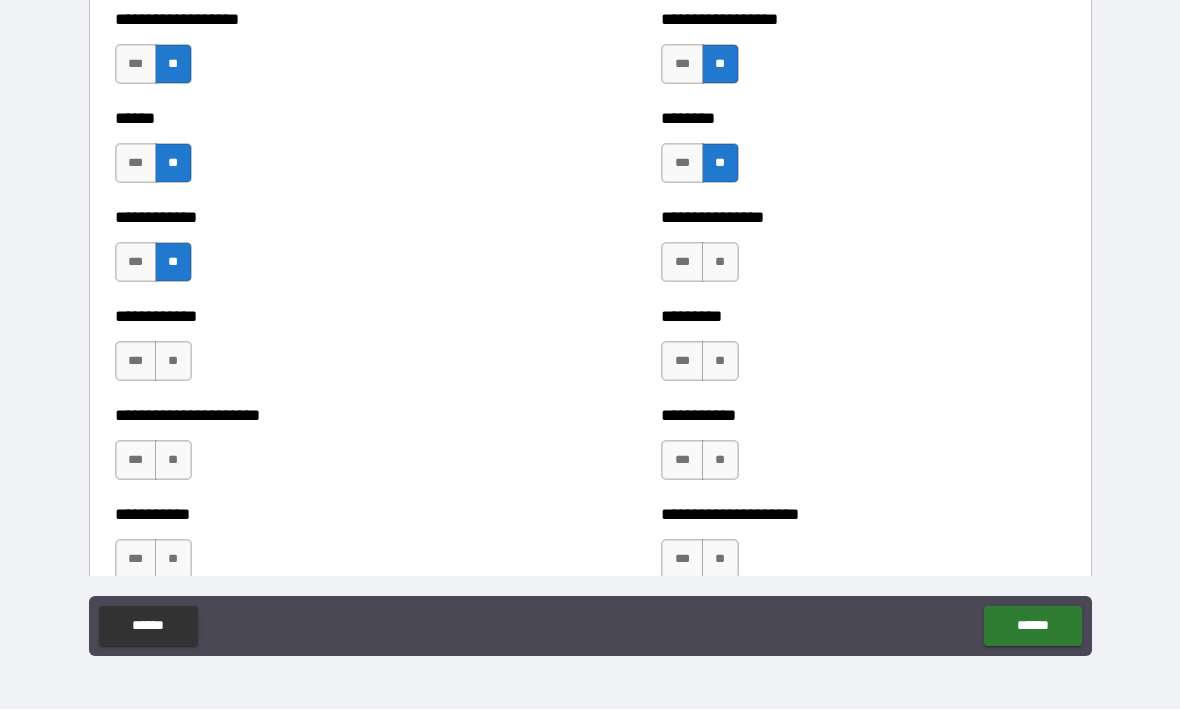 click on "**" at bounding box center [720, 263] 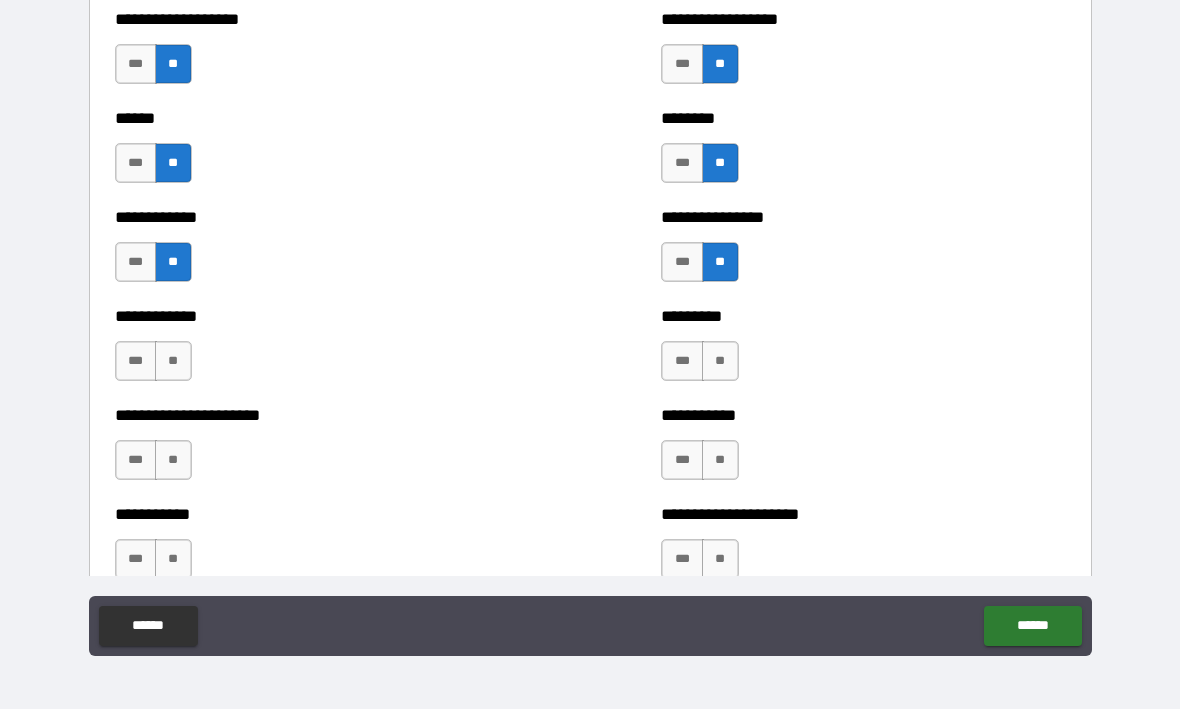 click on "**" at bounding box center [173, 362] 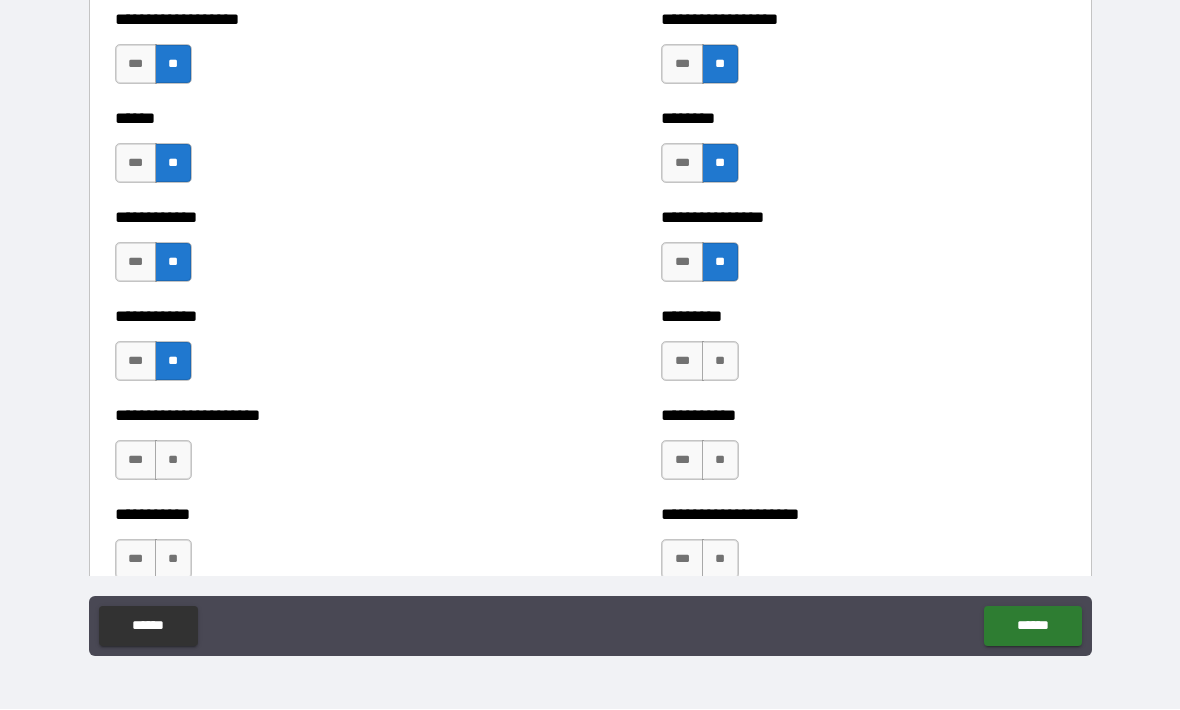 click on "**" at bounding box center [720, 362] 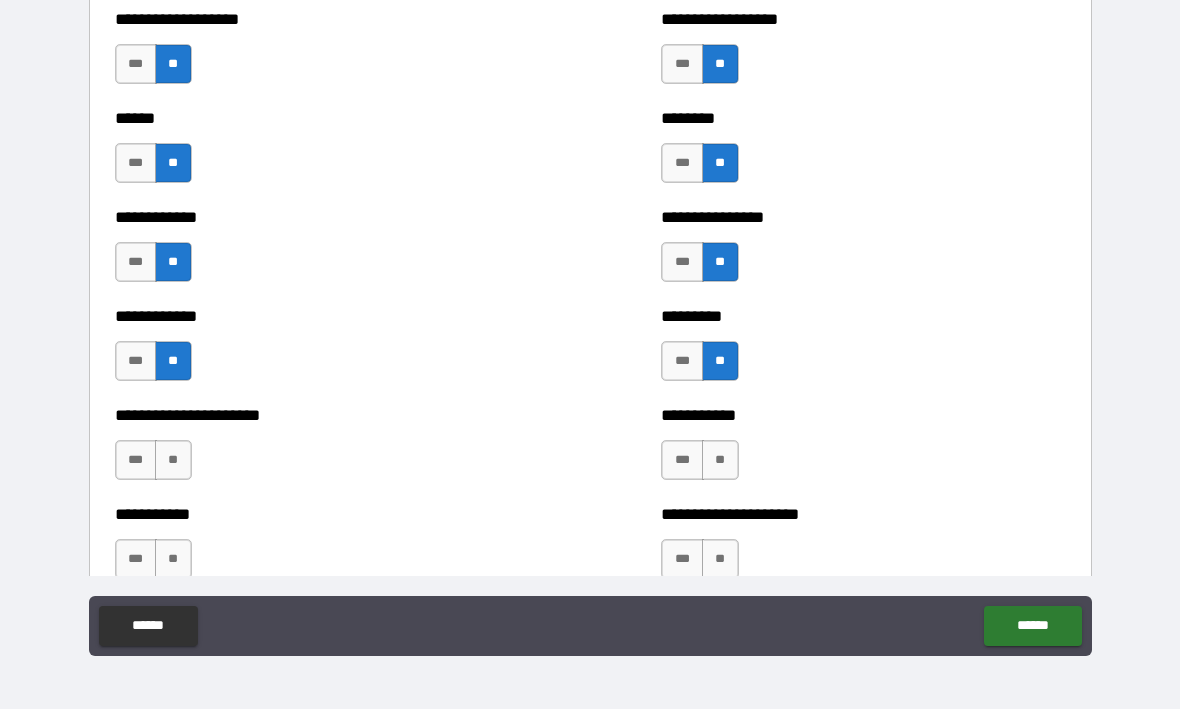 click on "**" at bounding box center (173, 461) 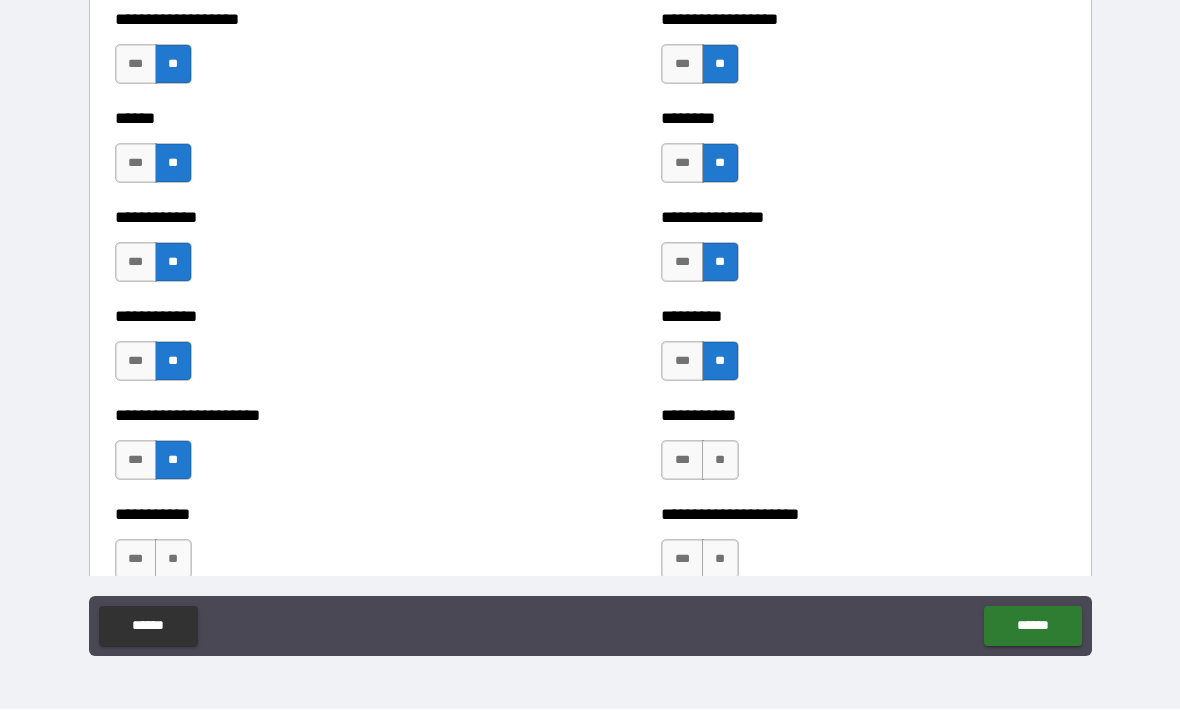 click on "**" at bounding box center [720, 461] 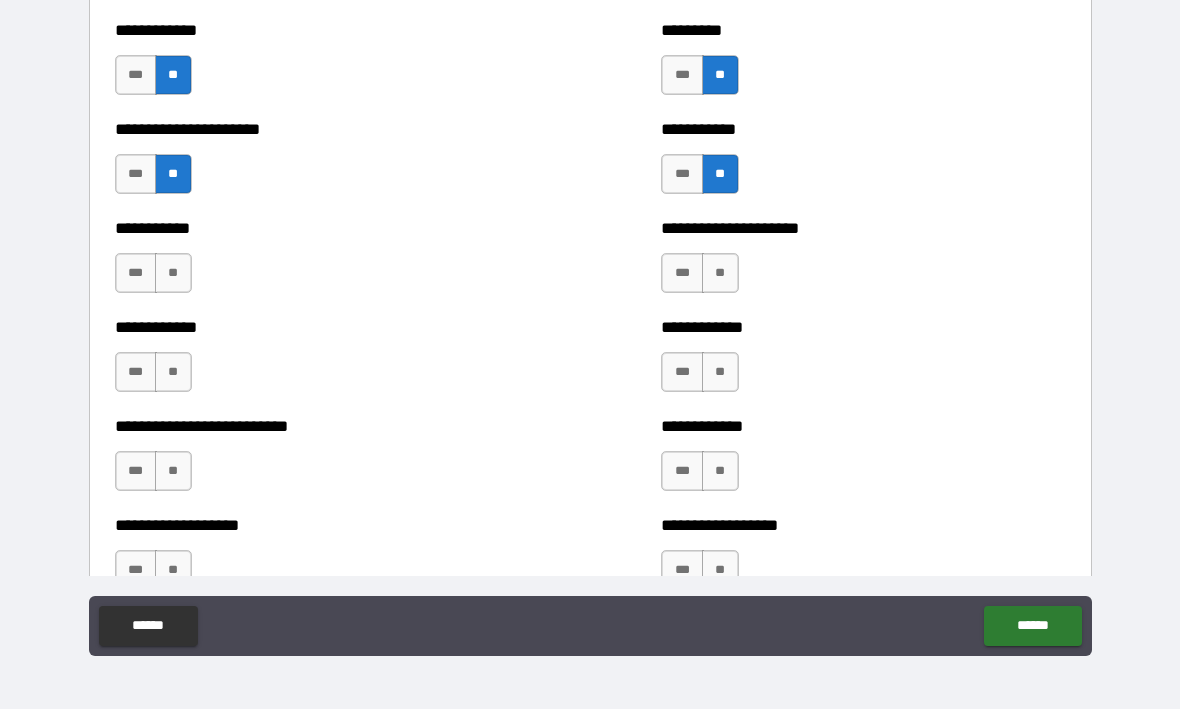 scroll, scrollTop: 5175, scrollLeft: 0, axis: vertical 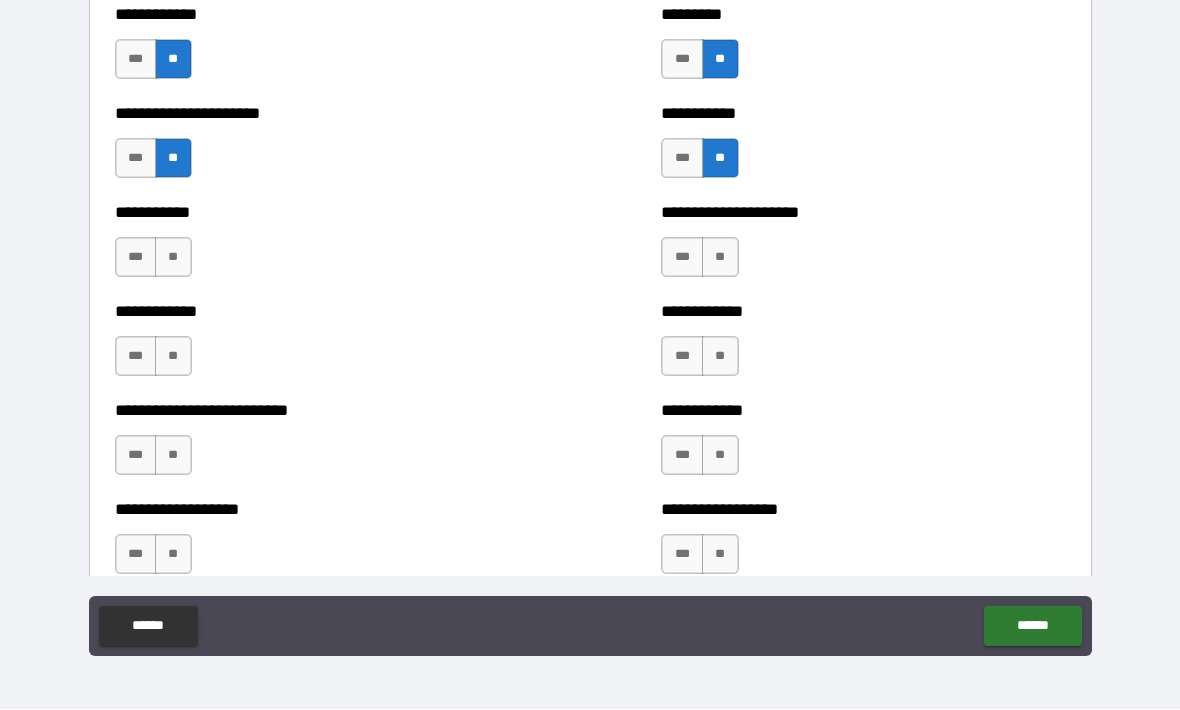 click on "**" at bounding box center [720, 258] 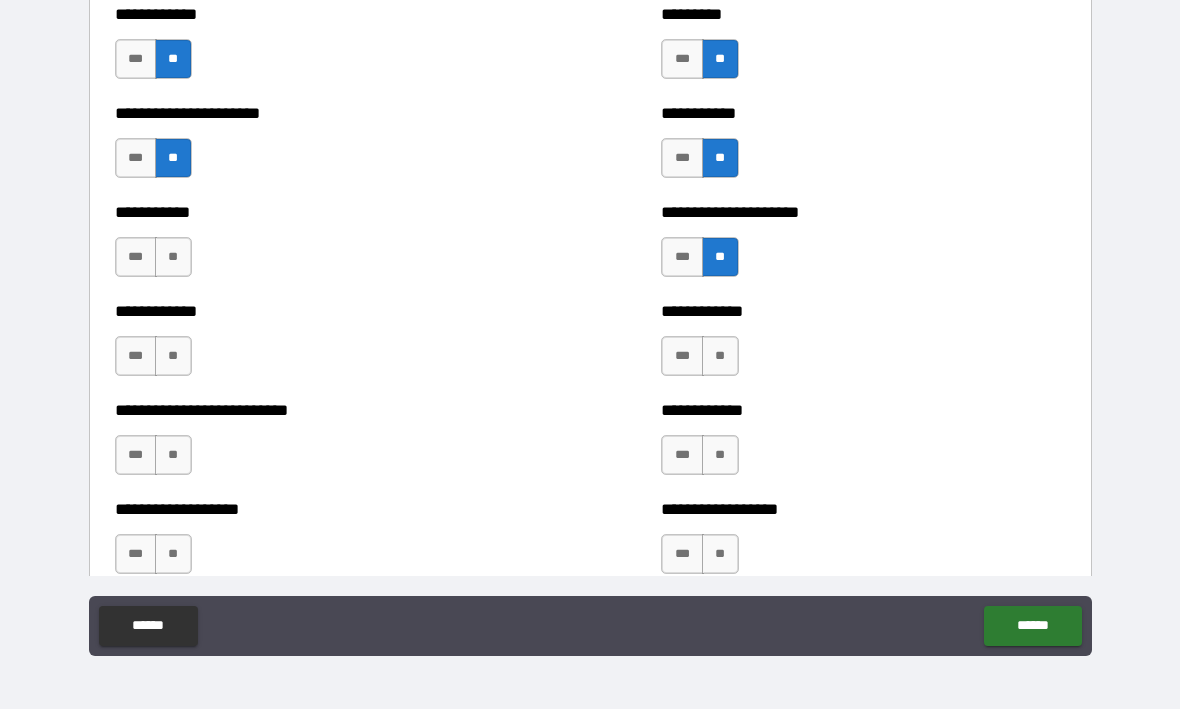 click on "**" at bounding box center [720, 357] 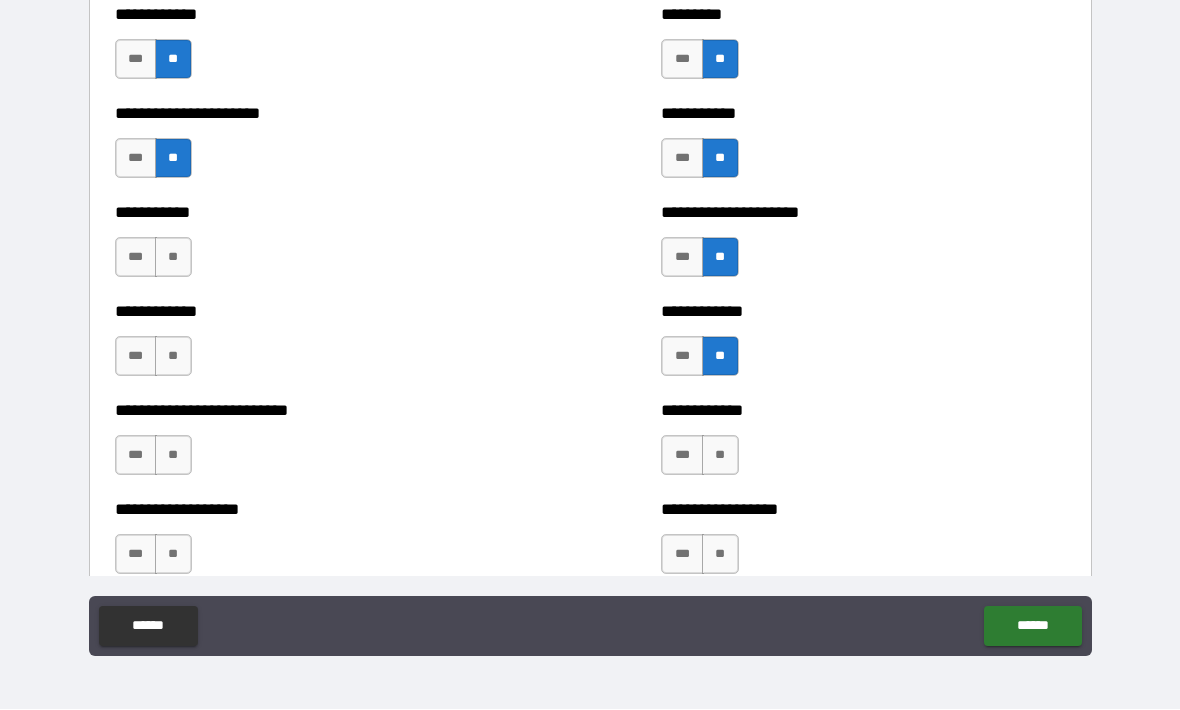 click on "**" at bounding box center [720, 456] 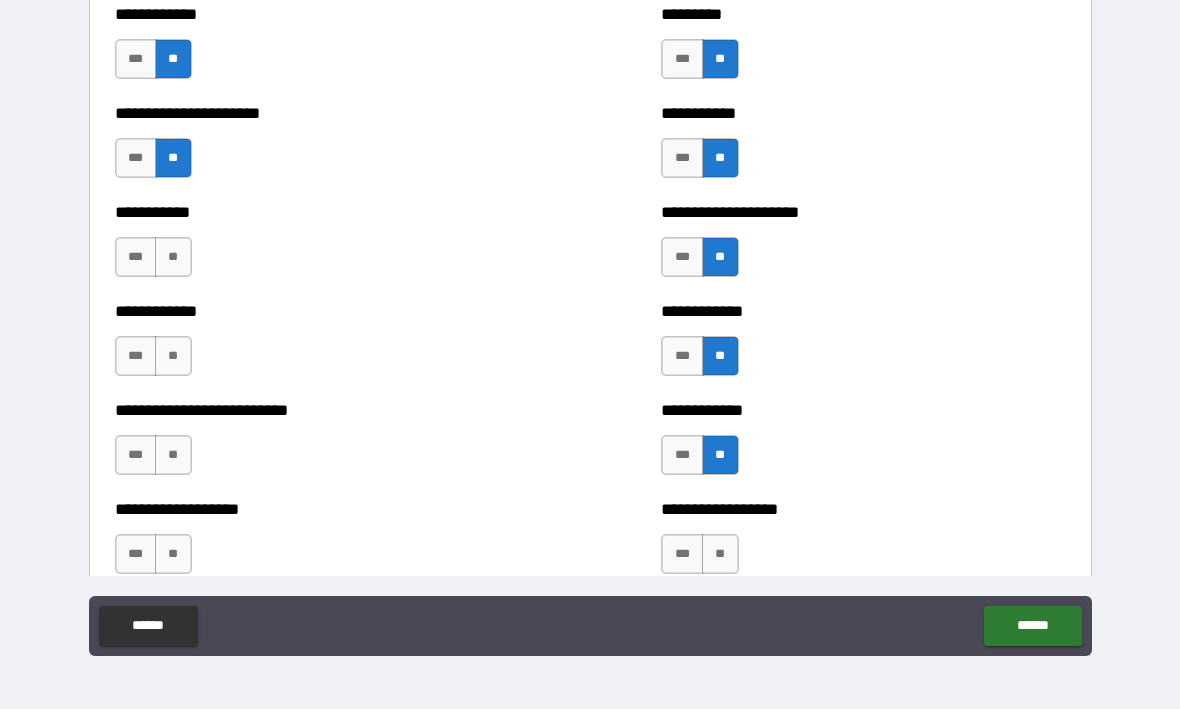click on "**" at bounding box center (720, 555) 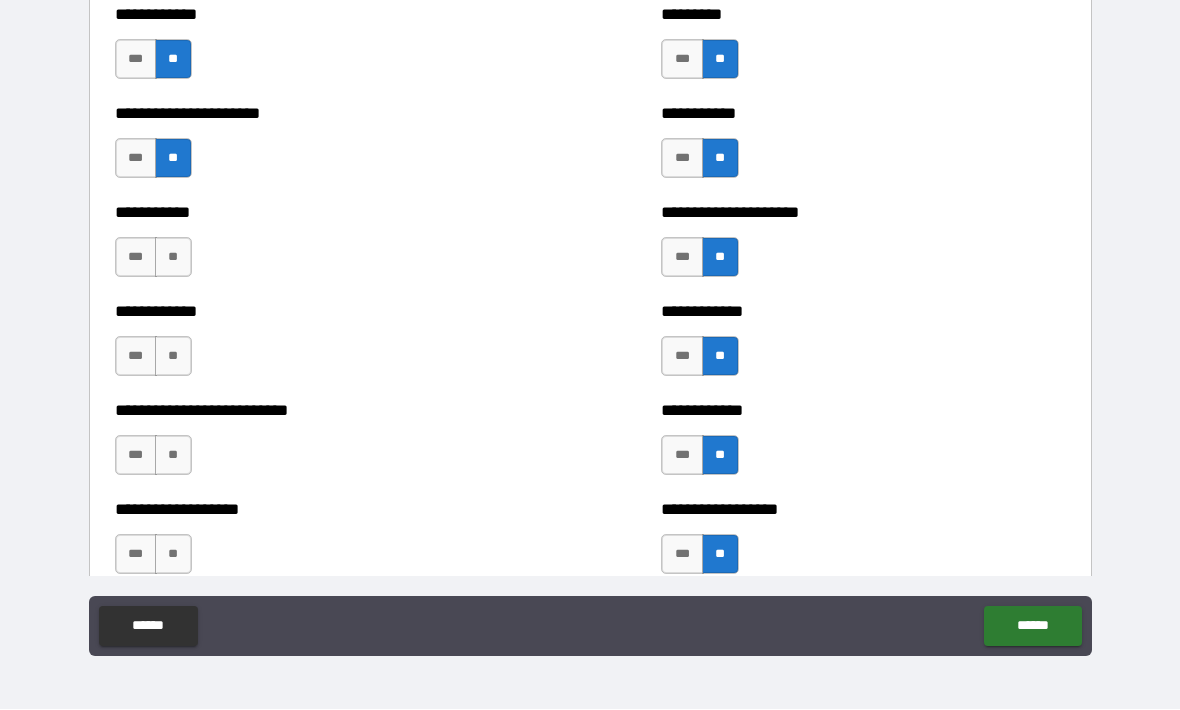 click on "**" at bounding box center [173, 555] 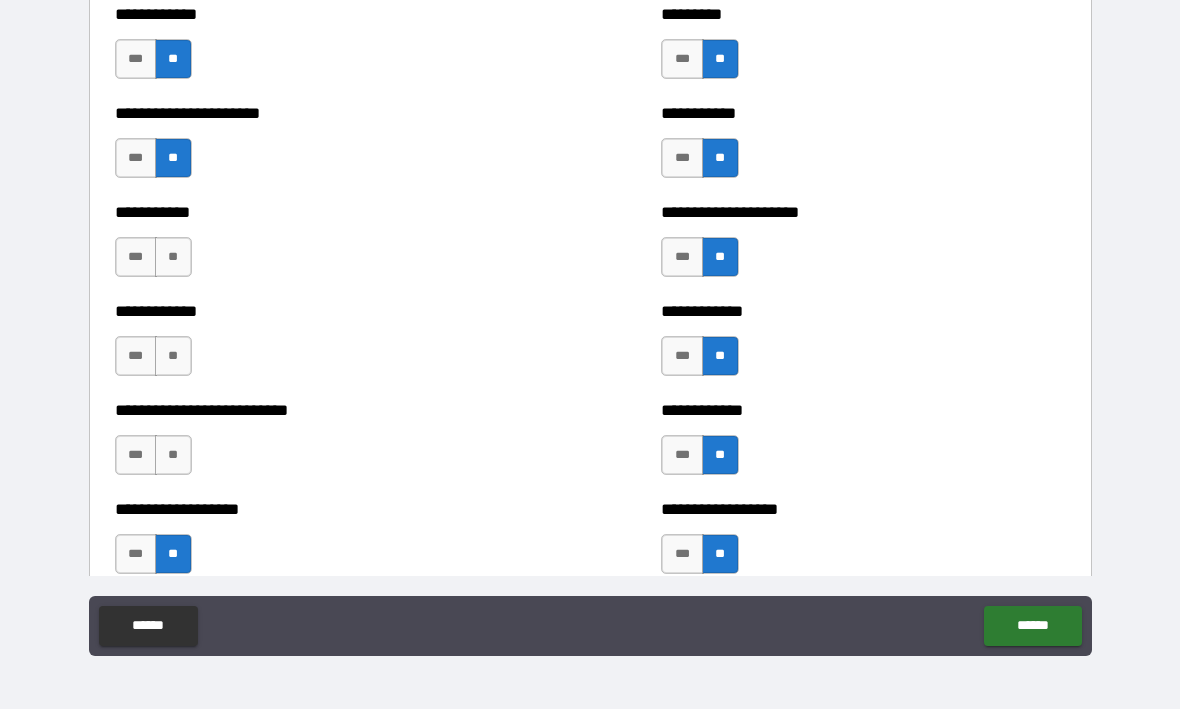 click on "**" at bounding box center (173, 456) 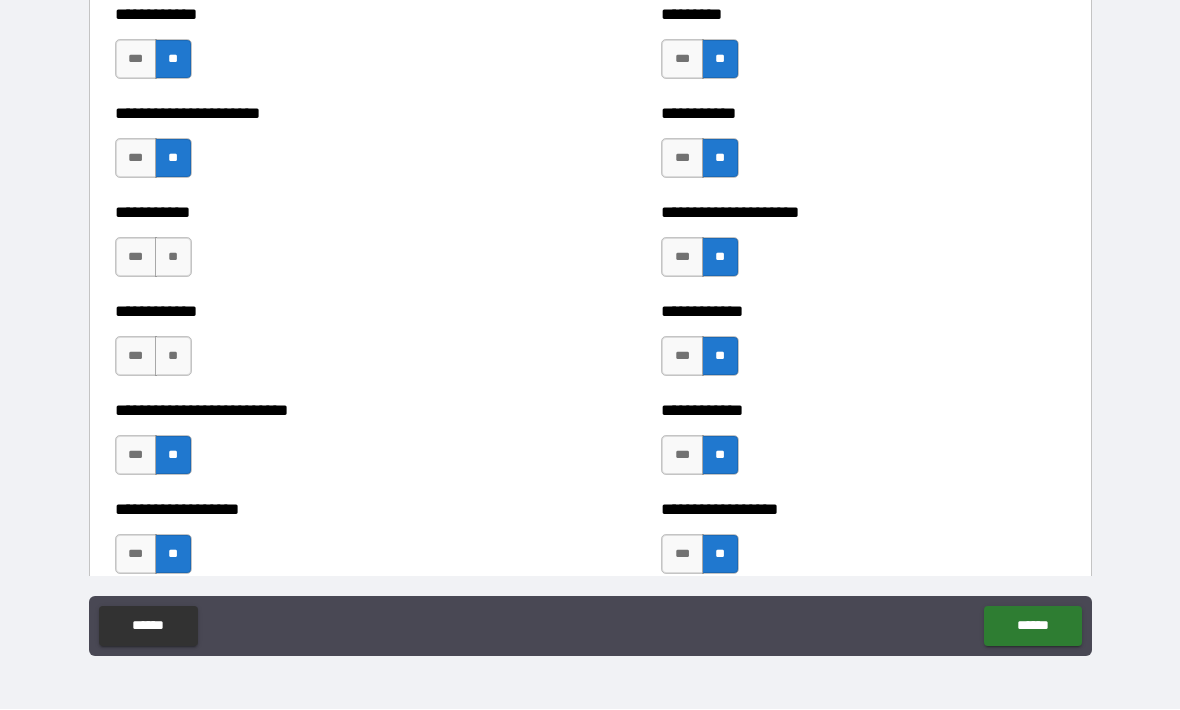 click on "**" at bounding box center (173, 357) 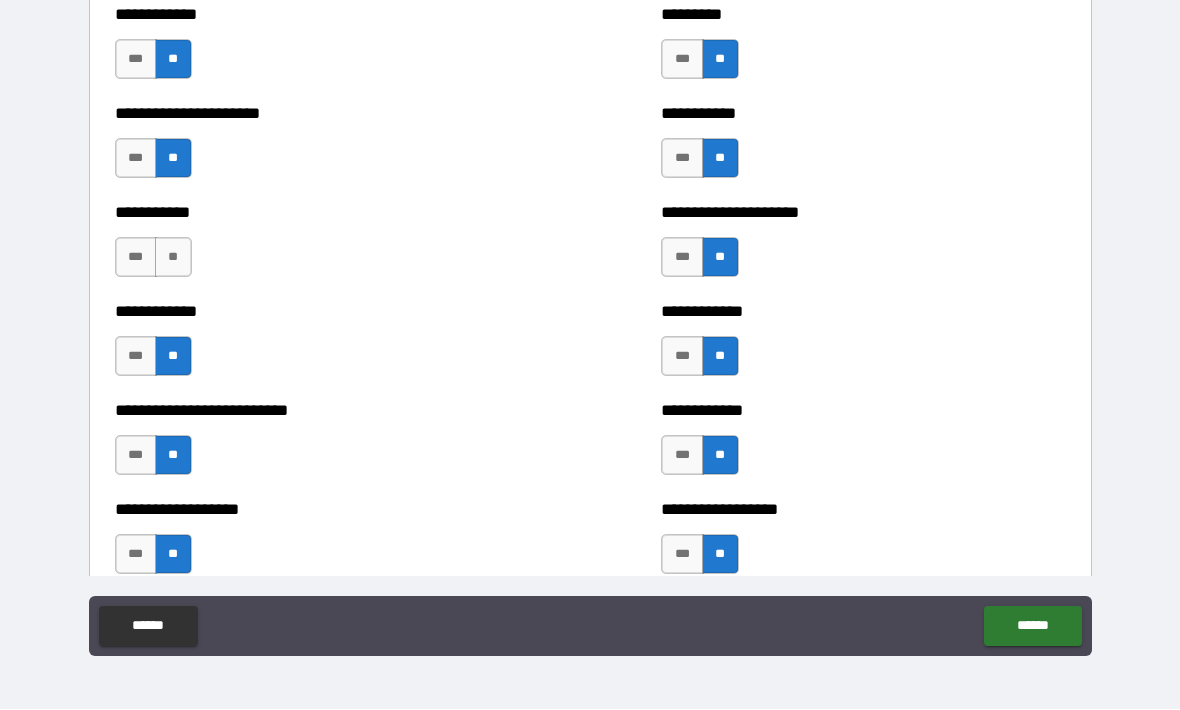 click on "**" at bounding box center [173, 258] 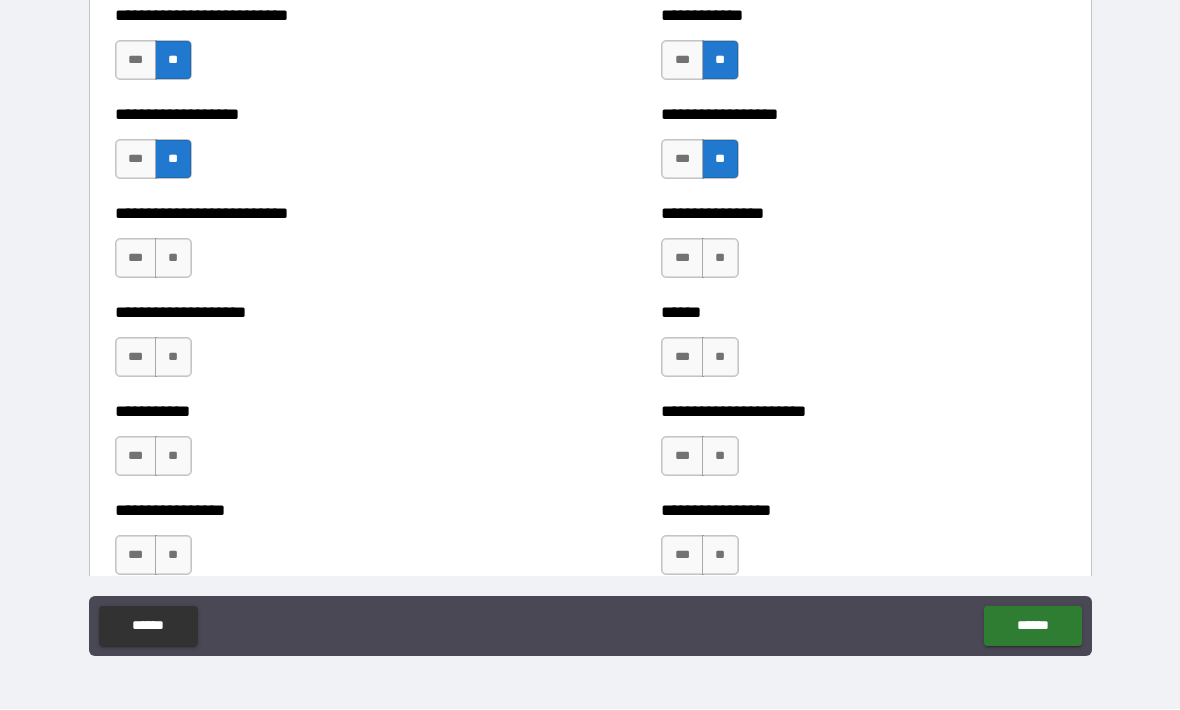 scroll, scrollTop: 5583, scrollLeft: 0, axis: vertical 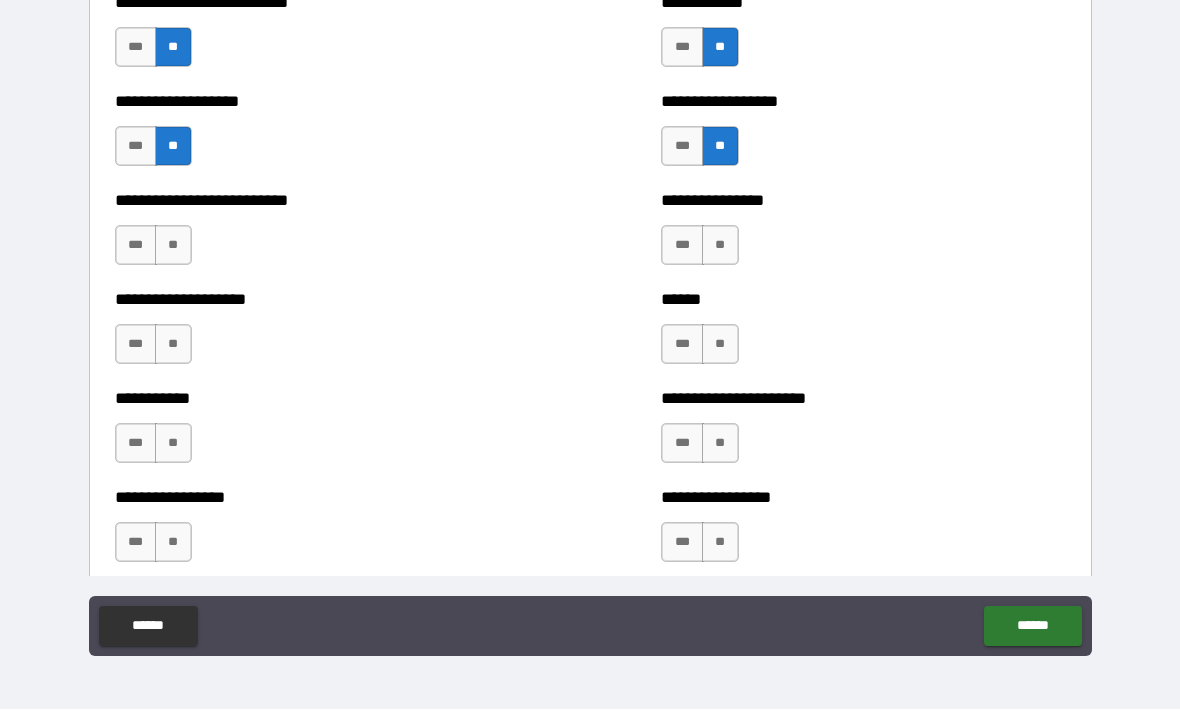 click on "**" at bounding box center (173, 246) 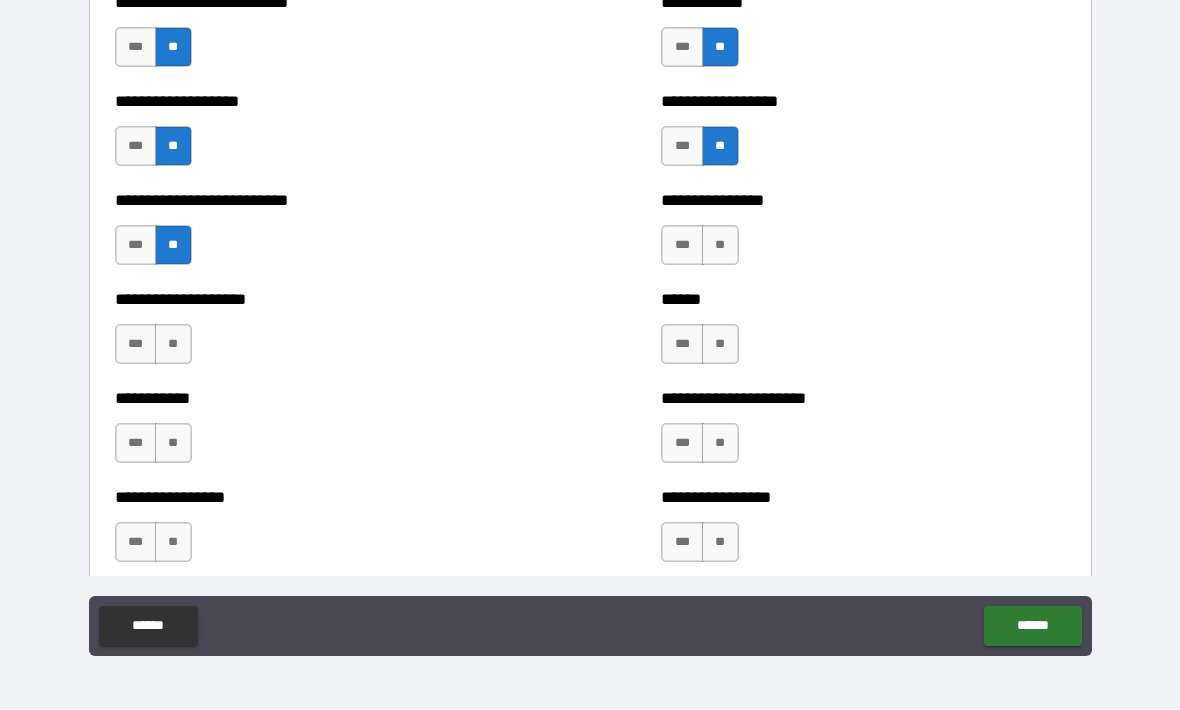 click on "**" at bounding box center (173, 345) 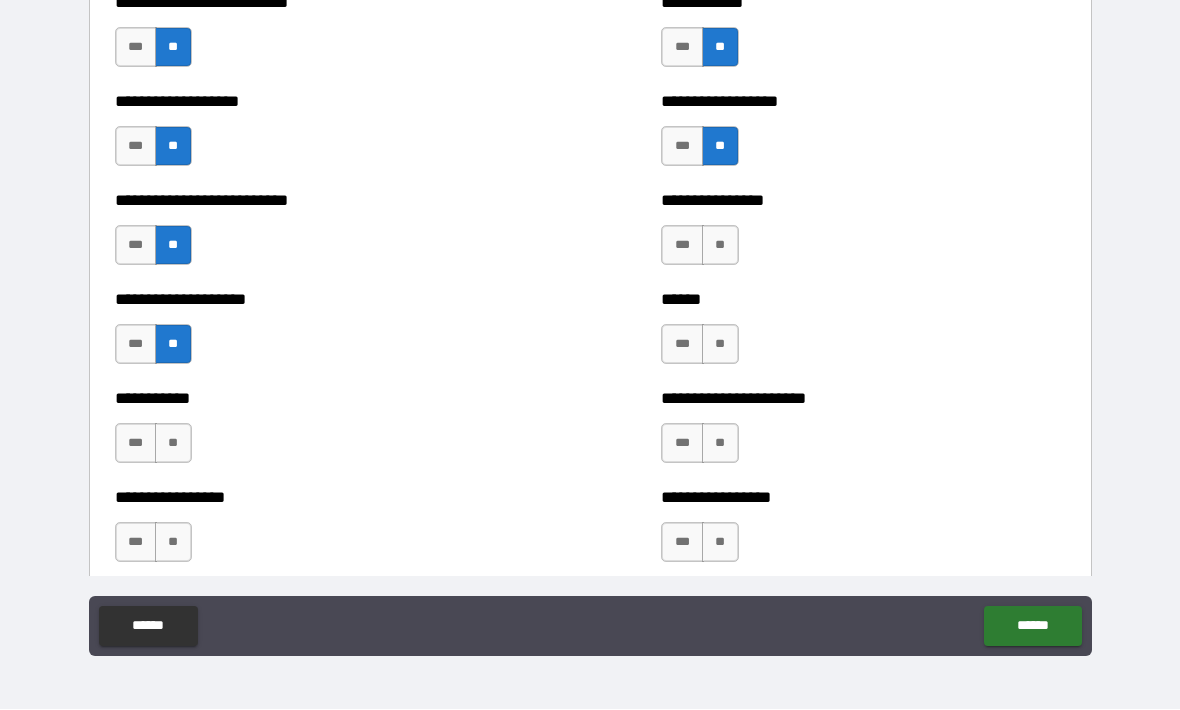 click on "**" at bounding box center [173, 444] 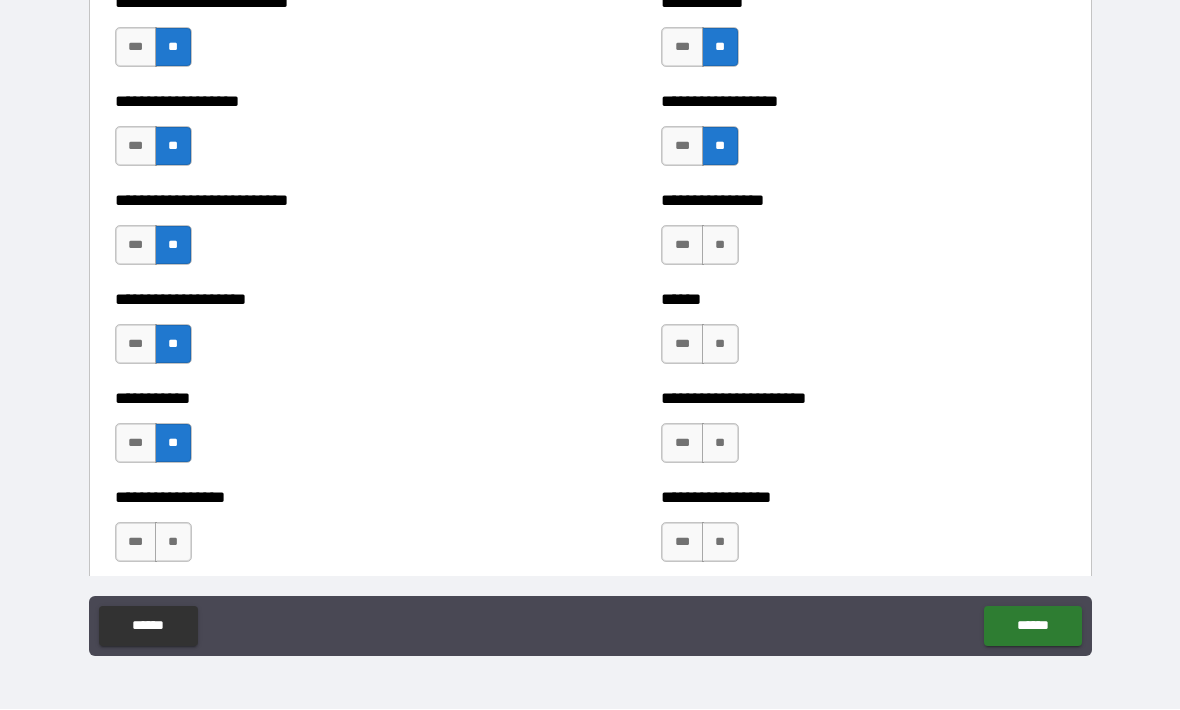 click on "**" at bounding box center [173, 543] 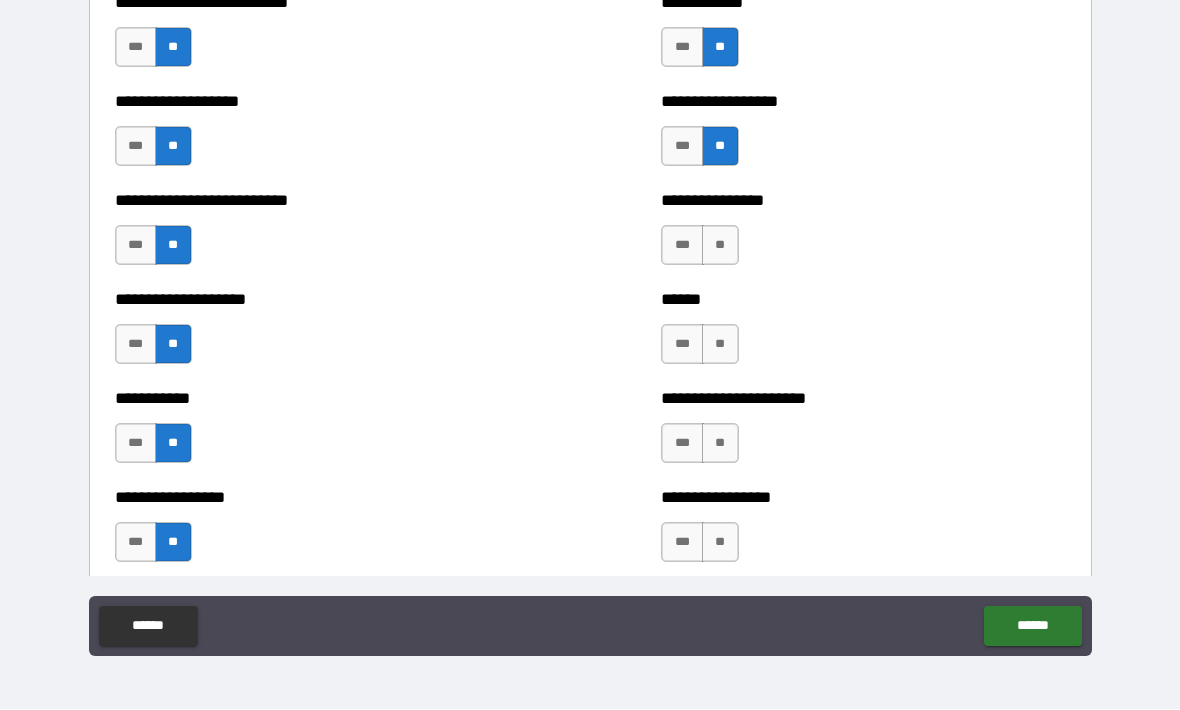 click on "**" at bounding box center (720, 543) 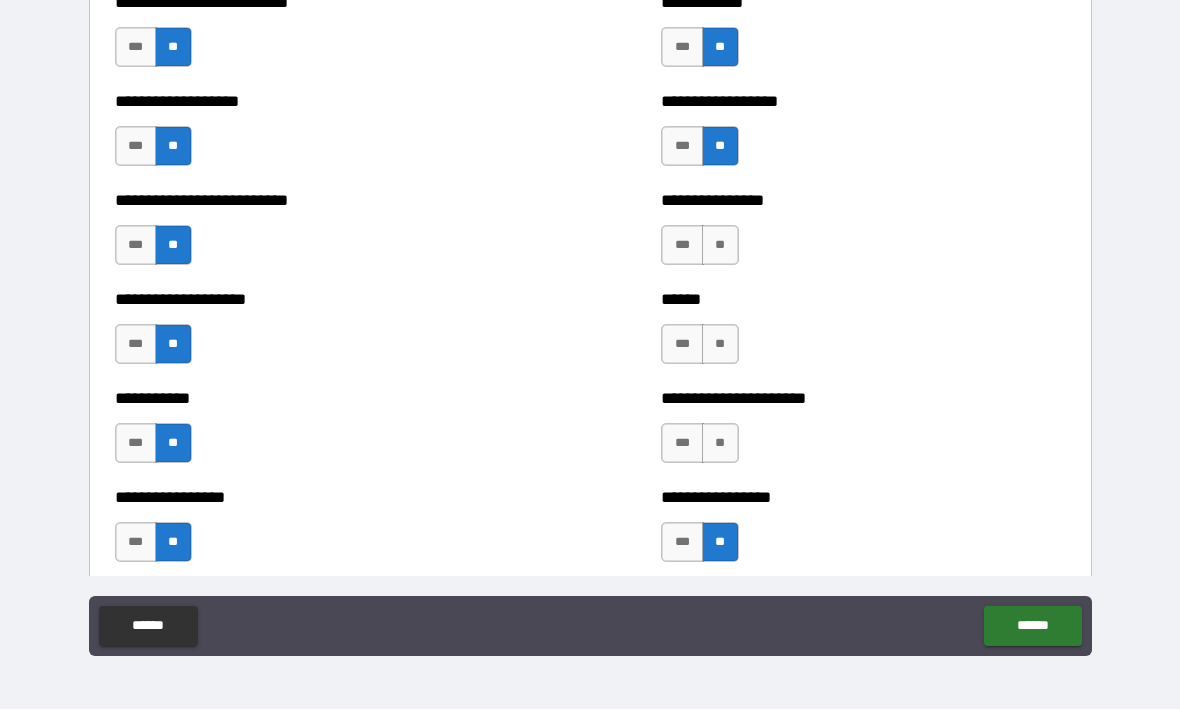 click on "**" at bounding box center [720, 444] 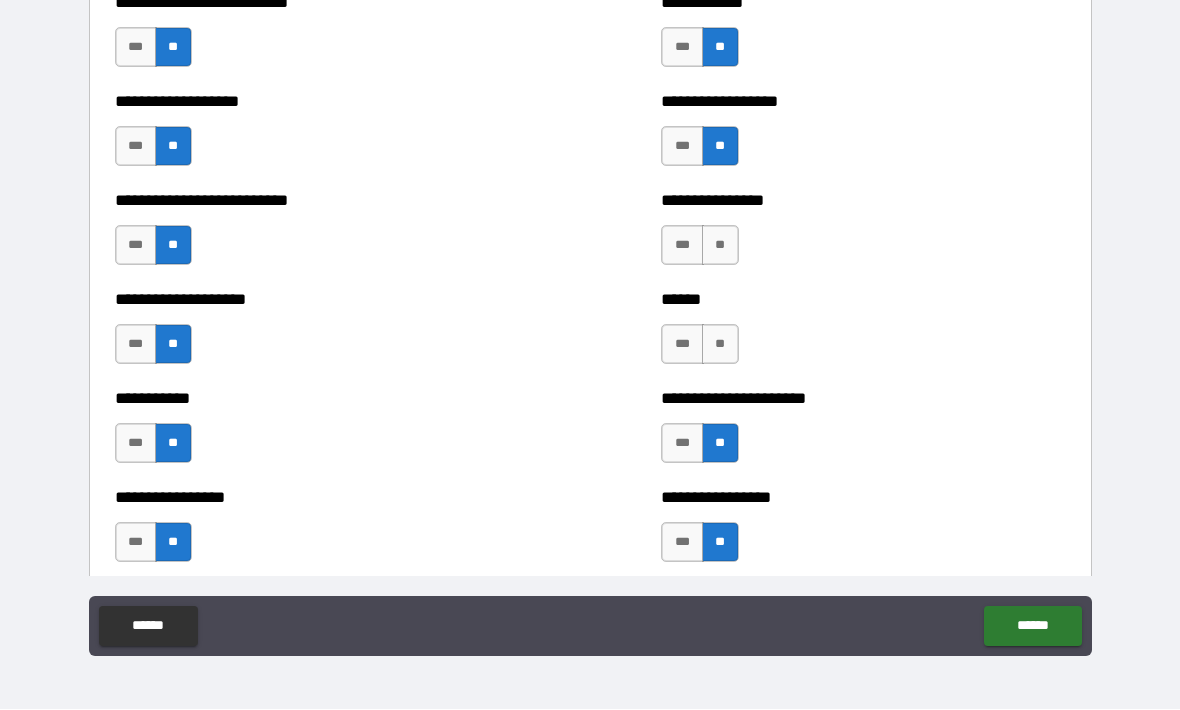 click on "**" at bounding box center [720, 345] 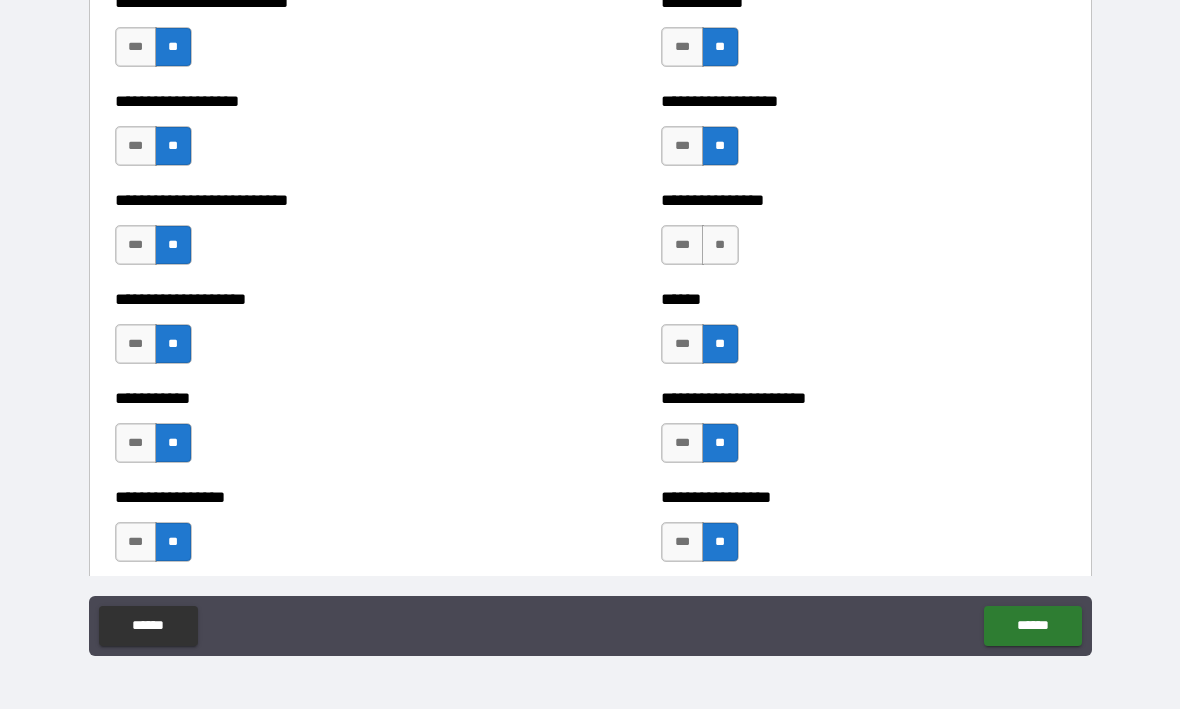 click on "**" at bounding box center [720, 246] 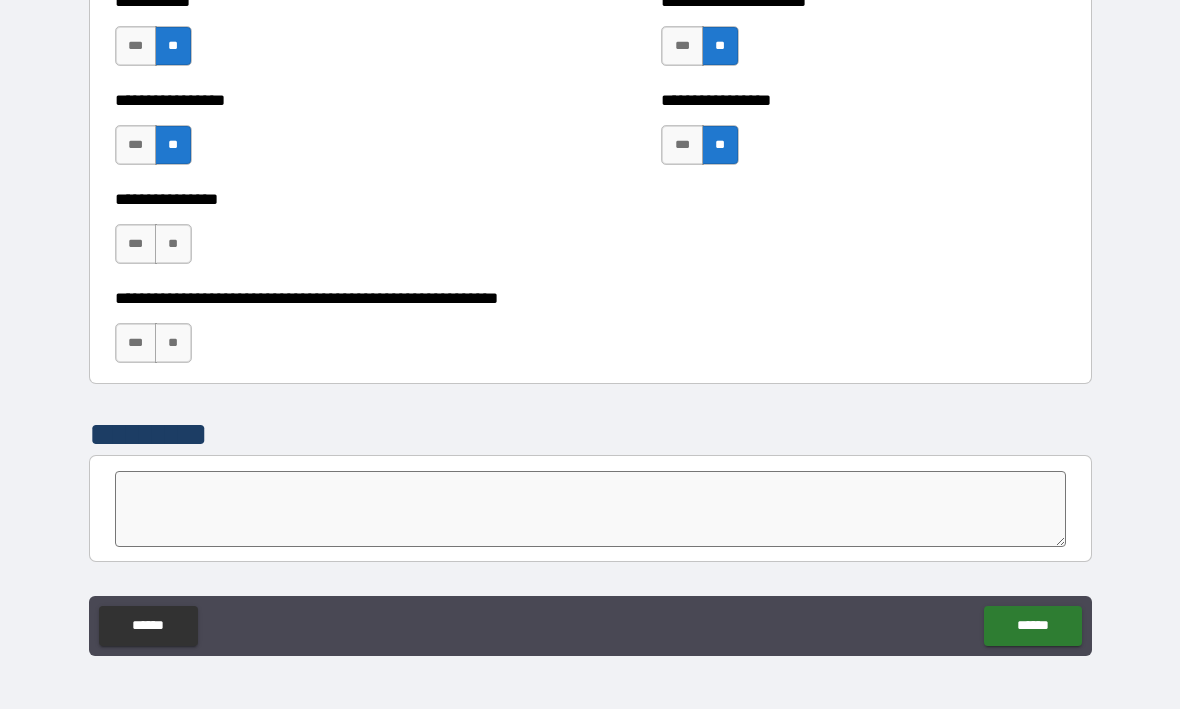 scroll, scrollTop: 5977, scrollLeft: 0, axis: vertical 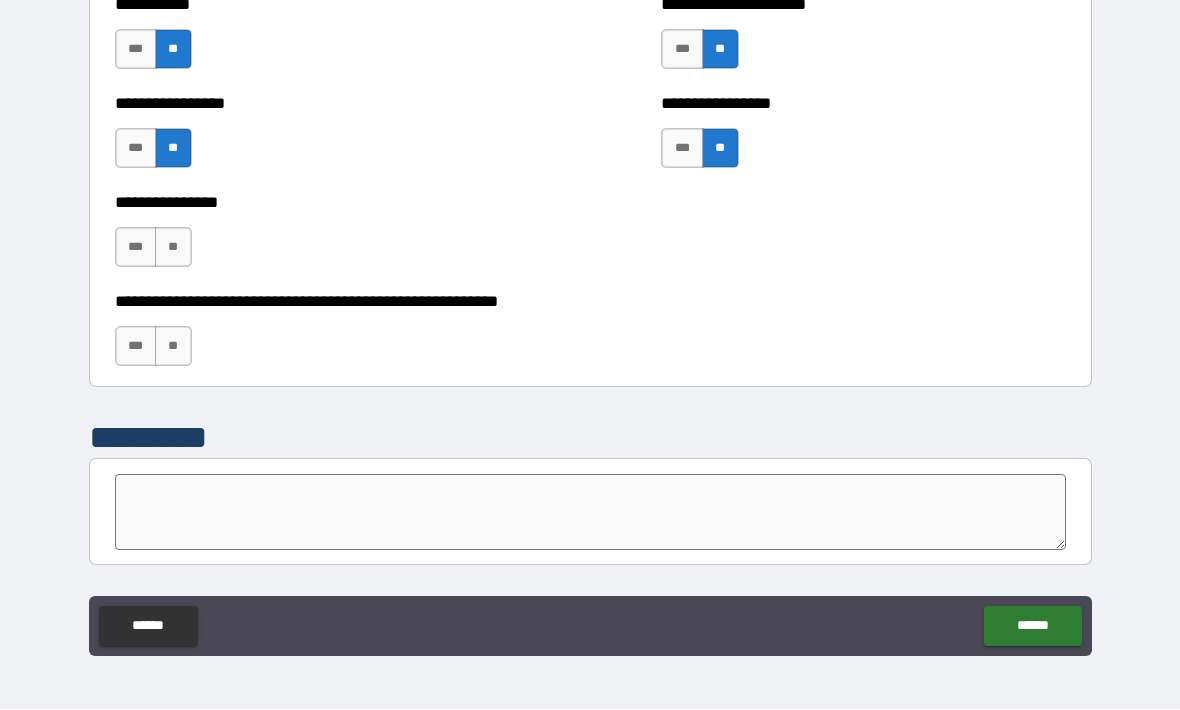click on "**" at bounding box center (173, 248) 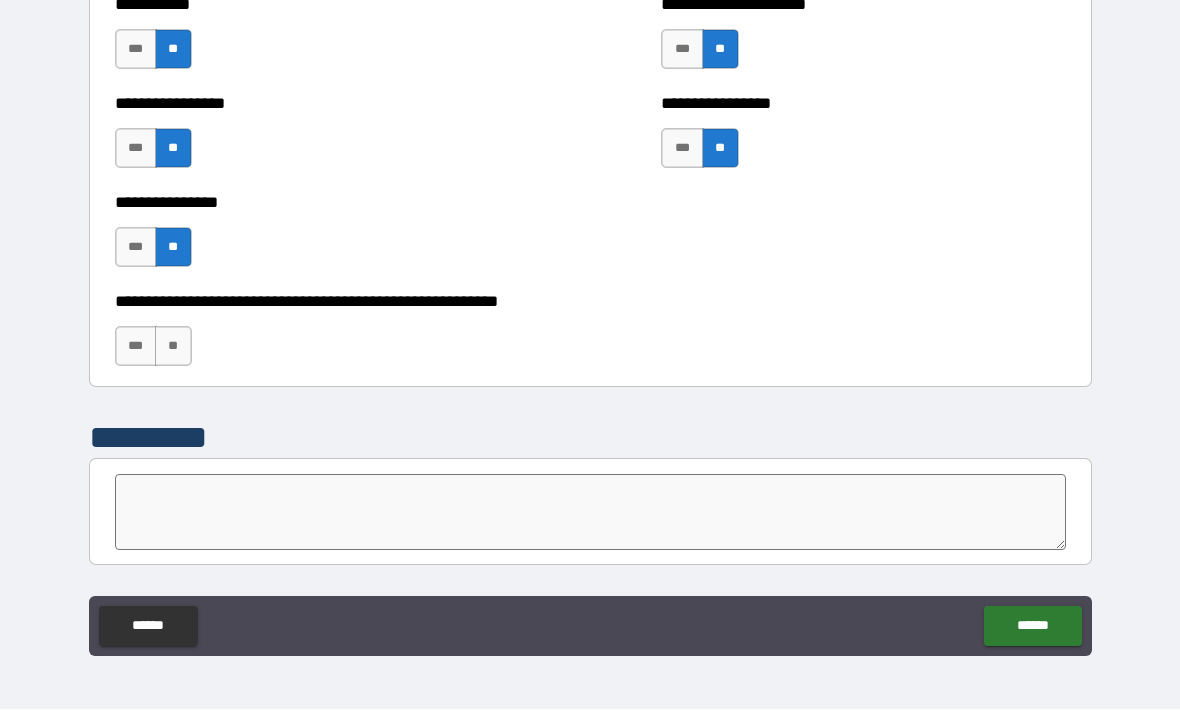 click on "**********" at bounding box center [317, 238] 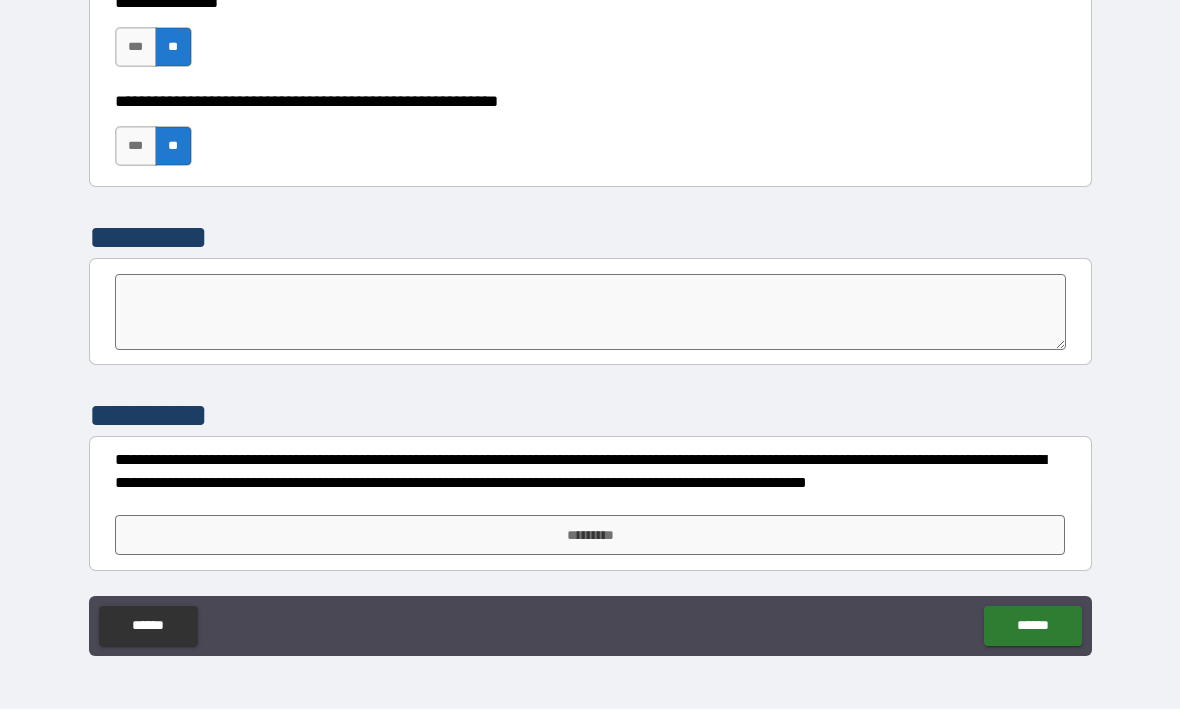 scroll, scrollTop: 6177, scrollLeft: 0, axis: vertical 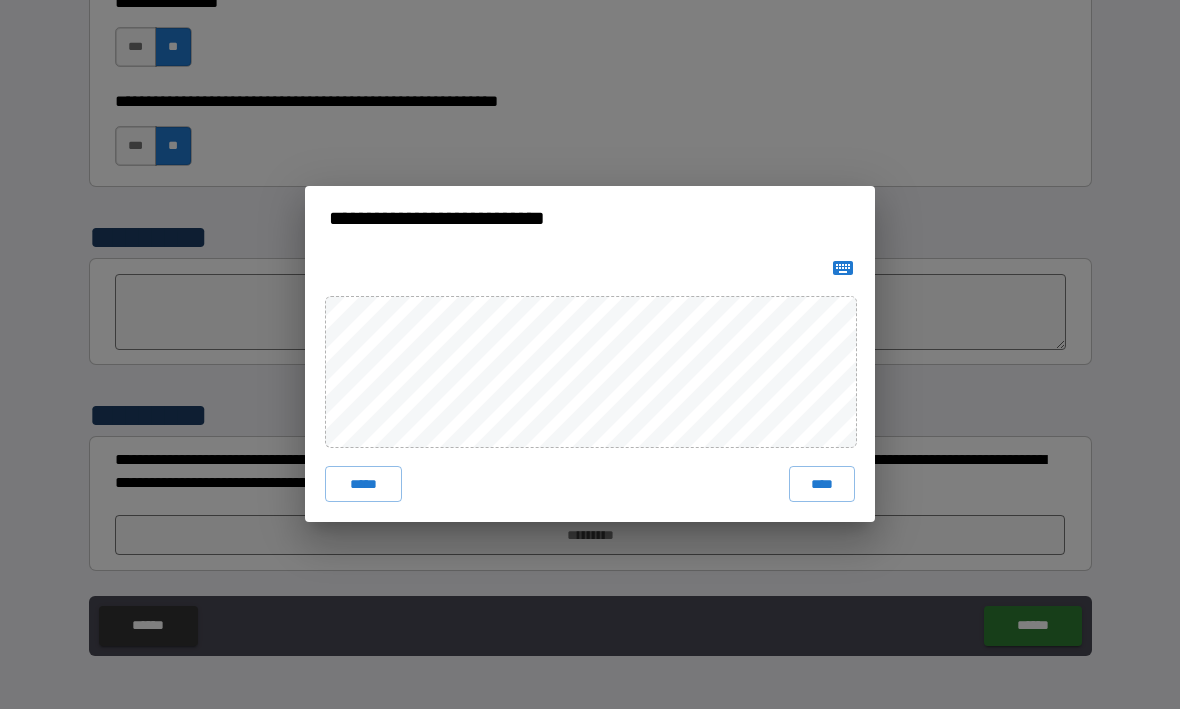 click on "****" at bounding box center (822, 485) 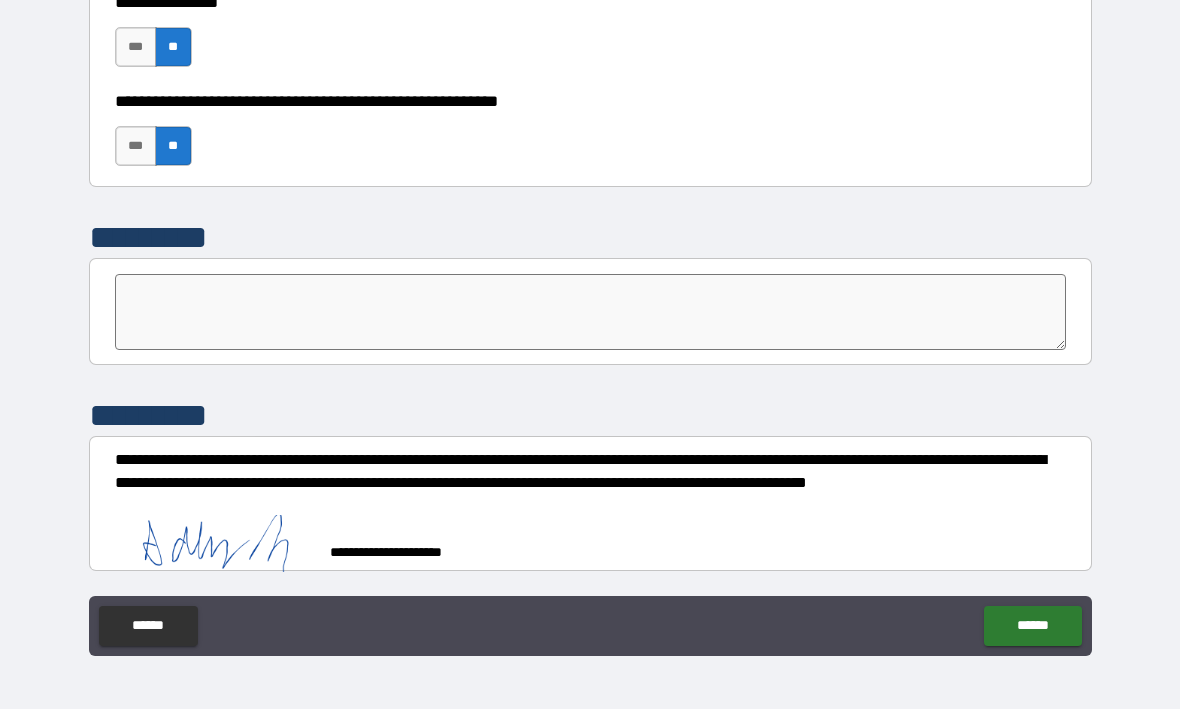 scroll, scrollTop: 6167, scrollLeft: 0, axis: vertical 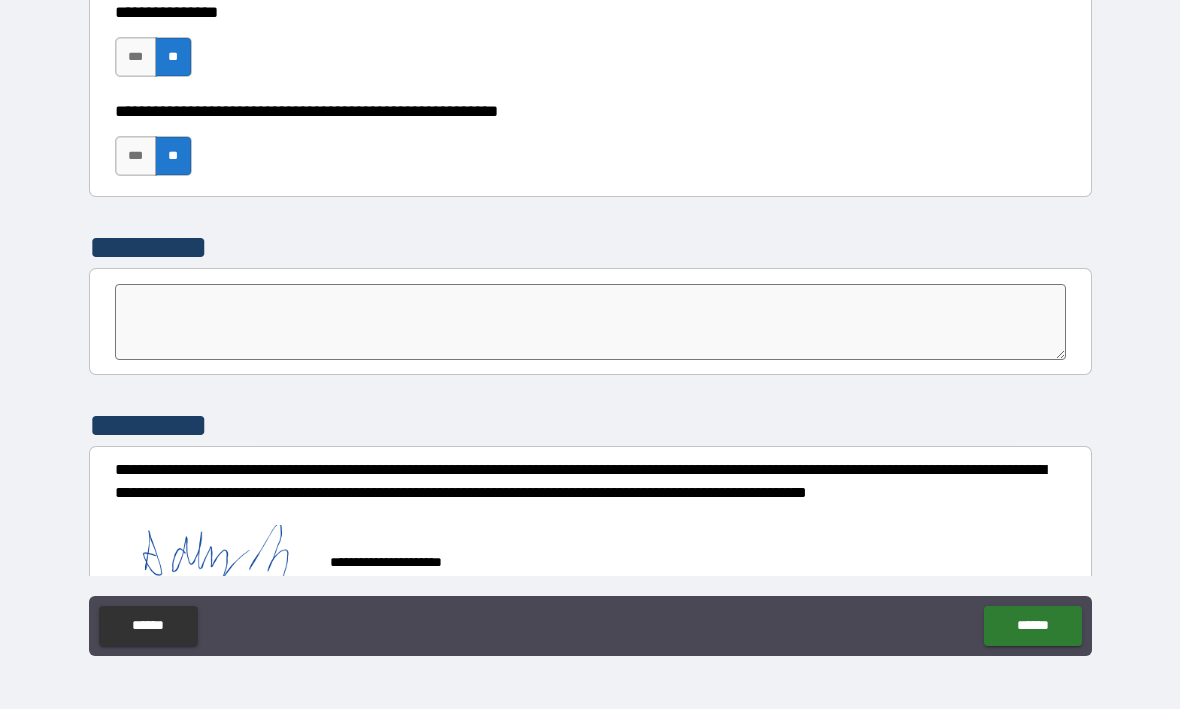 click on "******" at bounding box center [1032, 627] 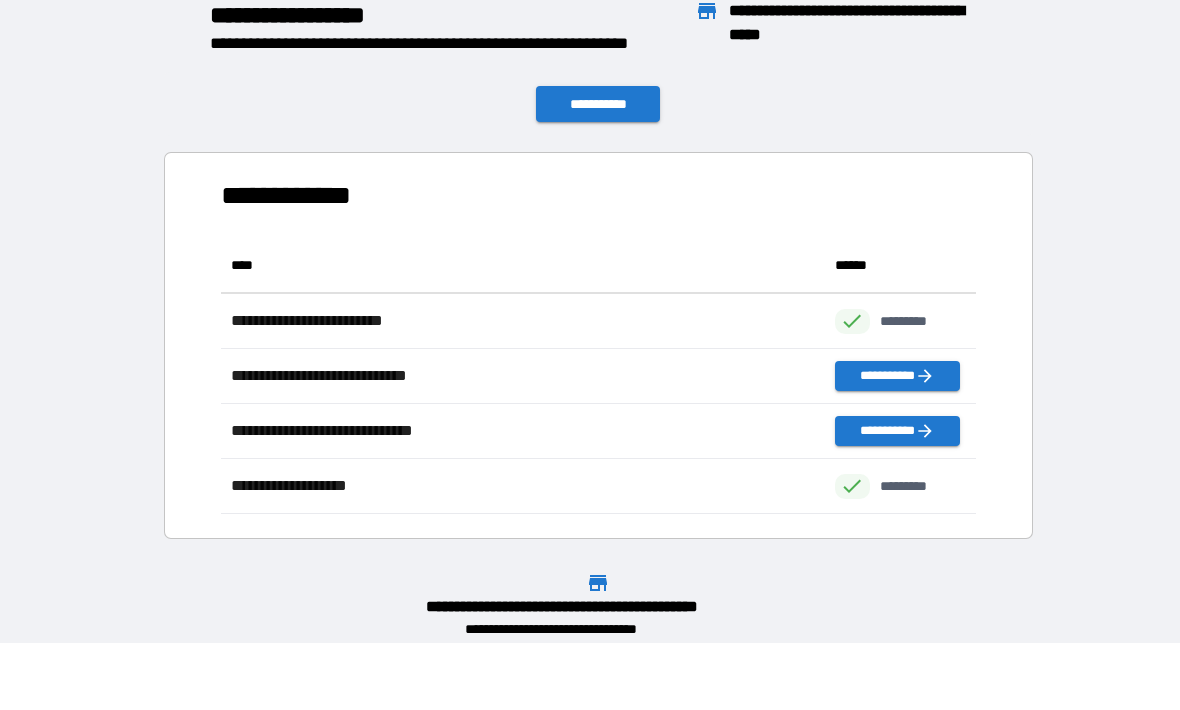 scroll, scrollTop: 276, scrollLeft: 755, axis: both 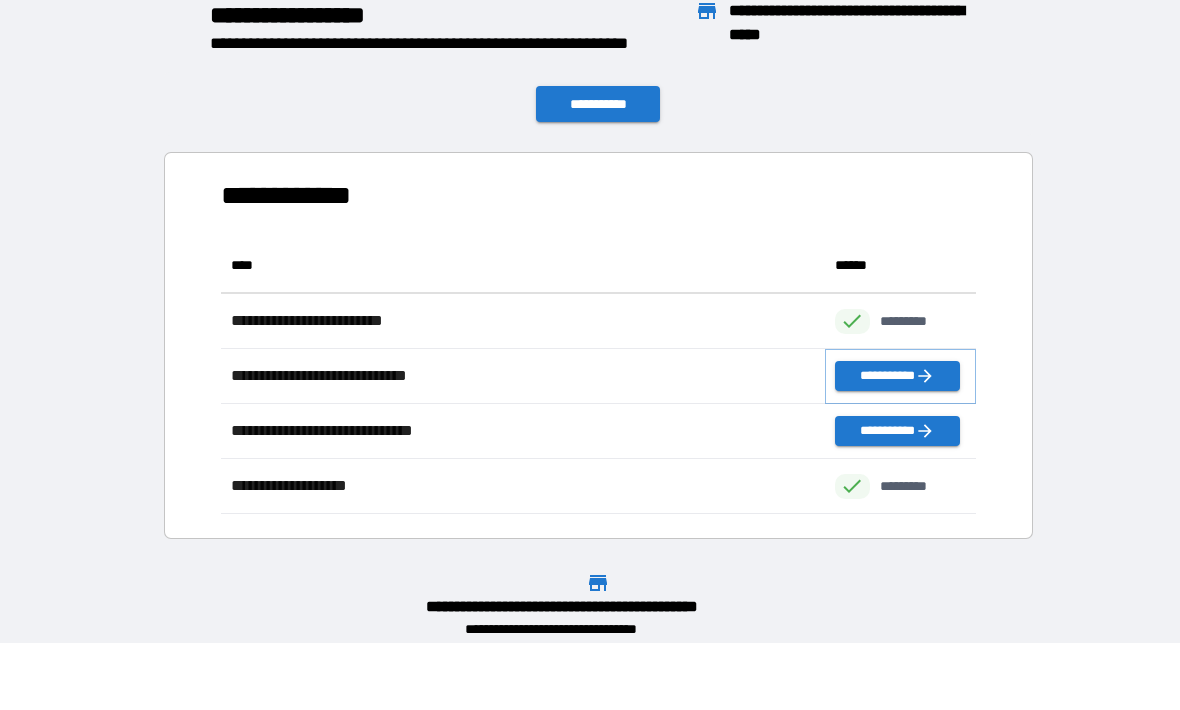 click on "**********" at bounding box center [897, 377] 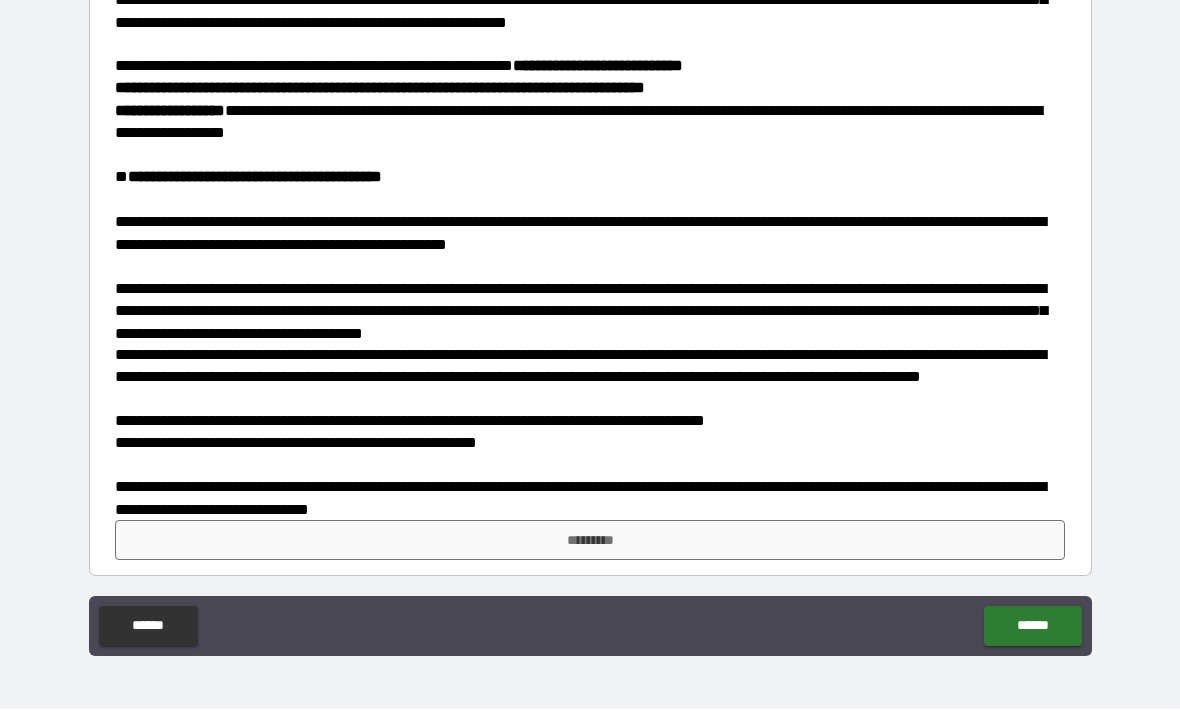 scroll, scrollTop: 94, scrollLeft: 0, axis: vertical 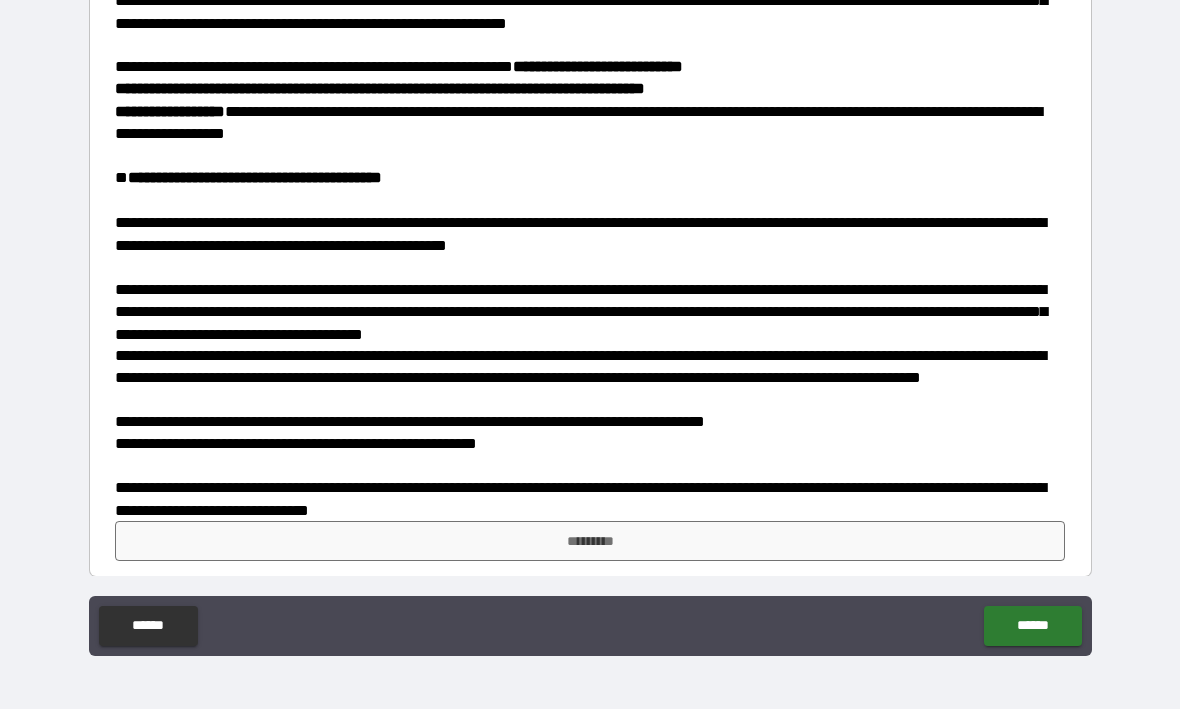 click on "*********" at bounding box center [590, 542] 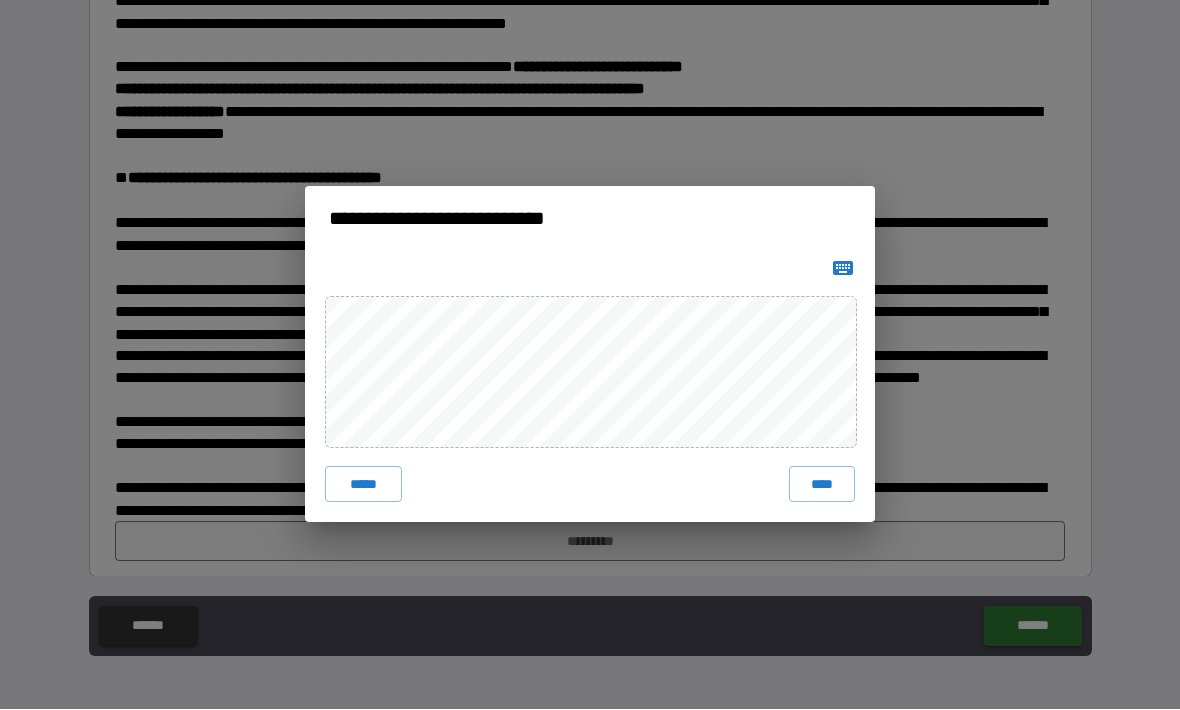 click on "****" at bounding box center (822, 485) 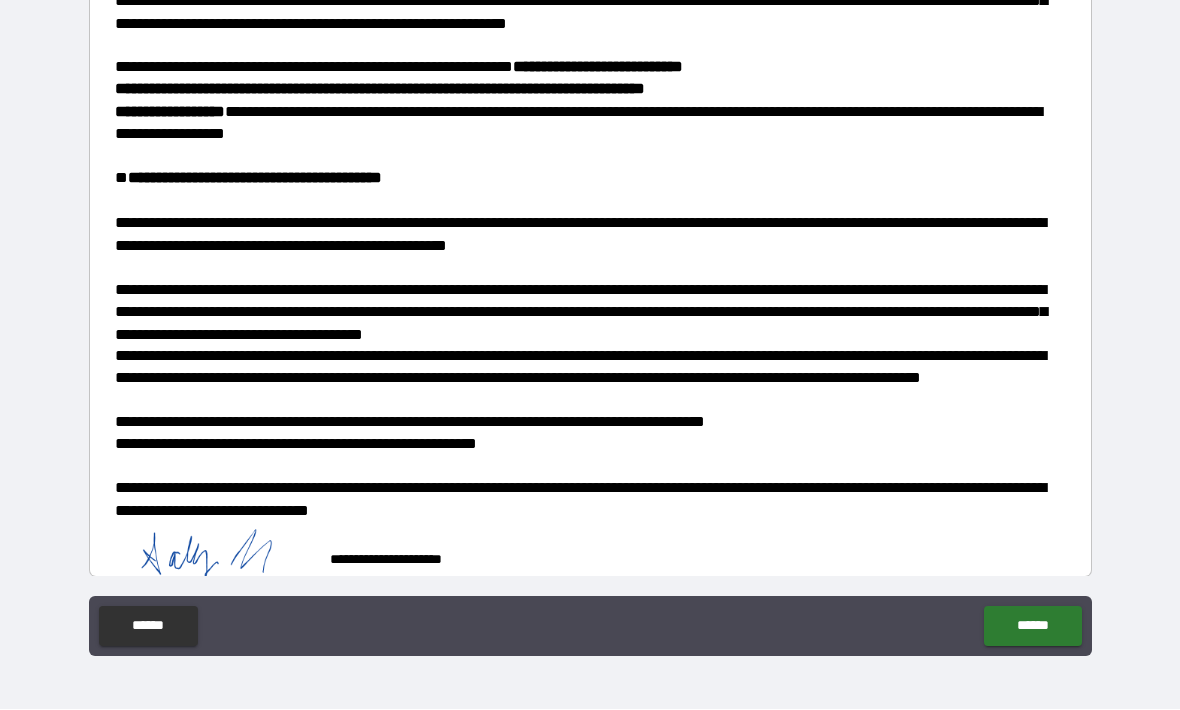 scroll, scrollTop: 84, scrollLeft: 0, axis: vertical 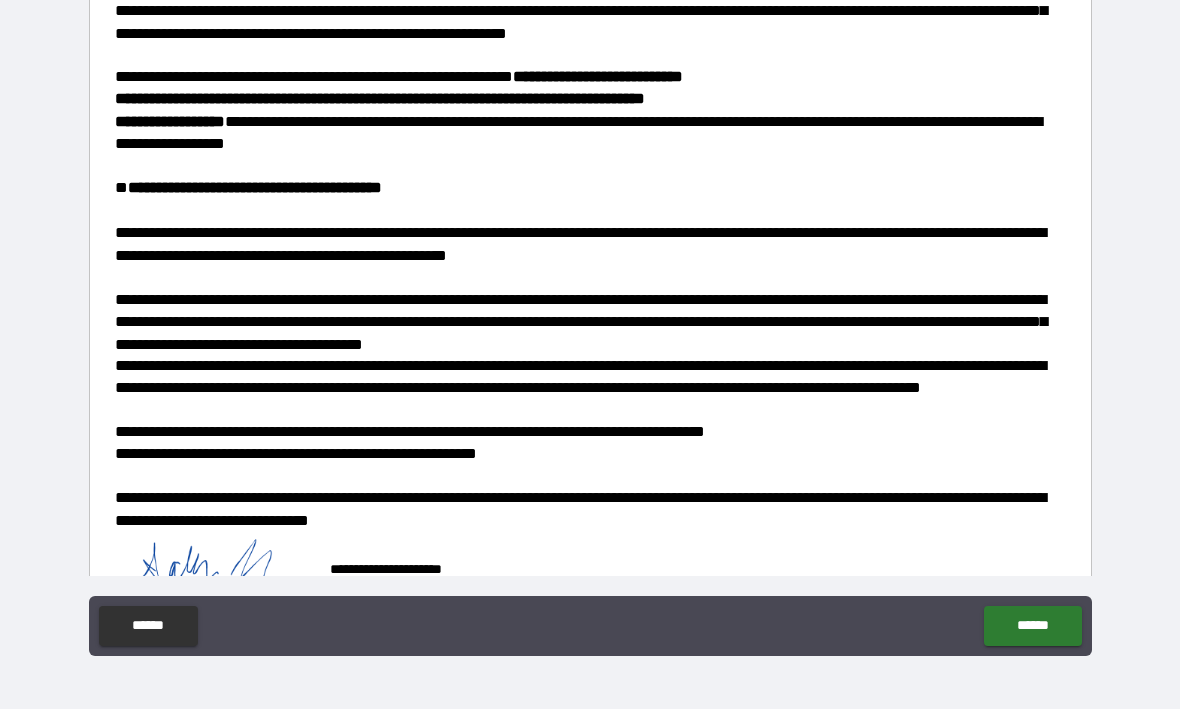 click on "******" at bounding box center (1032, 627) 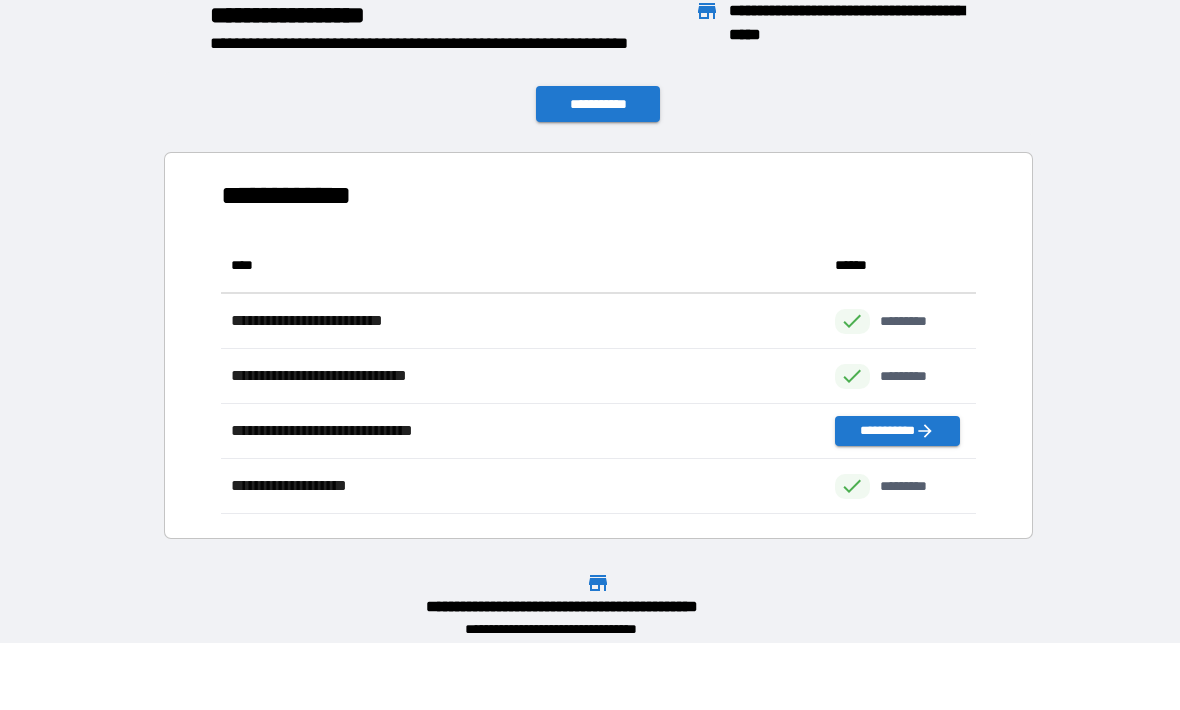 scroll, scrollTop: 1, scrollLeft: 1, axis: both 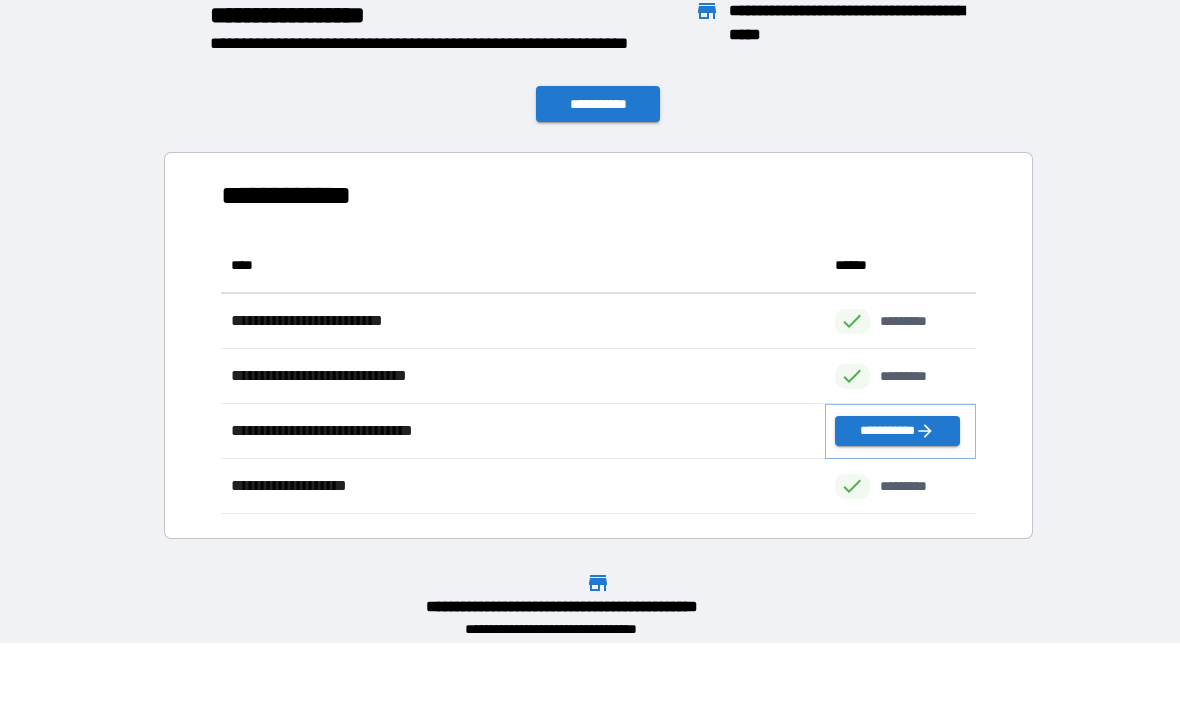 click on "**********" at bounding box center (897, 432) 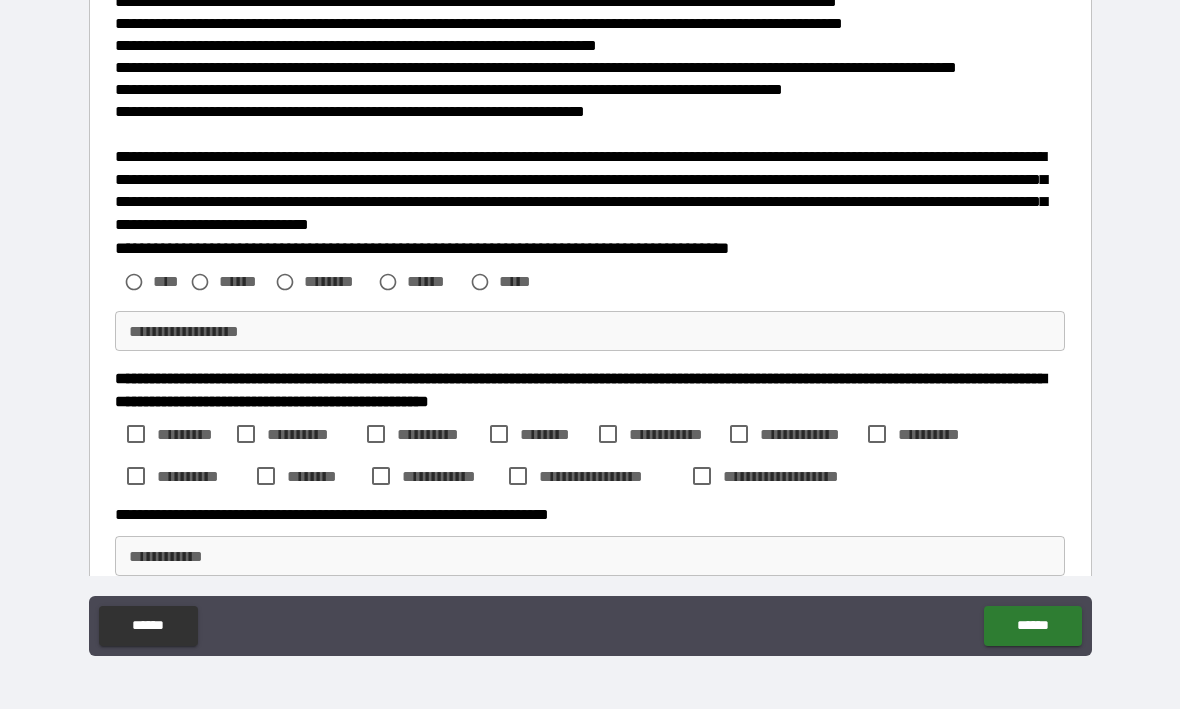 scroll, scrollTop: 282, scrollLeft: 0, axis: vertical 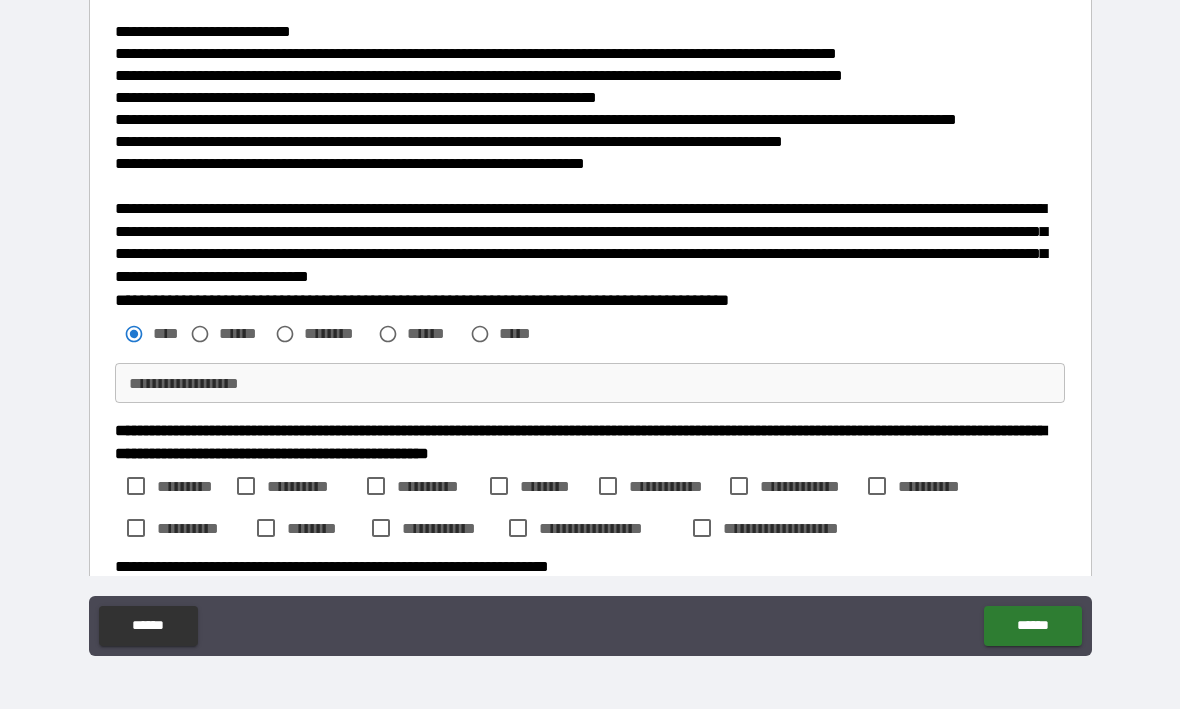 click on "**********" at bounding box center [590, 384] 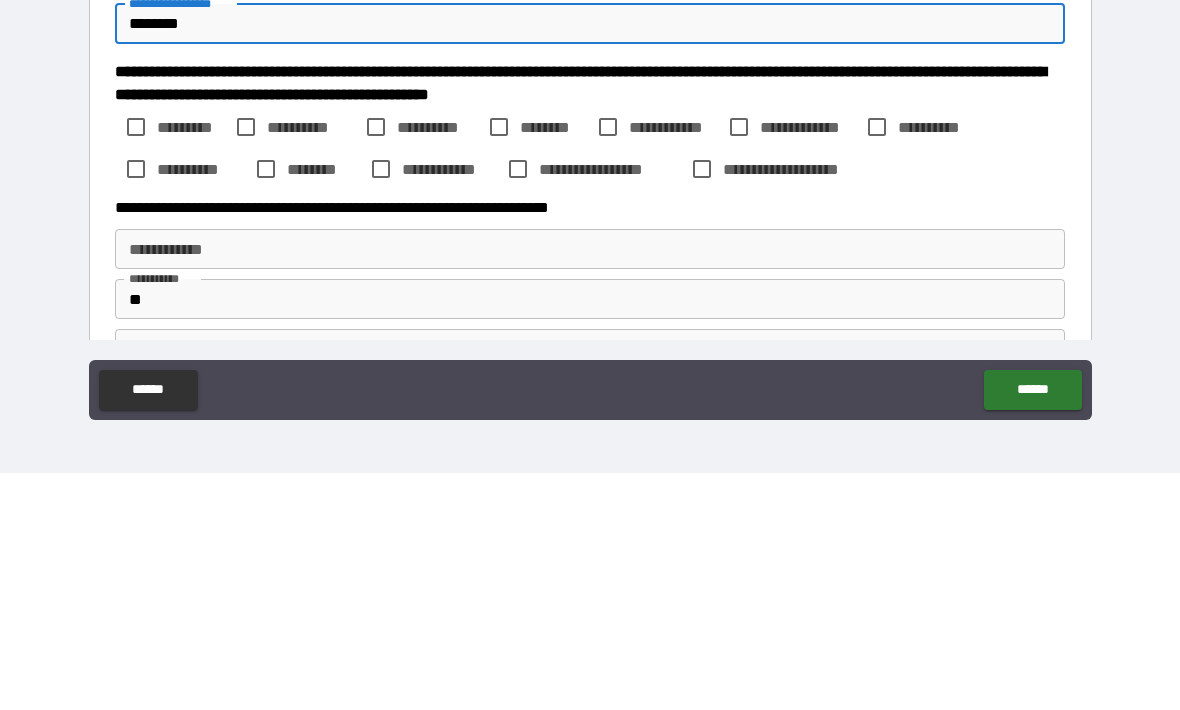 scroll, scrollTop: 407, scrollLeft: 0, axis: vertical 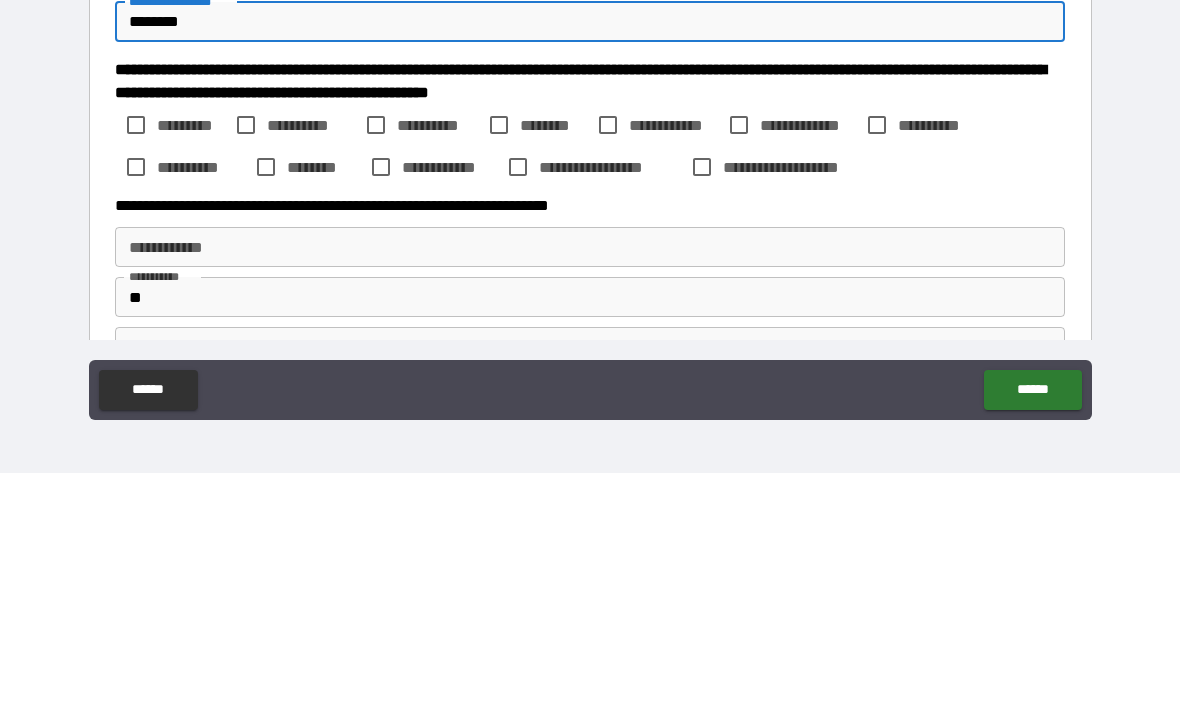 type on "********" 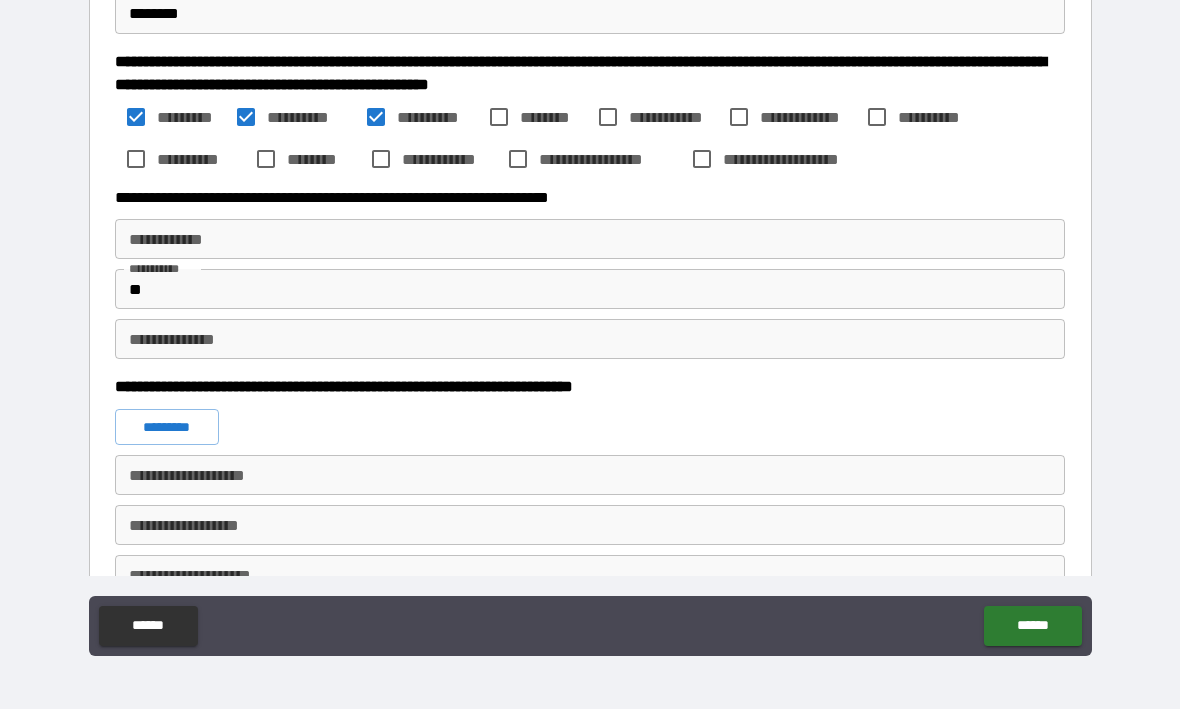 scroll, scrollTop: 749, scrollLeft: 0, axis: vertical 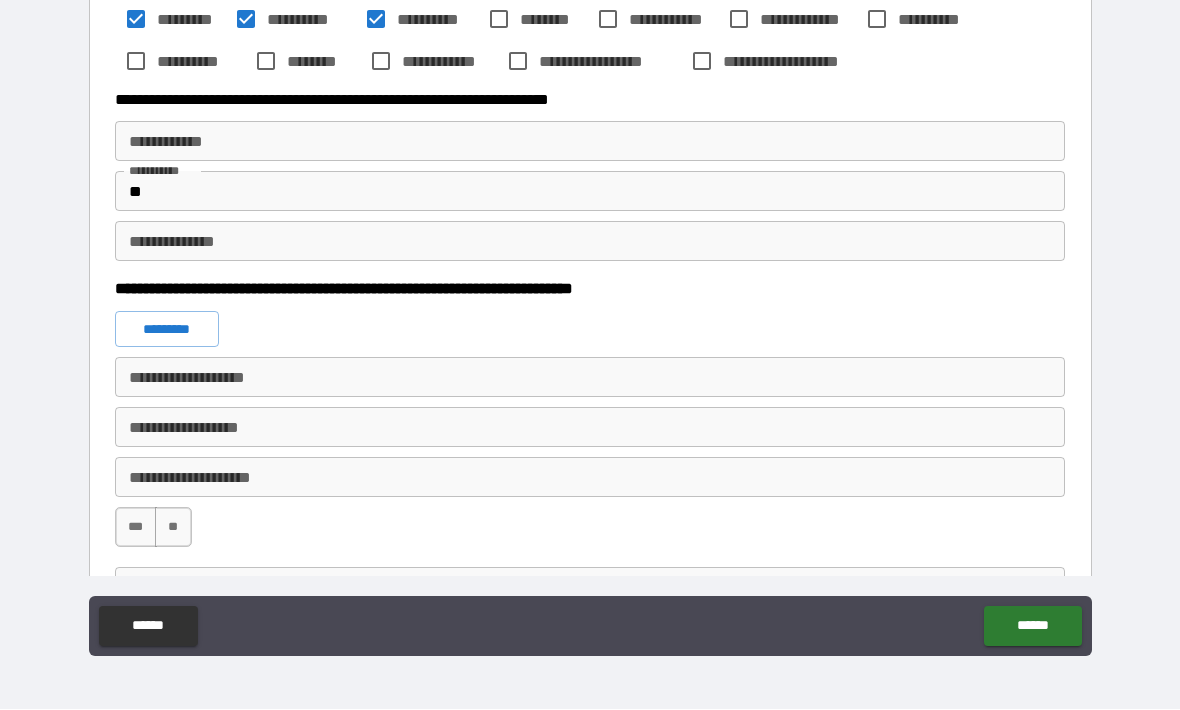 click on "**********" at bounding box center (590, 242) 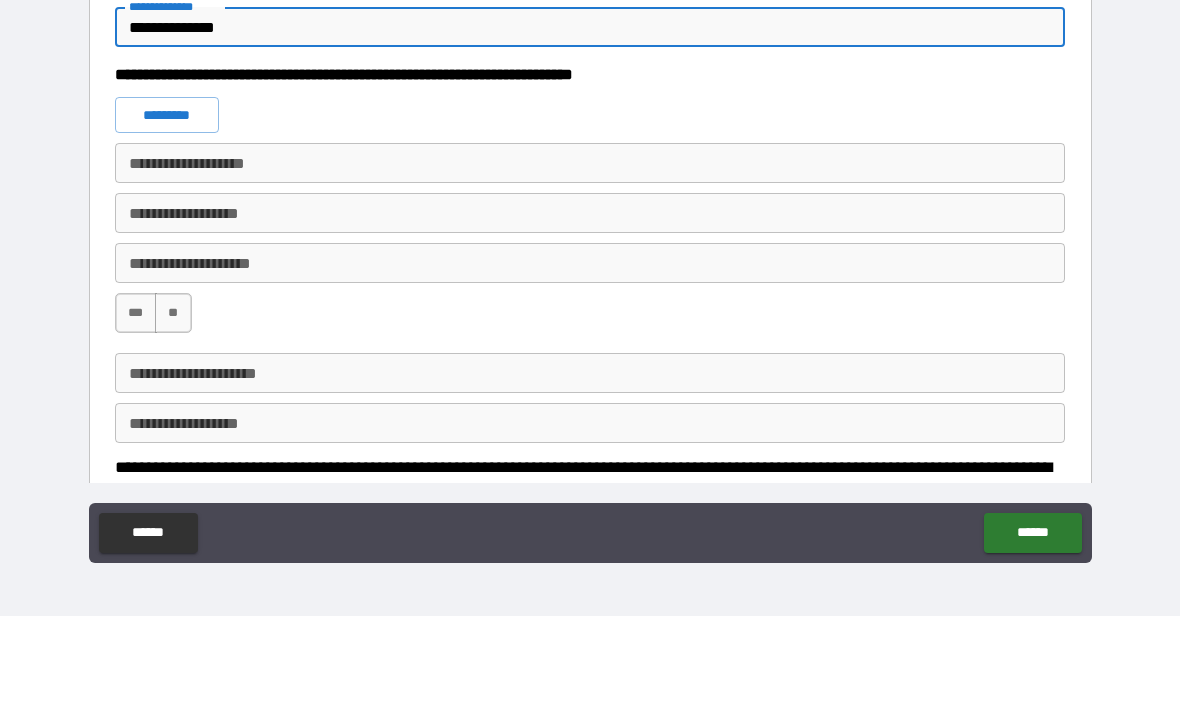 scroll, scrollTop: 873, scrollLeft: 0, axis: vertical 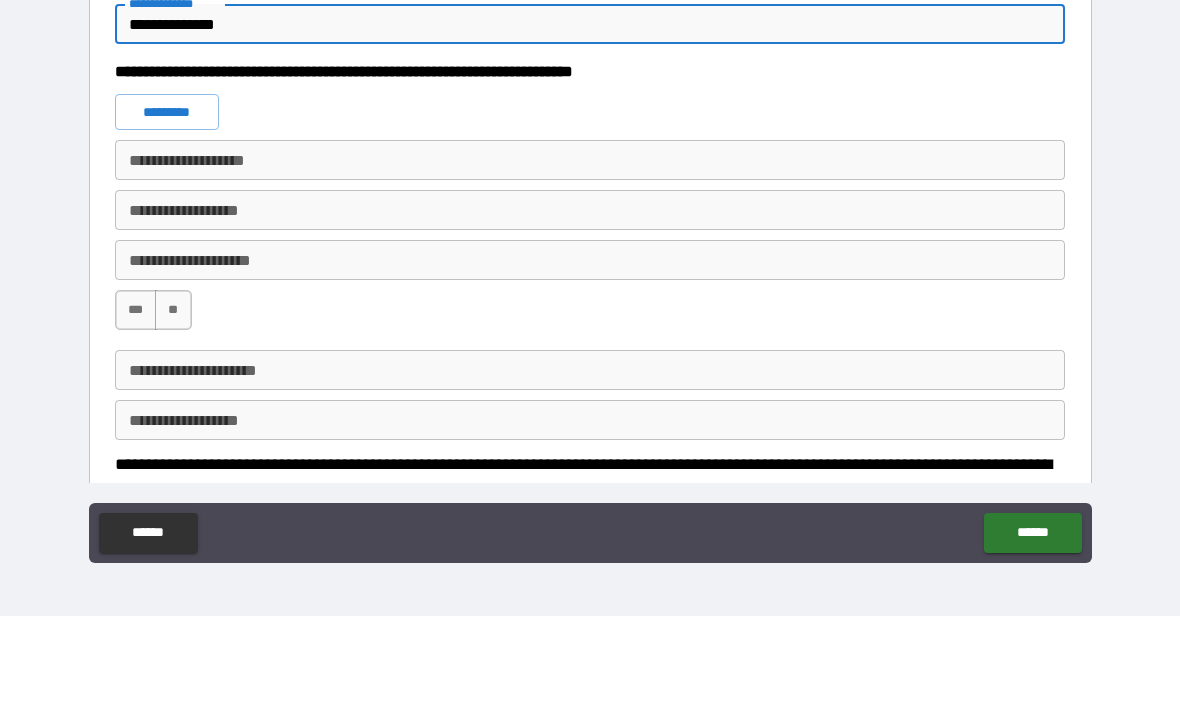 type on "**********" 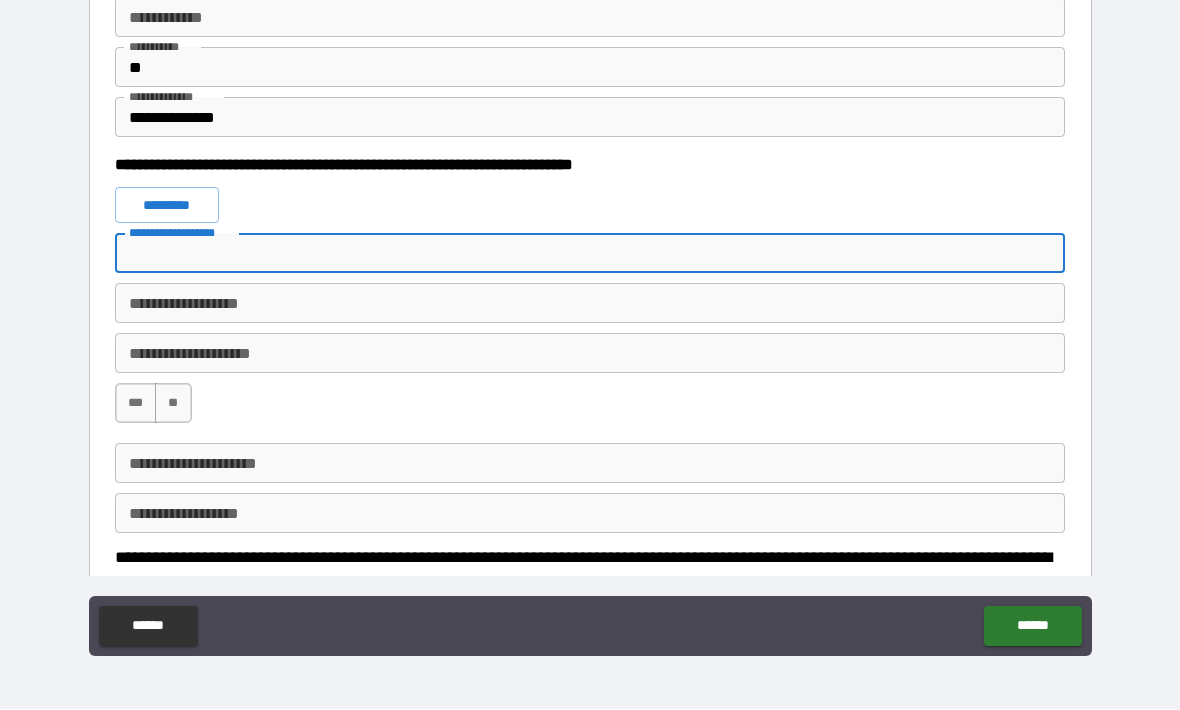 click on "*********" at bounding box center (167, 206) 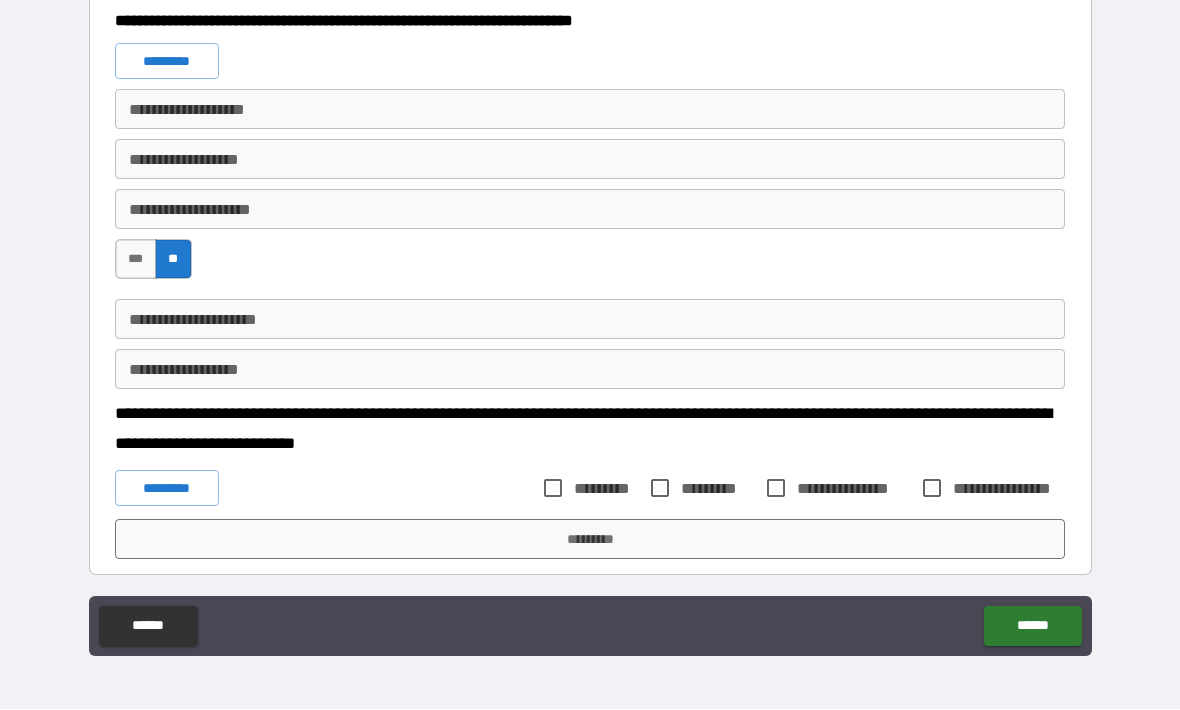 scroll, scrollTop: 1016, scrollLeft: 0, axis: vertical 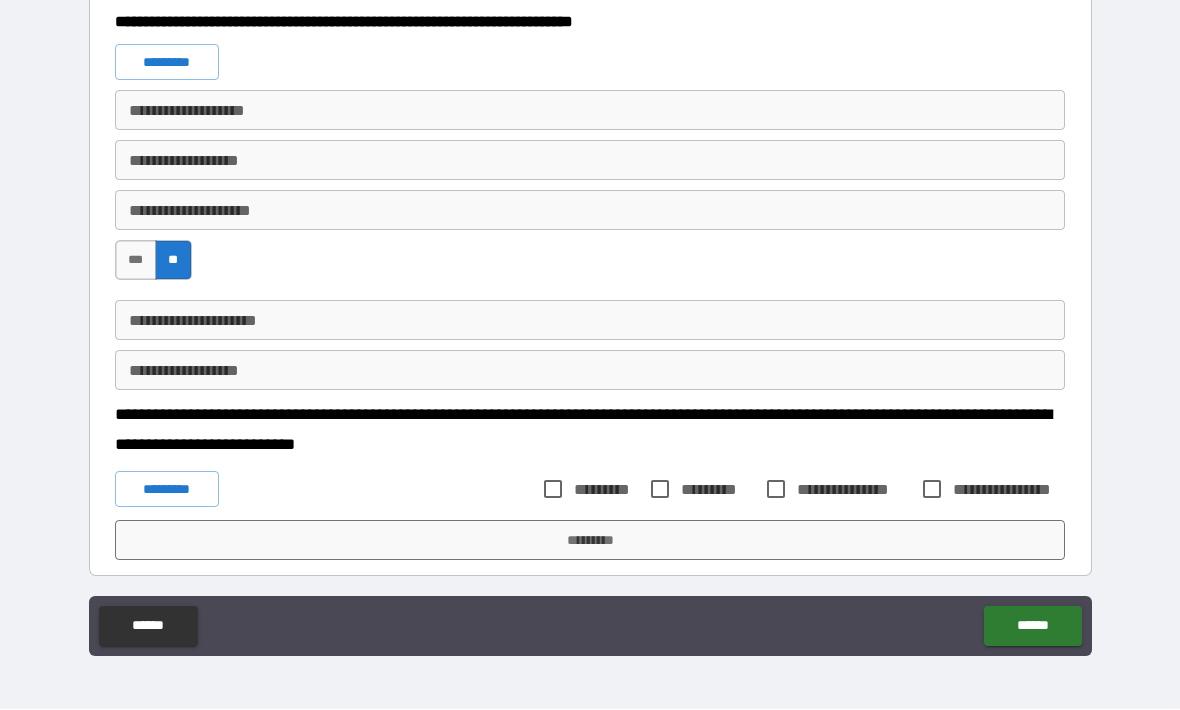 click on "*********" at bounding box center (167, 490) 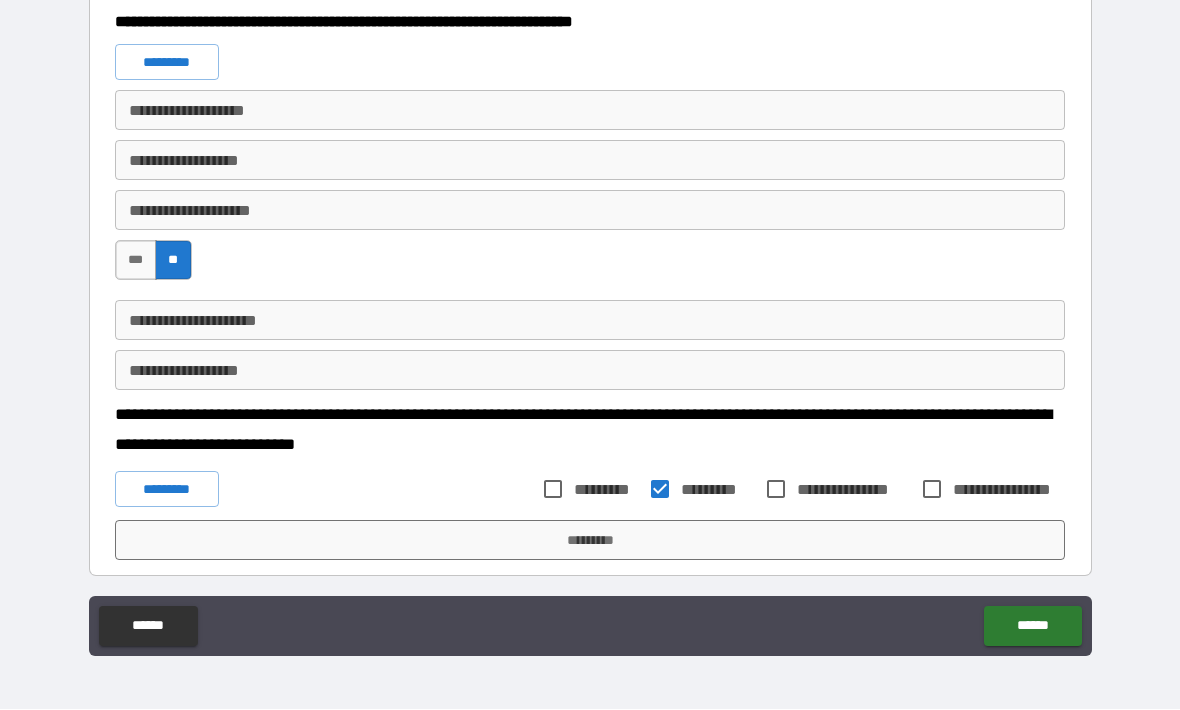 click on "**********" at bounding box center [590, 321] 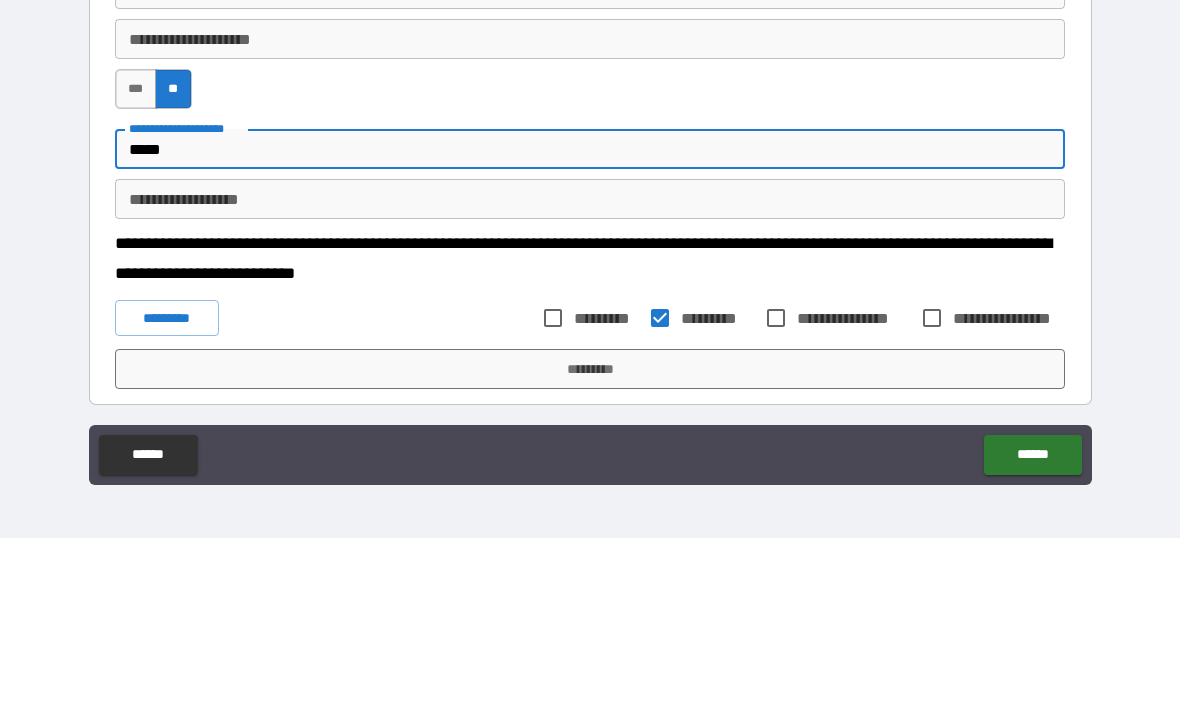 click on "*****" at bounding box center (590, 321) 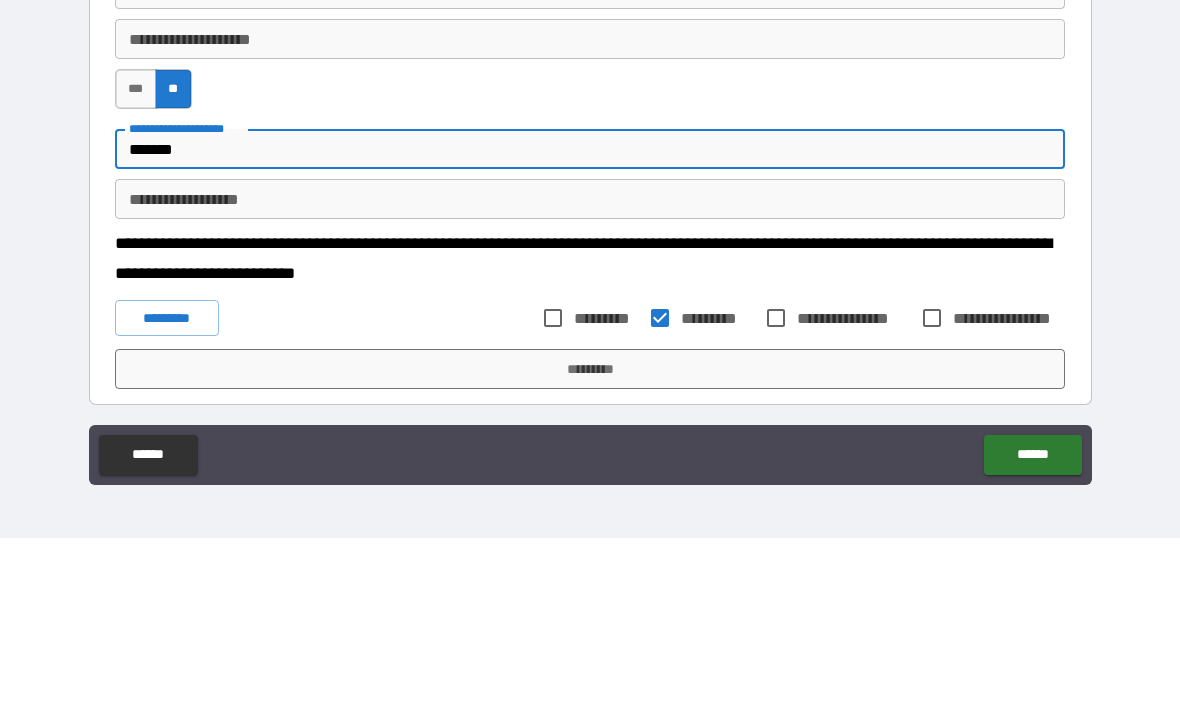 type on "*******" 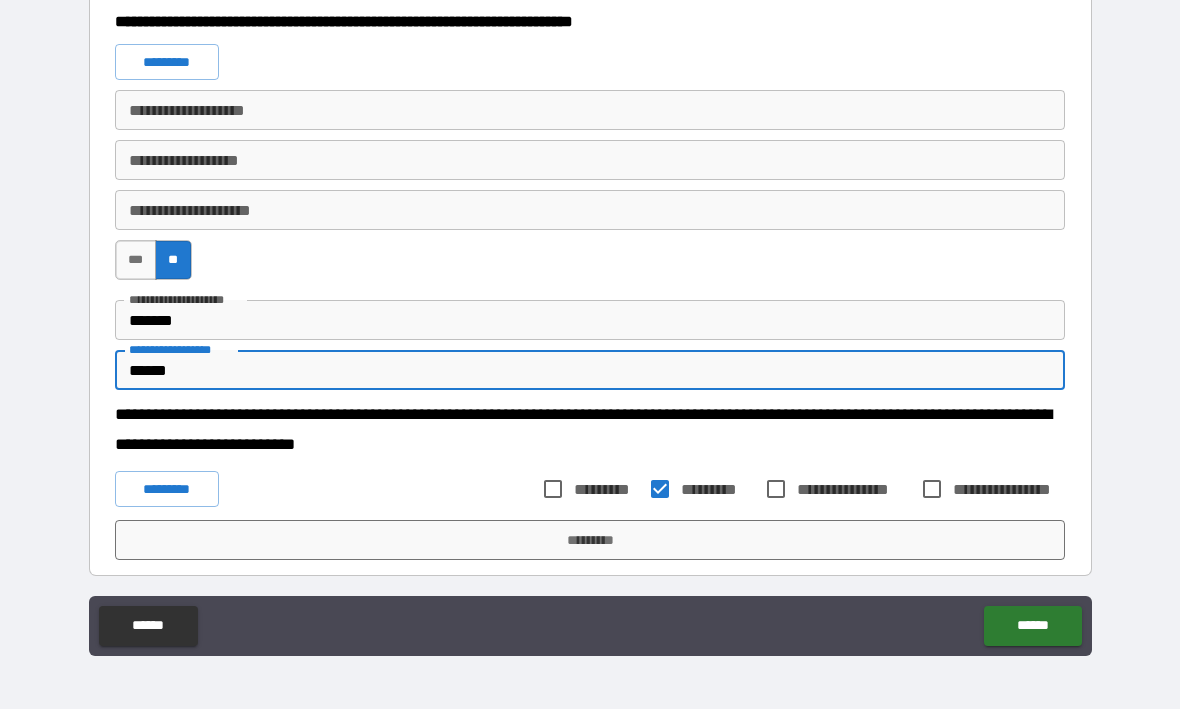 type on "******" 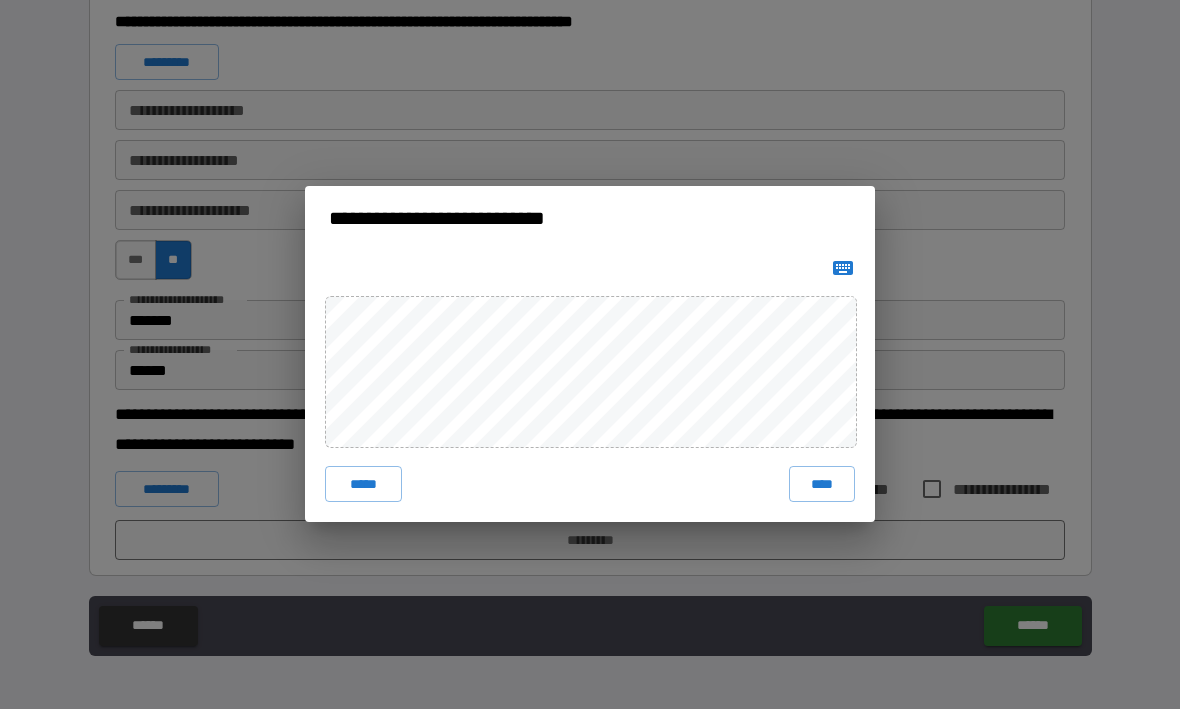 click on "*****" at bounding box center (363, 485) 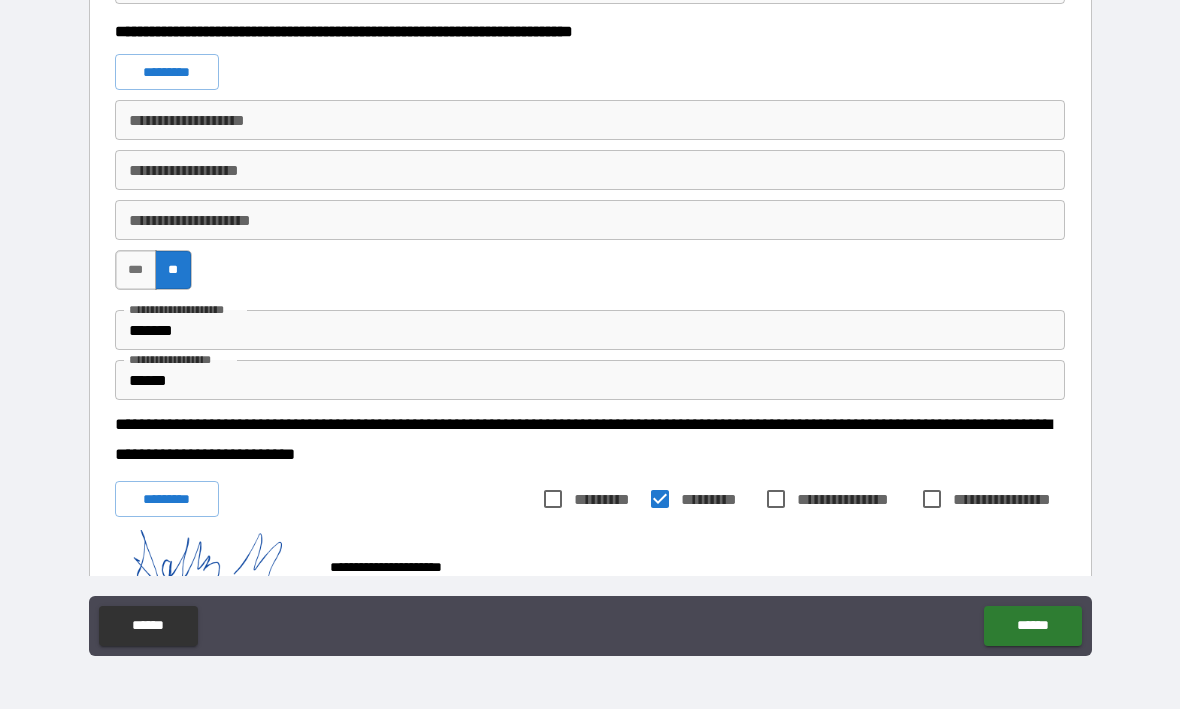 click on "******" at bounding box center [1032, 627] 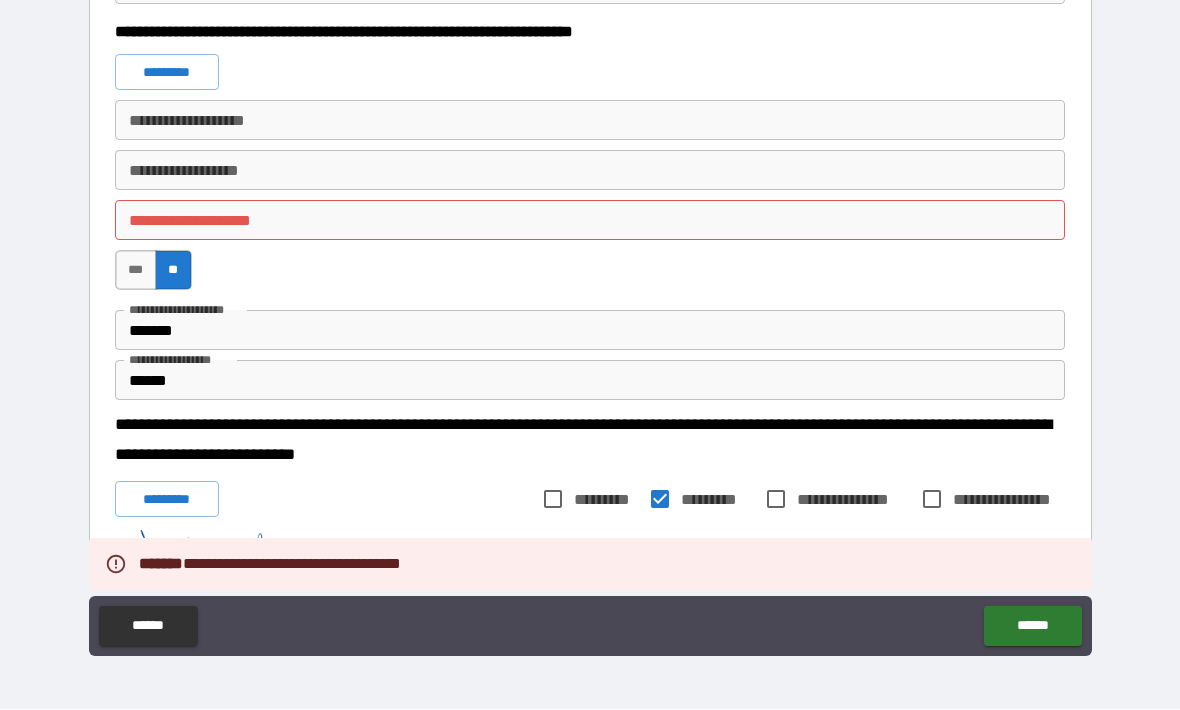 click on "**********" at bounding box center (590, 221) 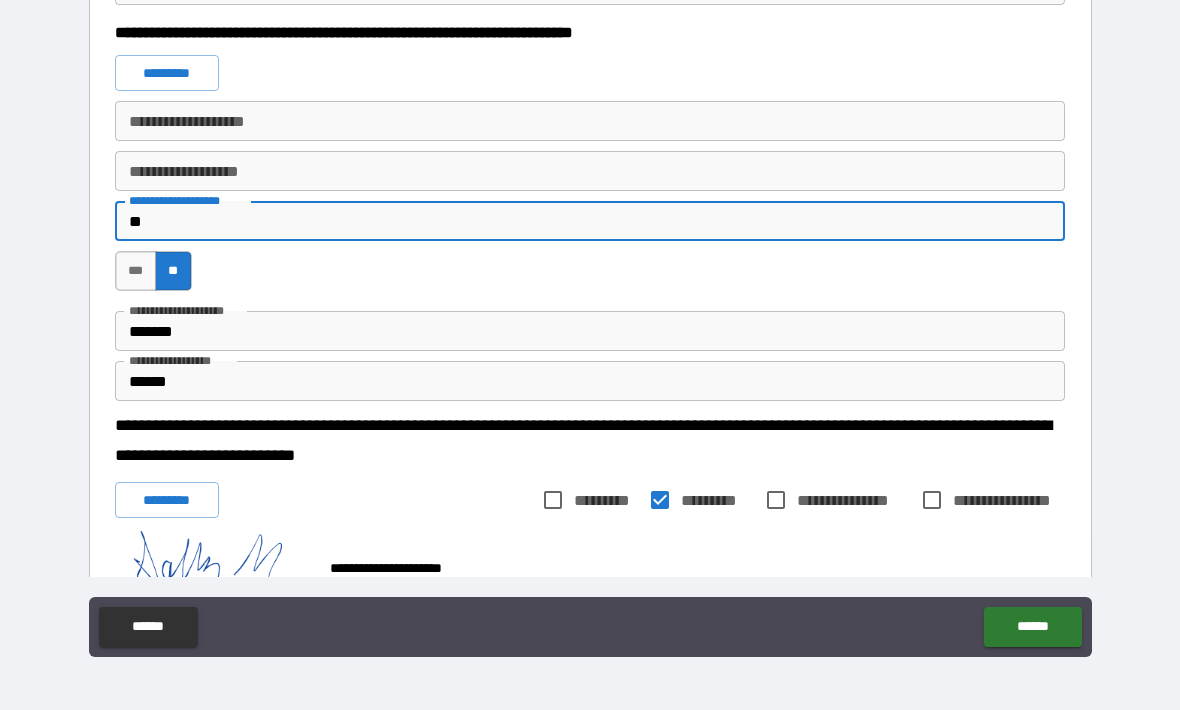type on "**" 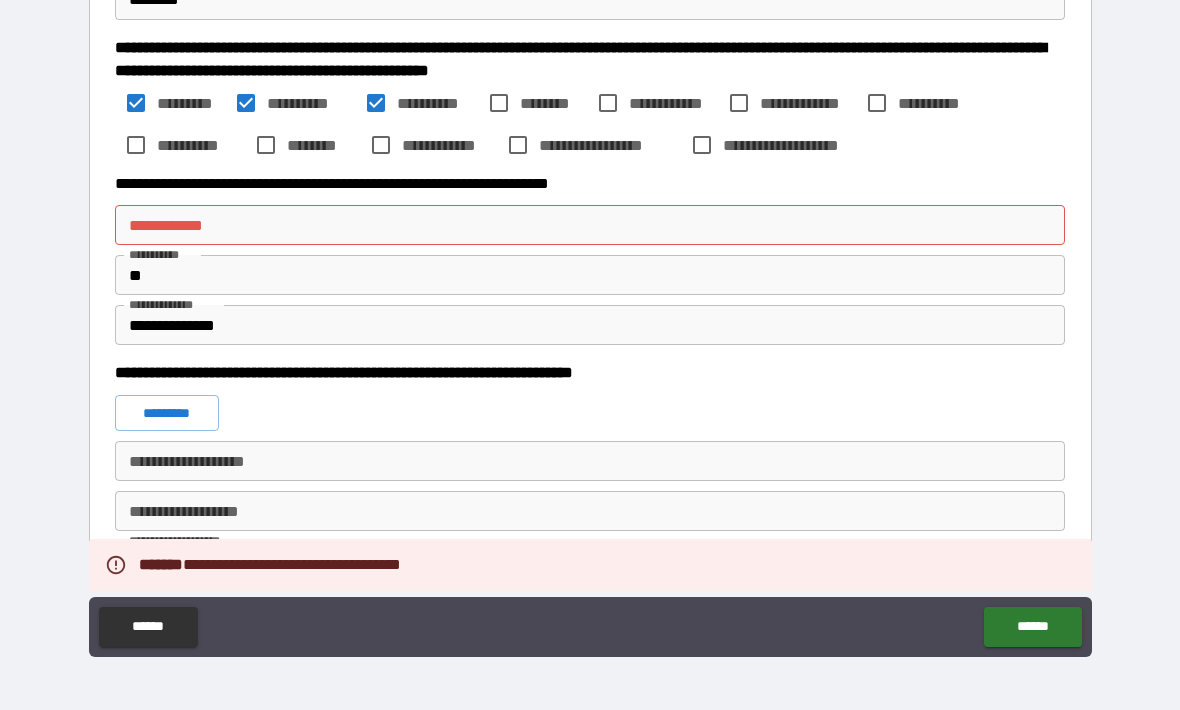 scroll, scrollTop: 625, scrollLeft: 0, axis: vertical 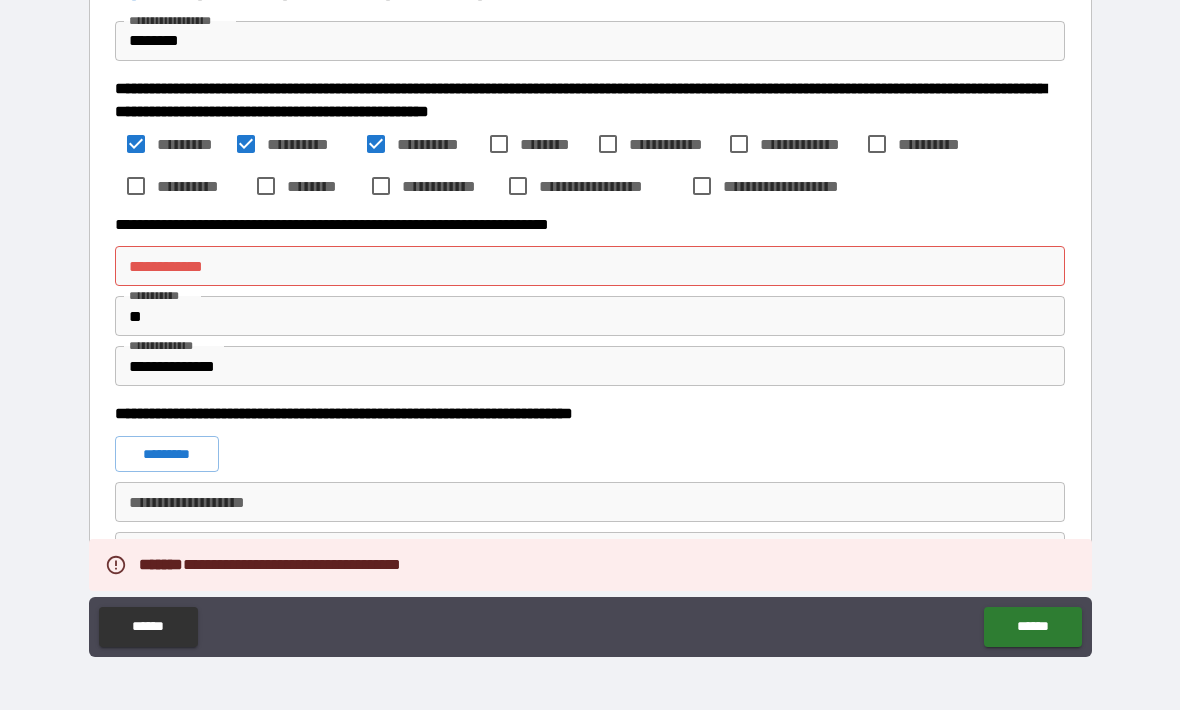 click on "**********" at bounding box center [590, 266] 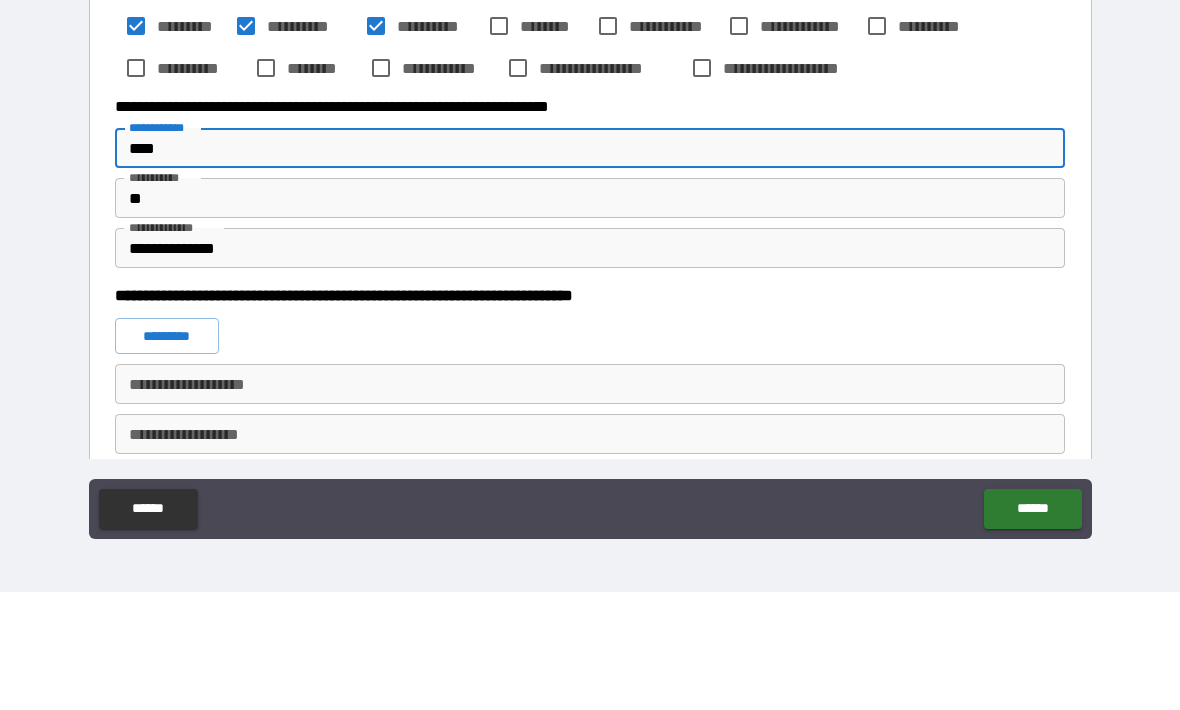 type on "*****" 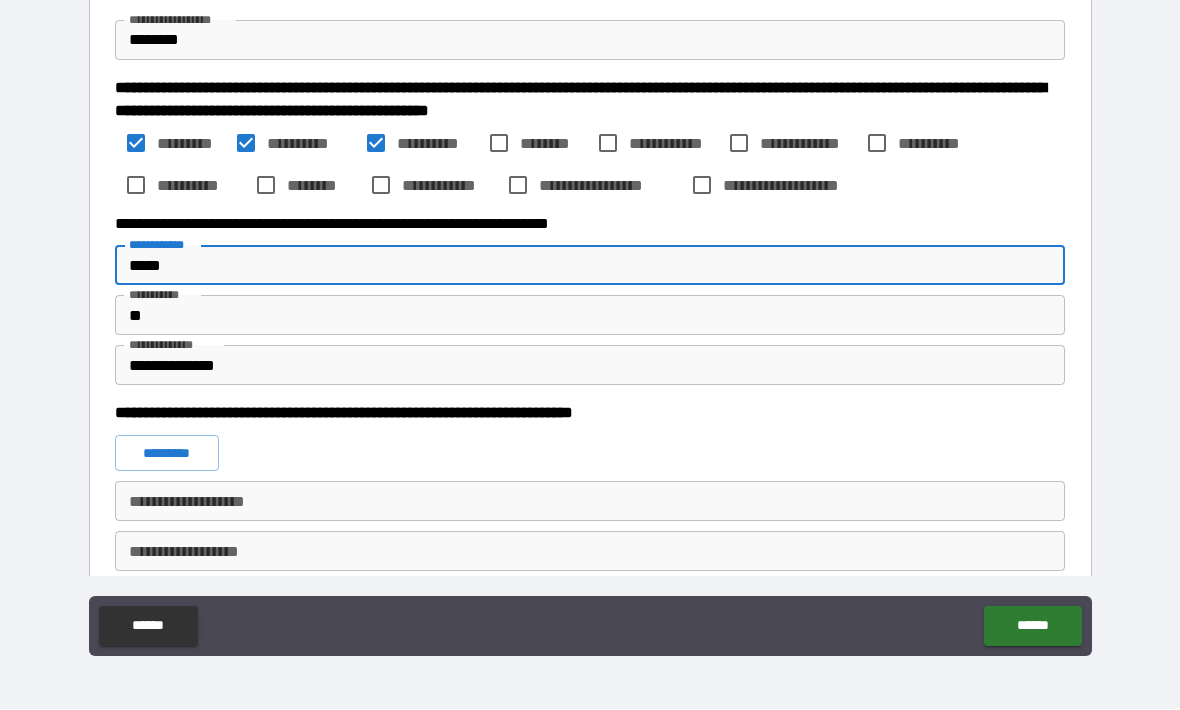 click on "******" at bounding box center (1032, 627) 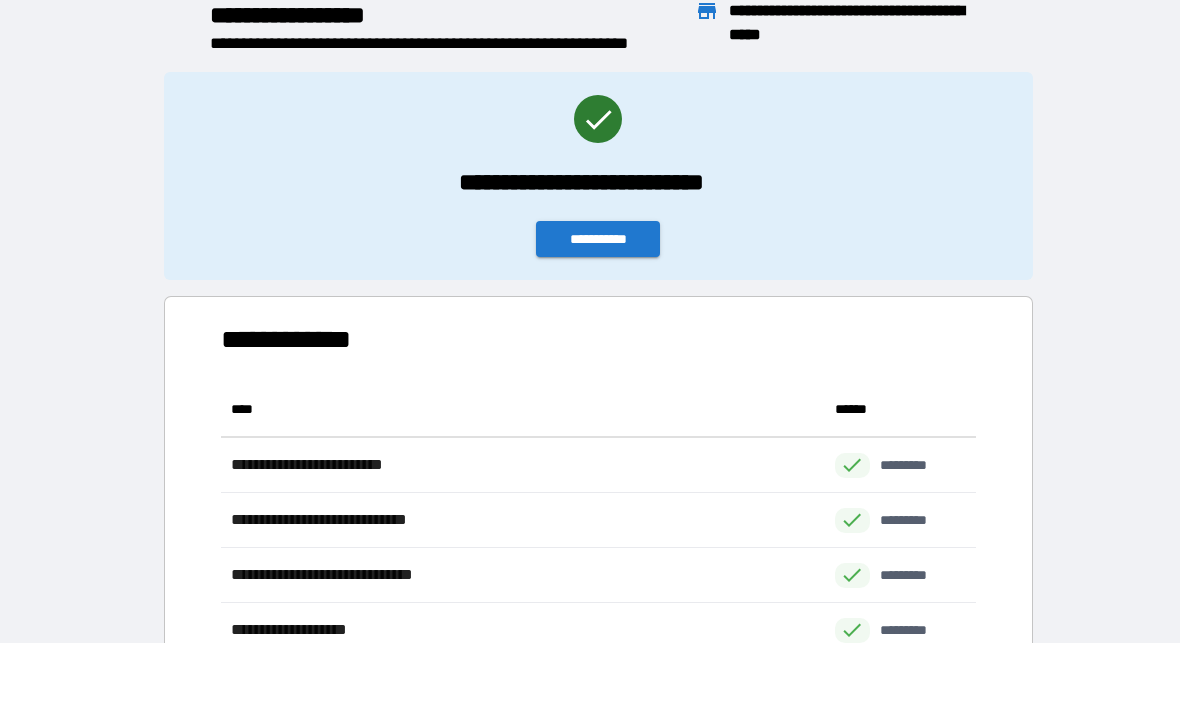 scroll, scrollTop: 1, scrollLeft: 1, axis: both 